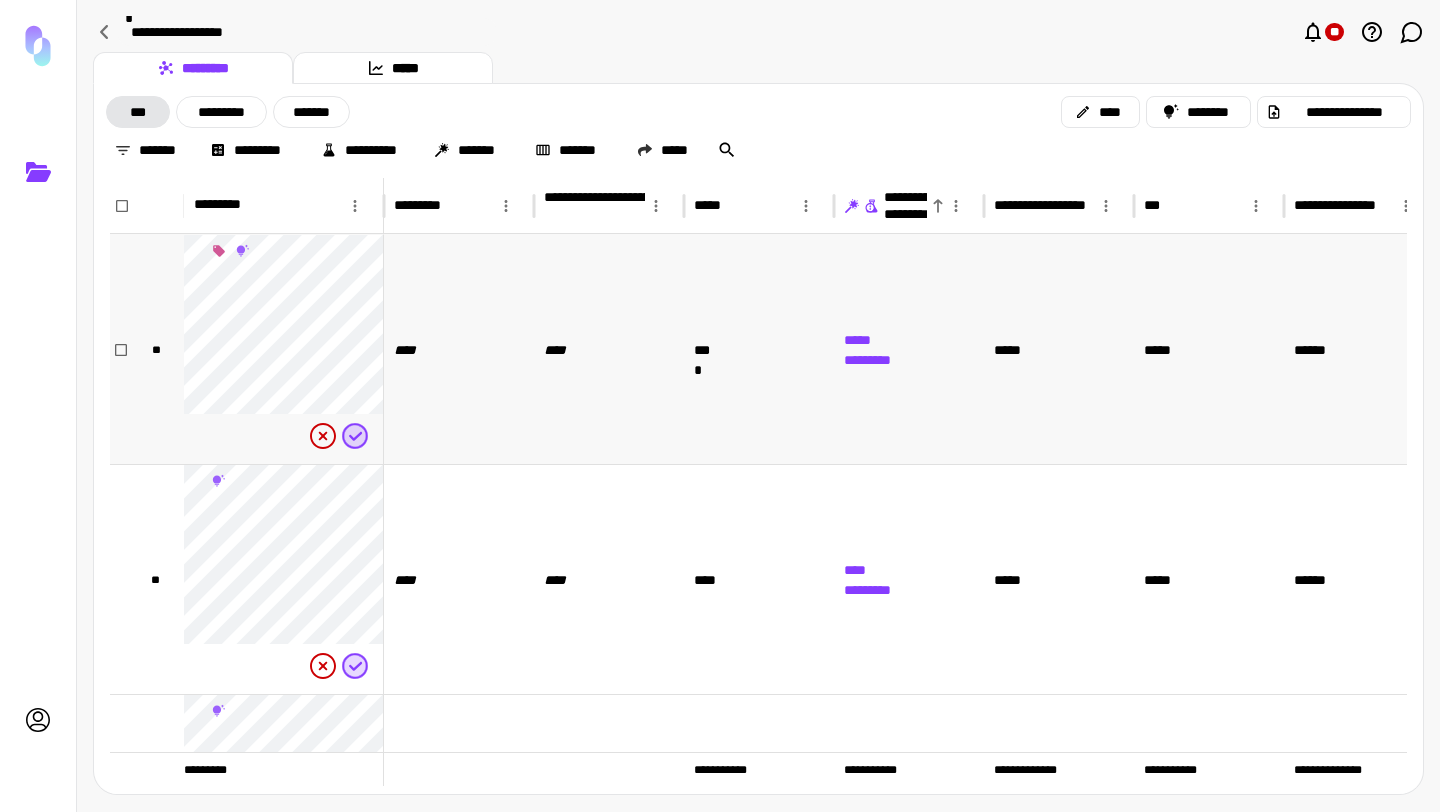 scroll, scrollTop: 0, scrollLeft: 0, axis: both 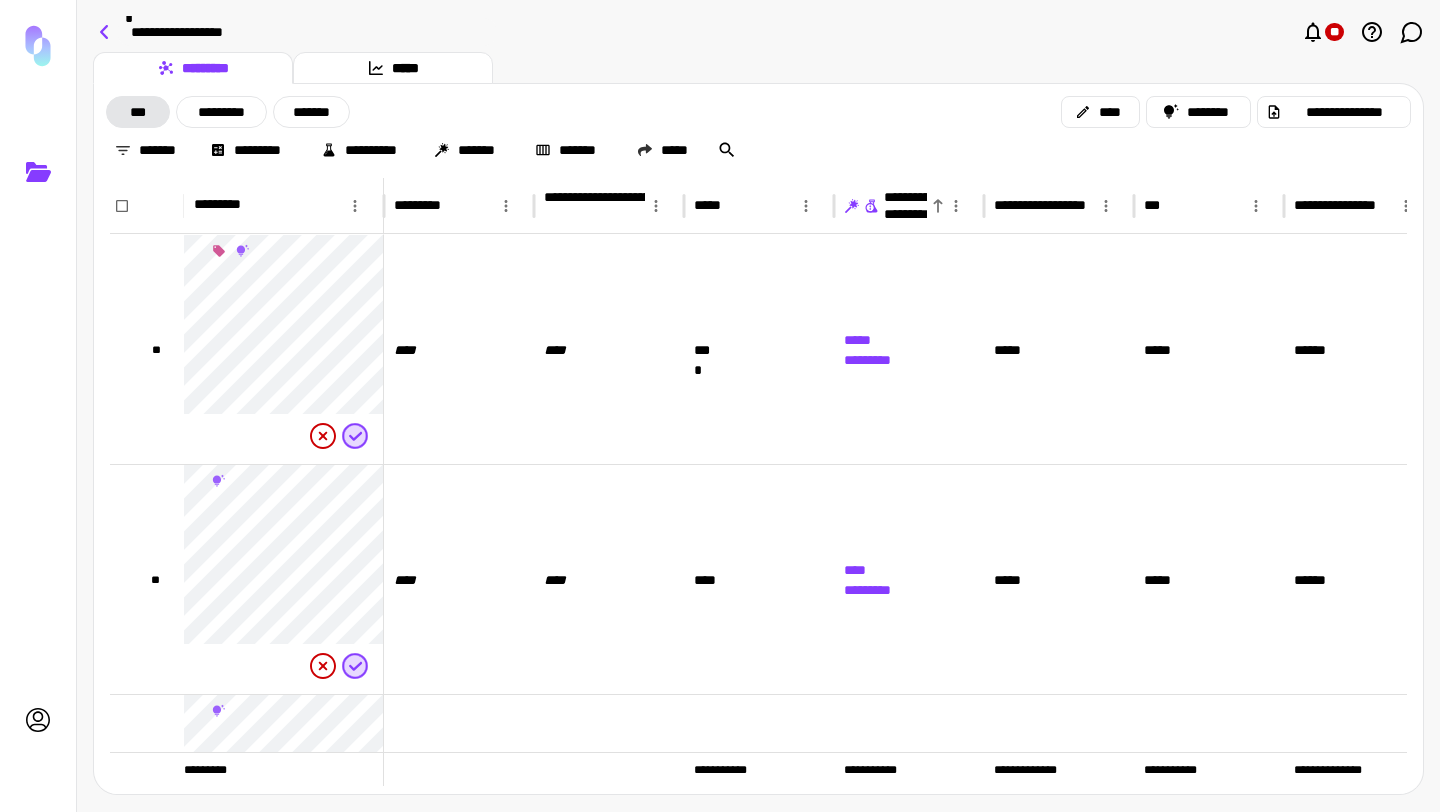 click 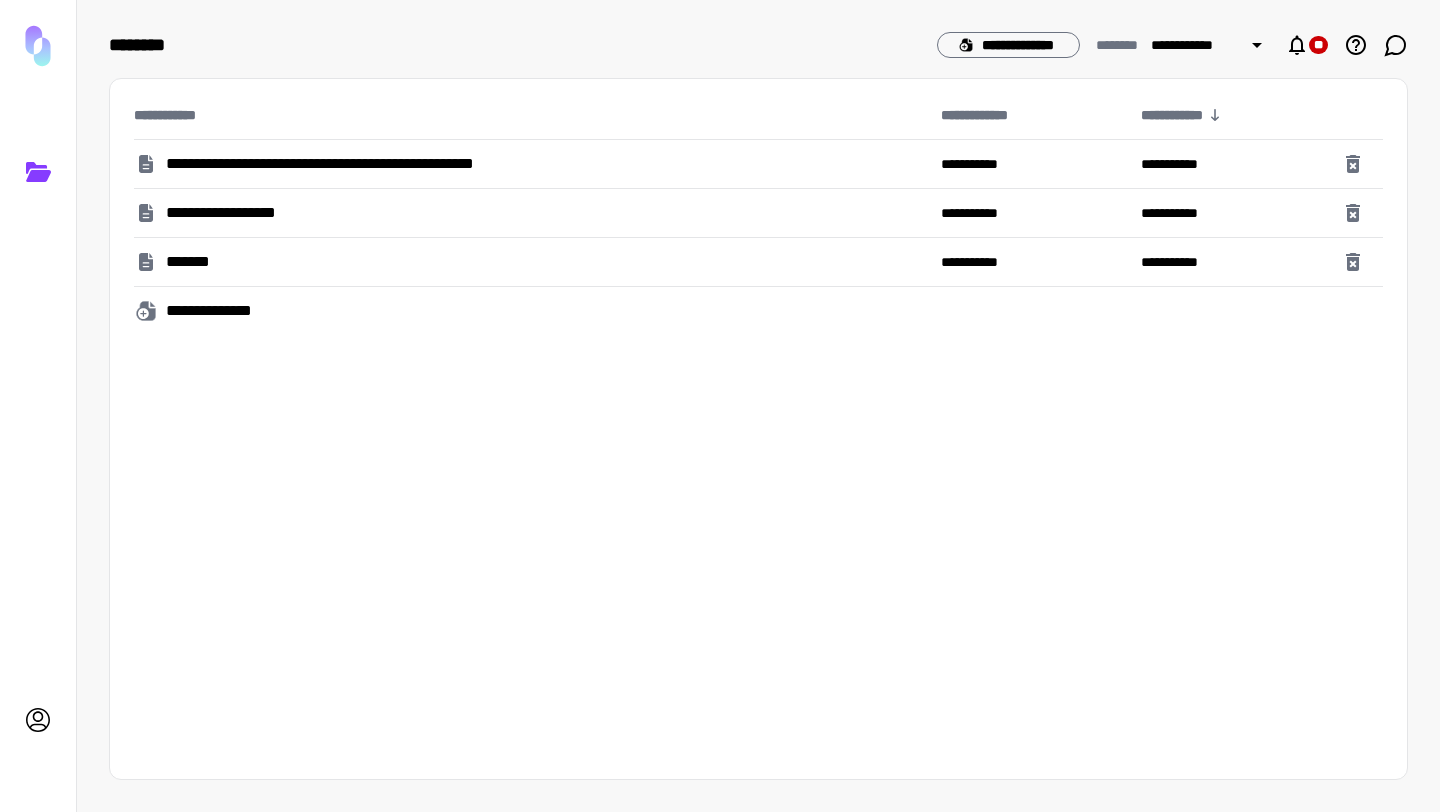 click on "**********" at bounding box center (362, 164) 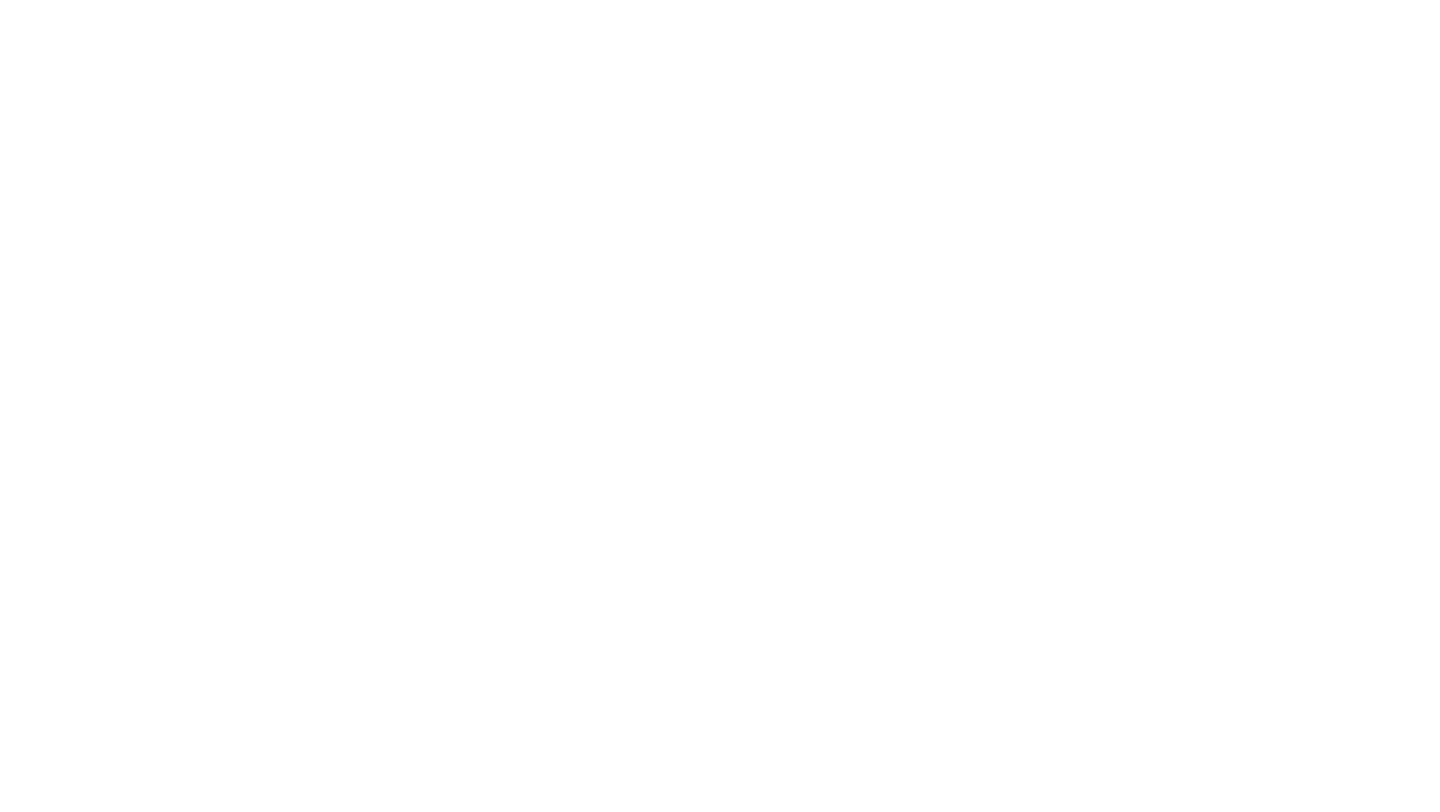 scroll, scrollTop: 0, scrollLeft: 0, axis: both 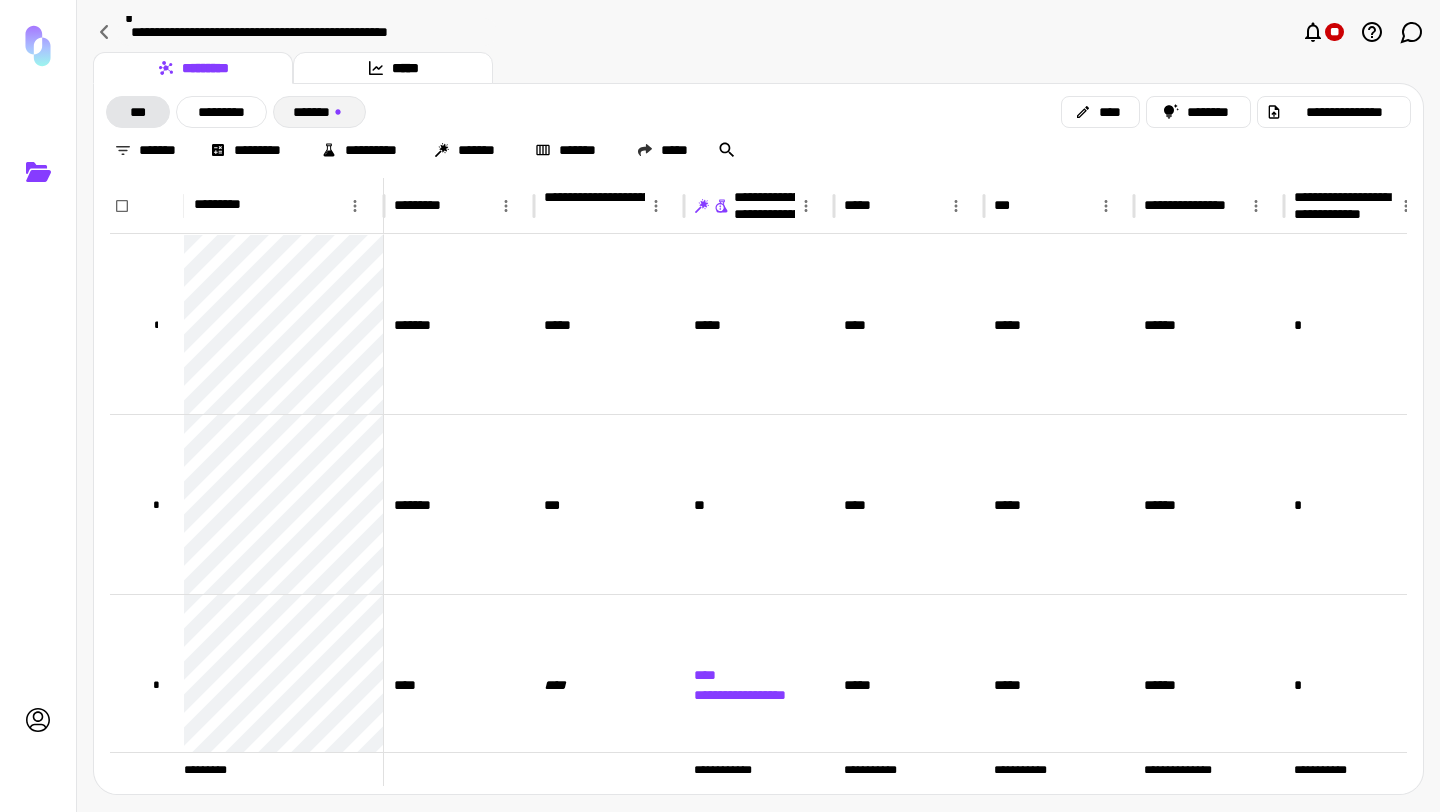 click on "*******" at bounding box center [319, 112] 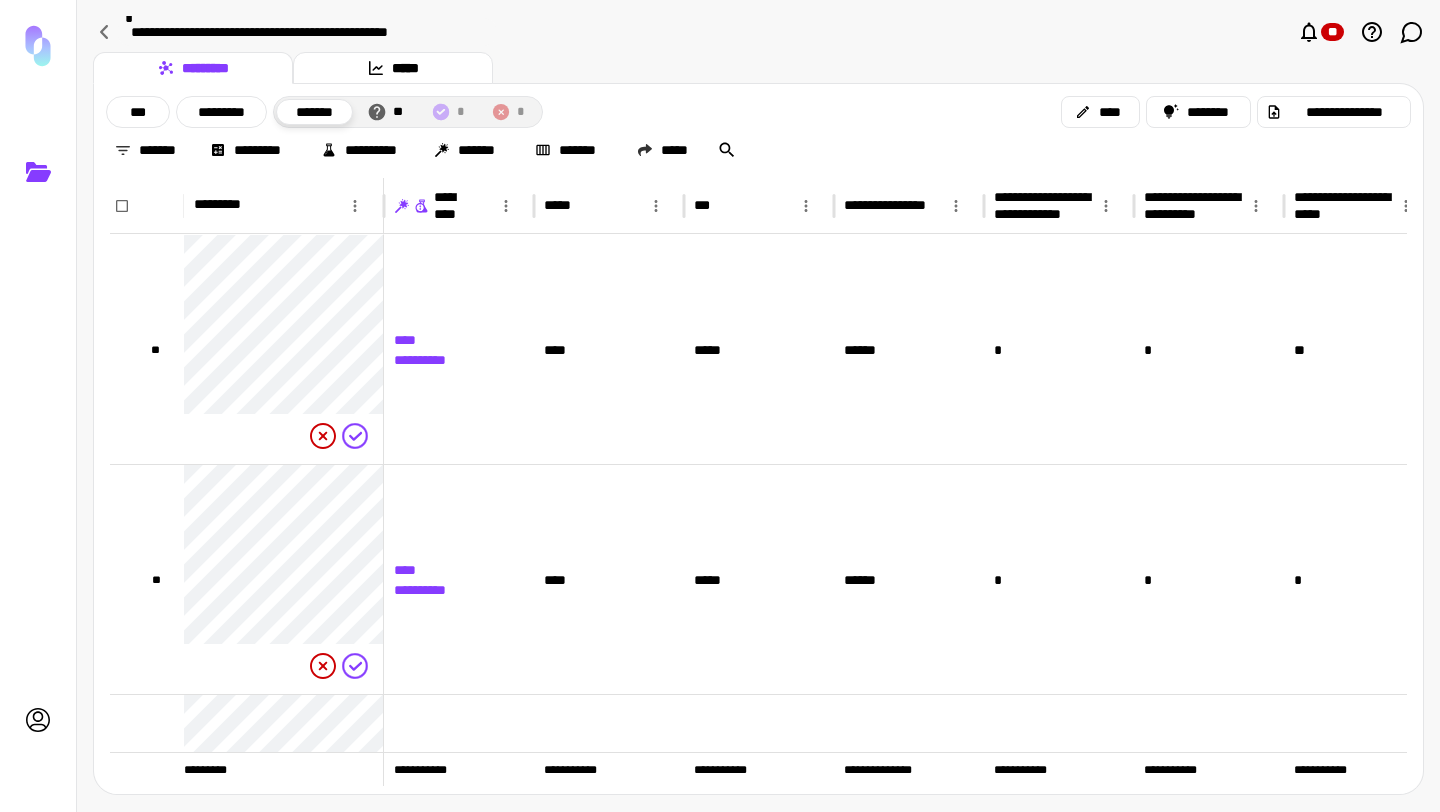 click 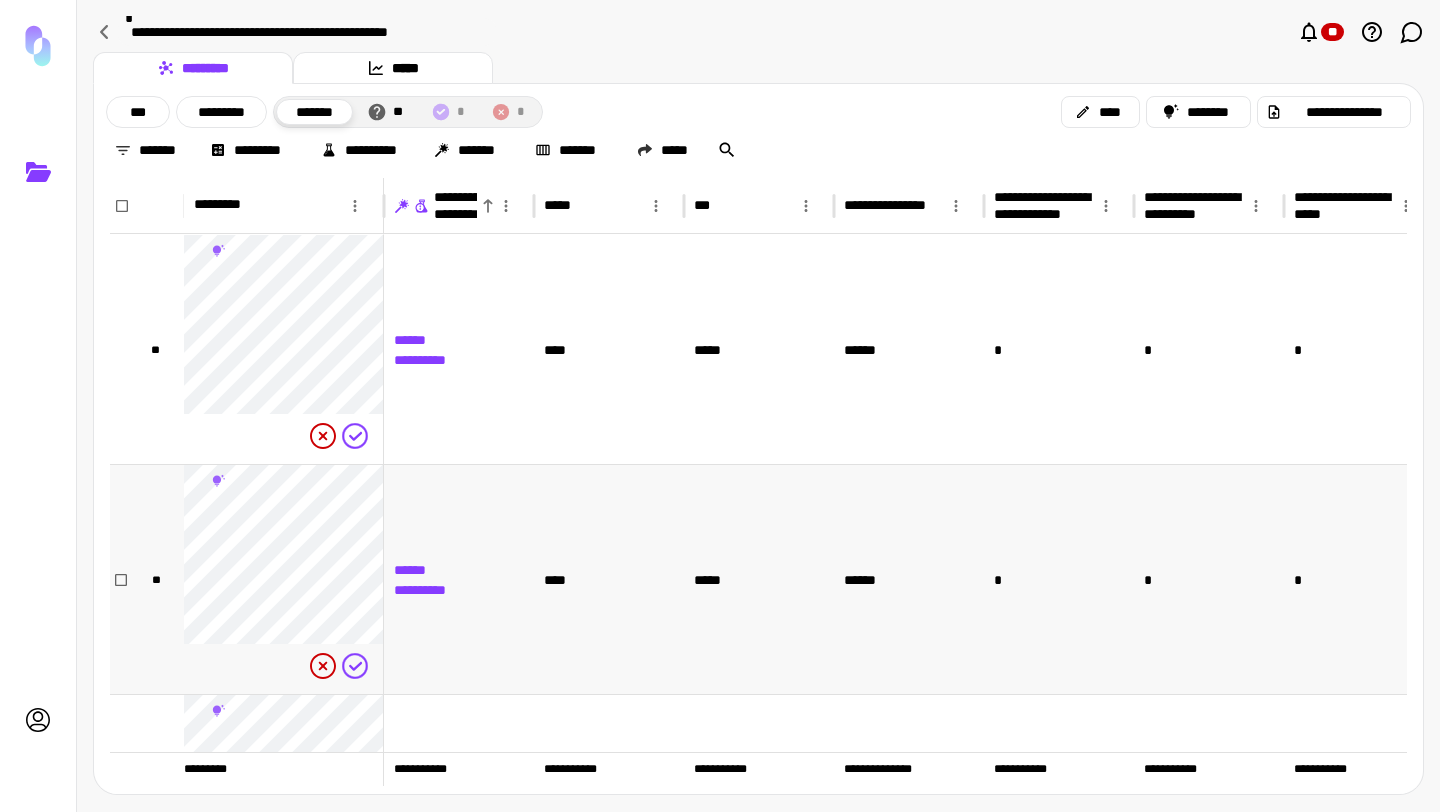 scroll, scrollTop: 164, scrollLeft: 0, axis: vertical 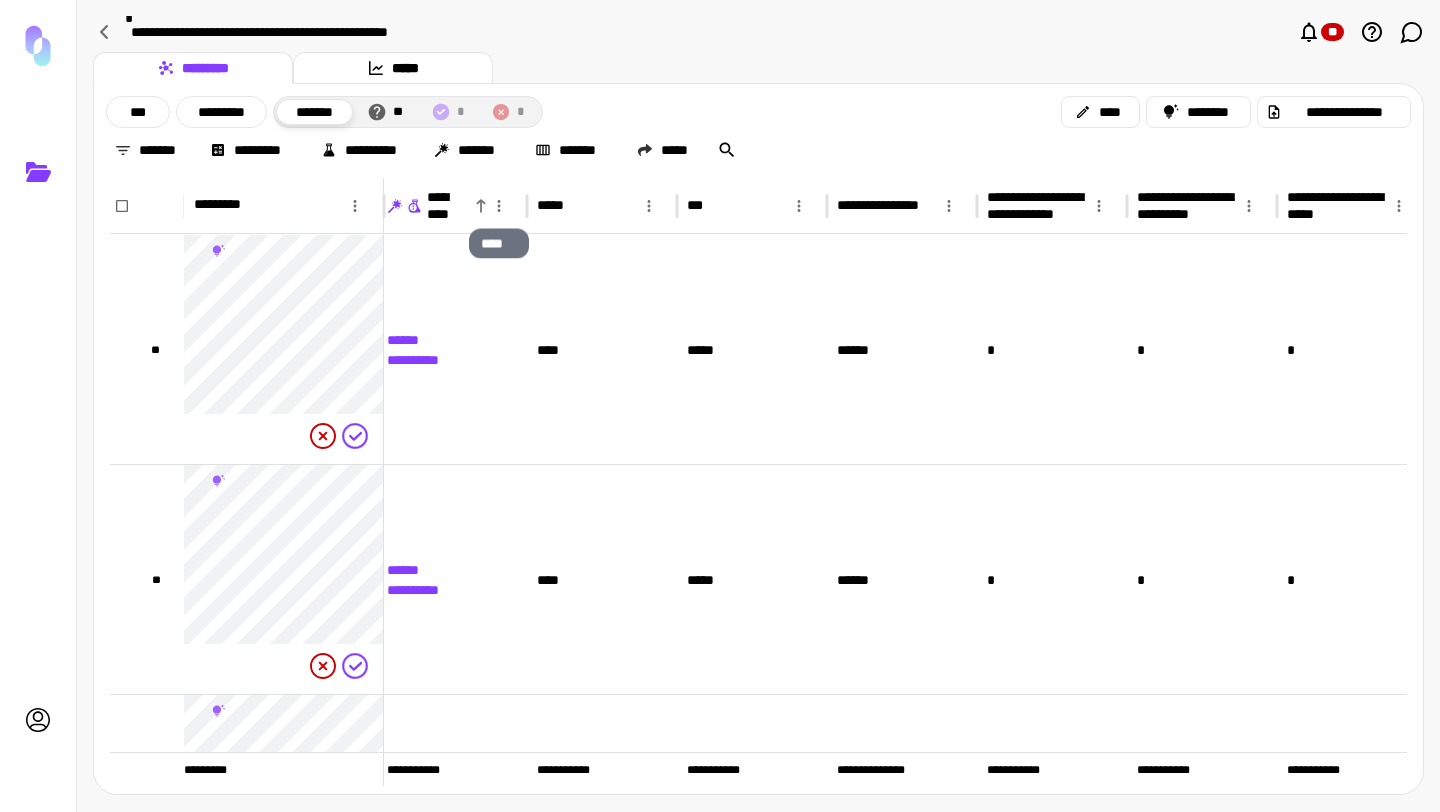 click 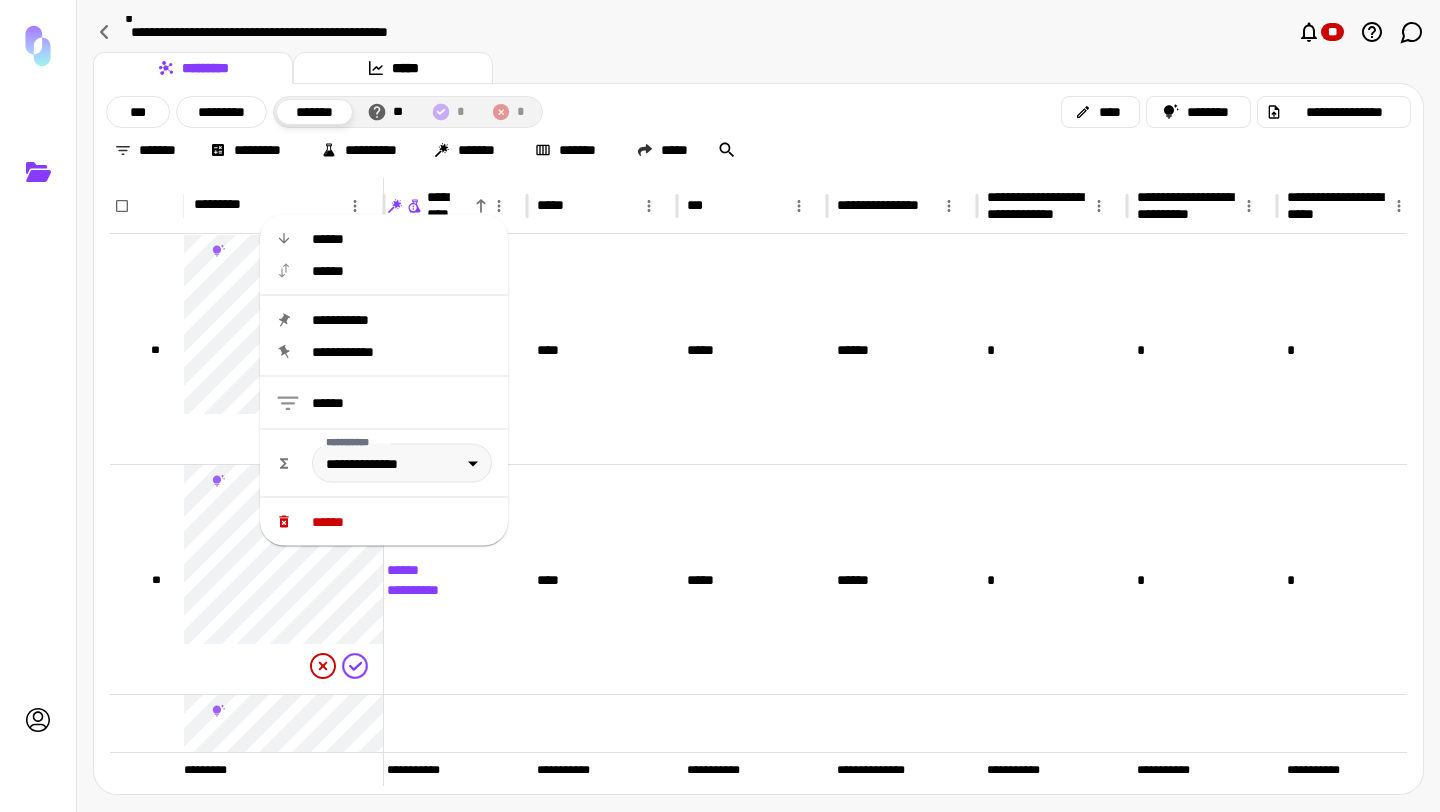 click 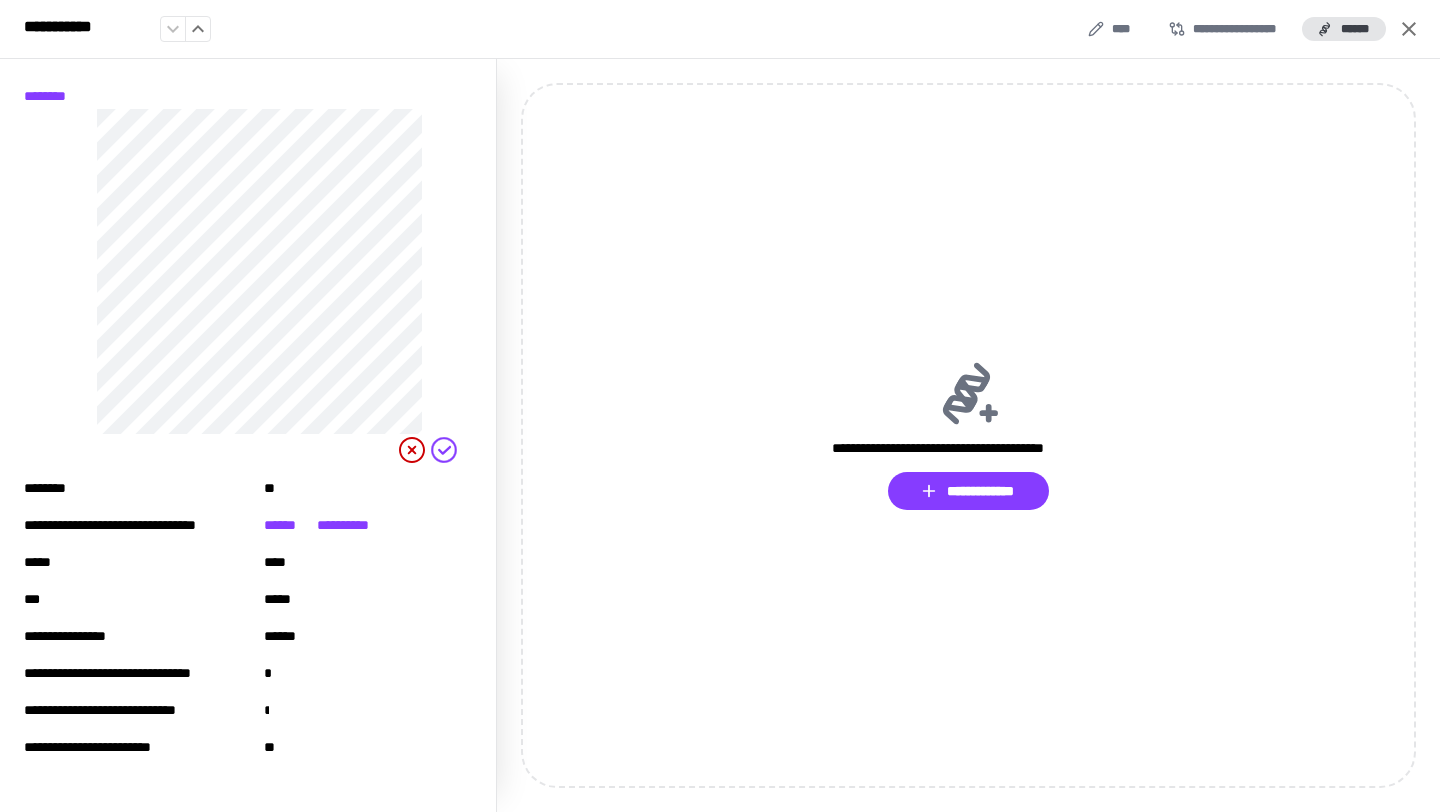 drag, startPoint x: 263, startPoint y: 560, endPoint x: 340, endPoint y: 564, distance: 77.10383 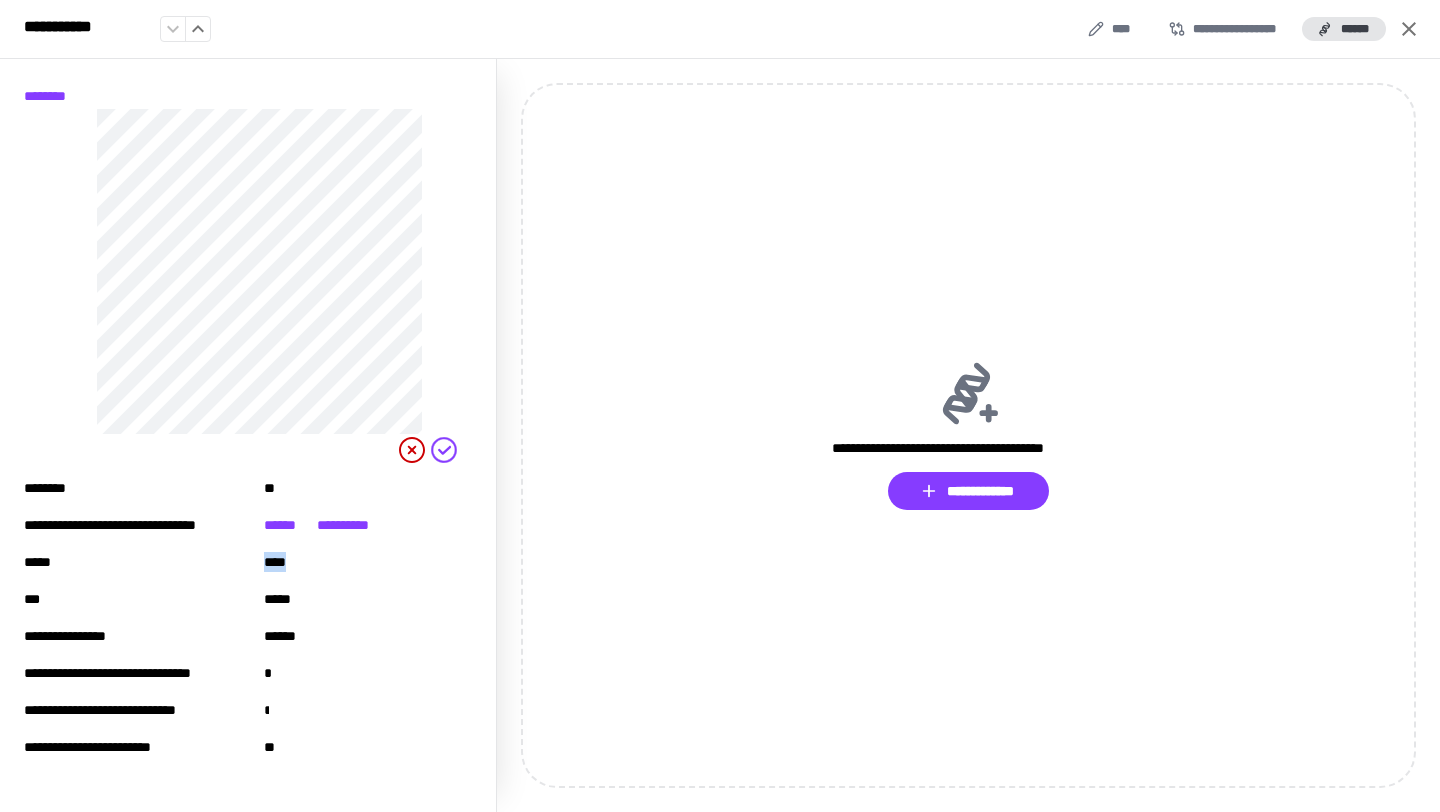 drag, startPoint x: 255, startPoint y: 559, endPoint x: 320, endPoint y: 559, distance: 65 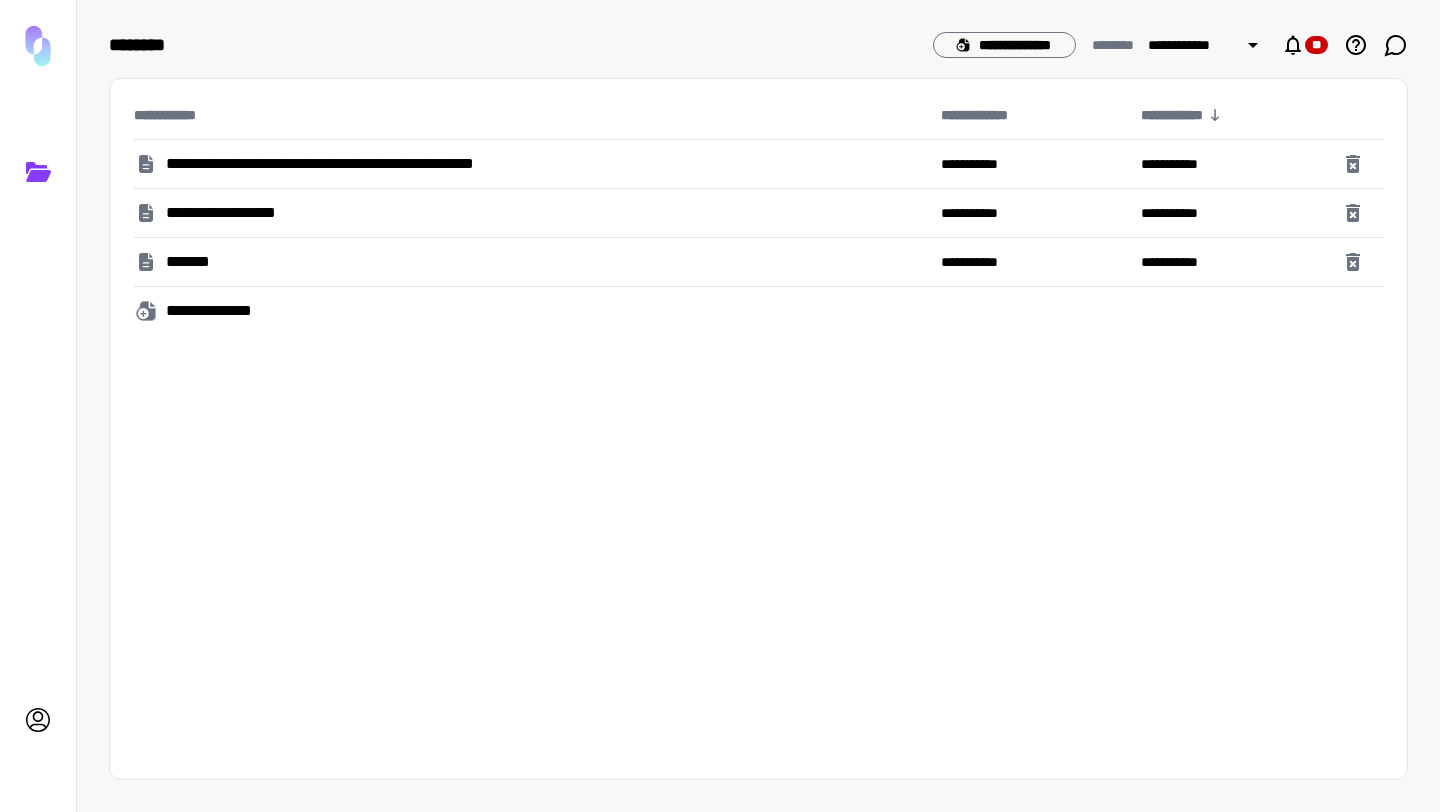 click on "**********" at bounding box center [362, 164] 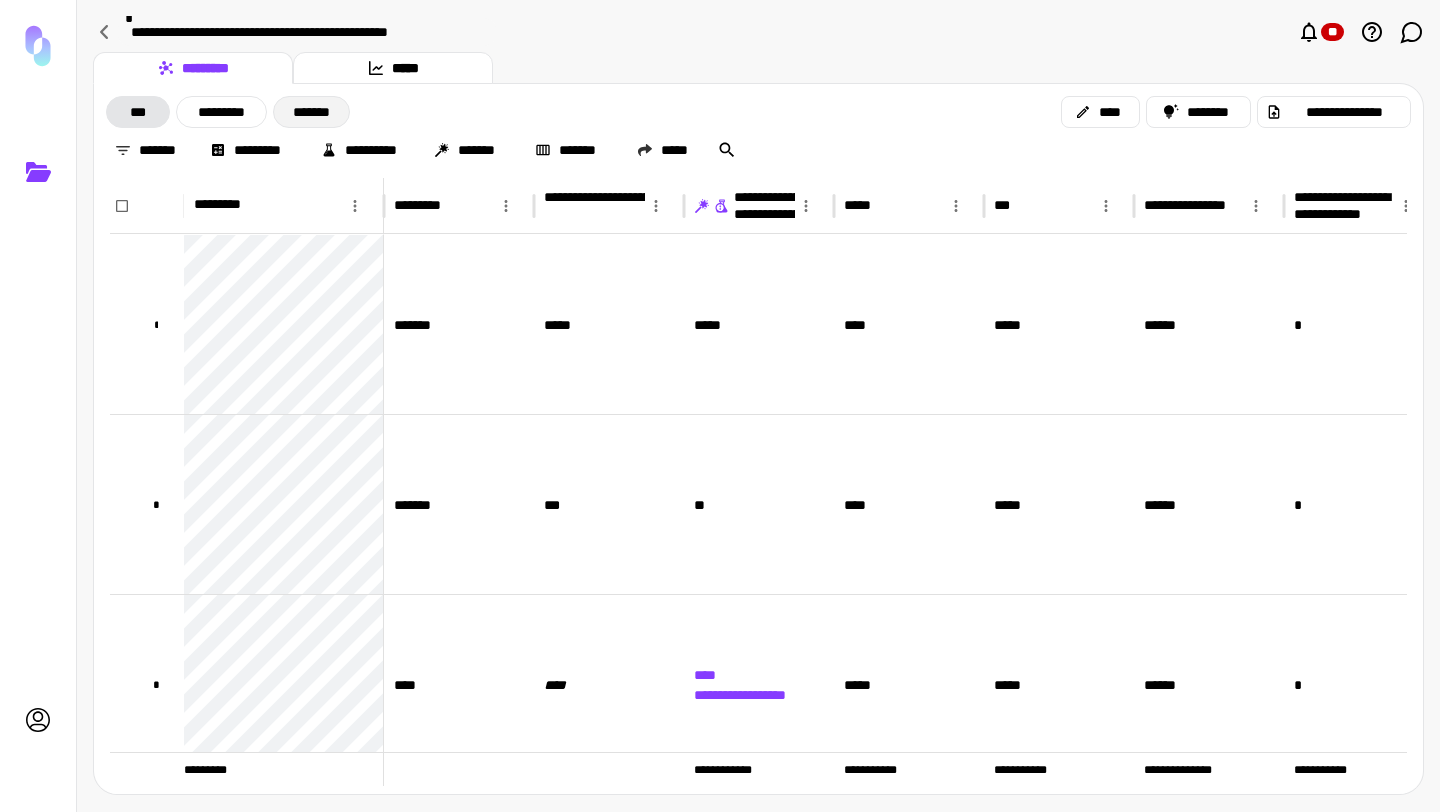 click on "*******" at bounding box center [311, 112] 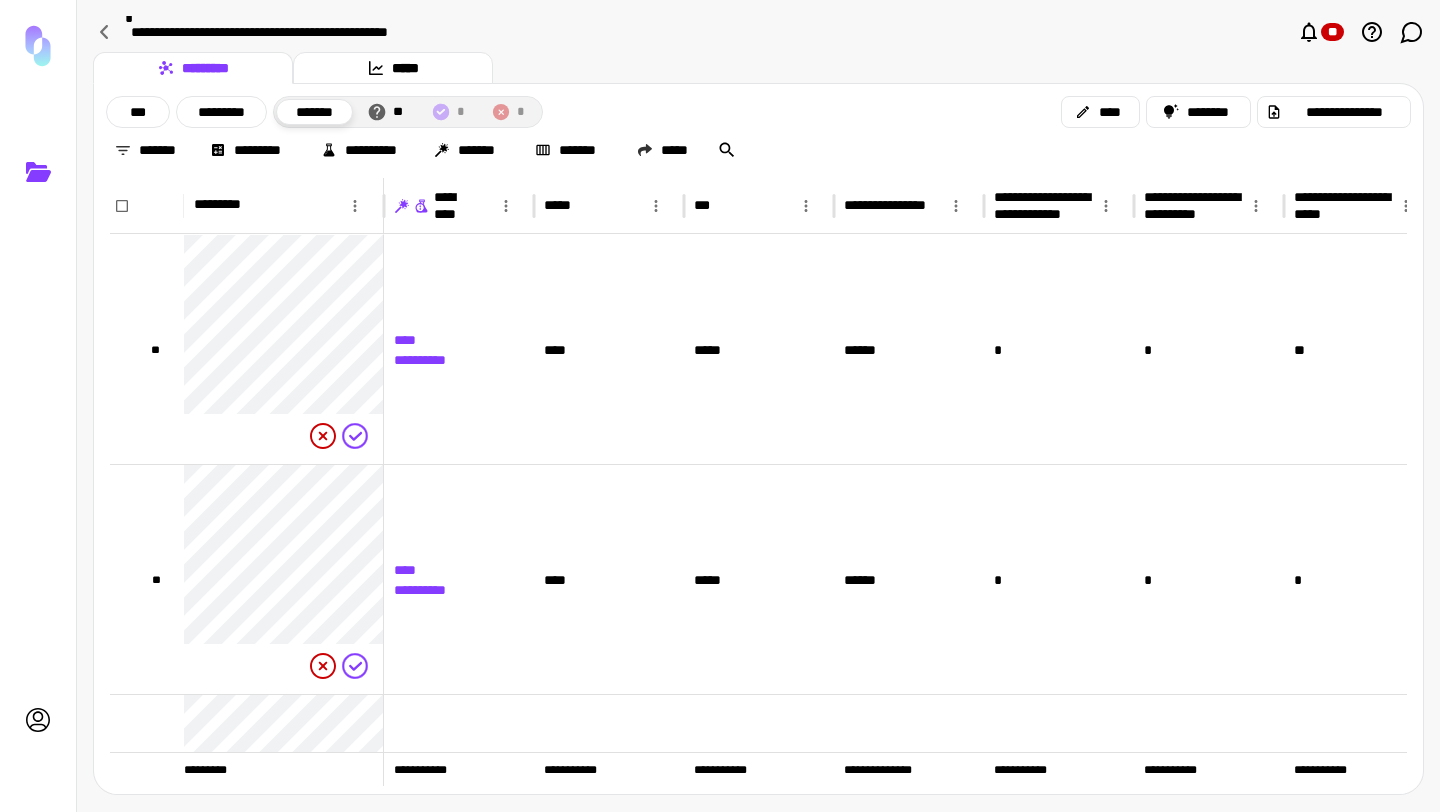 click 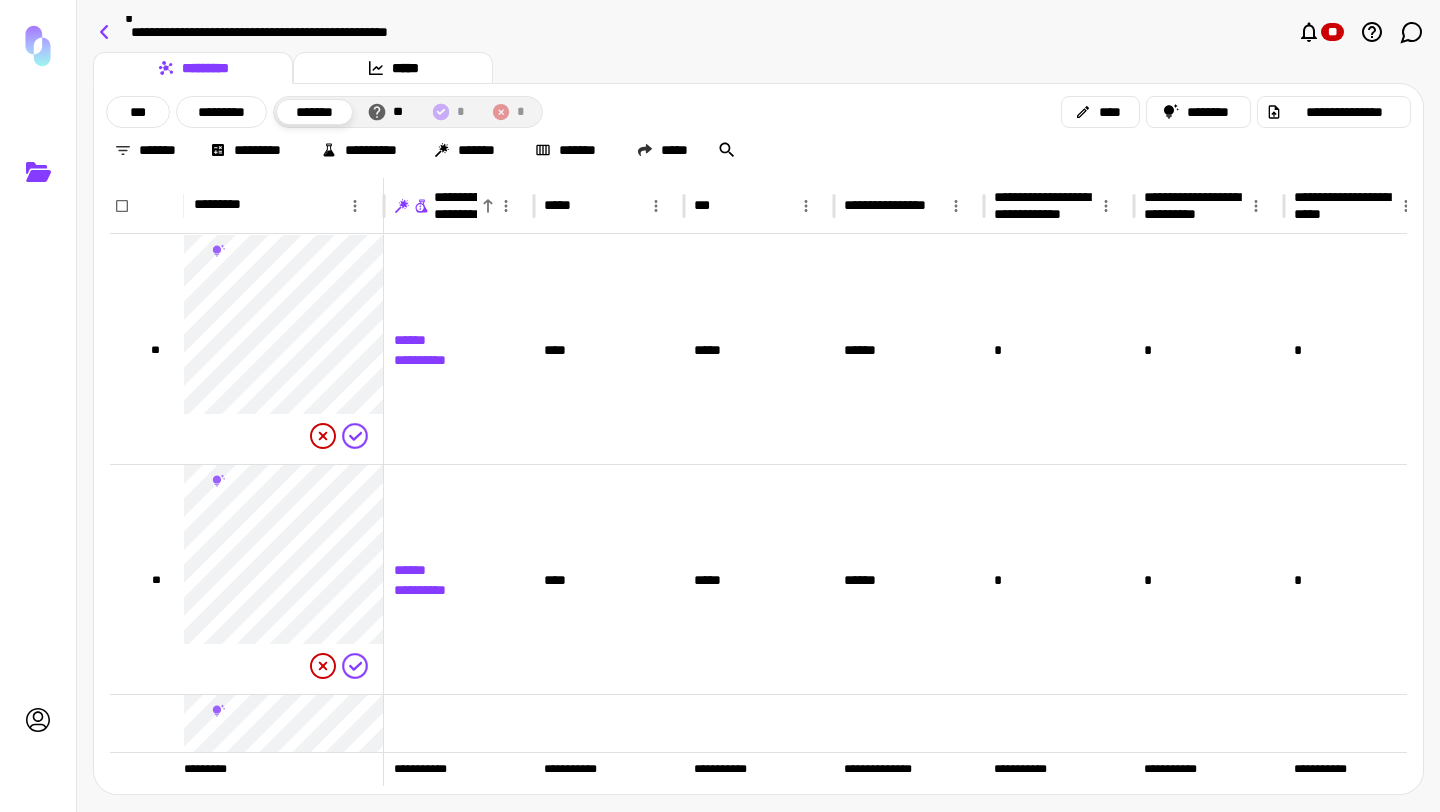 click 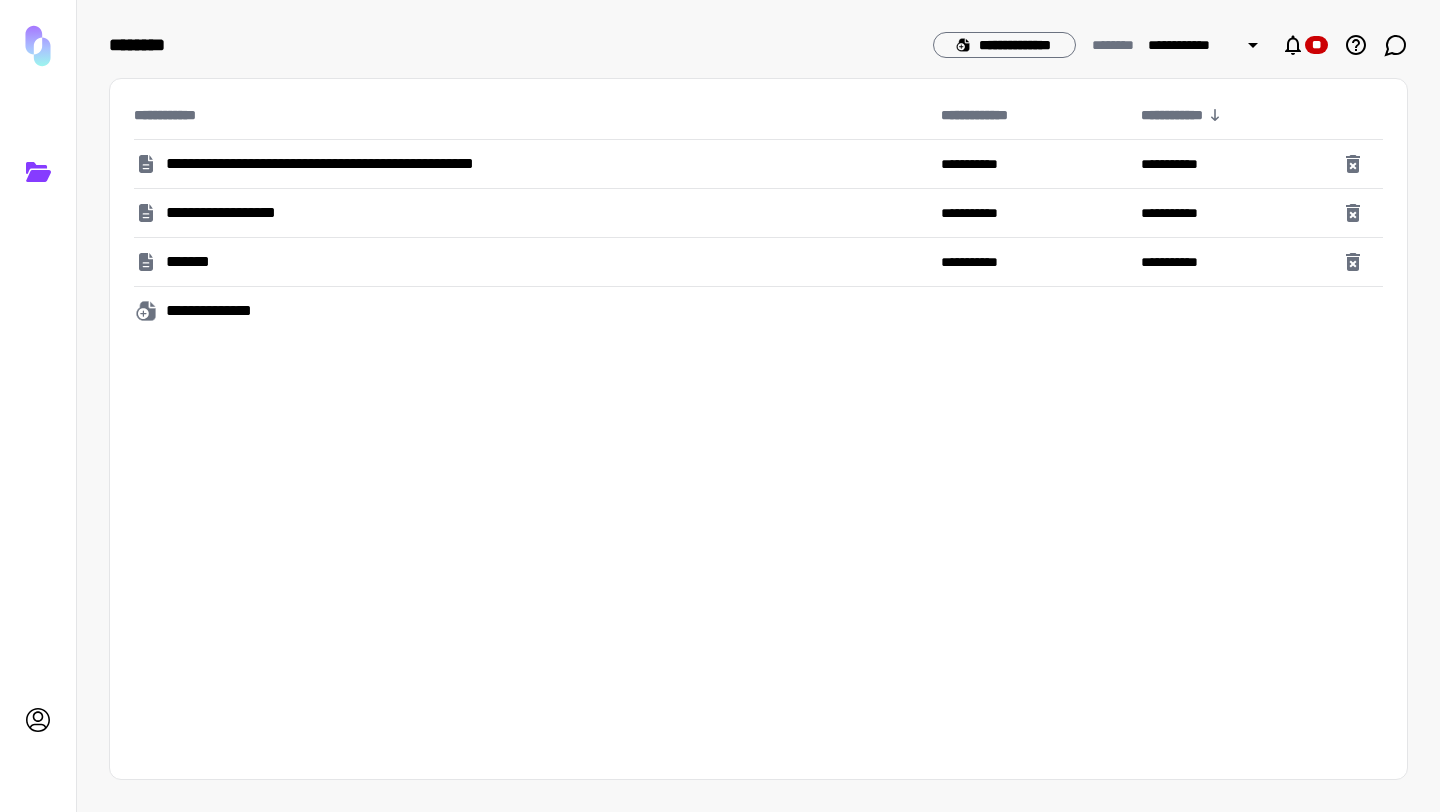 click on "*******" at bounding box center (196, 262) 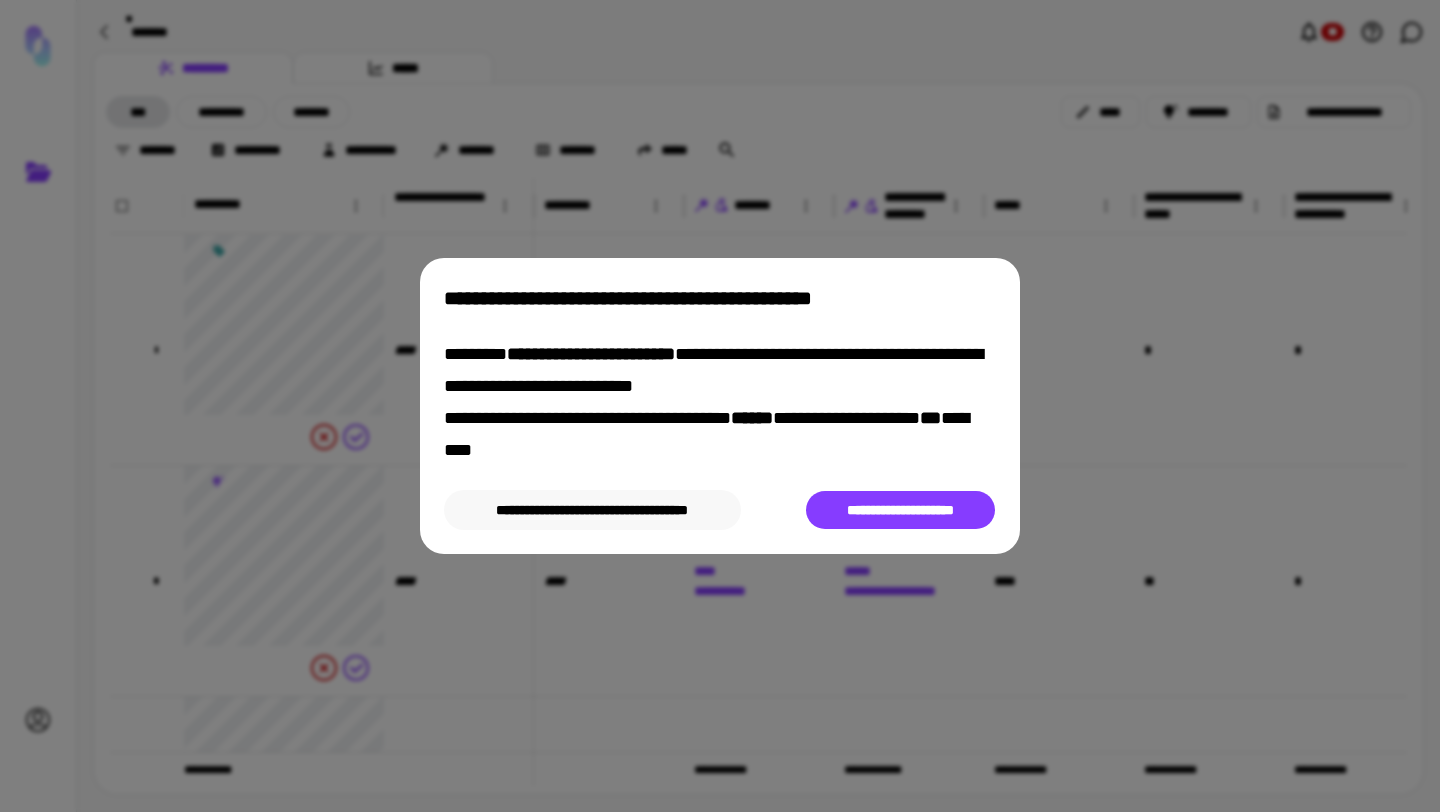 click on "**********" at bounding box center (592, 510) 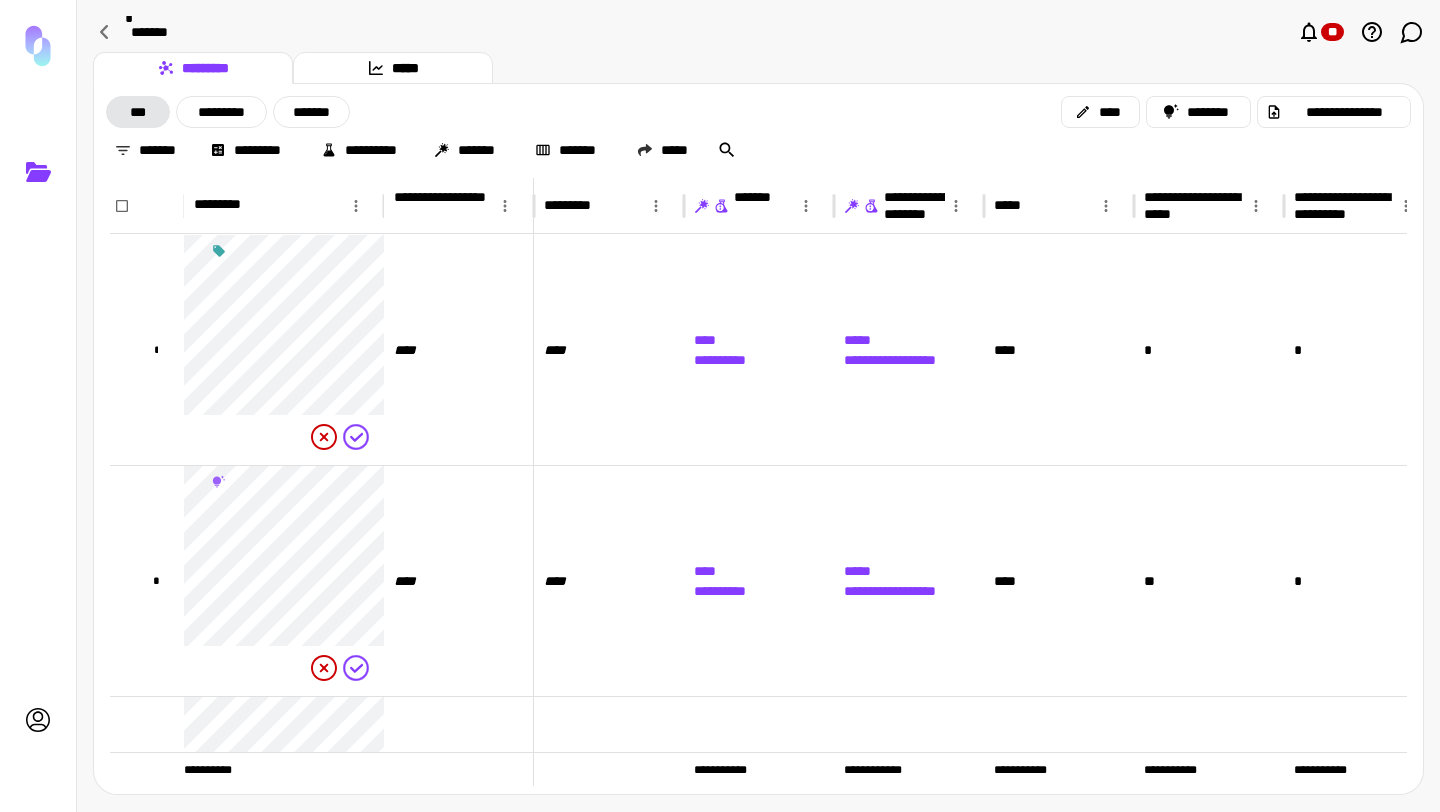 click 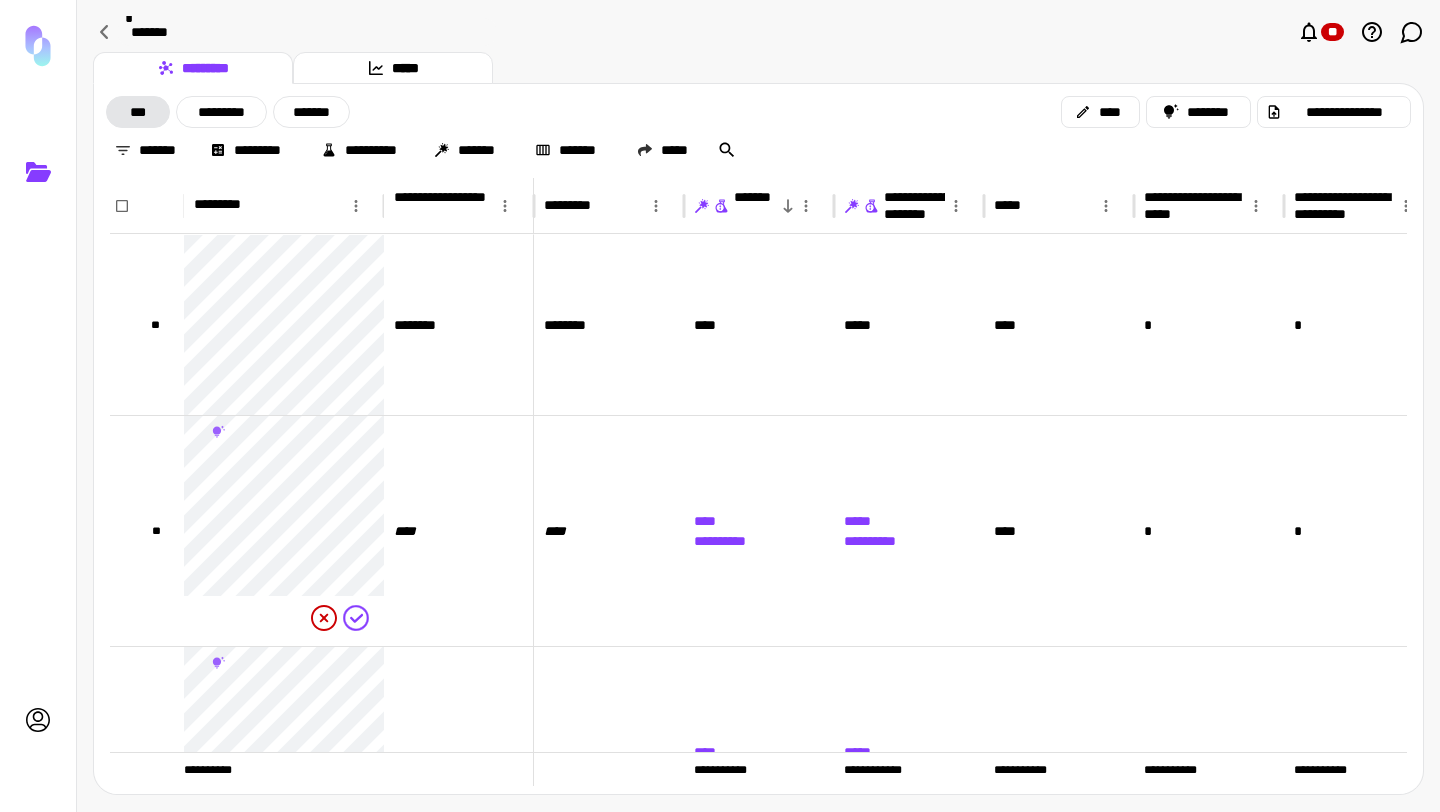 click 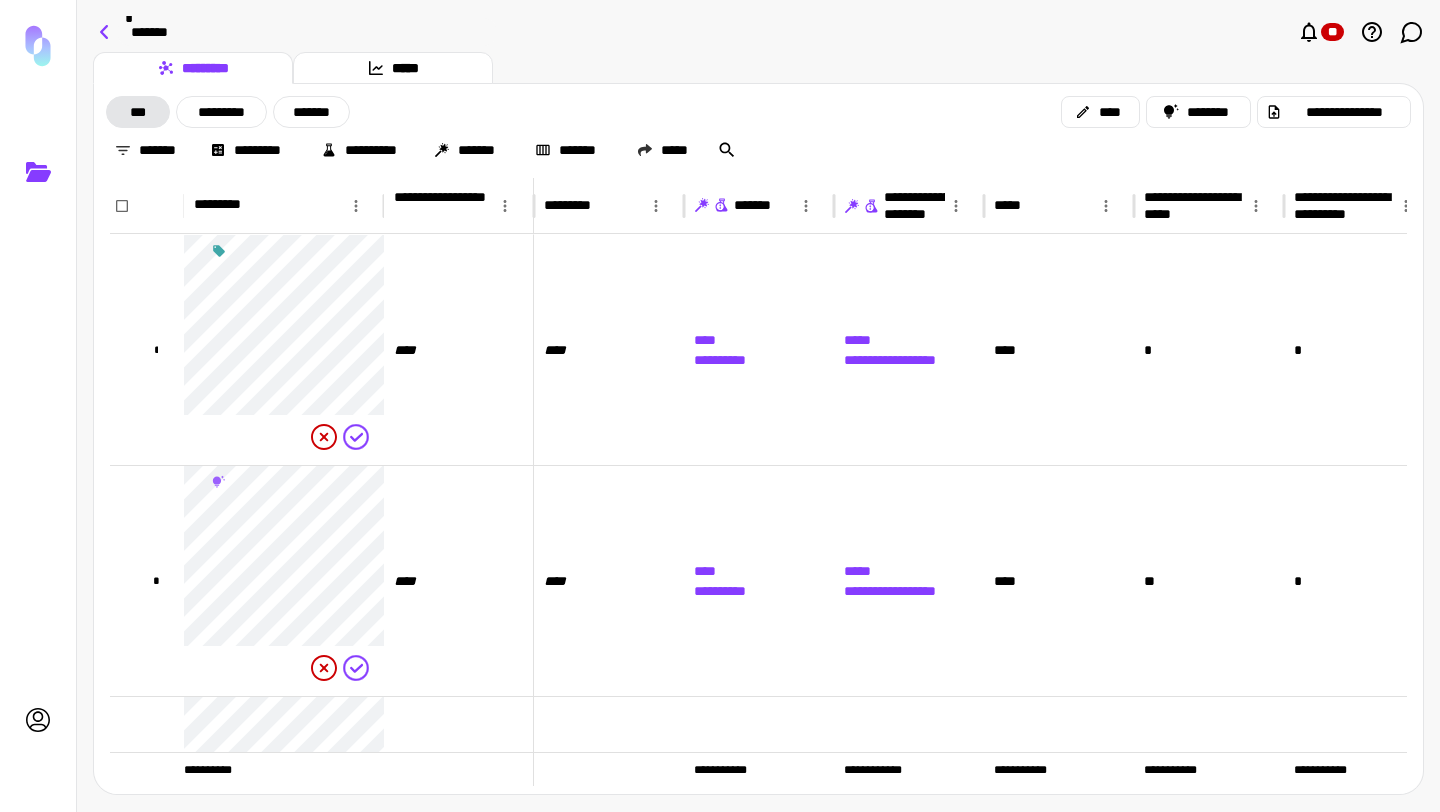 click 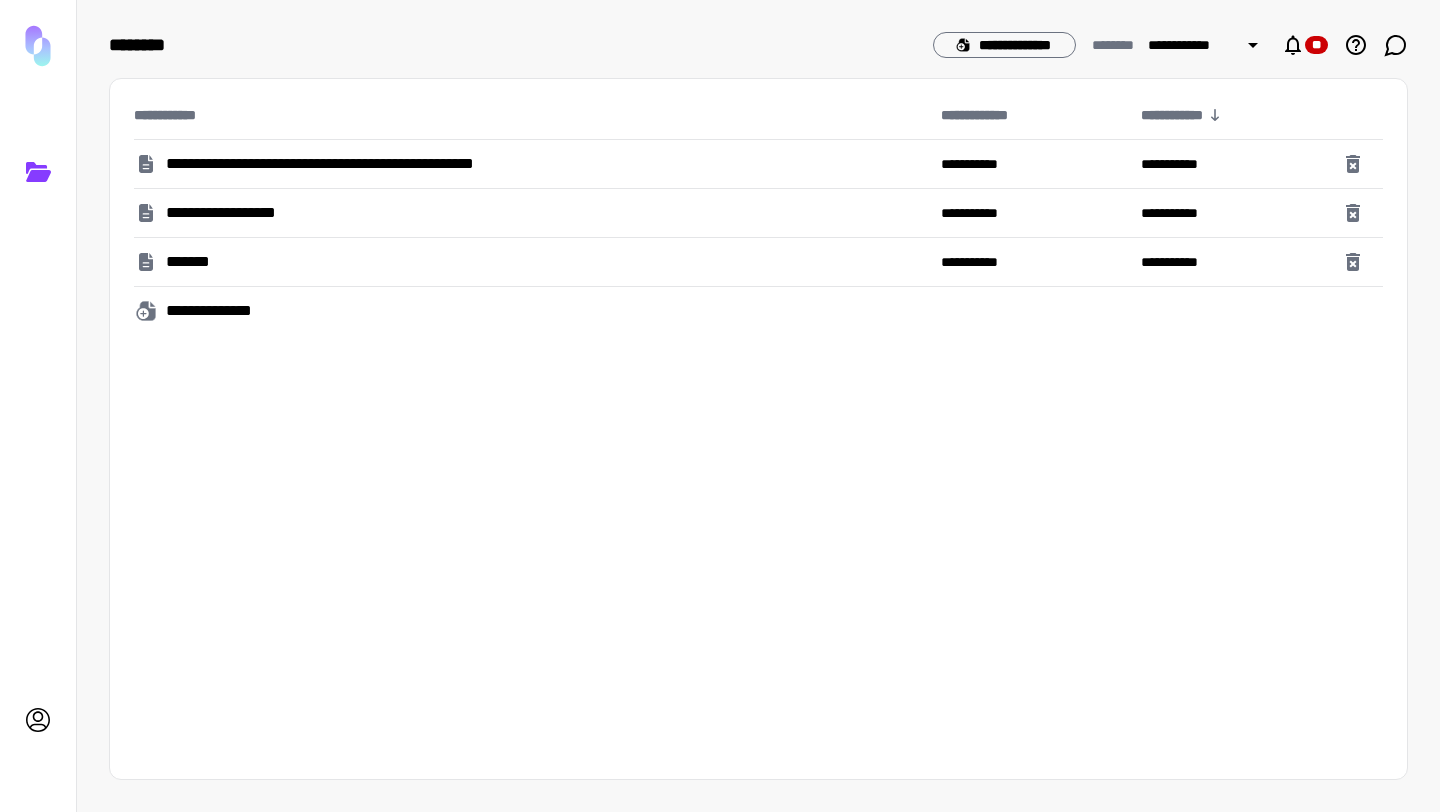 click on "**********" at bounding box center (362, 164) 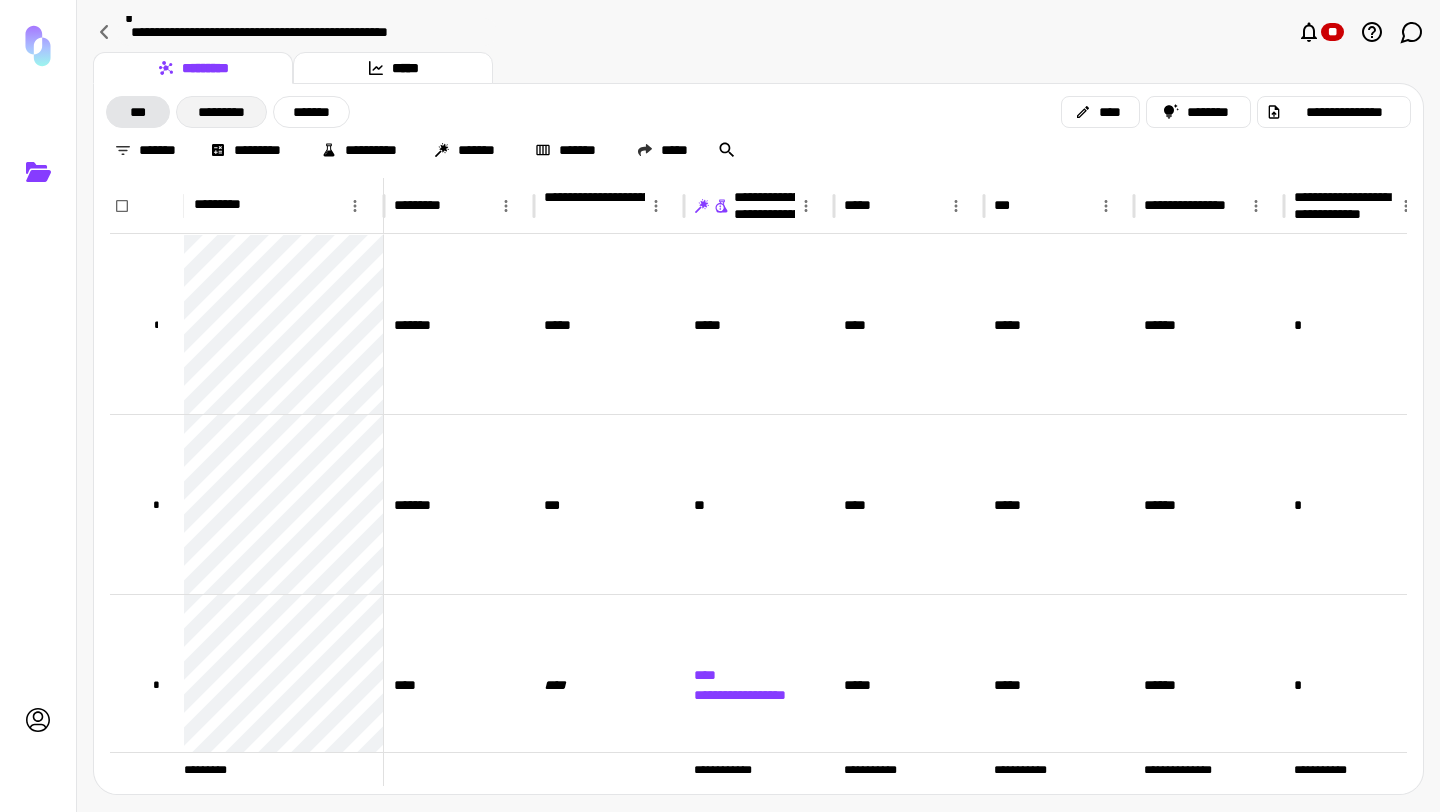 click on "*********" at bounding box center (221, 112) 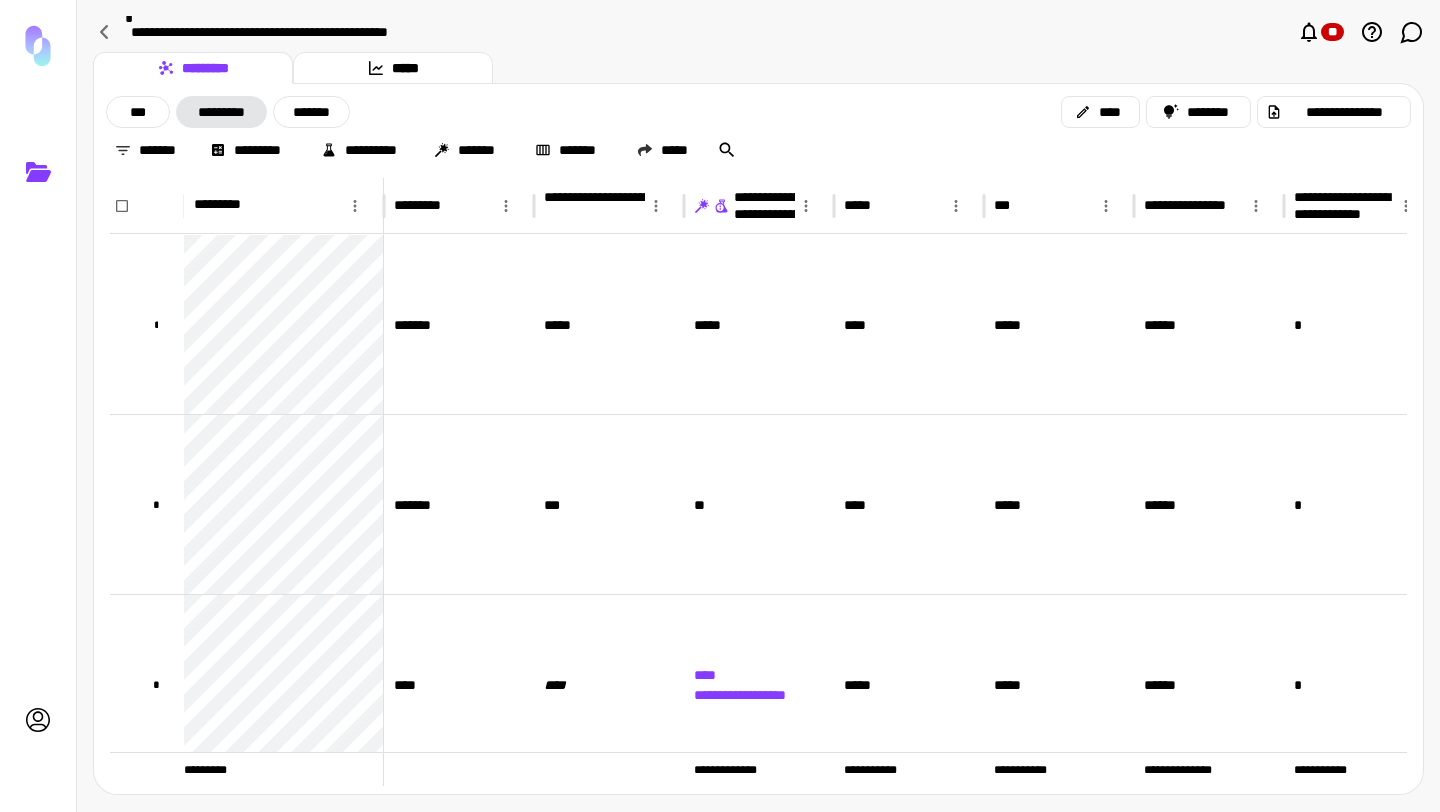 click on "*********" at bounding box center [221, 112] 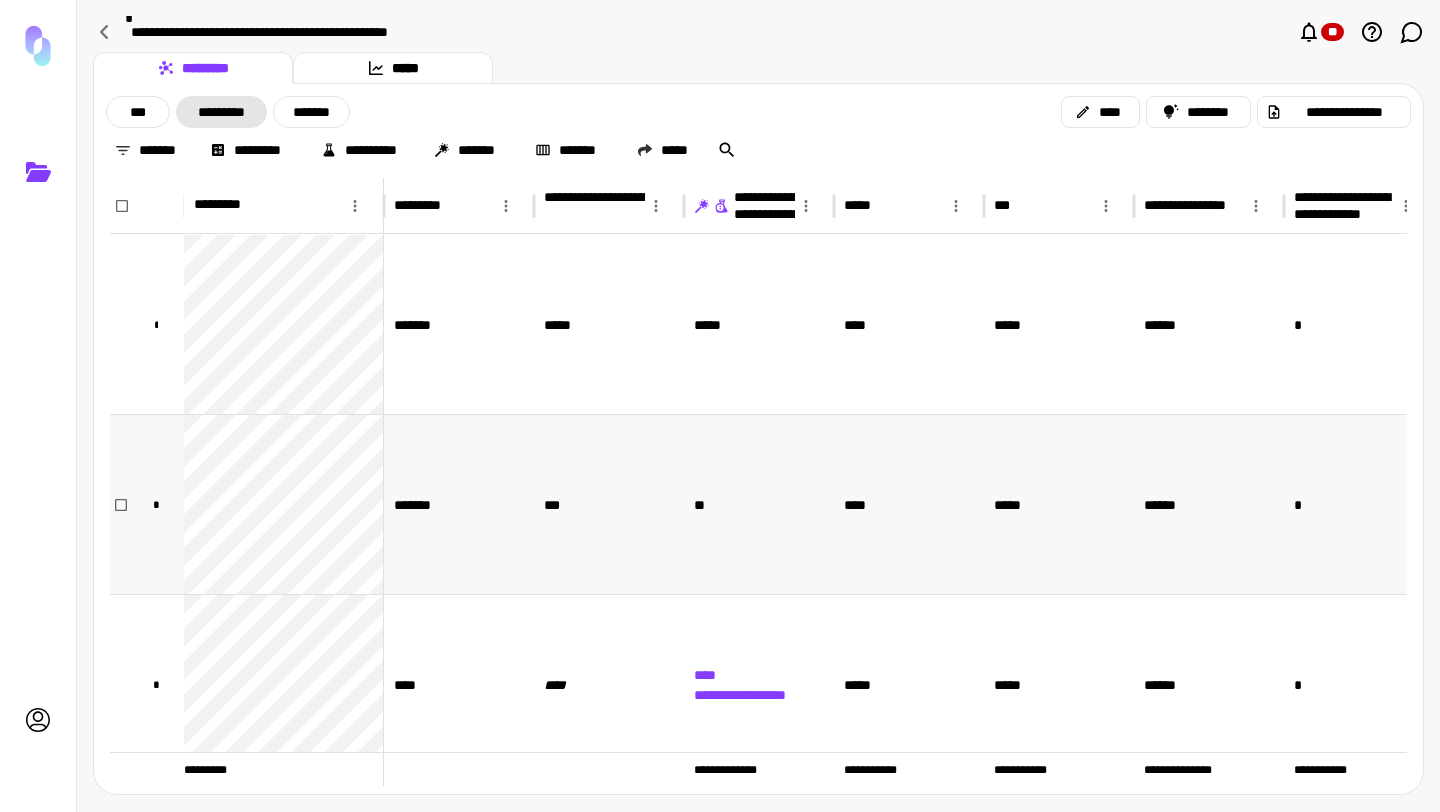 scroll, scrollTop: 46, scrollLeft: 0, axis: vertical 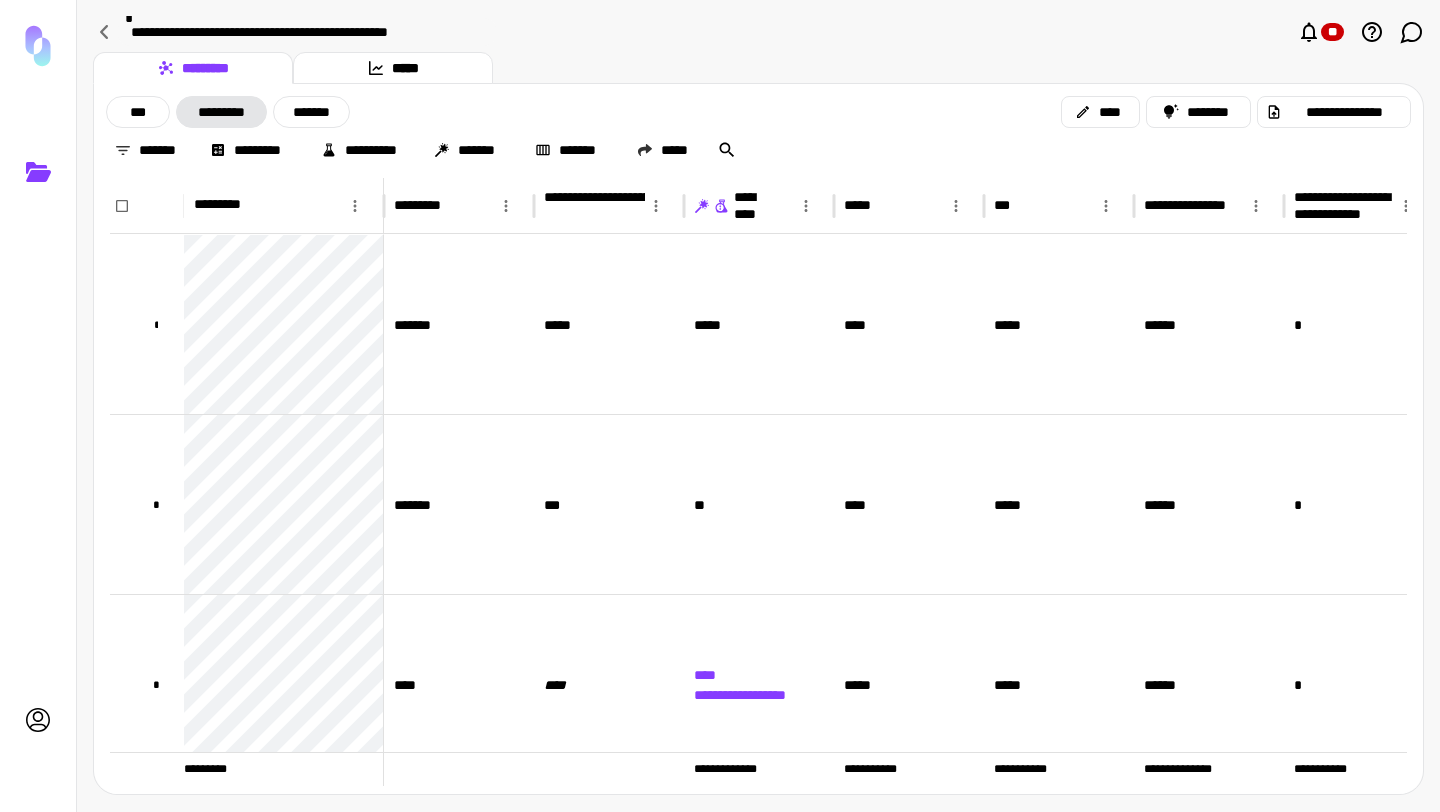 click 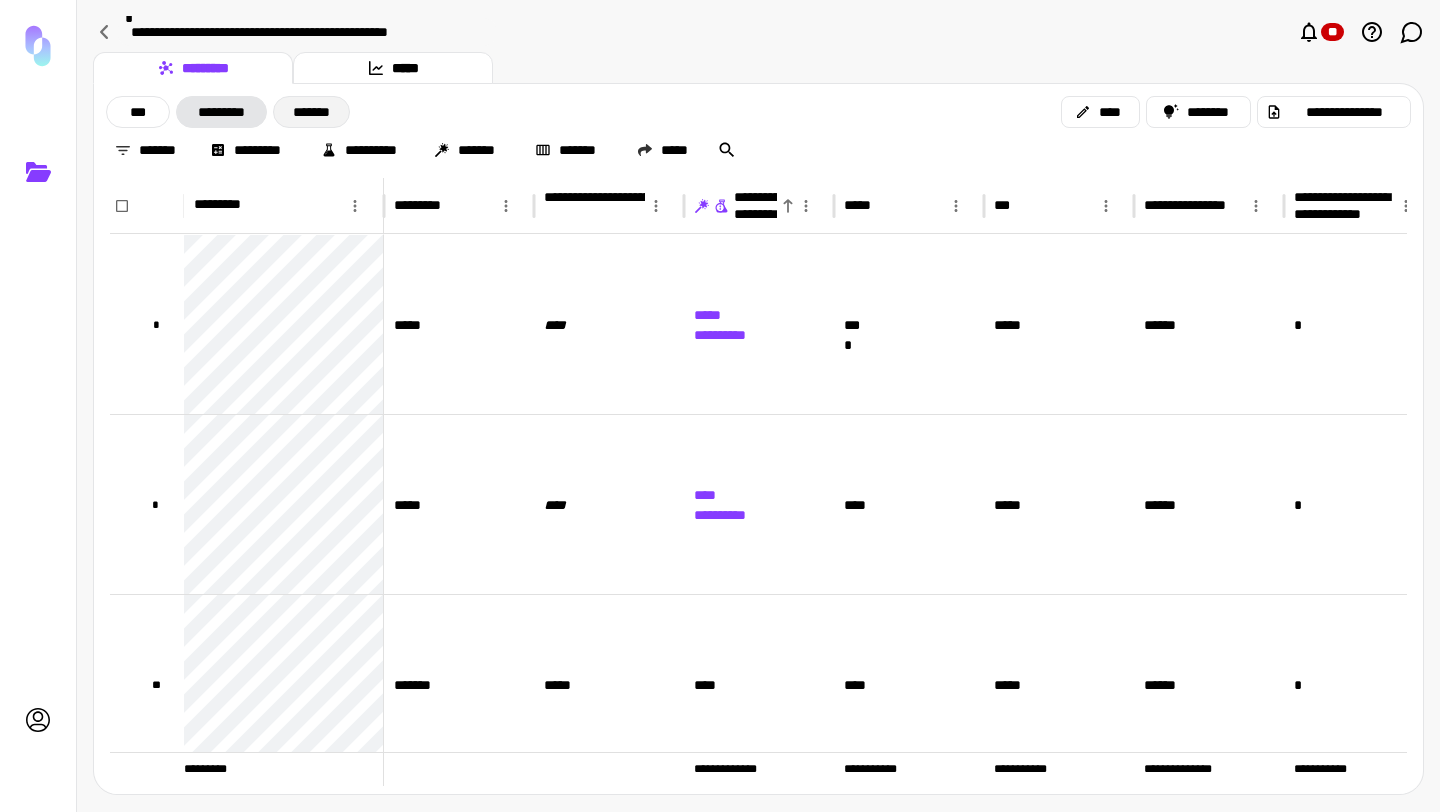 click on "*******" at bounding box center (311, 112) 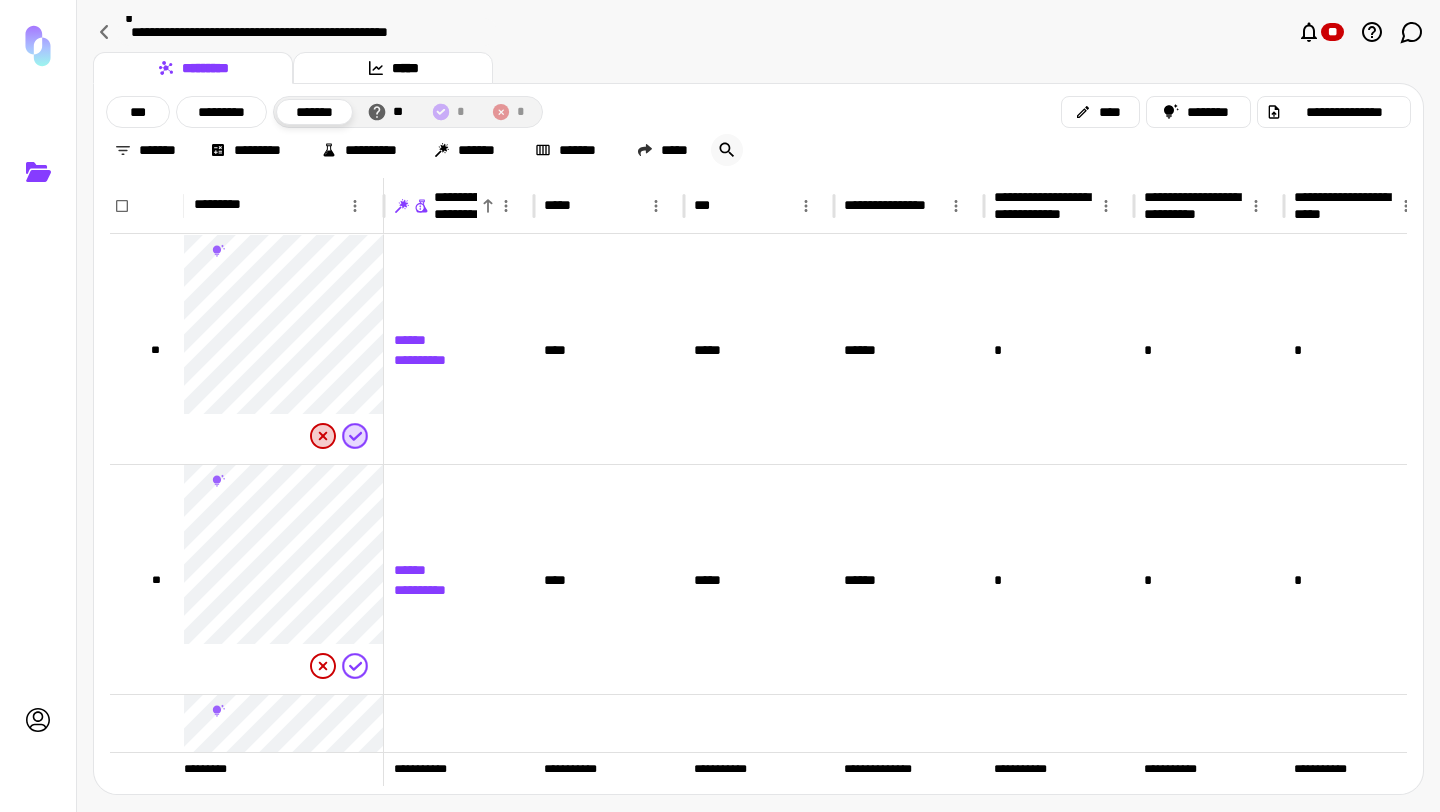 click at bounding box center [727, 150] 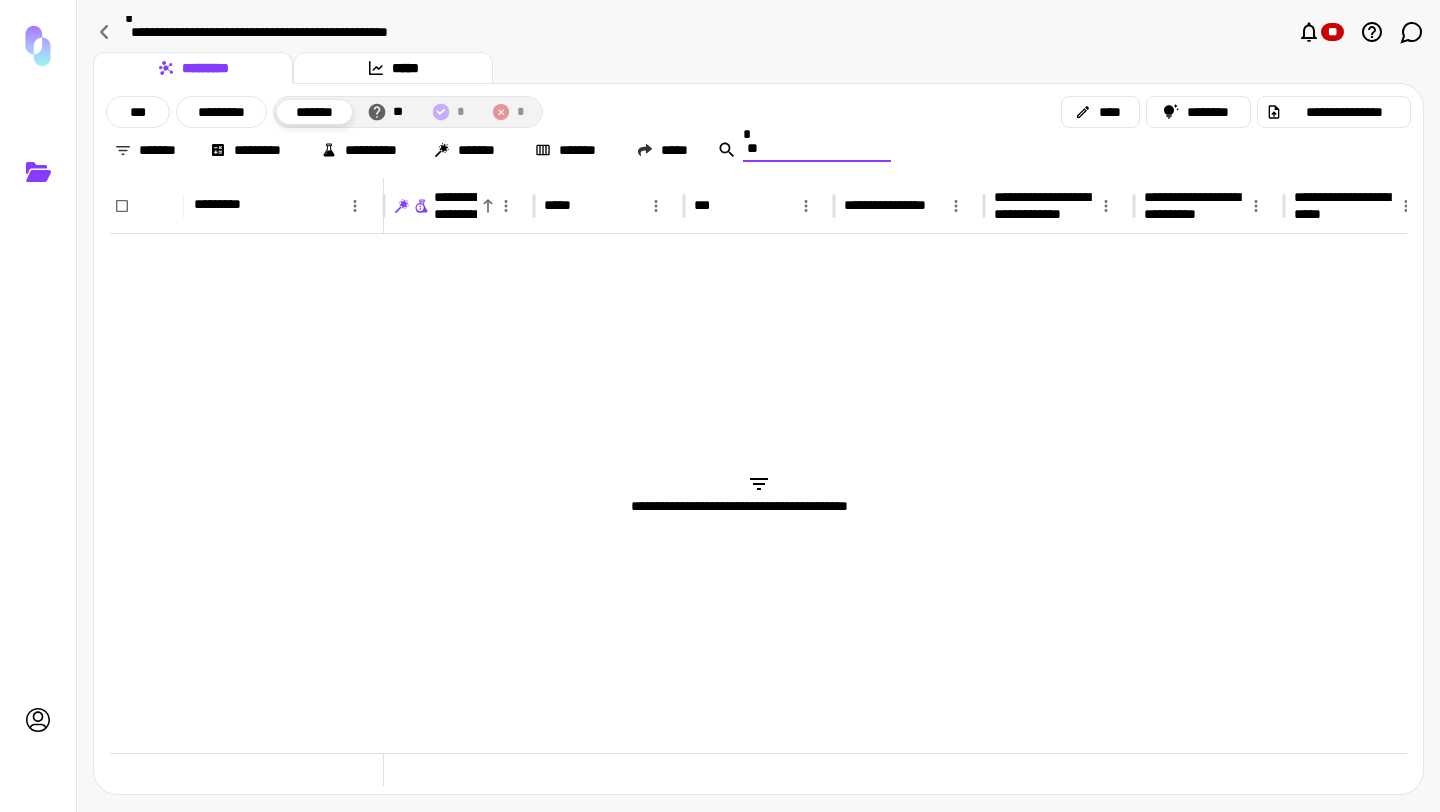 type on "*" 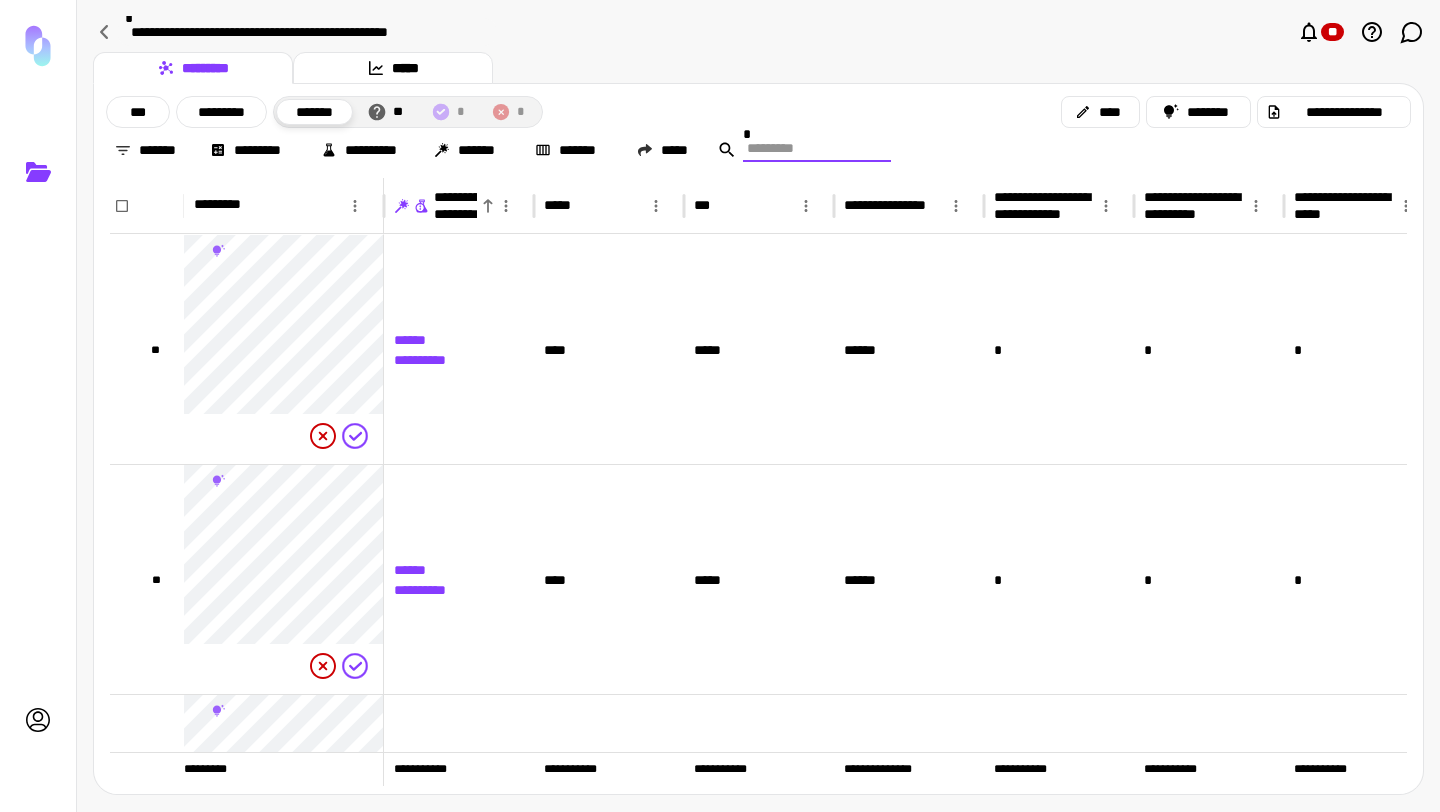 type 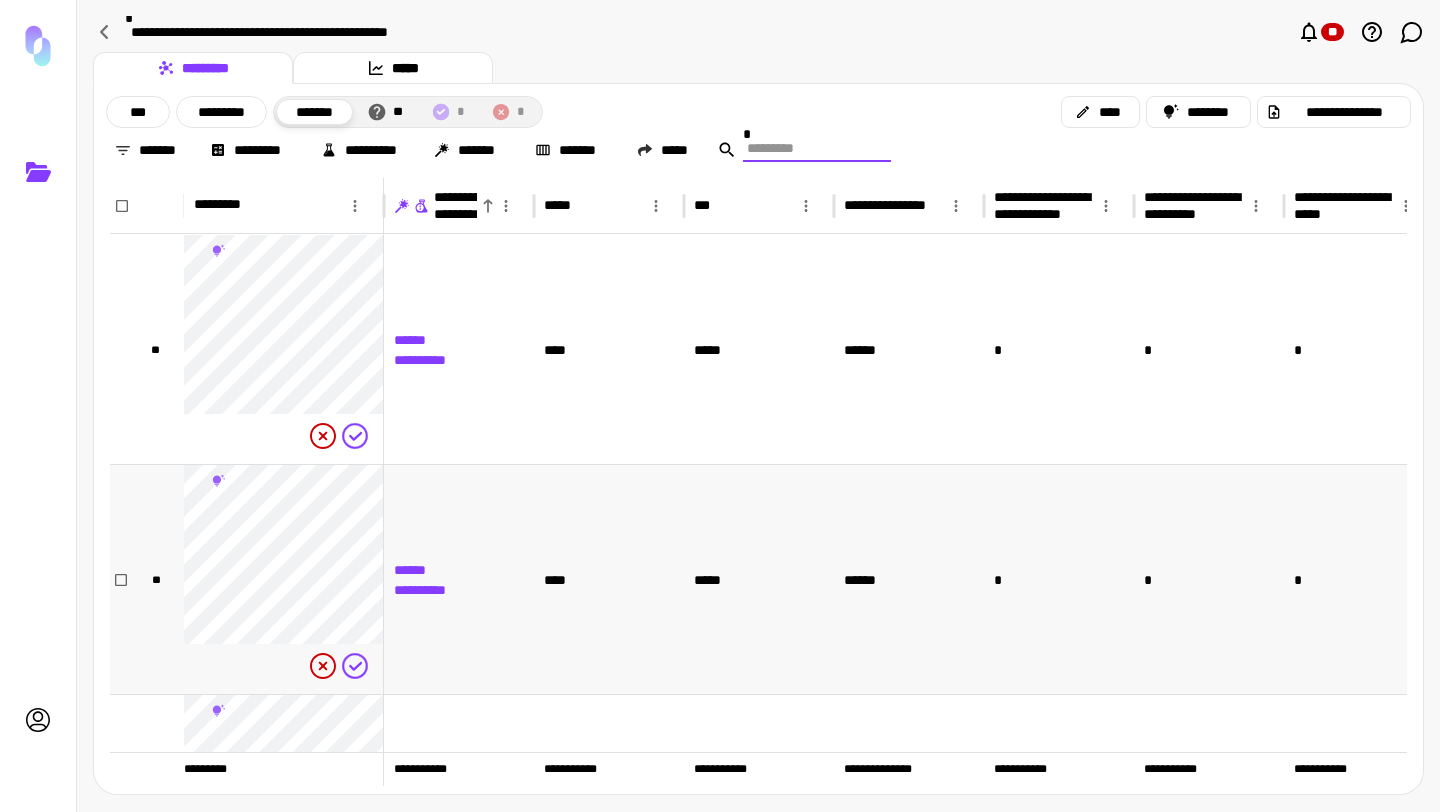 scroll, scrollTop: 218, scrollLeft: 0, axis: vertical 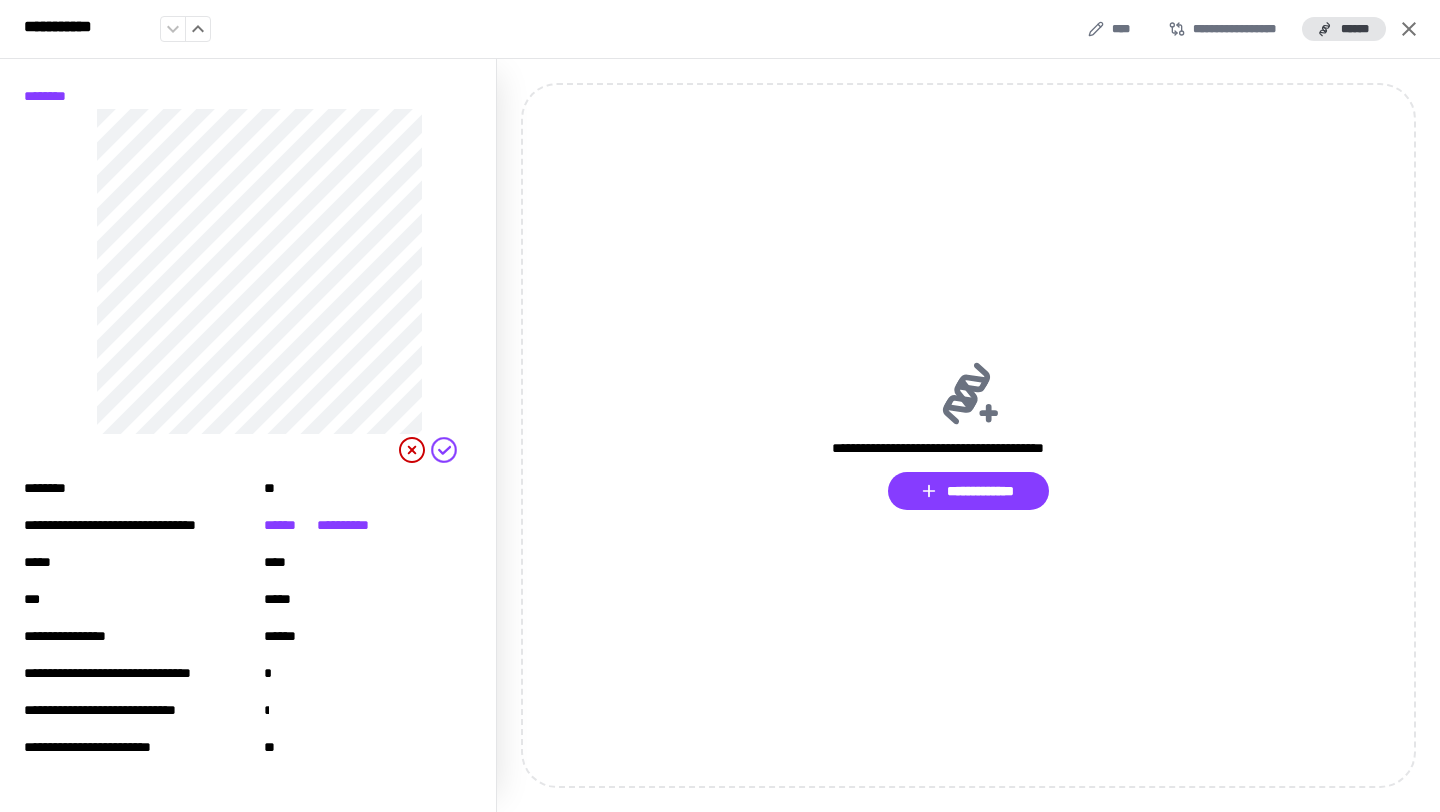 click 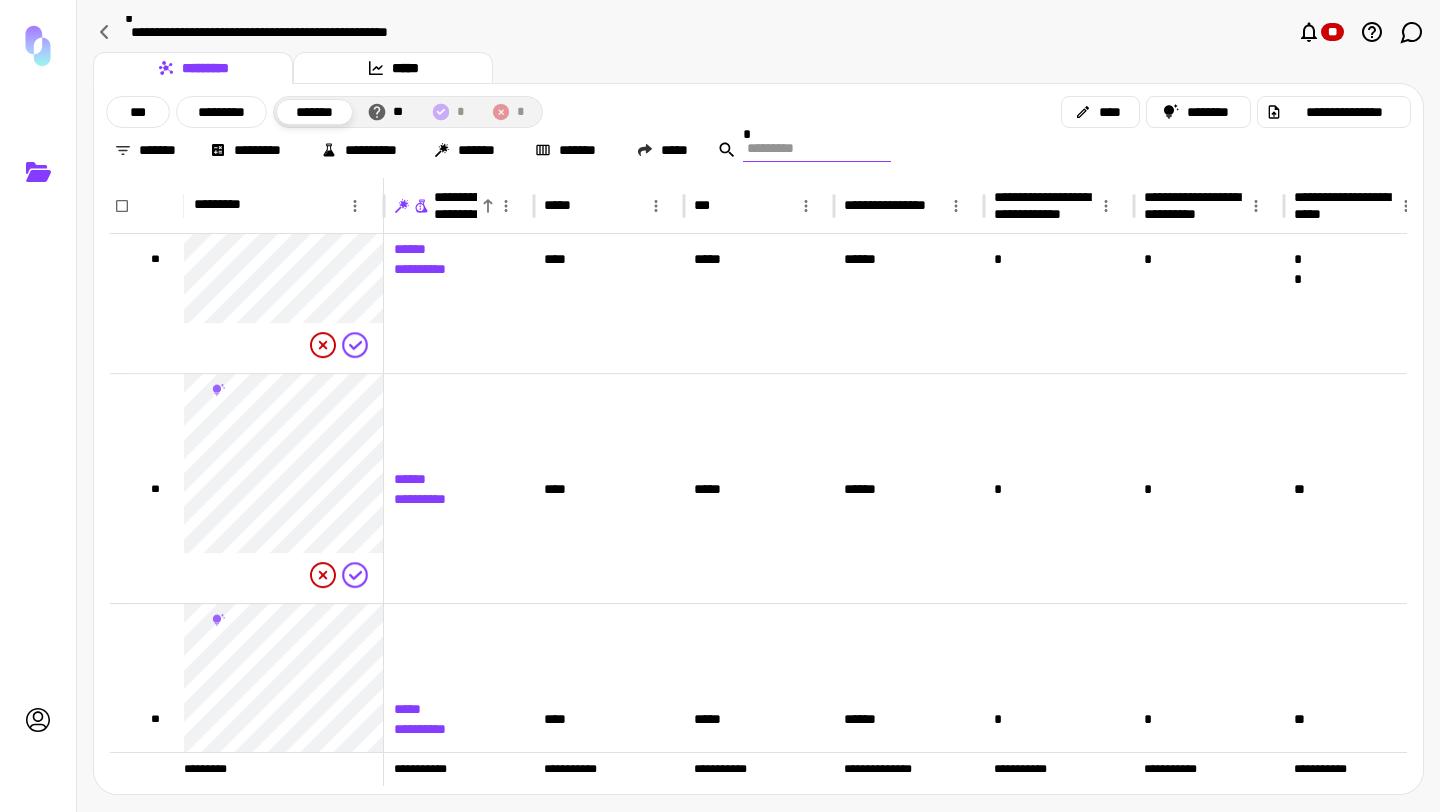 click at bounding box center (817, 148) 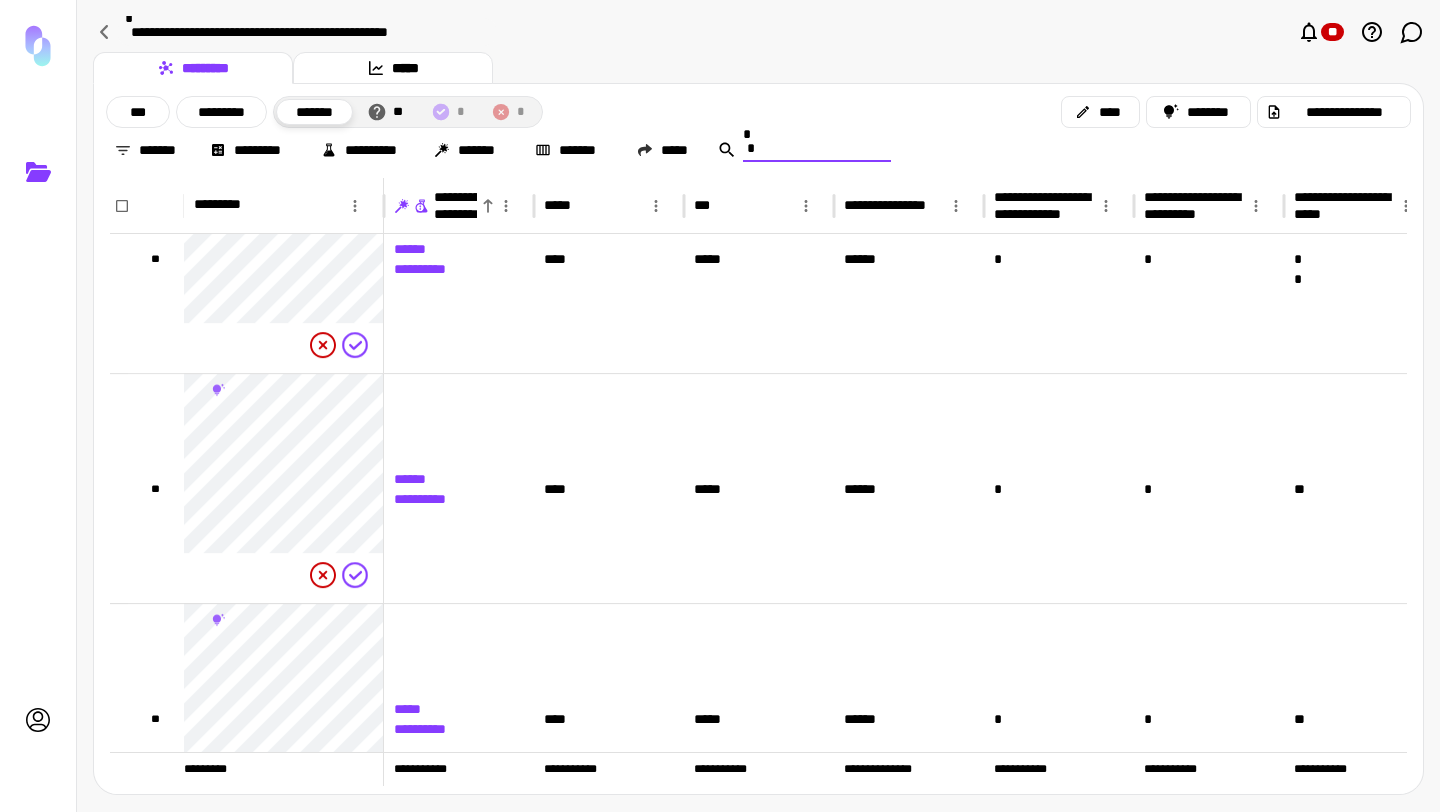 scroll, scrollTop: 0, scrollLeft: 0, axis: both 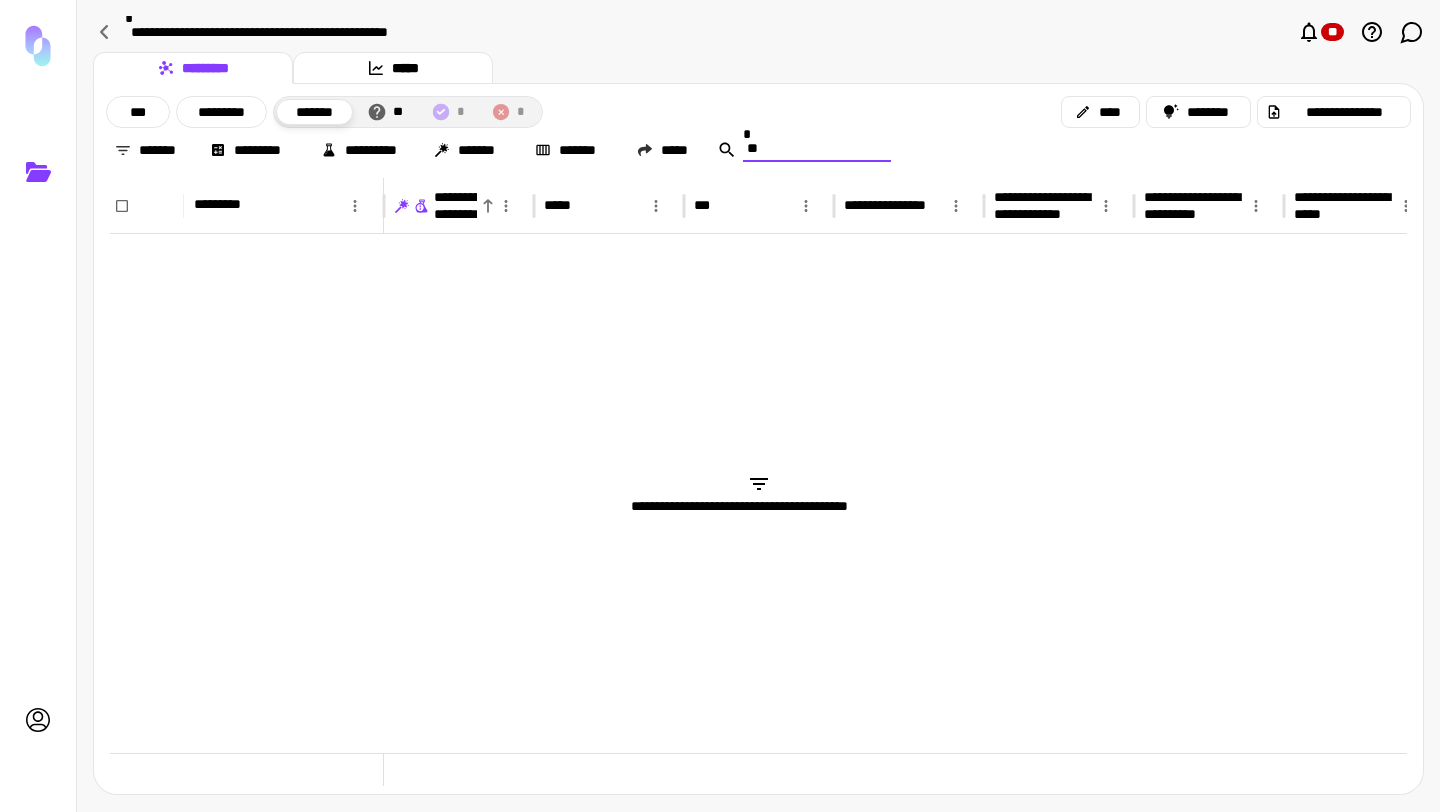 type on "*" 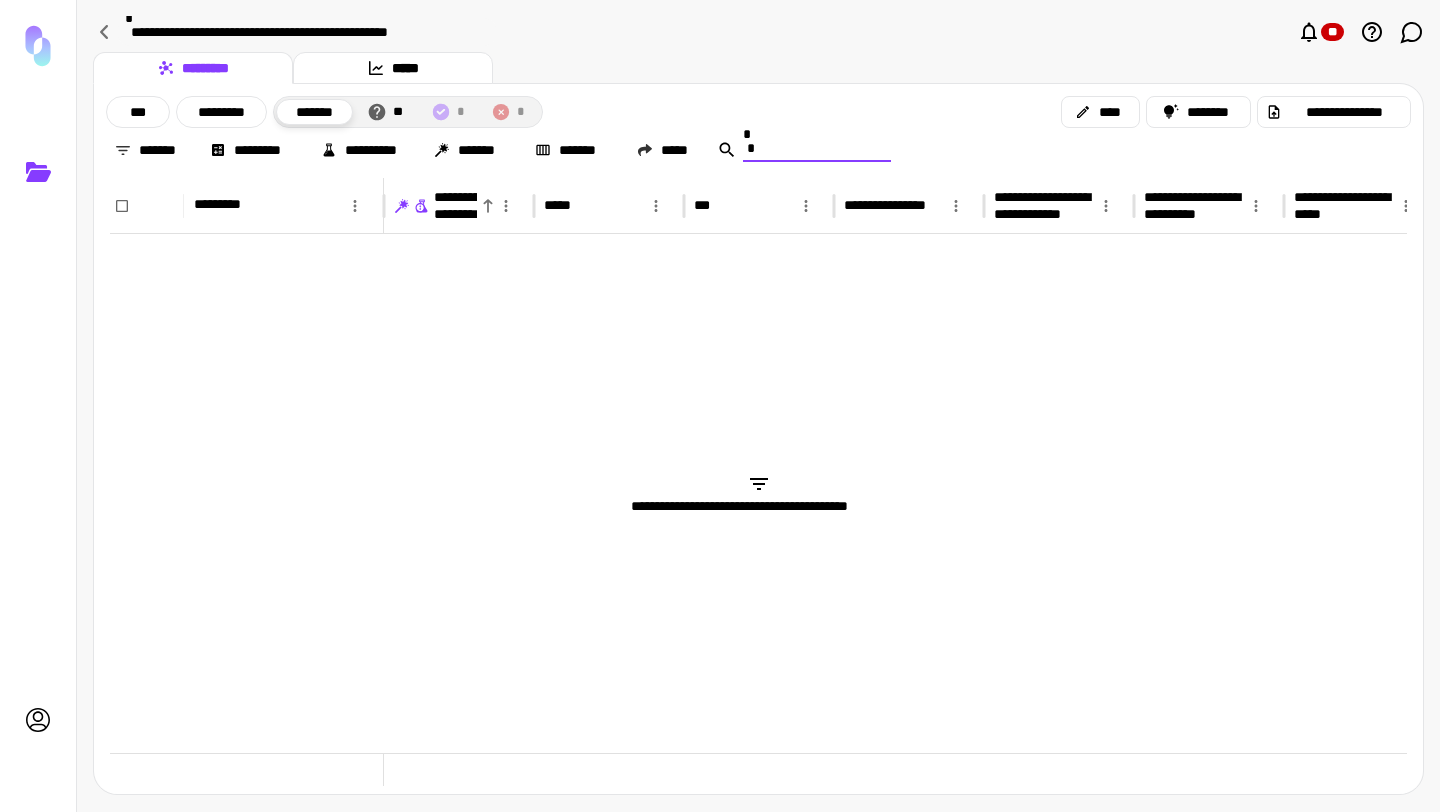 type 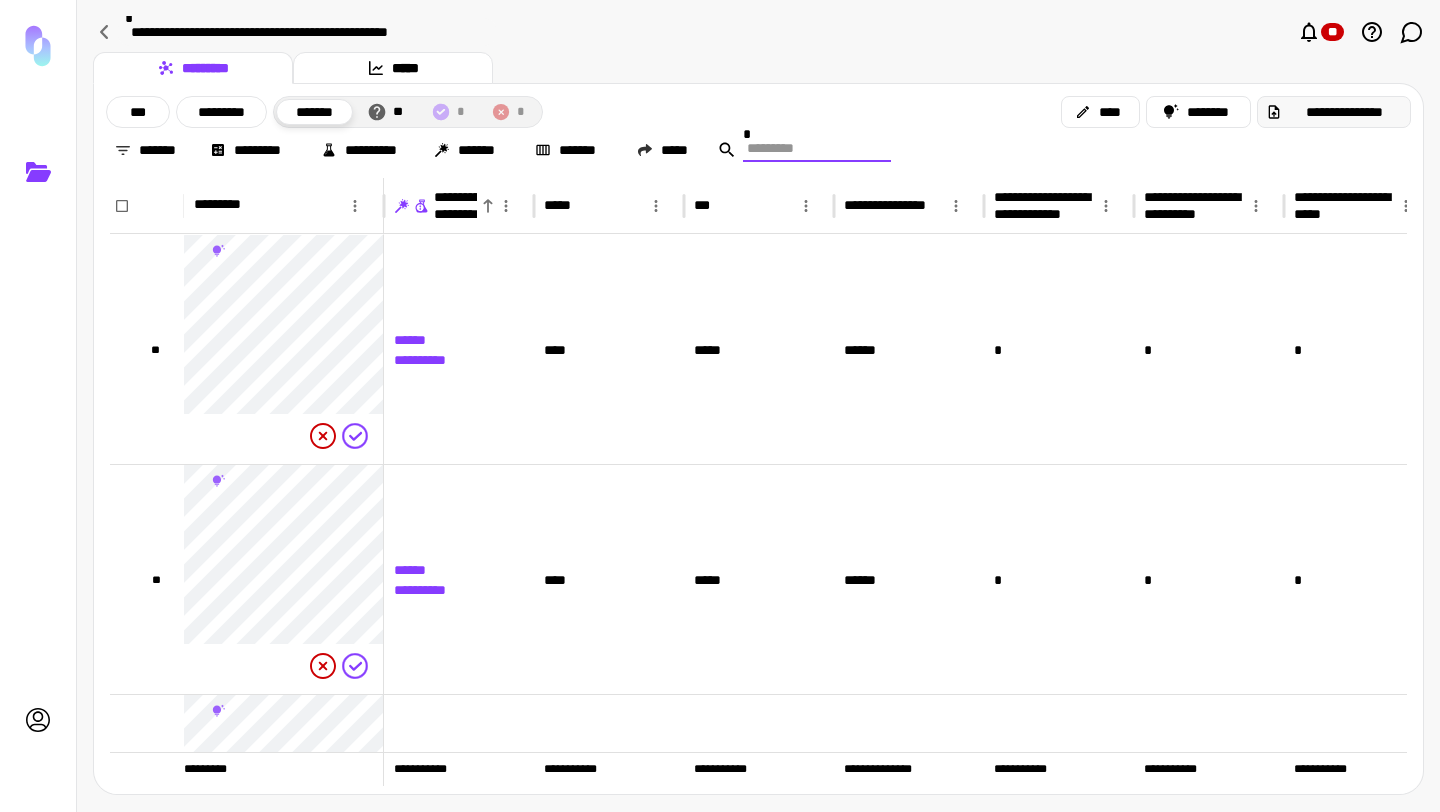 click on "**********" at bounding box center [1344, 112] 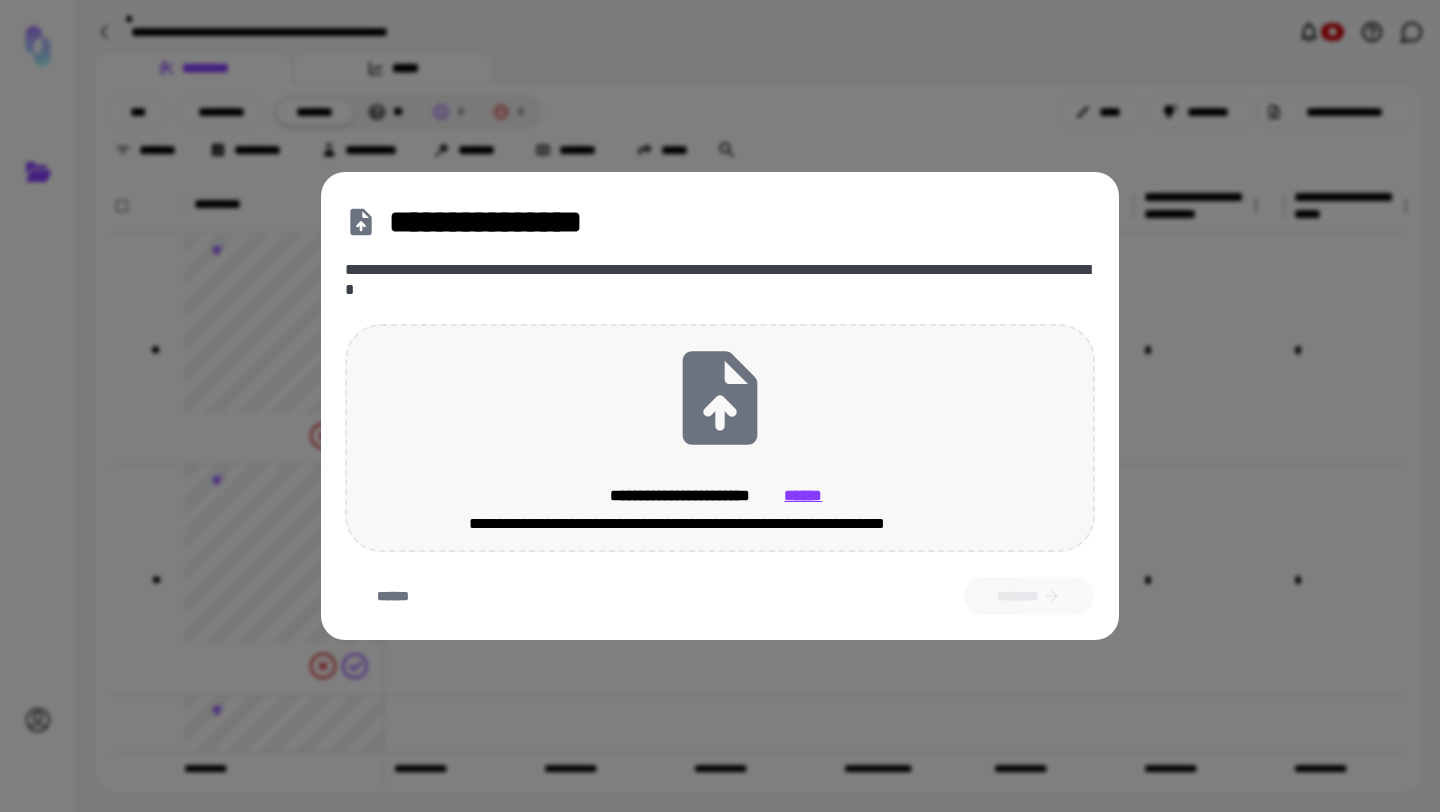 click on "**********" at bounding box center (720, 438) 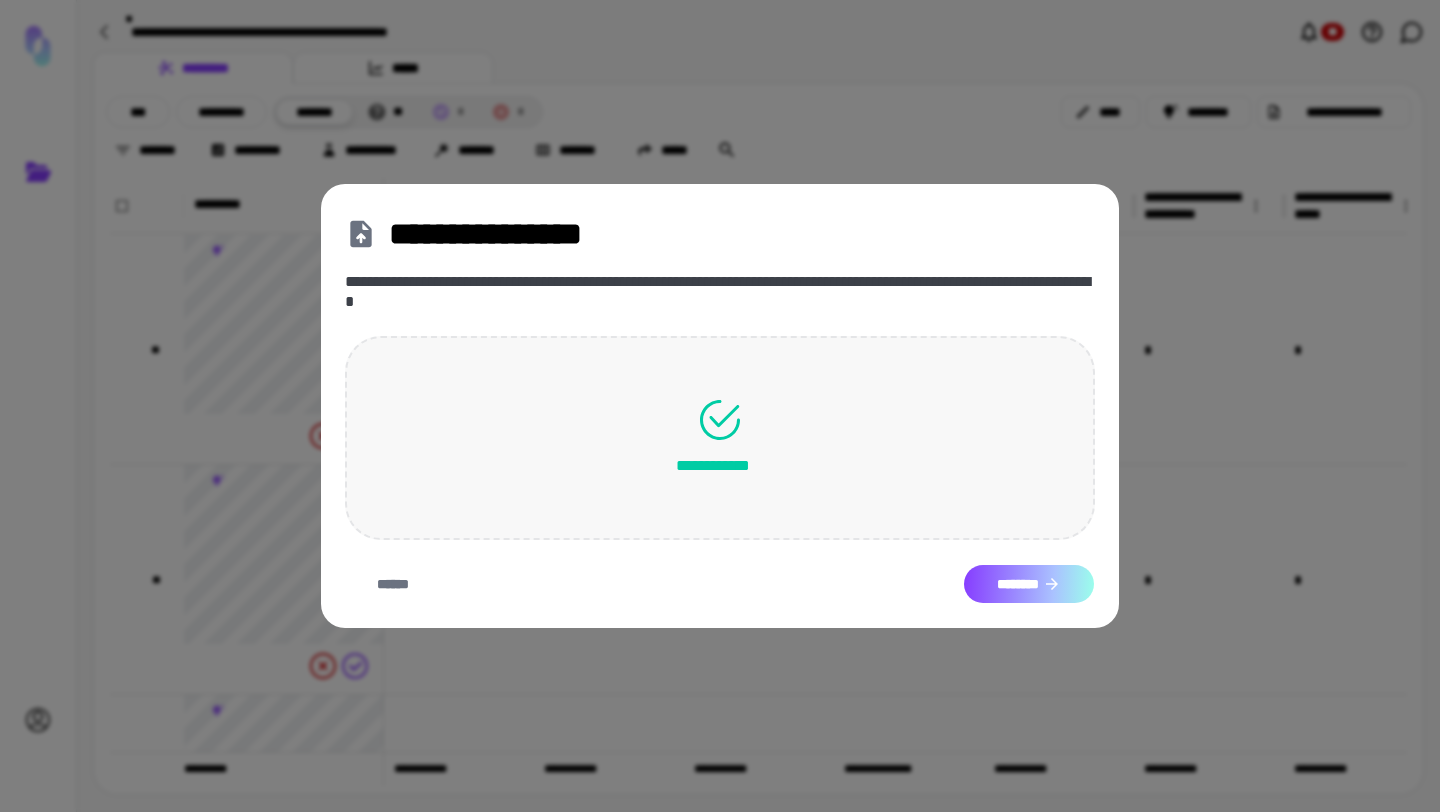 click on "********" at bounding box center (1029, 584) 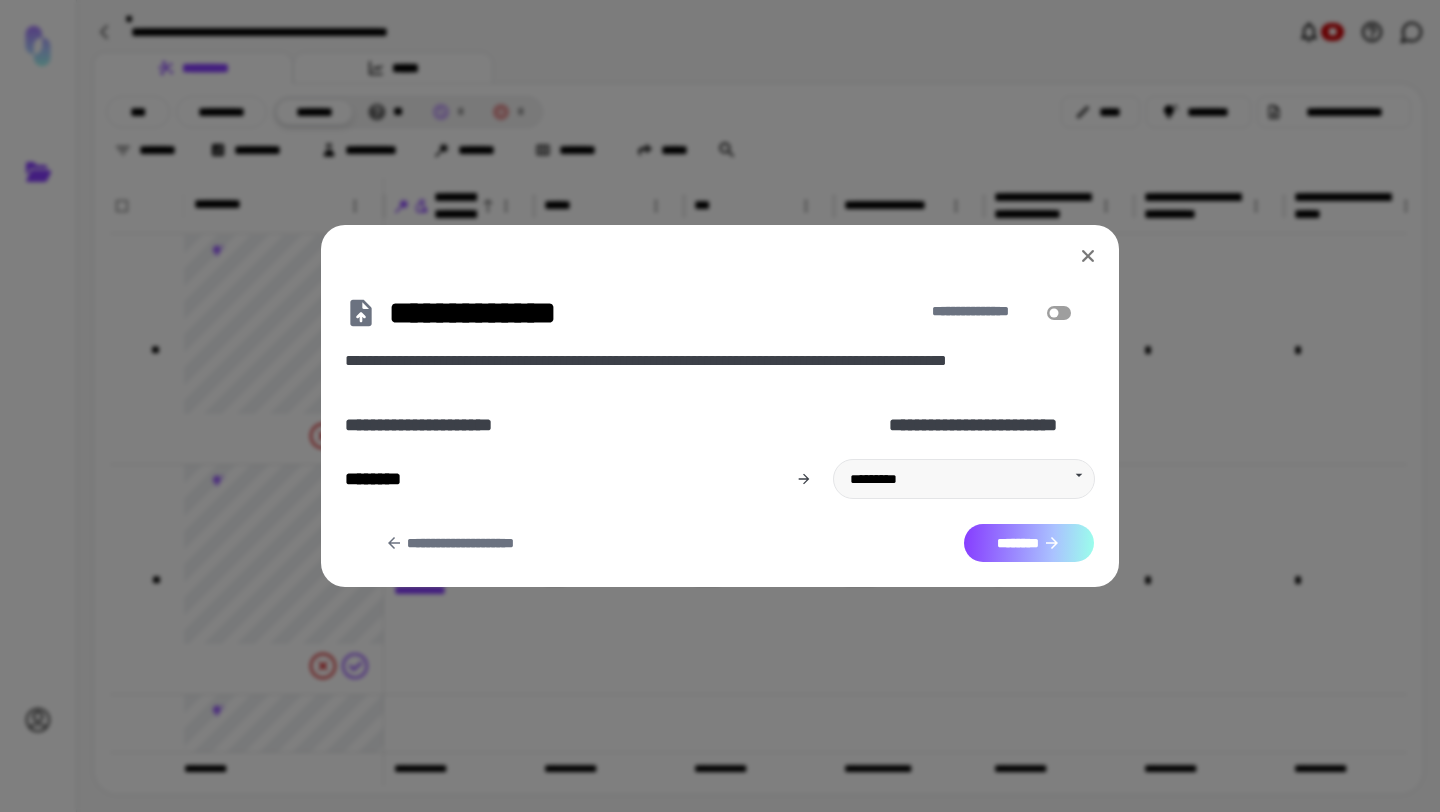 click on "********" at bounding box center [1029, 543] 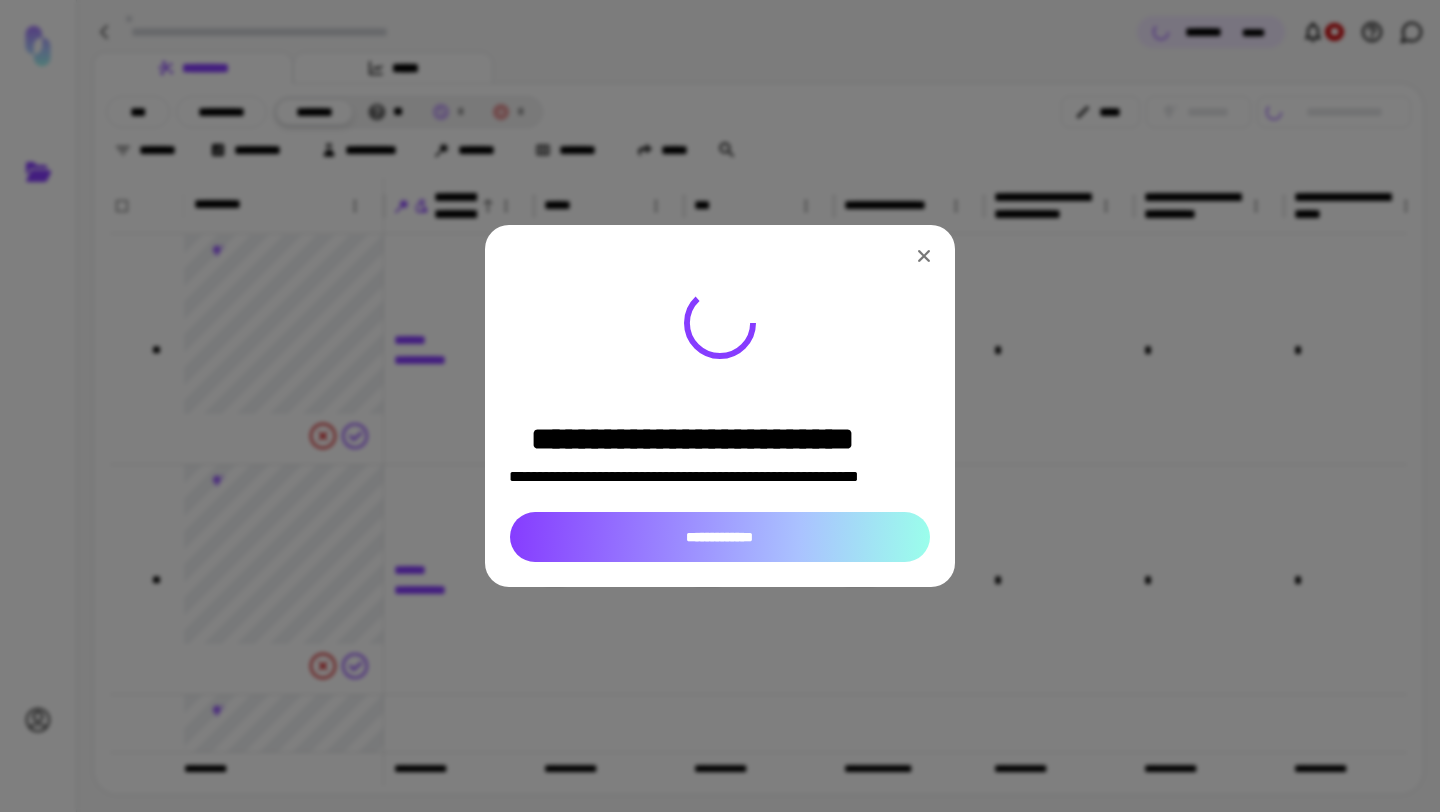 click on "**********" at bounding box center [720, 537] 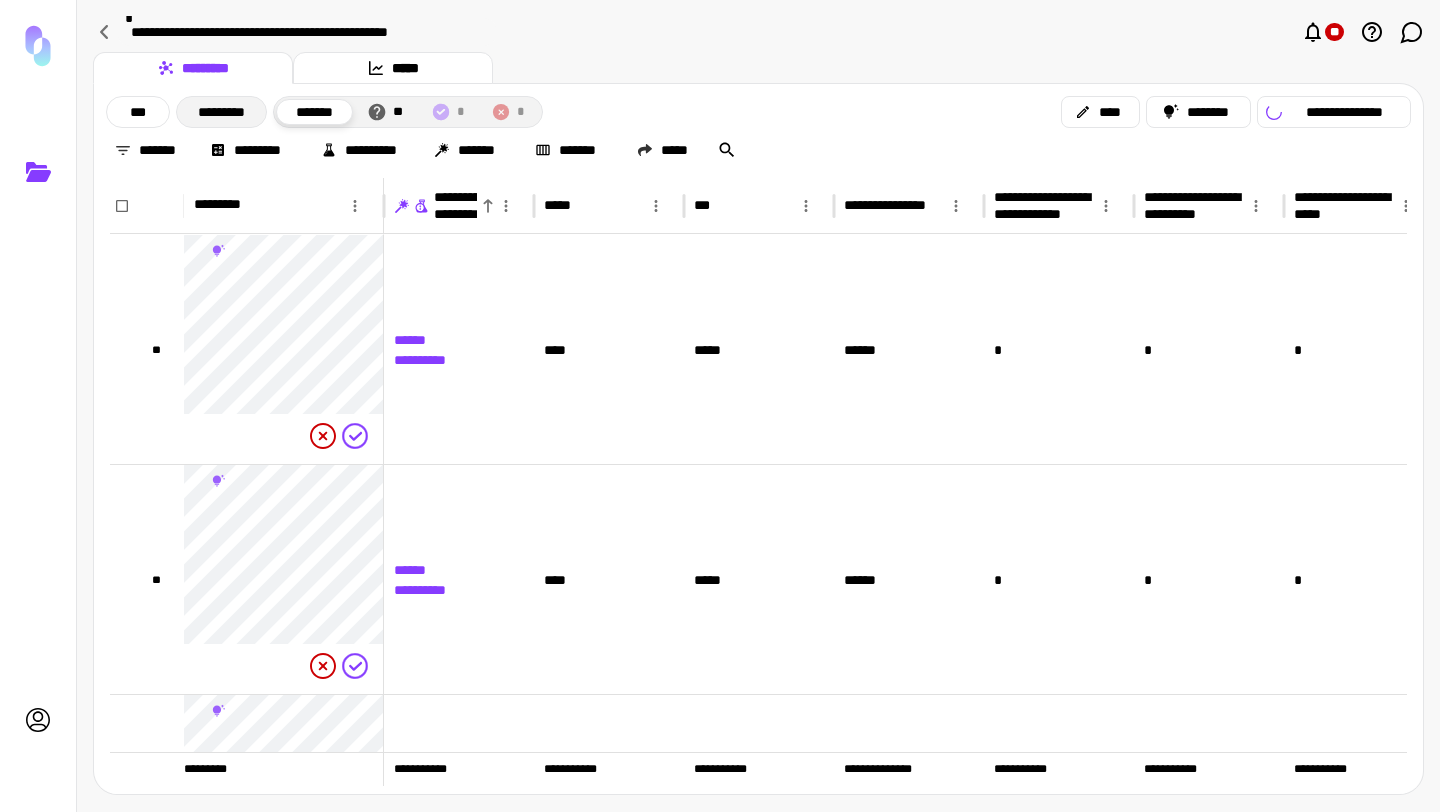 click on "*********" at bounding box center [221, 112] 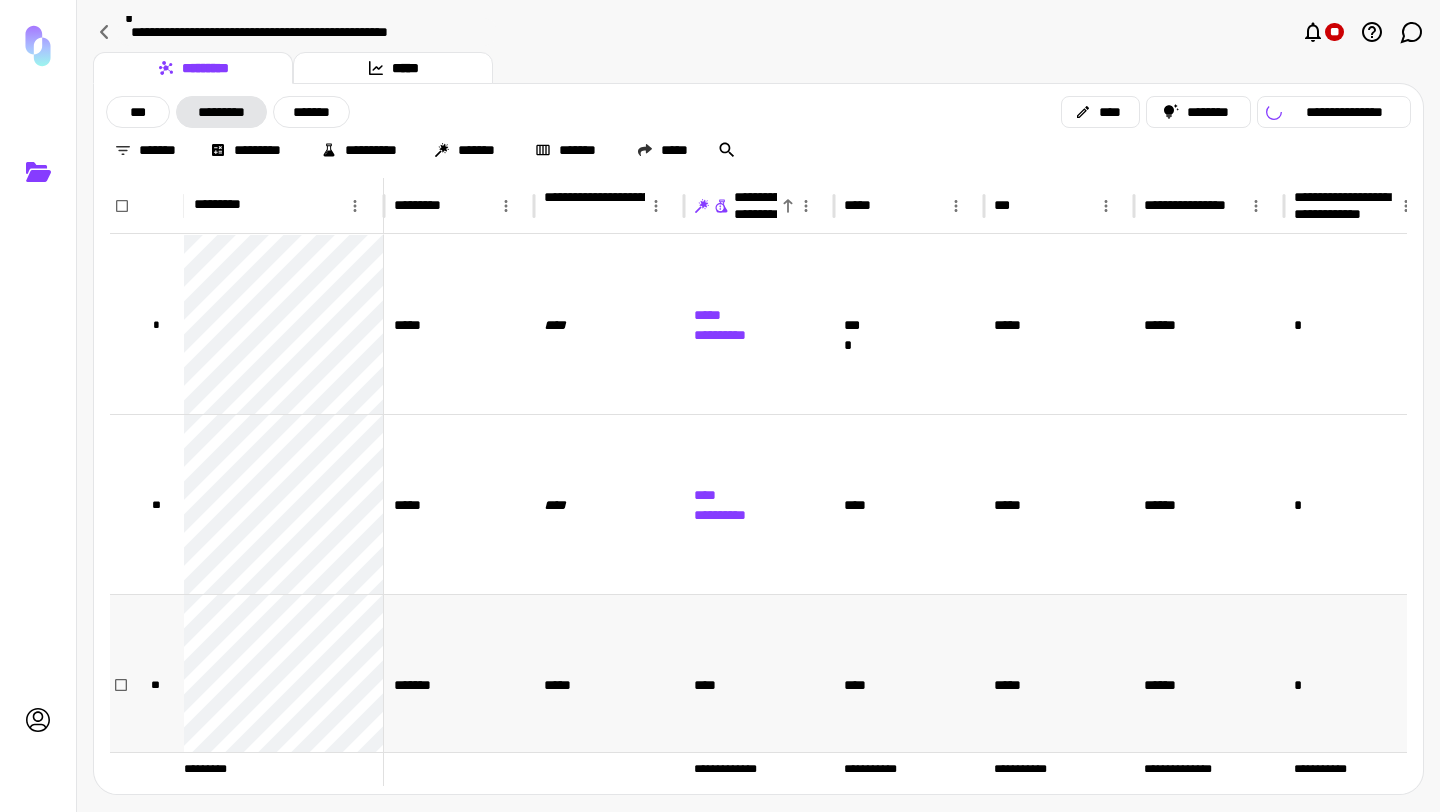 scroll, scrollTop: 102, scrollLeft: 0, axis: vertical 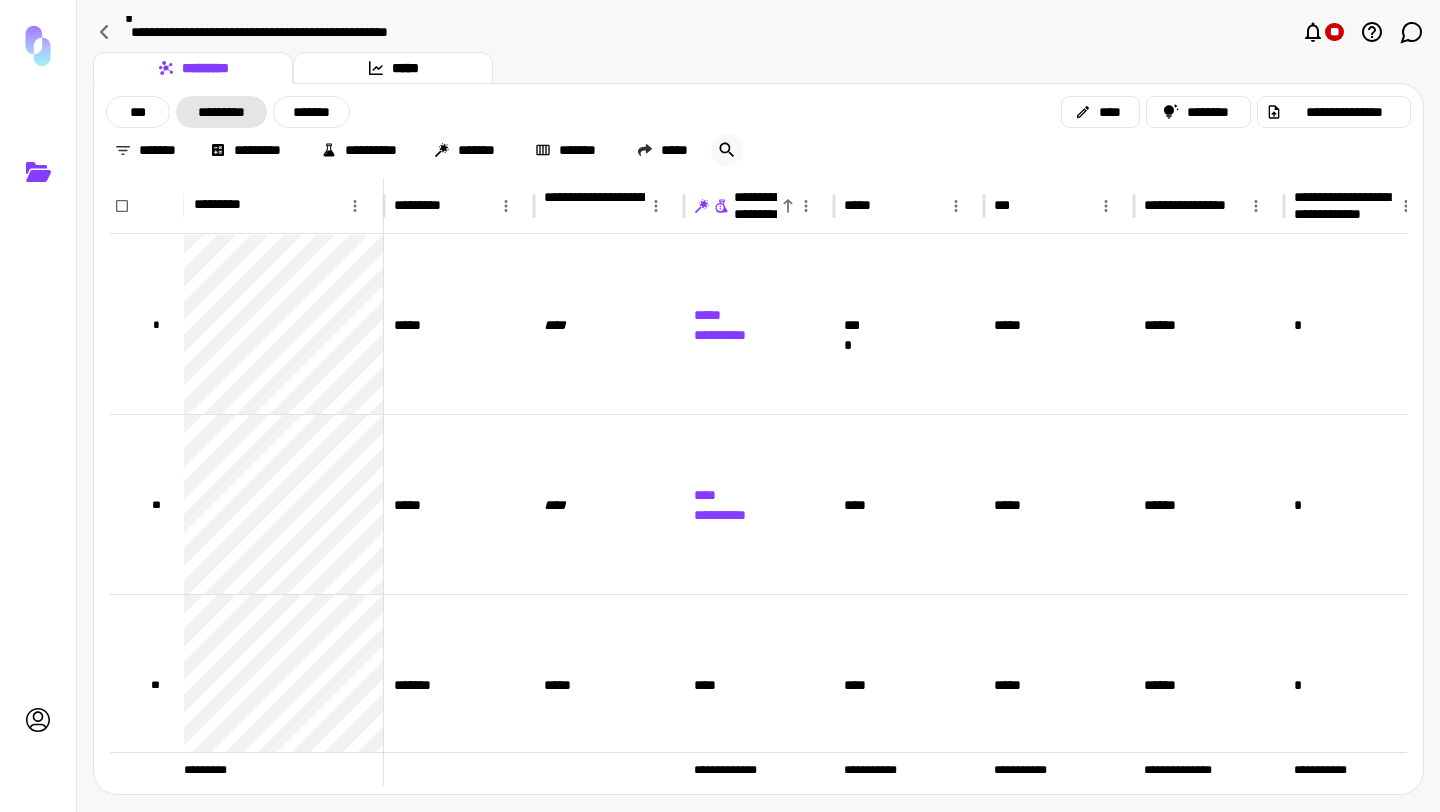 click 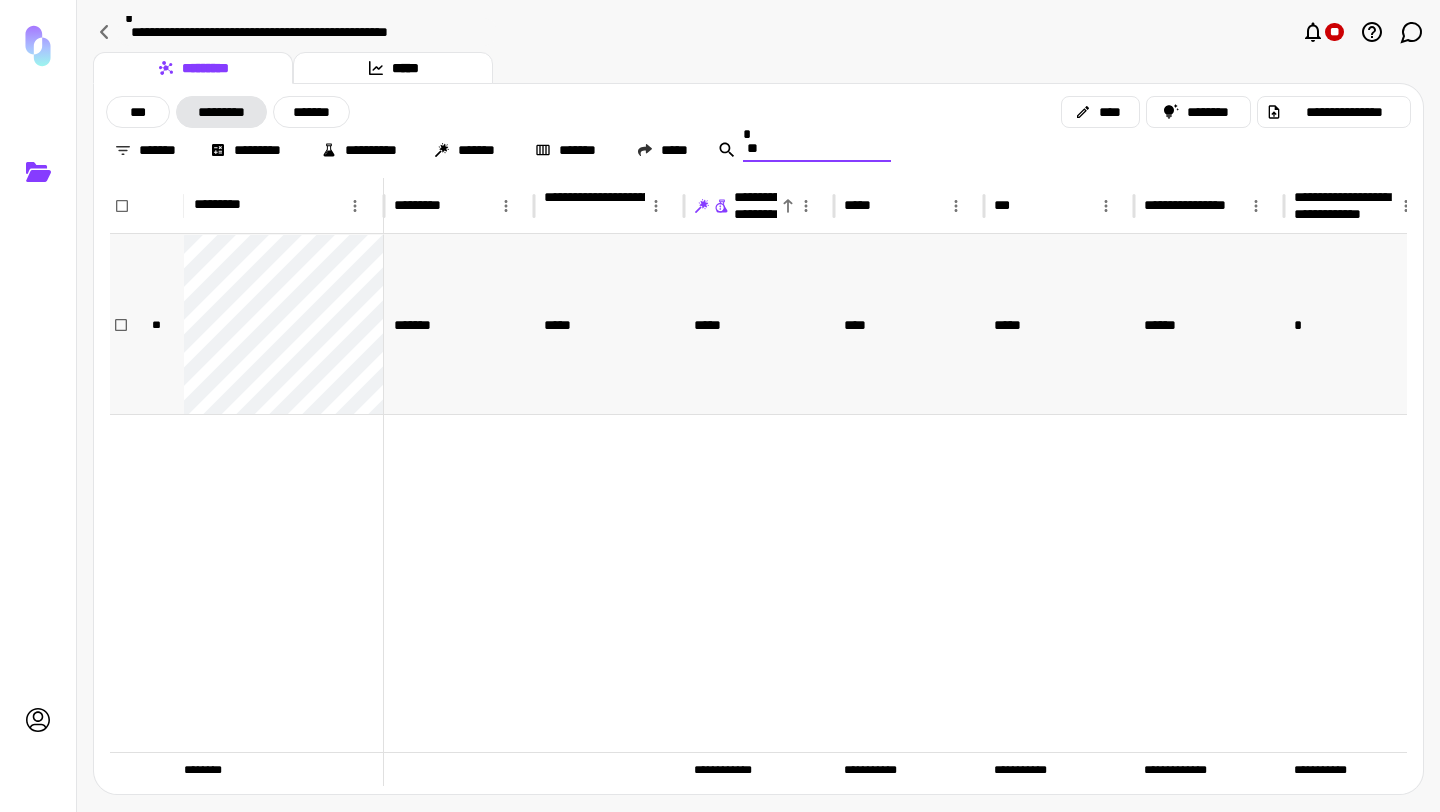 type on "*" 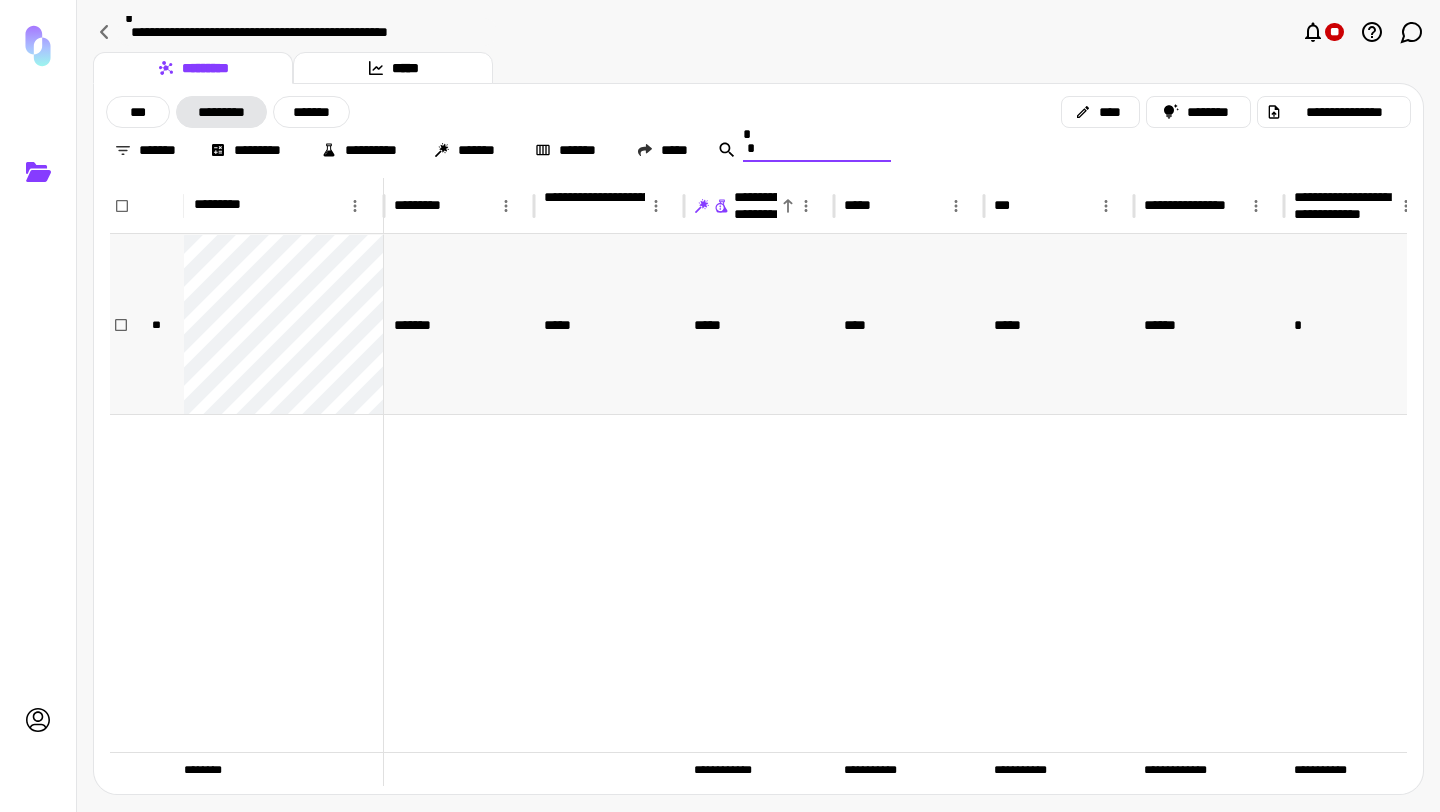 type 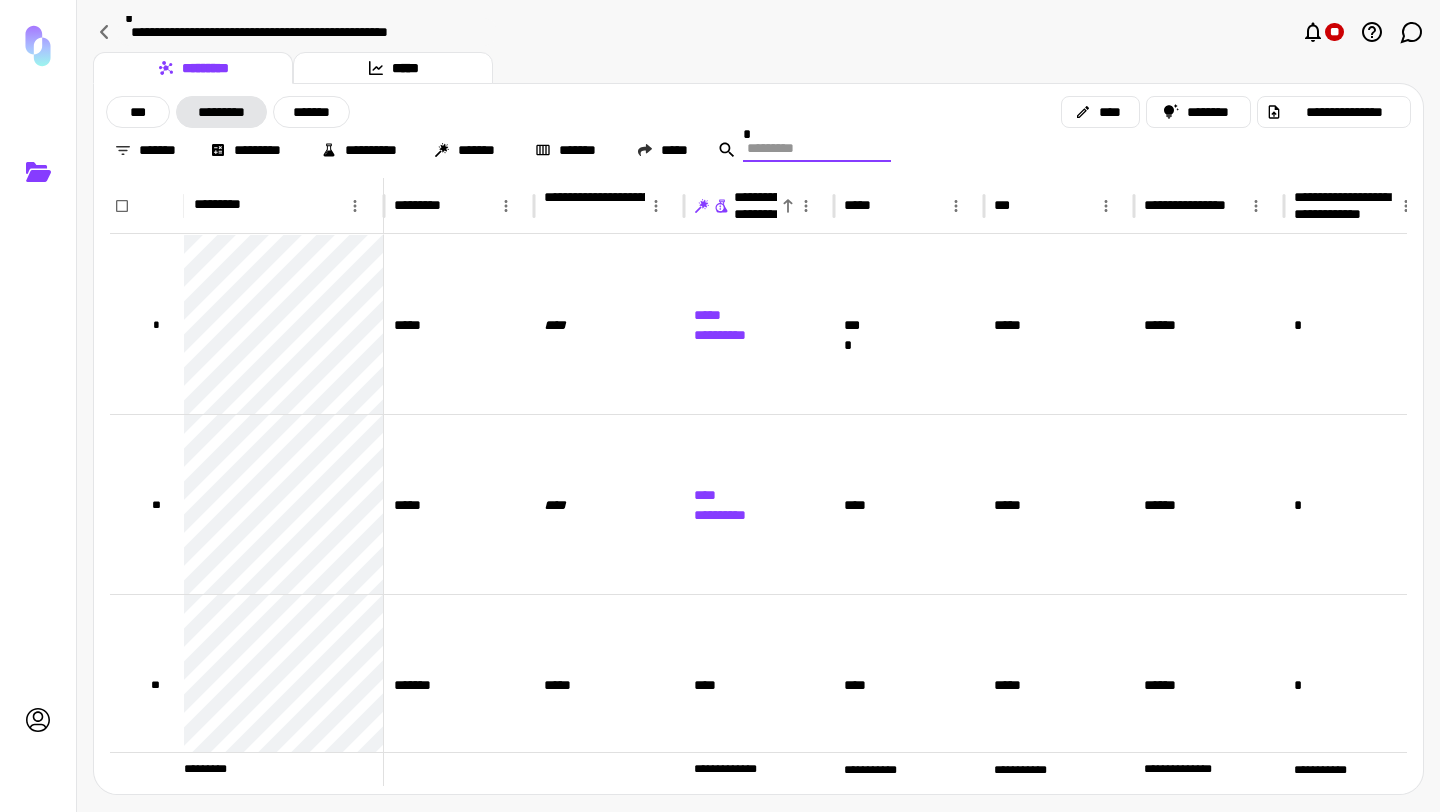 click on "**********" at bounding box center [758, 131] 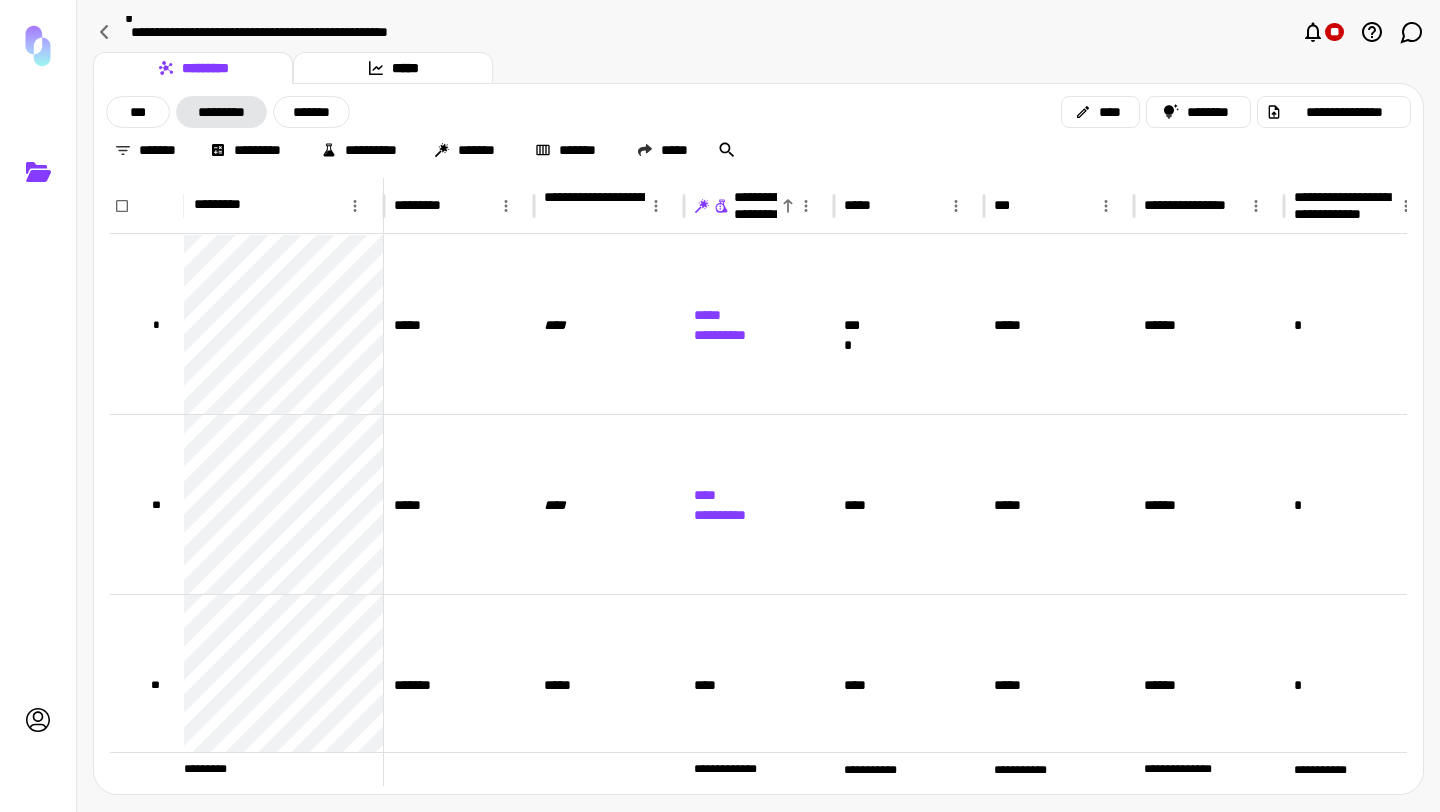click on "*********" at bounding box center [221, 112] 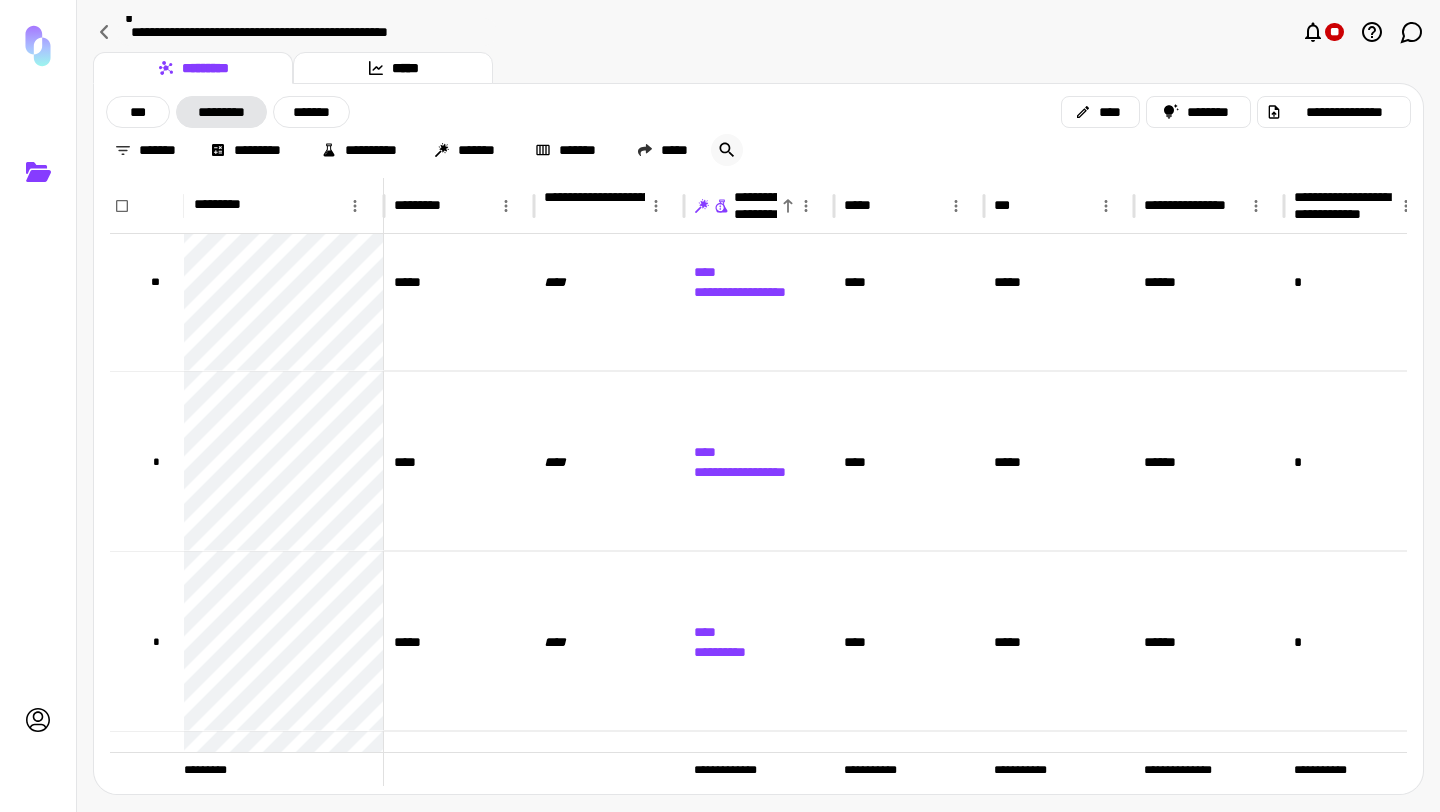 click 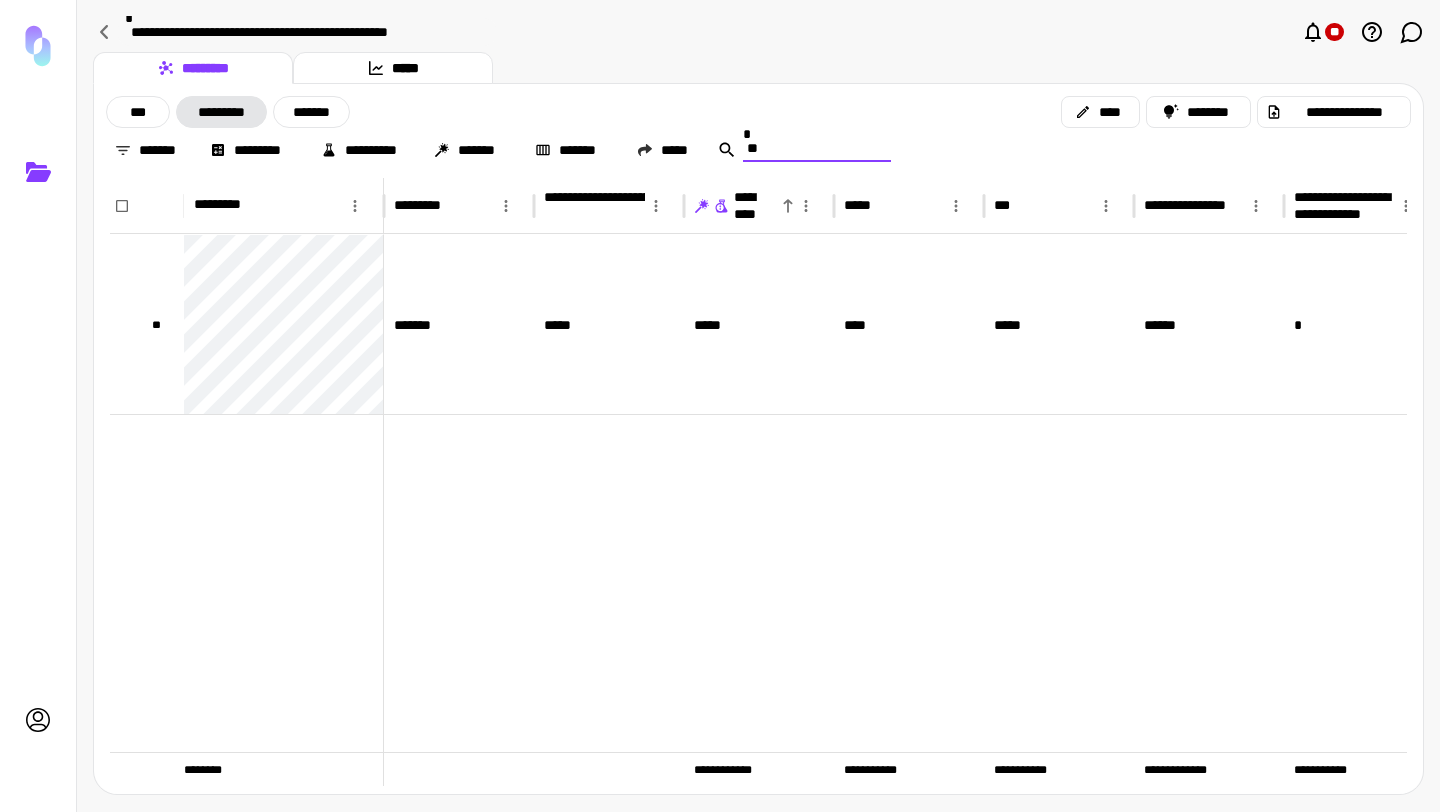 type on "**" 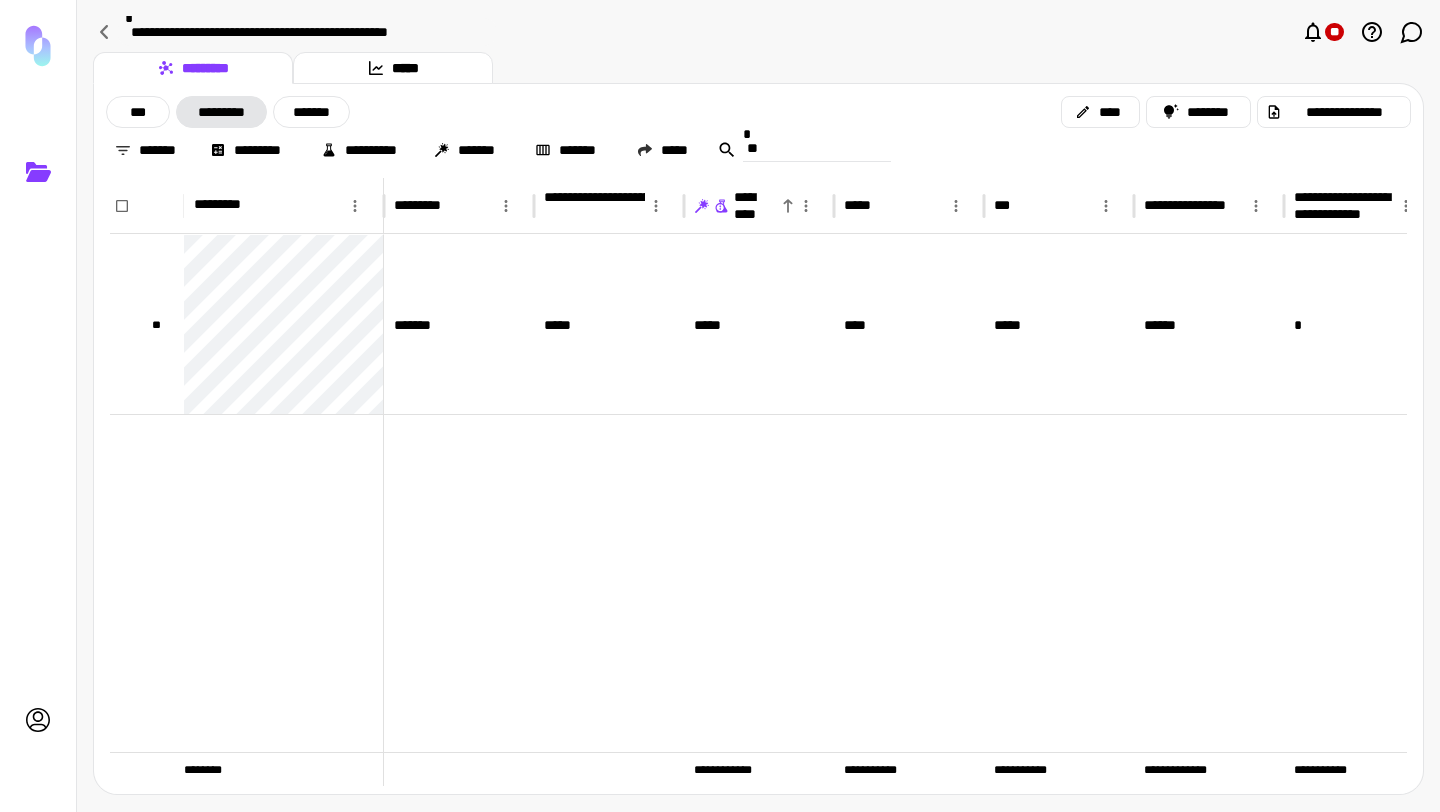 click 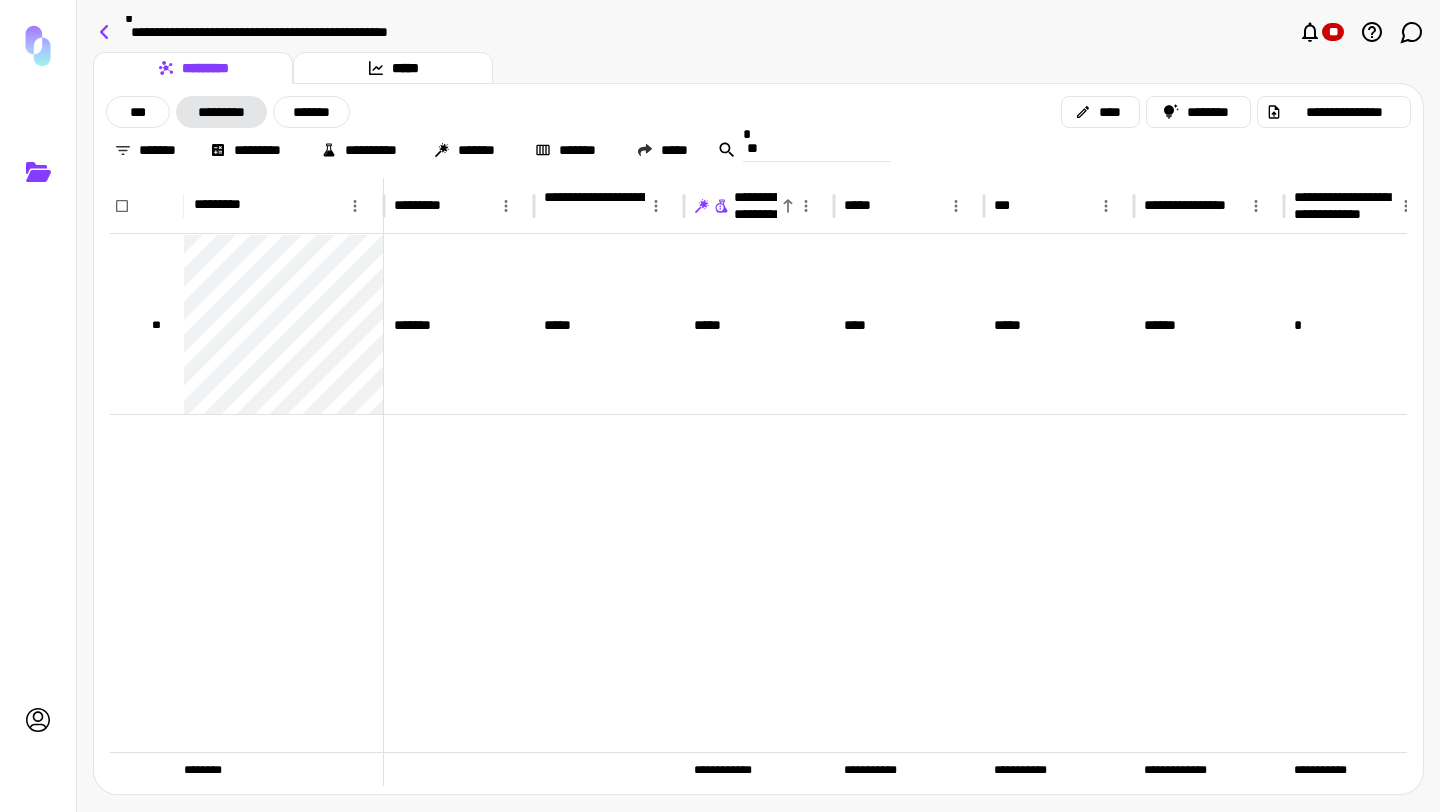 click 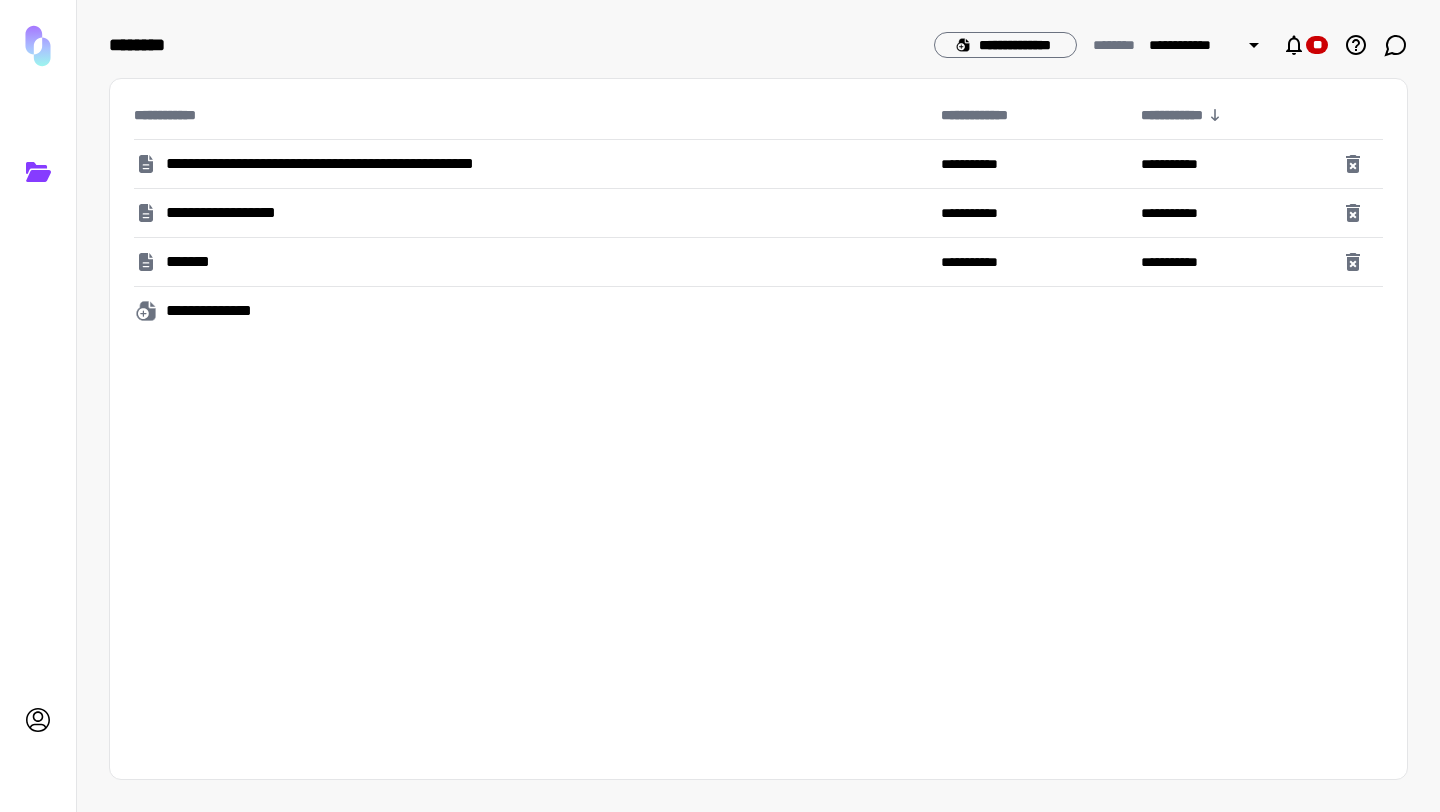 click on "**********" at bounding box center [232, 213] 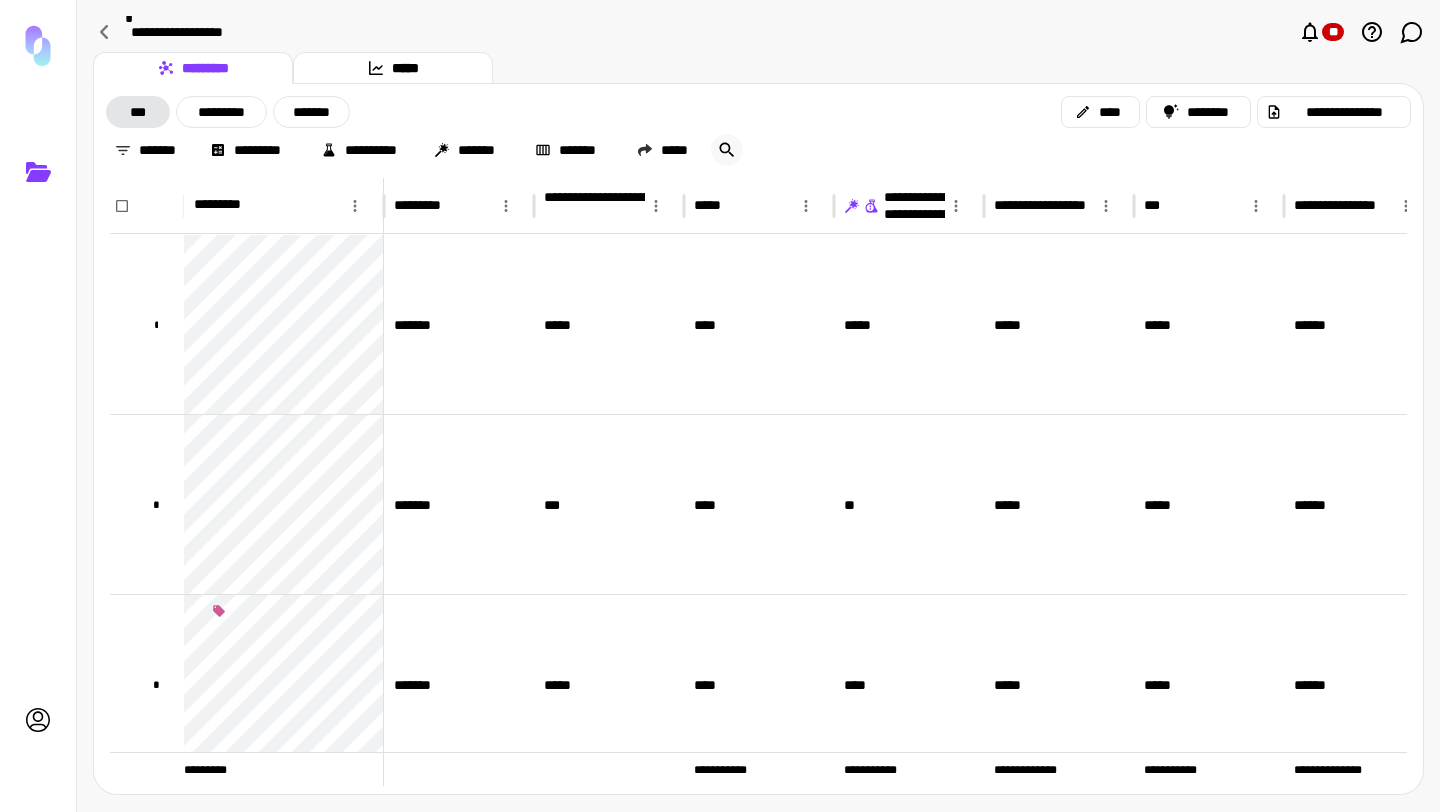 click 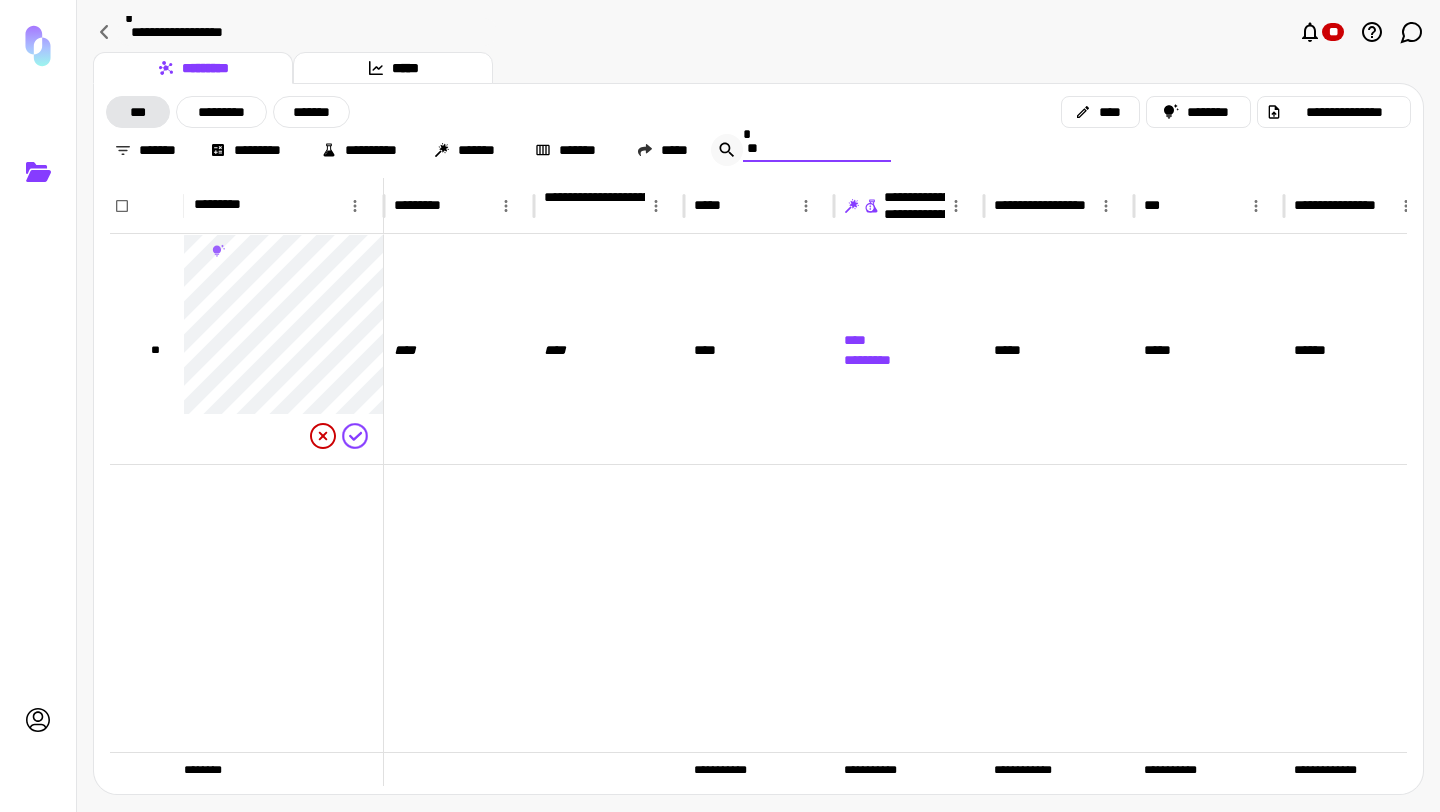 type on "*" 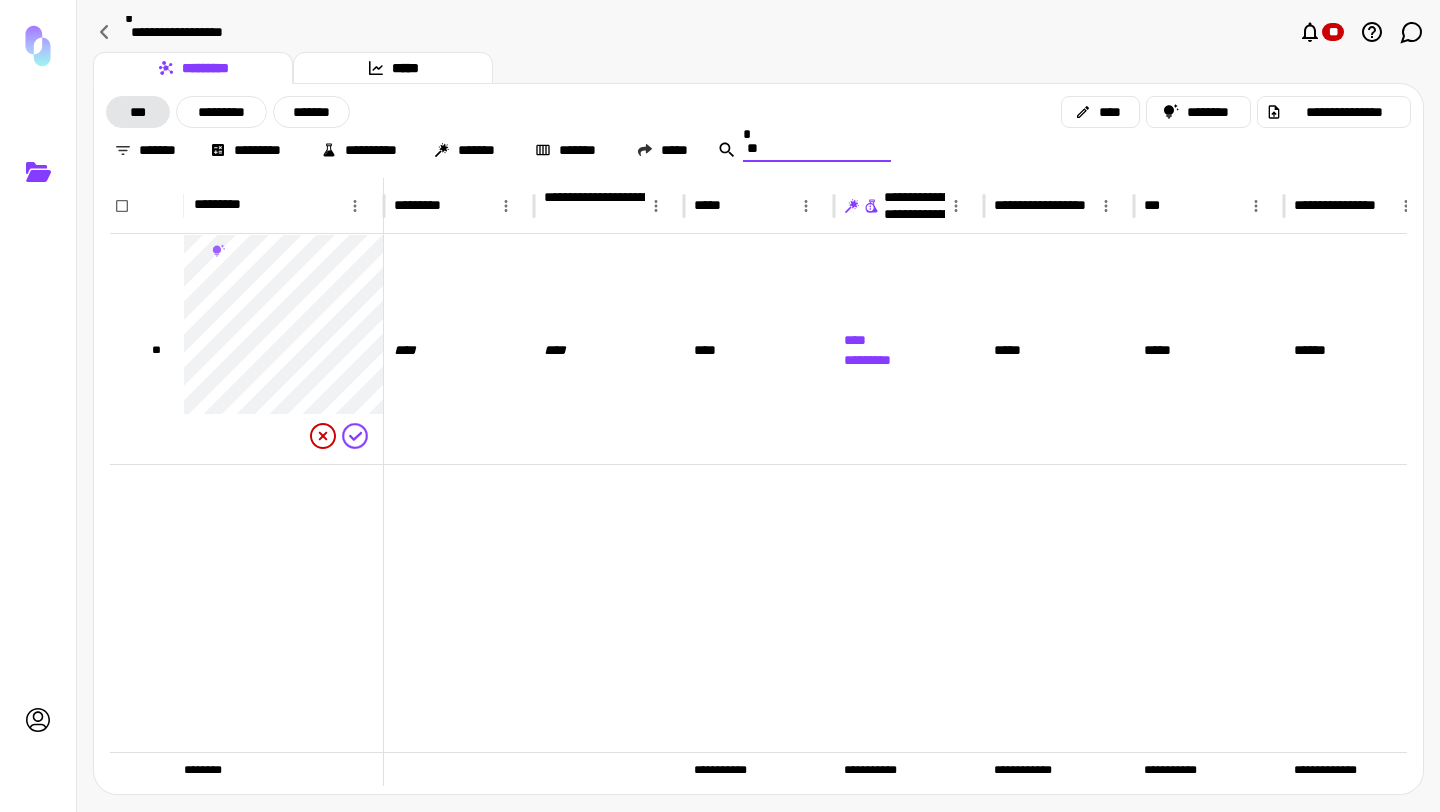 type on "*" 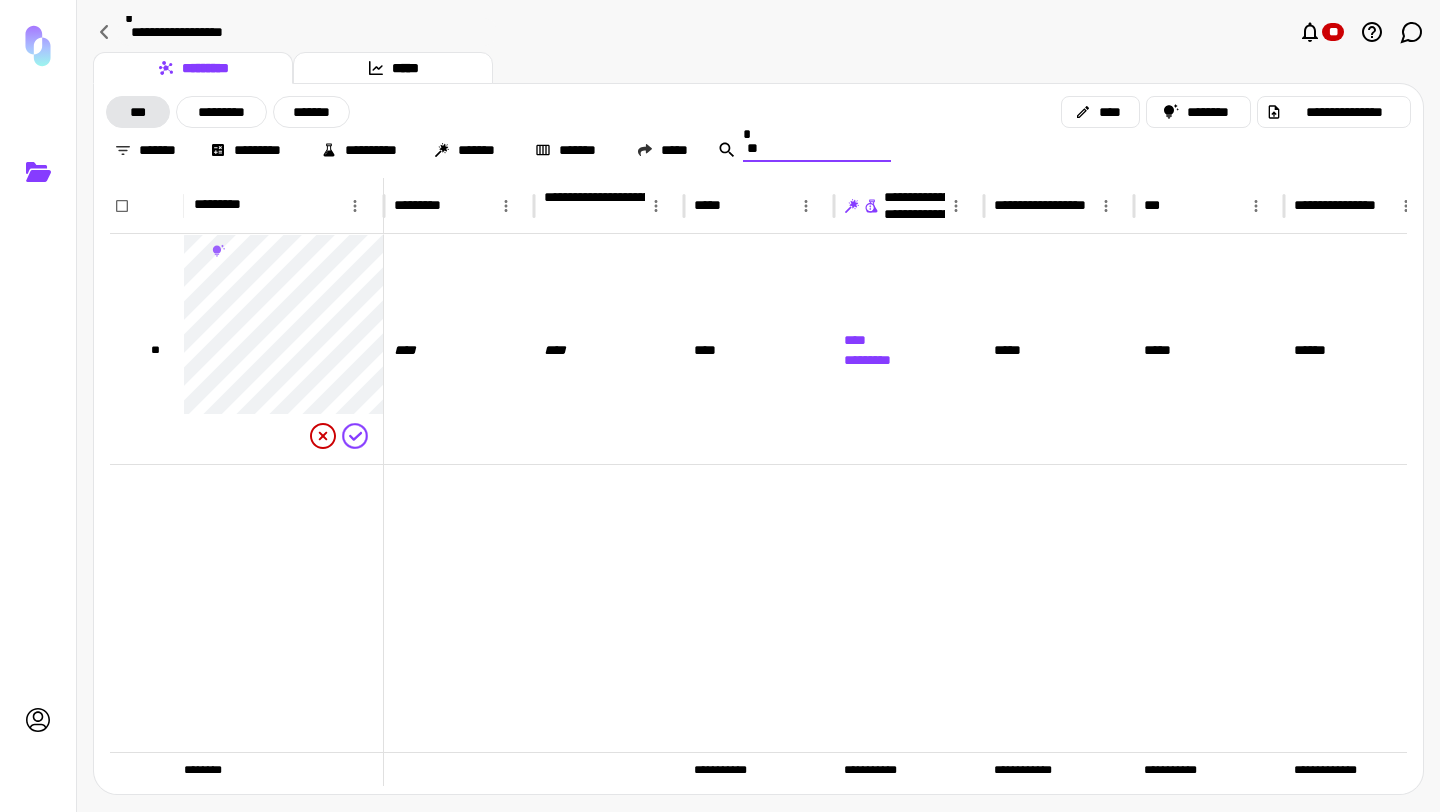 type on "*" 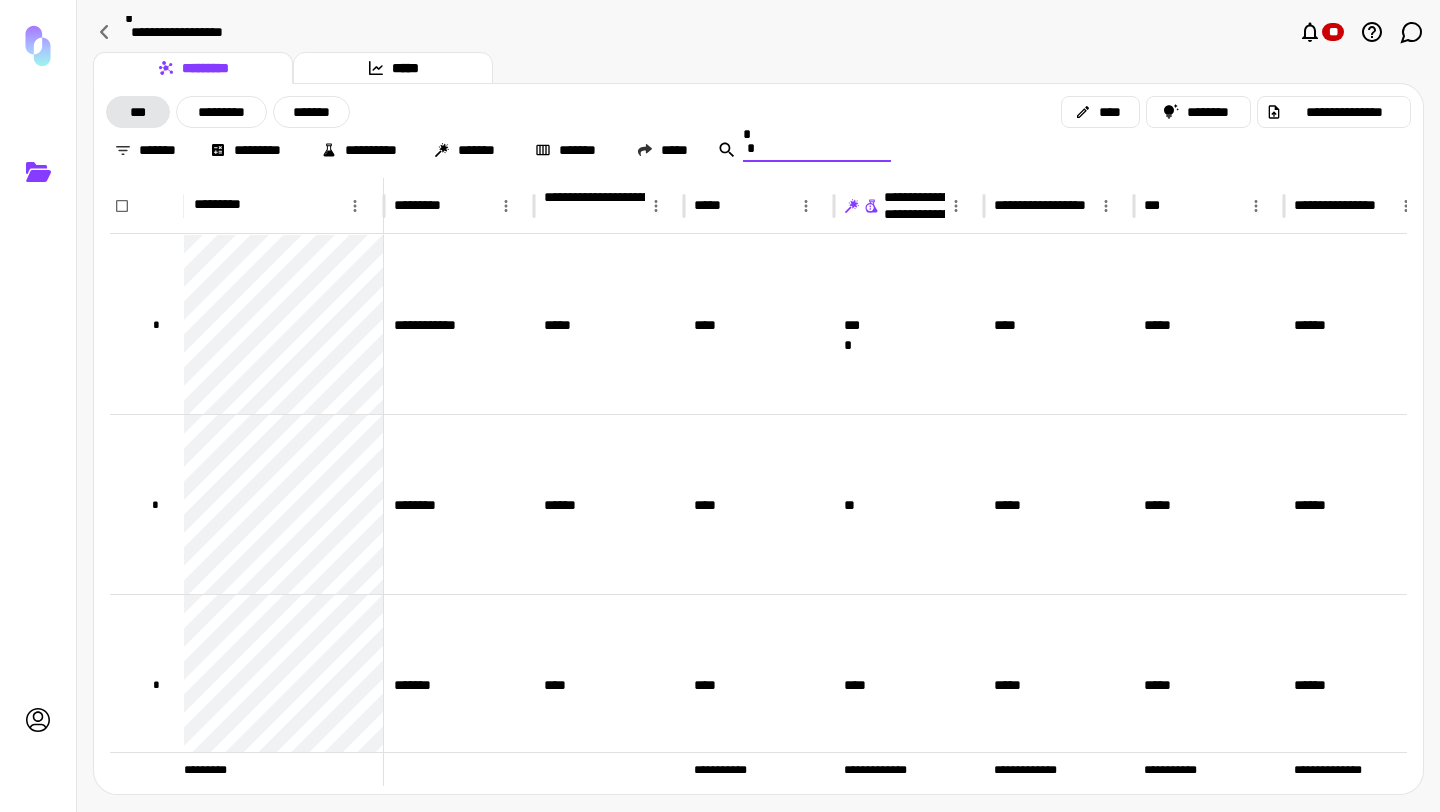 type 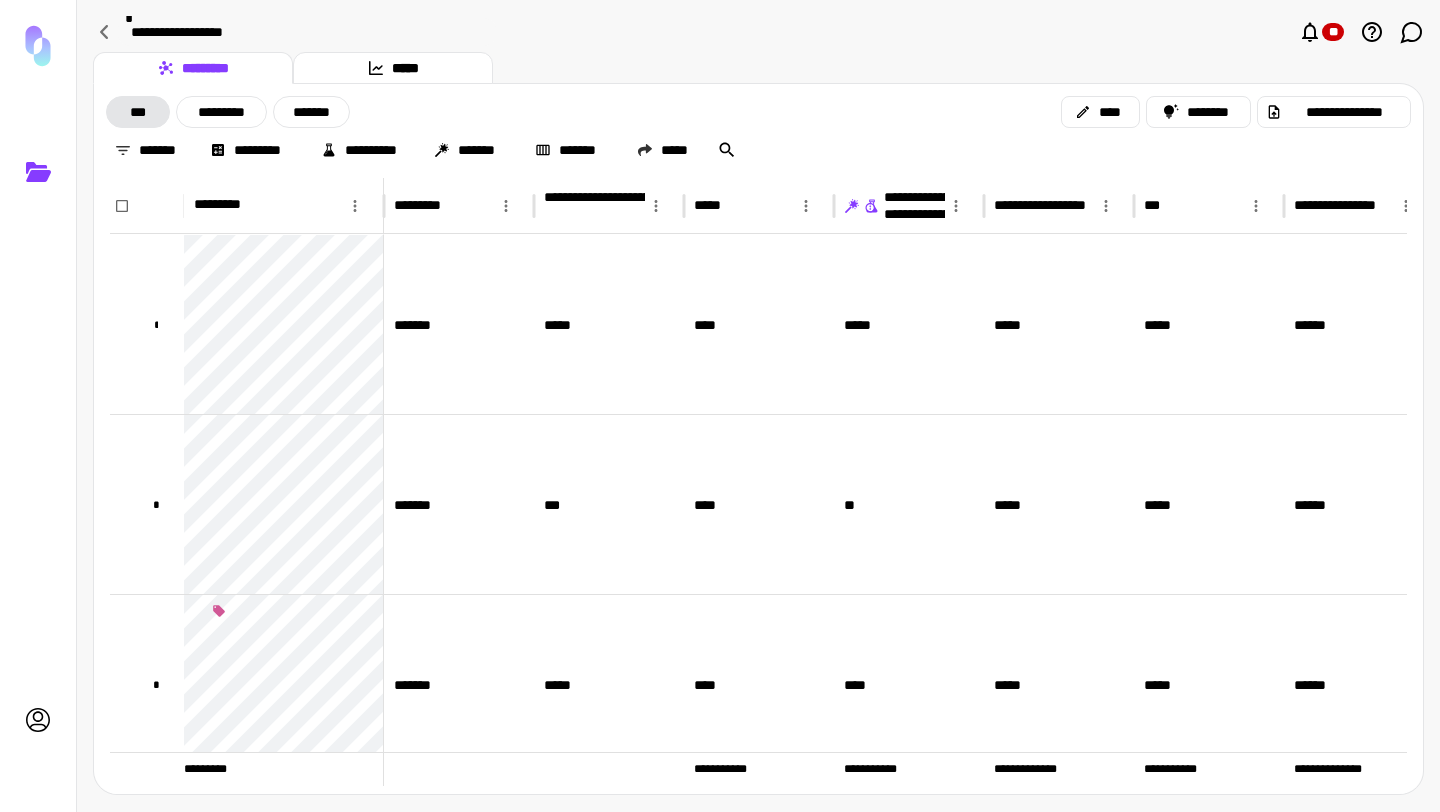 click 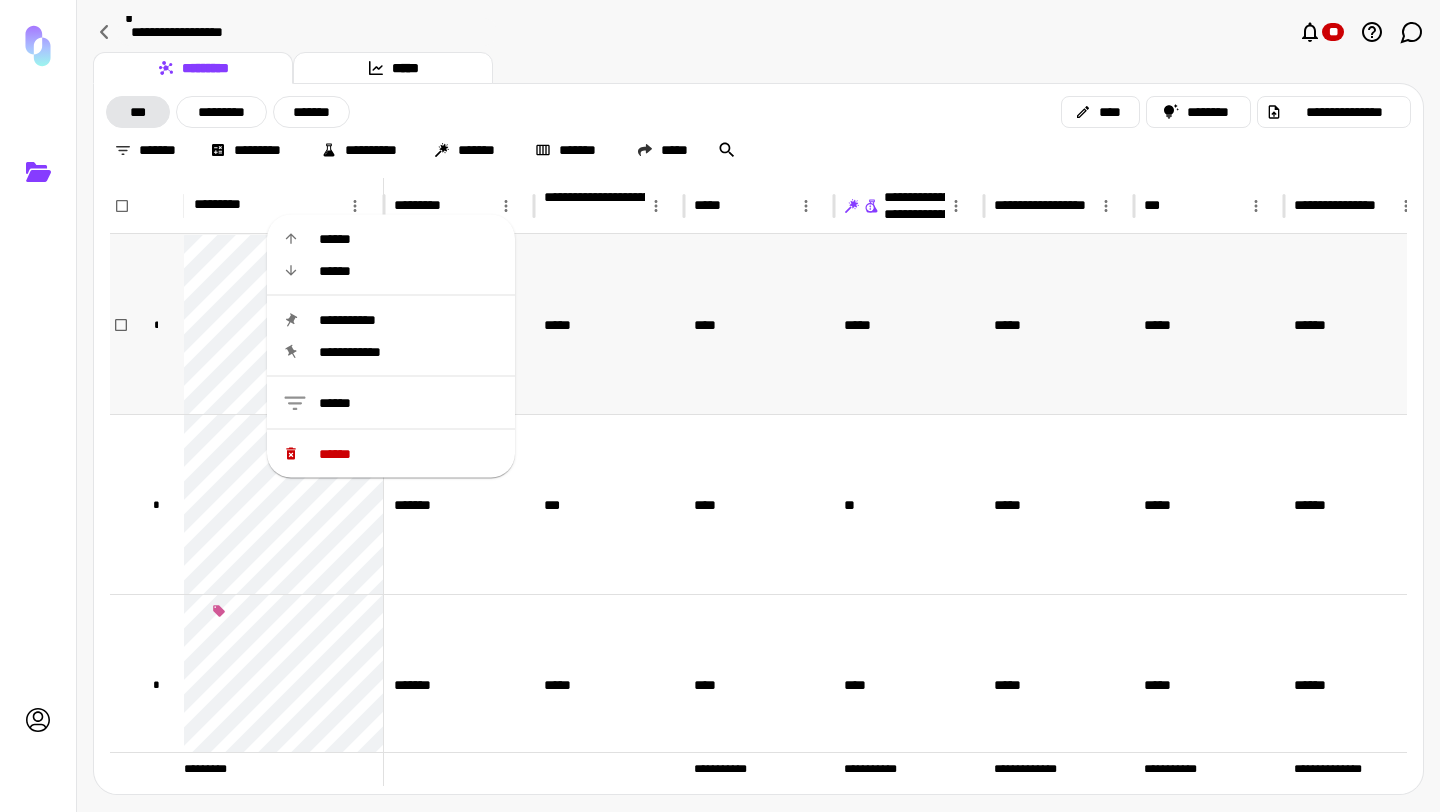 click on "*****" at bounding box center (609, 324) 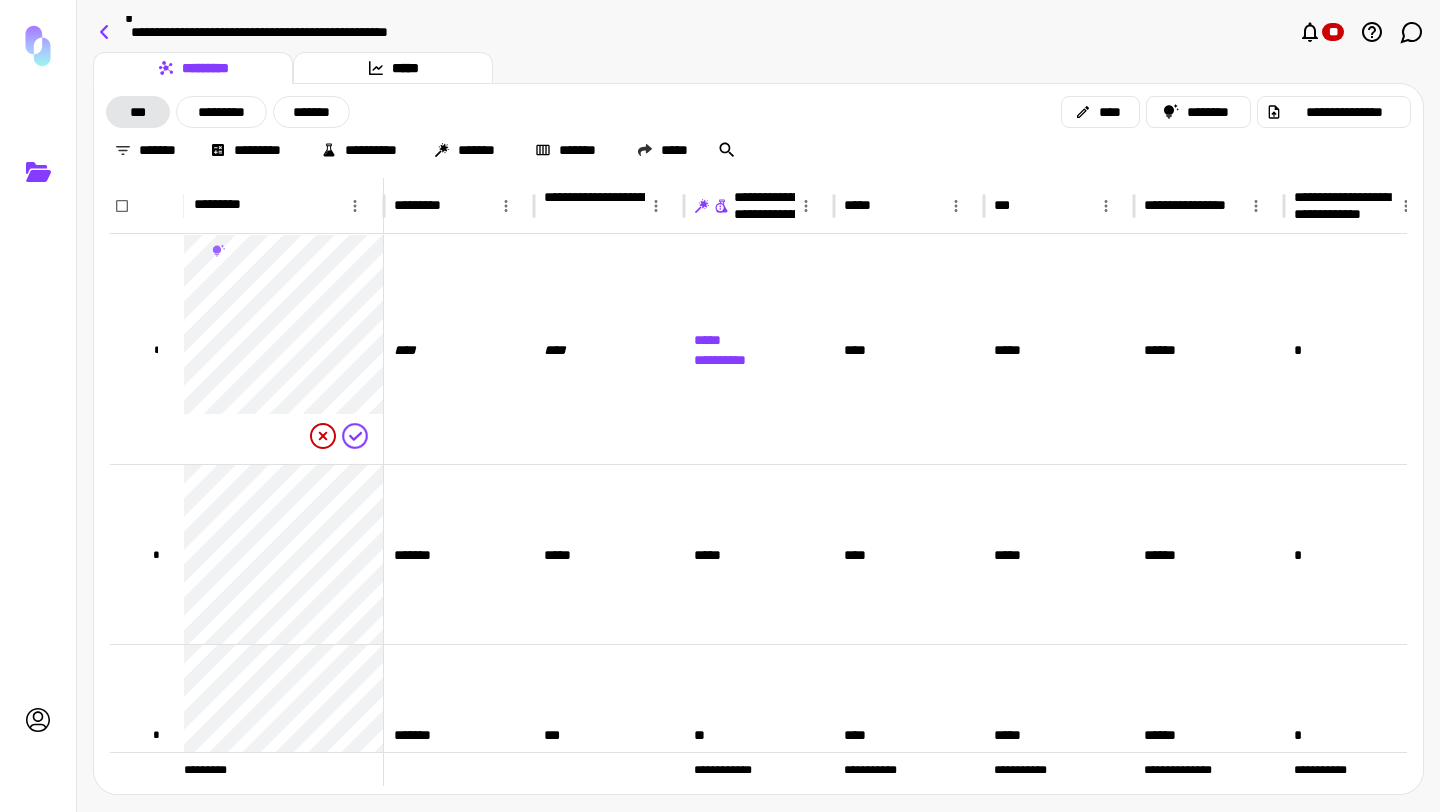 click 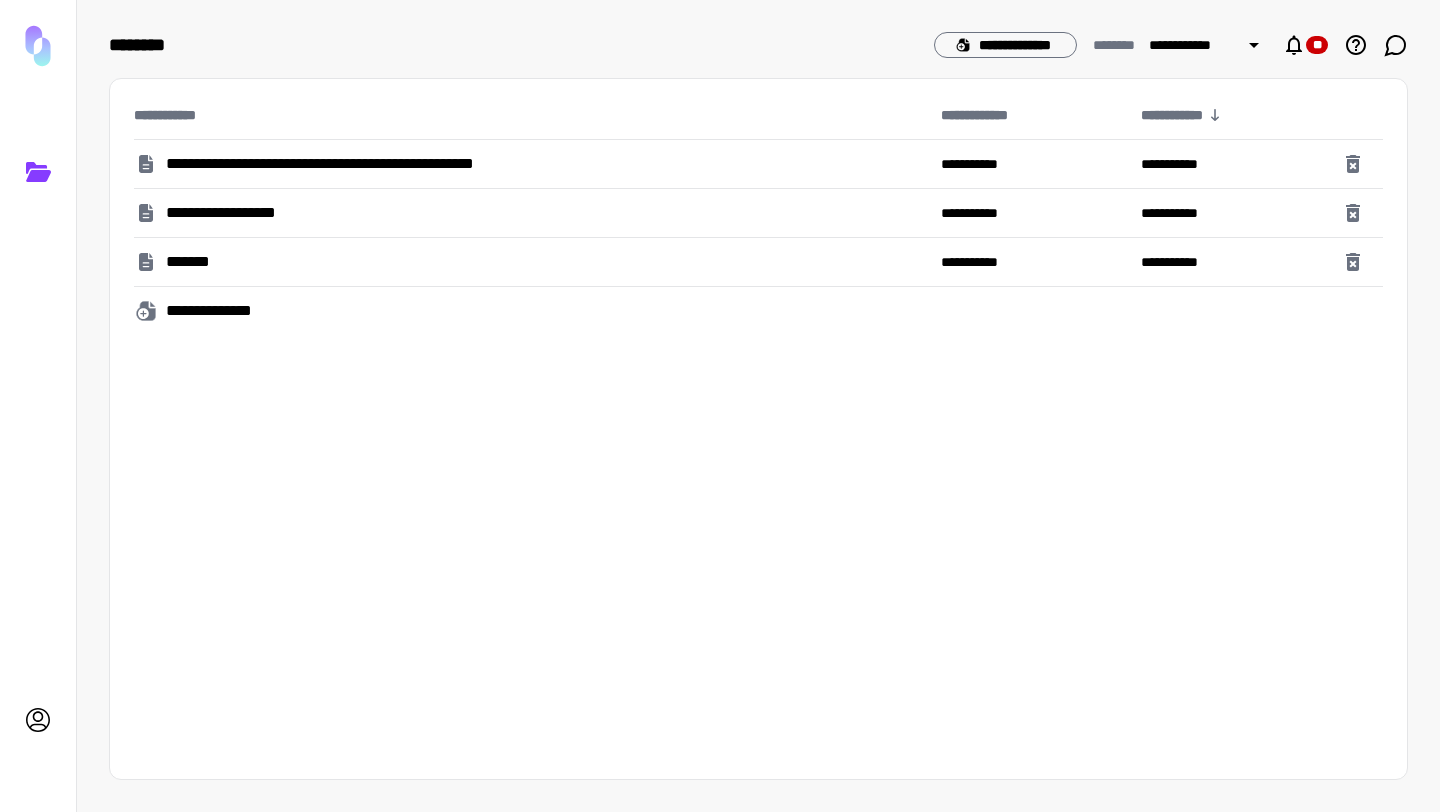click on "**********" at bounding box center (362, 164) 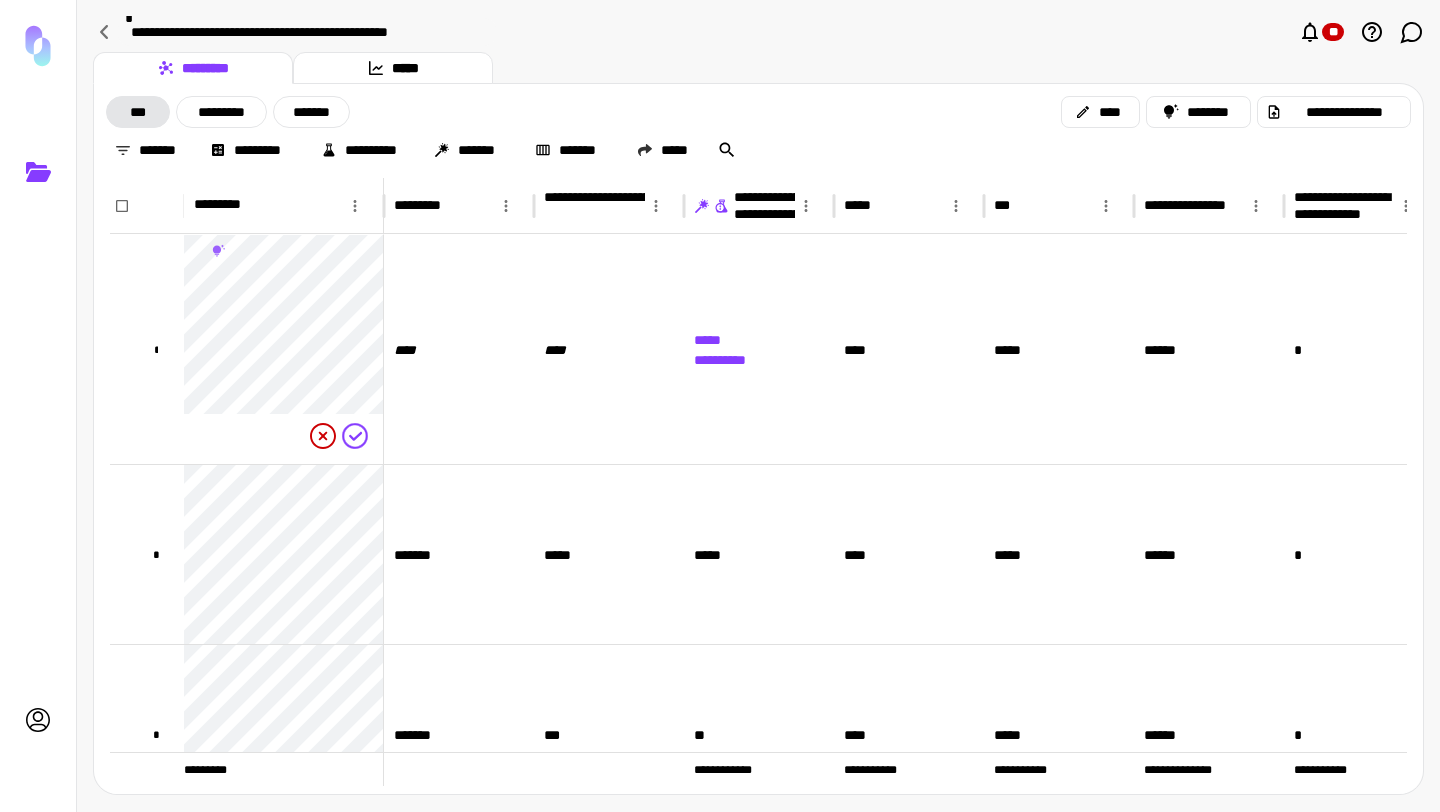 click 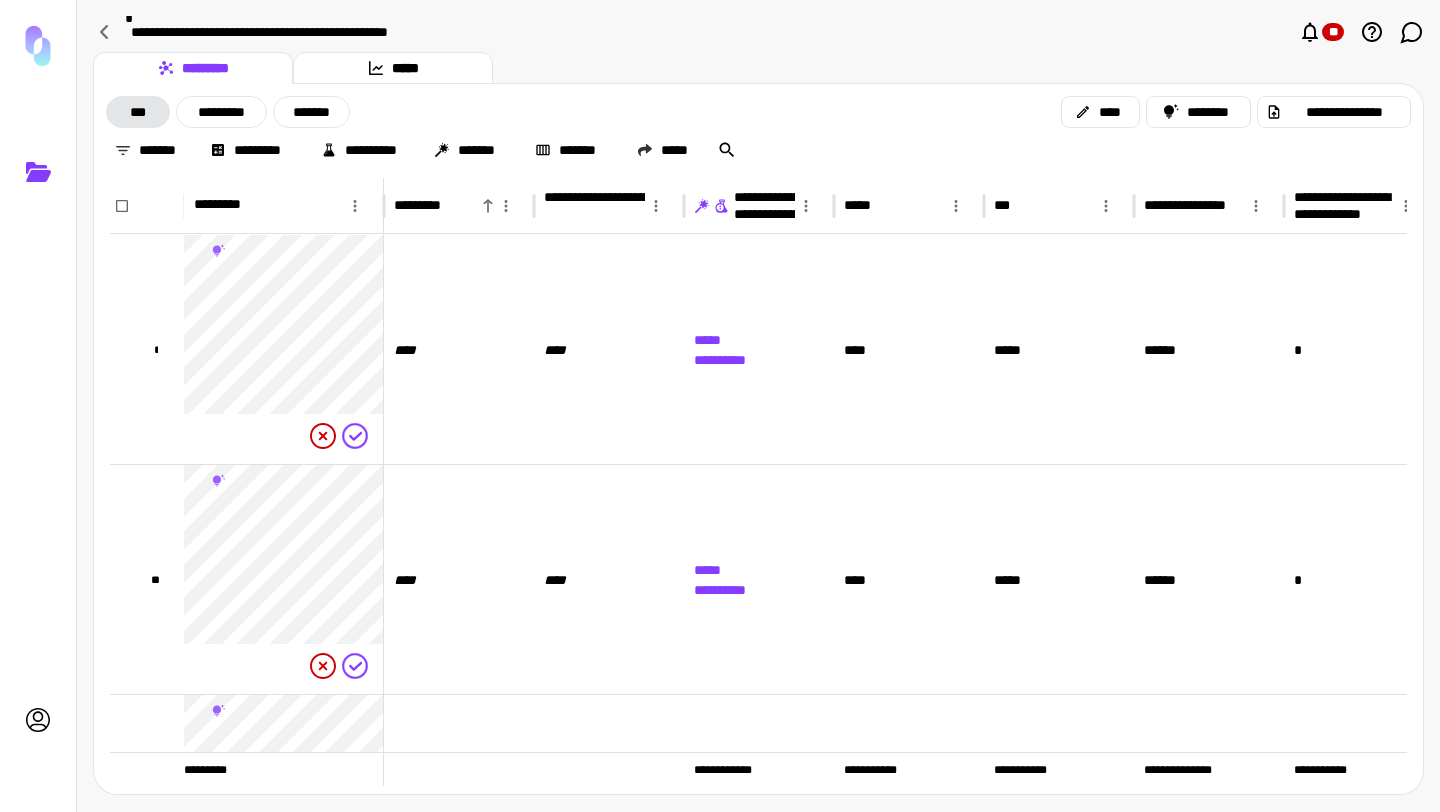 click 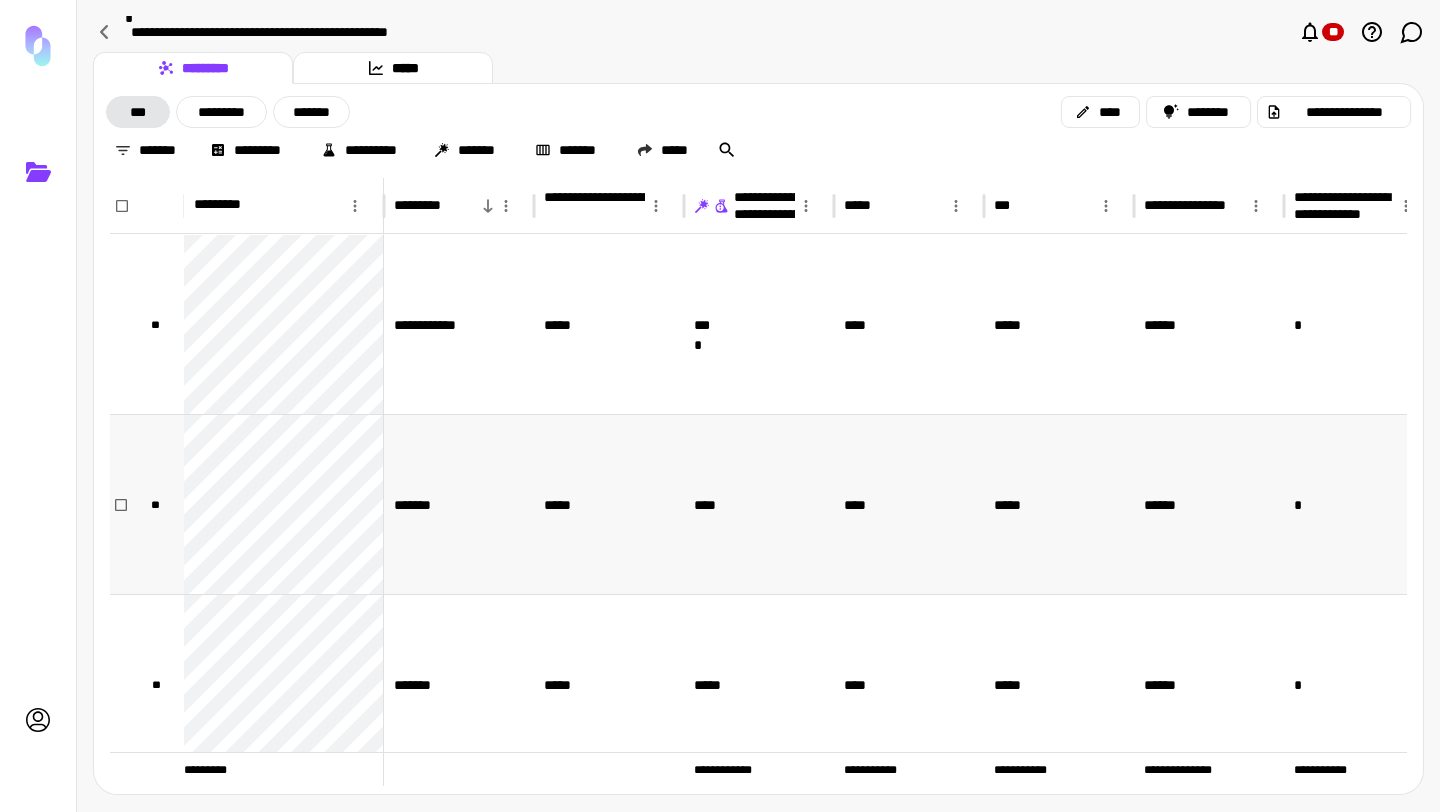 scroll, scrollTop: 153, scrollLeft: 0, axis: vertical 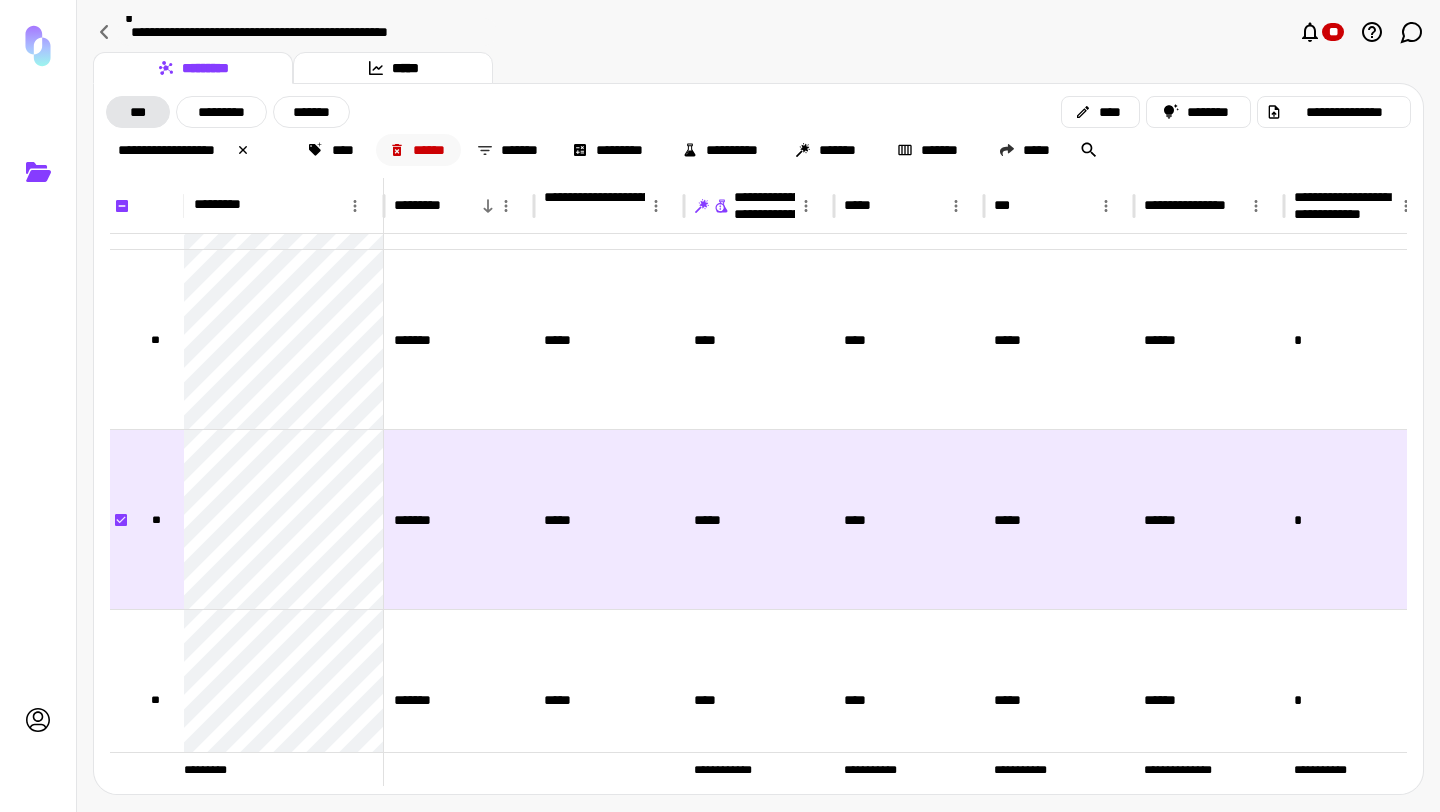 click on "******" at bounding box center (419, 150) 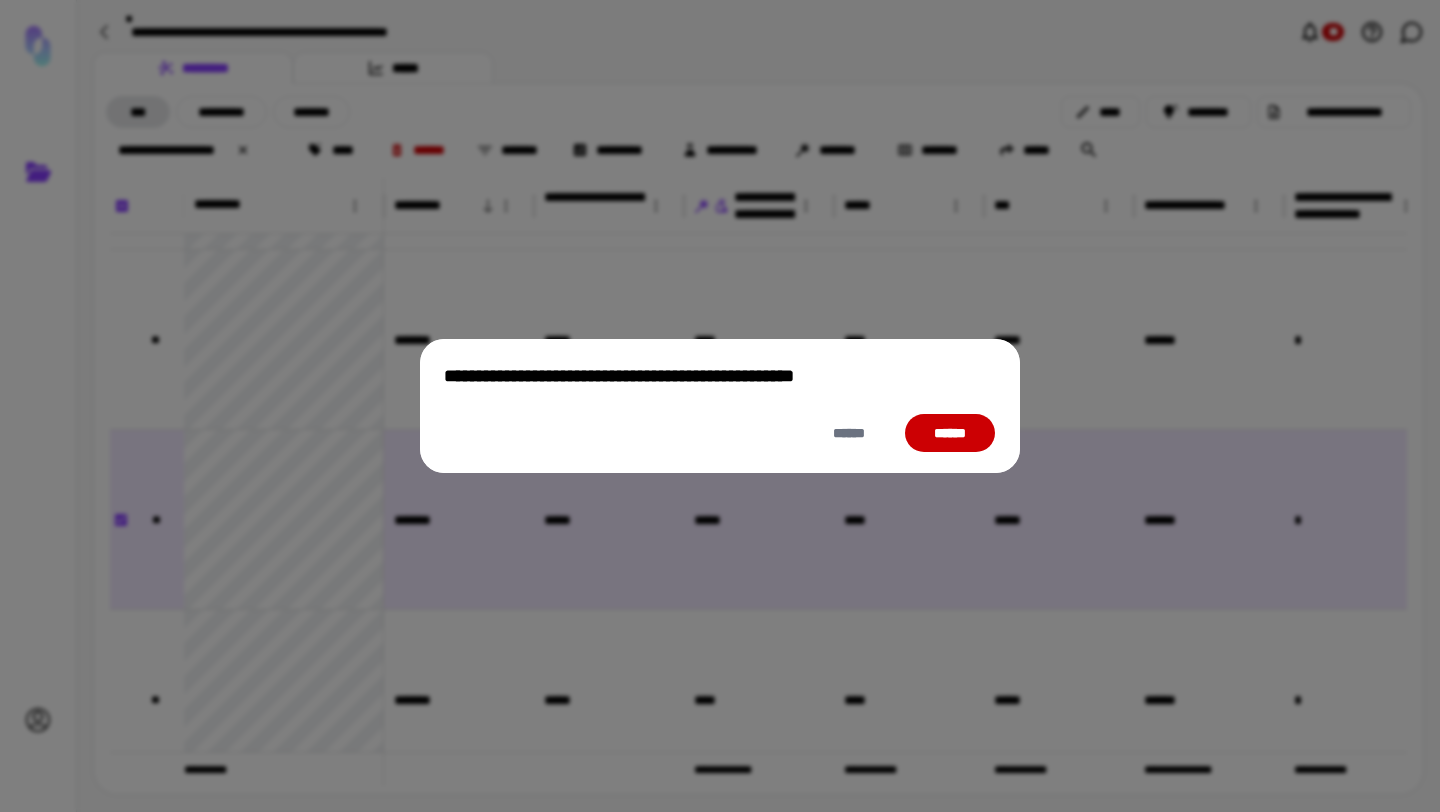 click on "******" at bounding box center [950, 433] 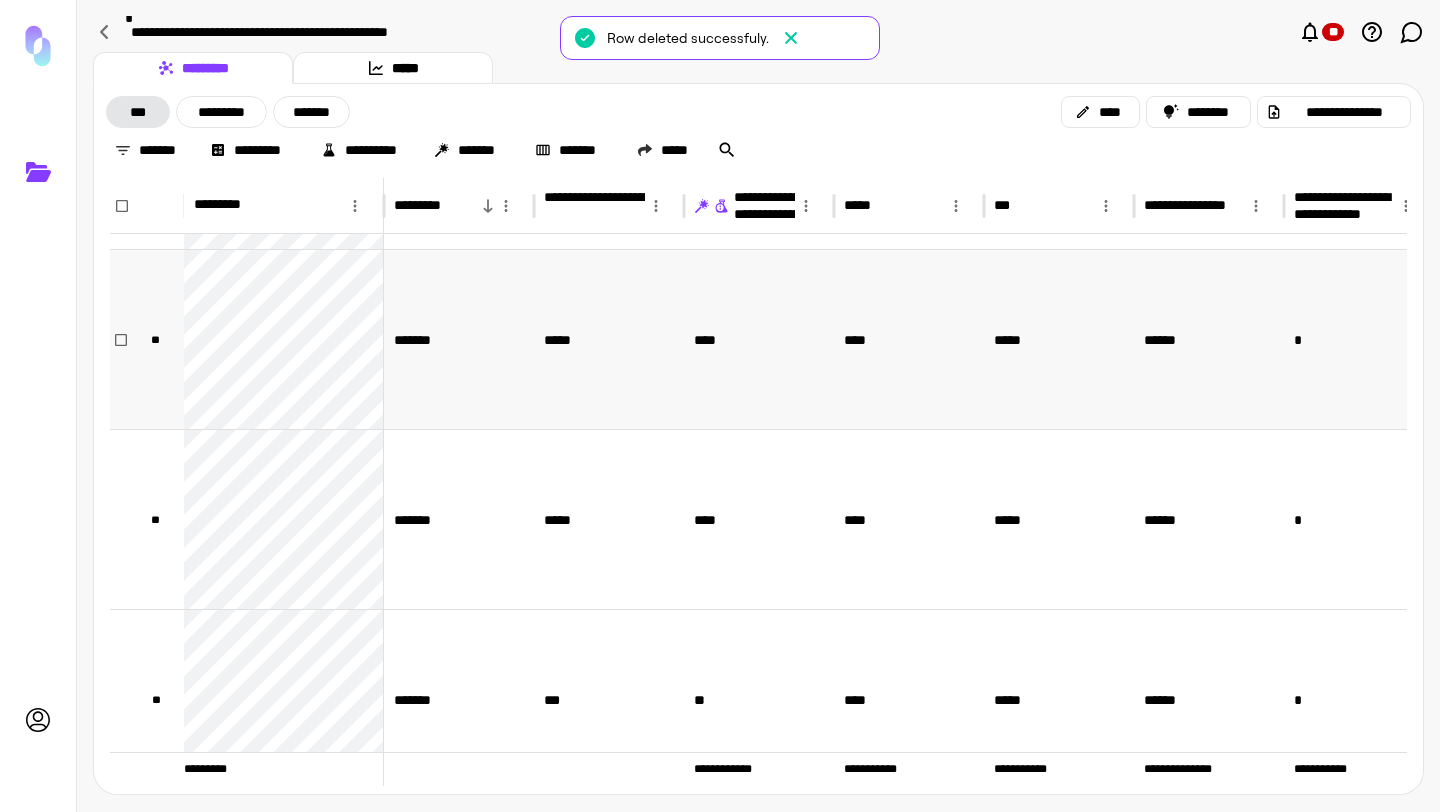 scroll, scrollTop: 77, scrollLeft: 0, axis: vertical 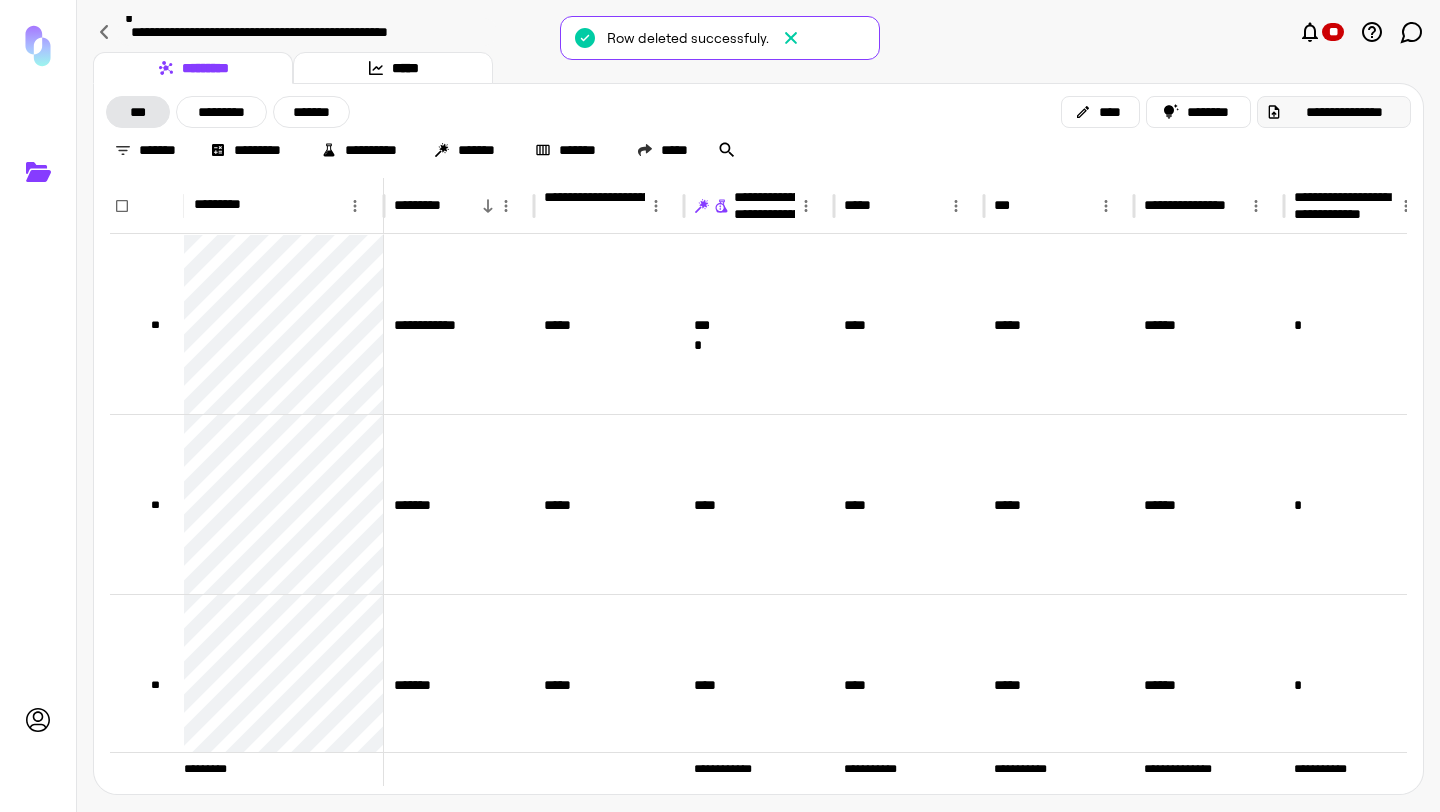click on "**********" at bounding box center (1344, 112) 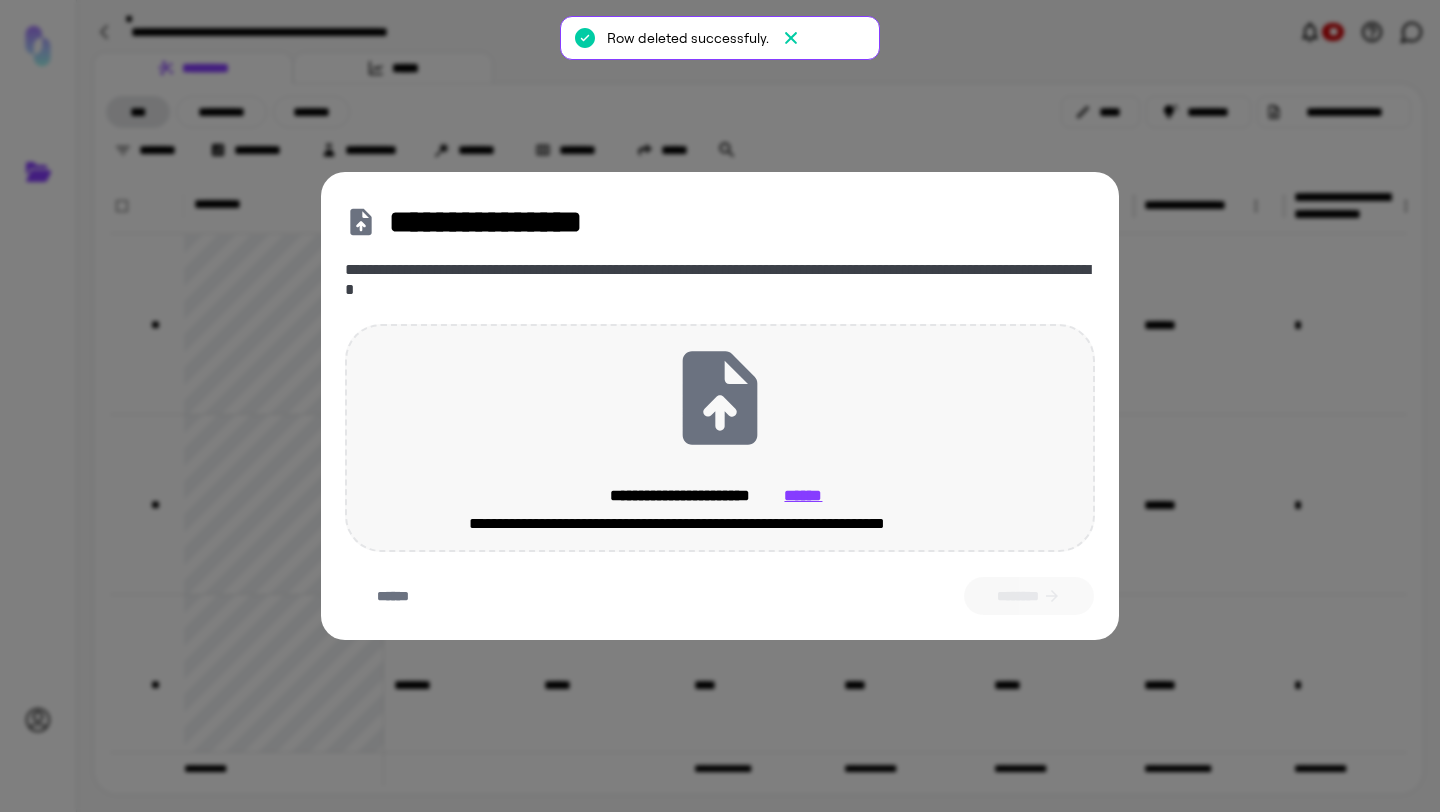 click on "**********" at bounding box center (720, 438) 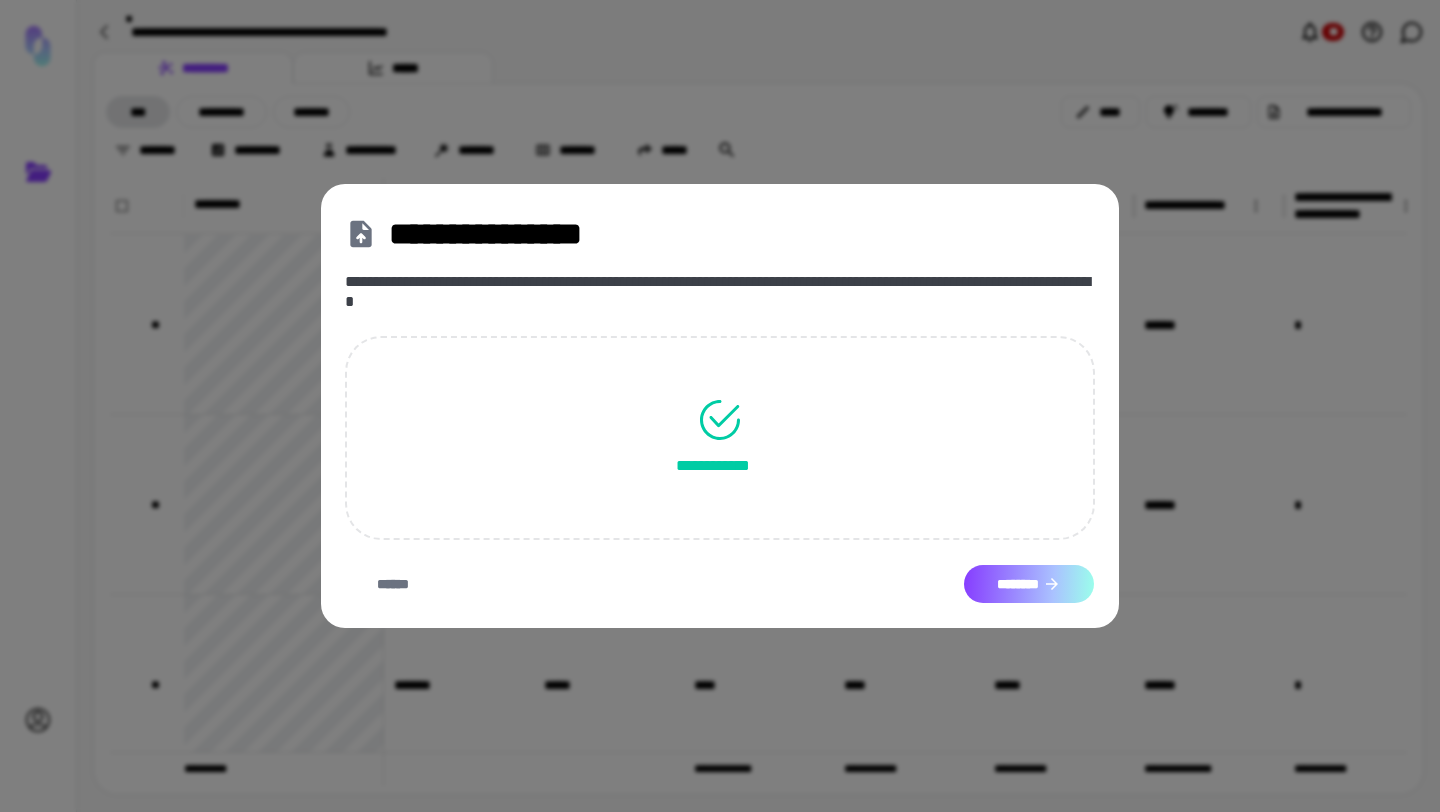 click on "********" at bounding box center [1029, 584] 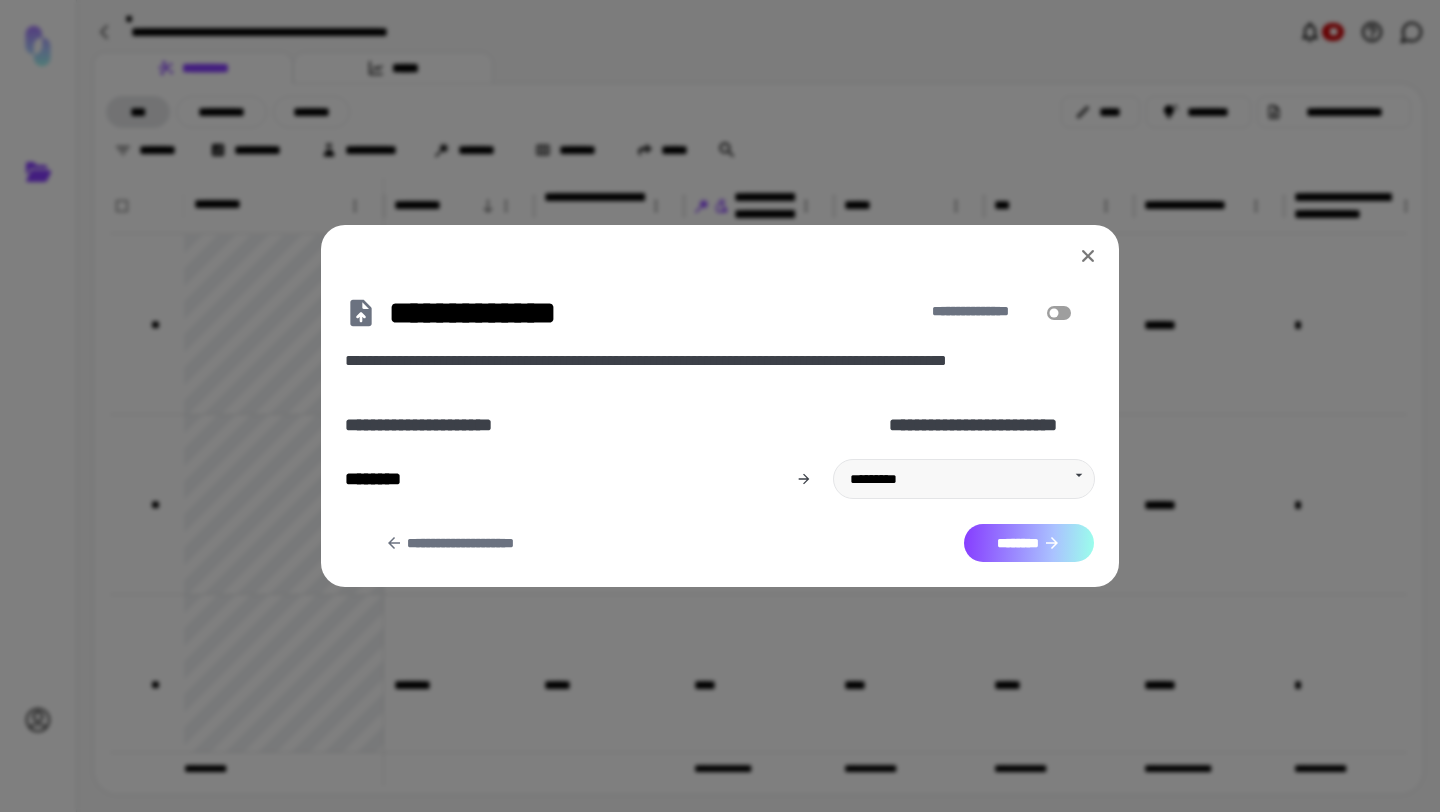 click on "********" at bounding box center [1029, 543] 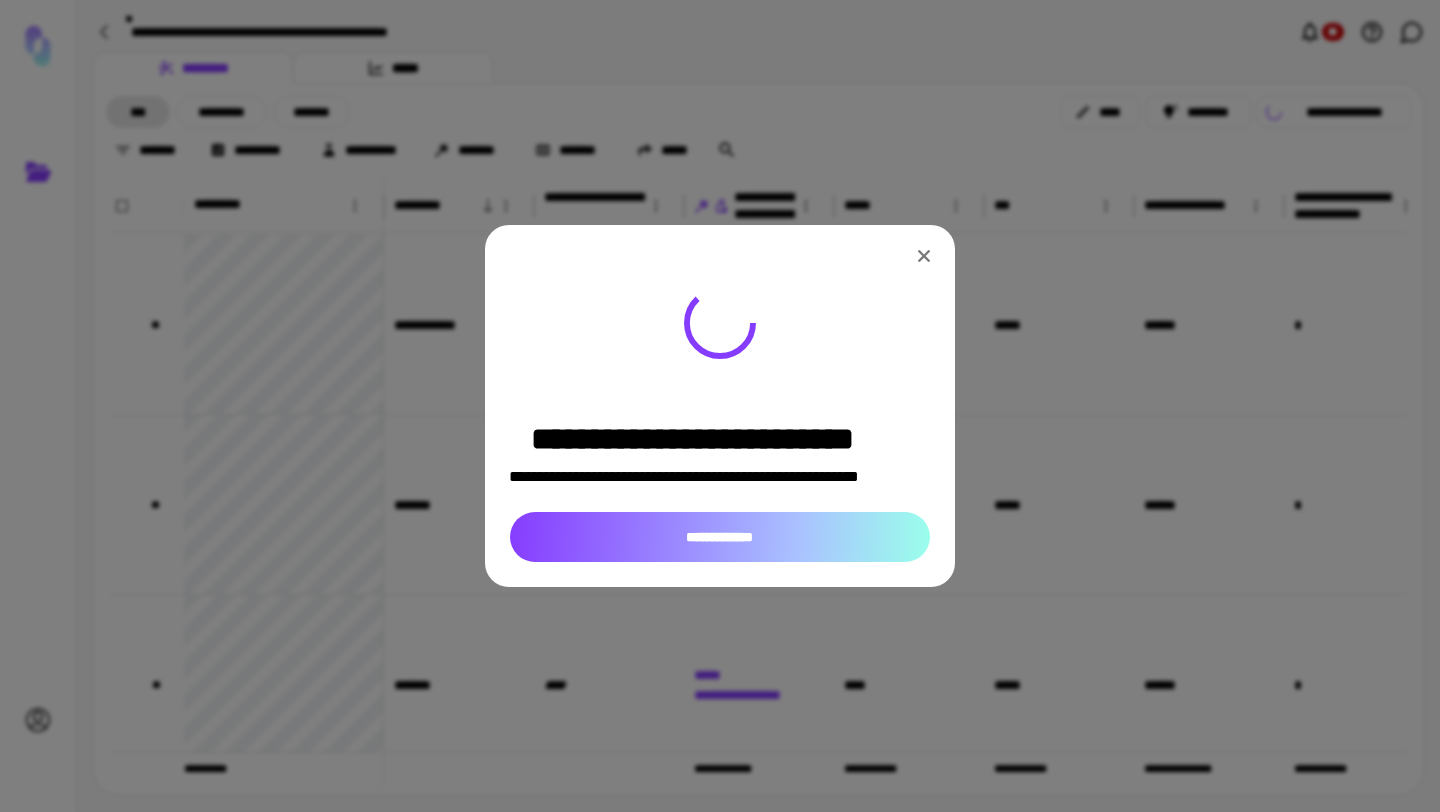 click on "**********" at bounding box center [720, 537] 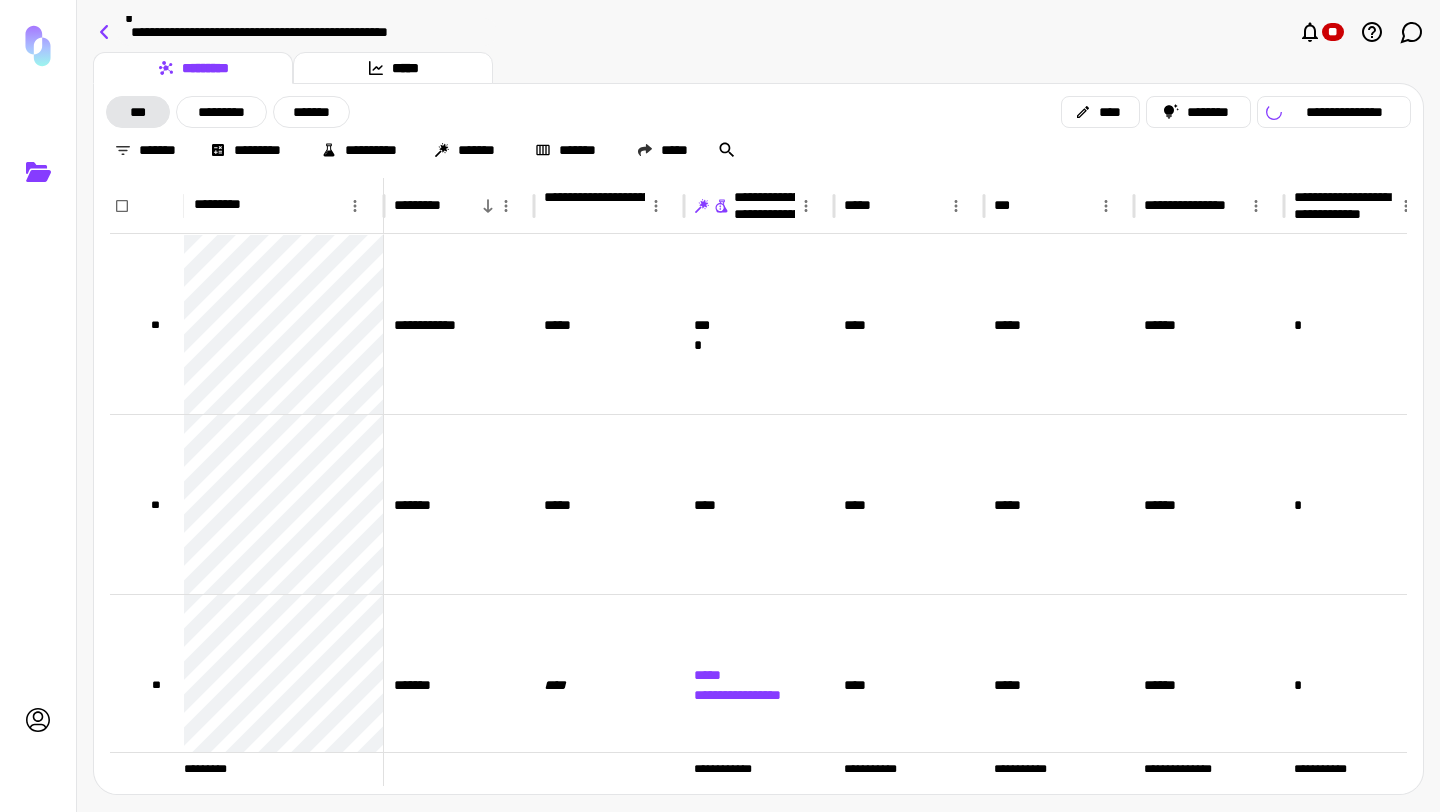 click 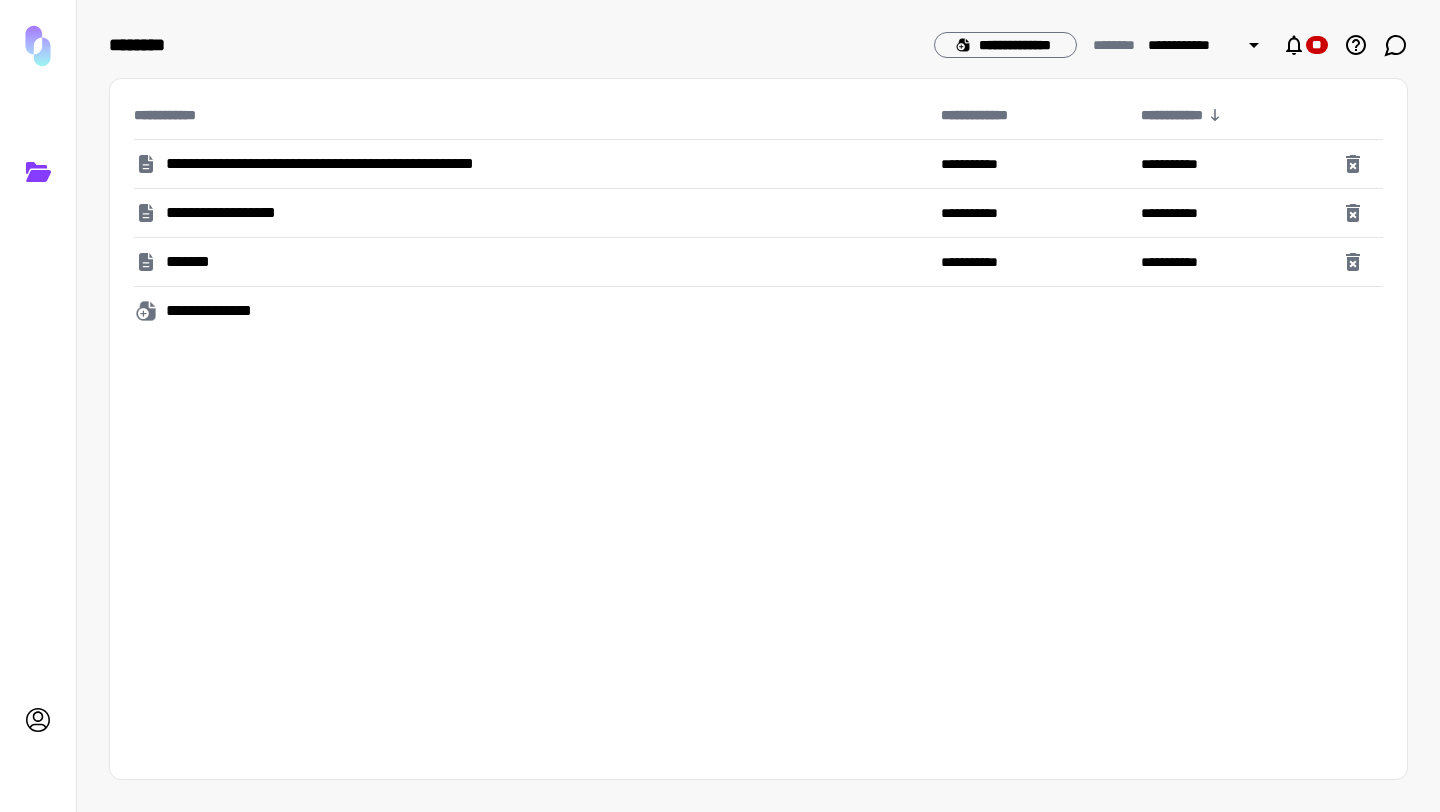 click on "**********" at bounding box center (232, 213) 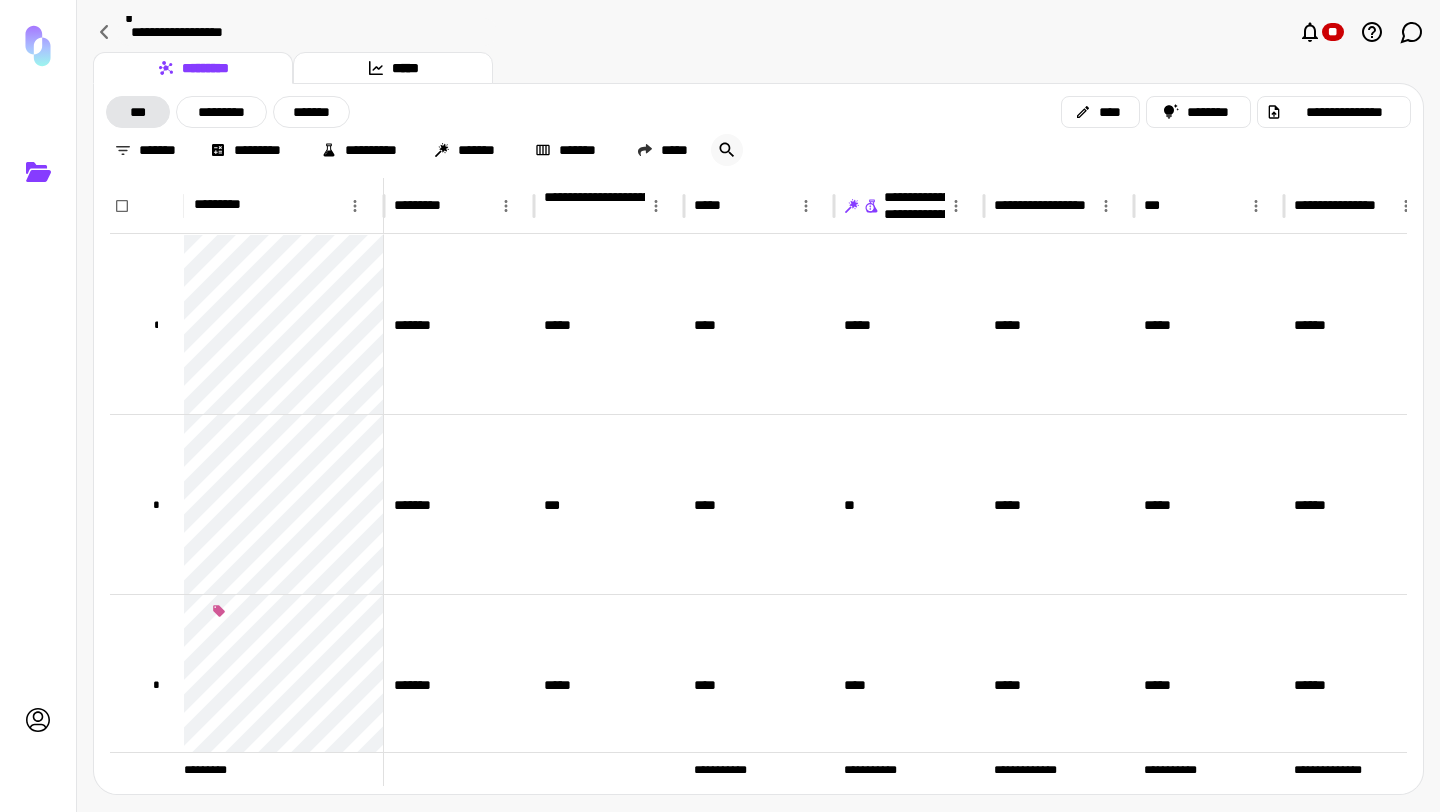 click 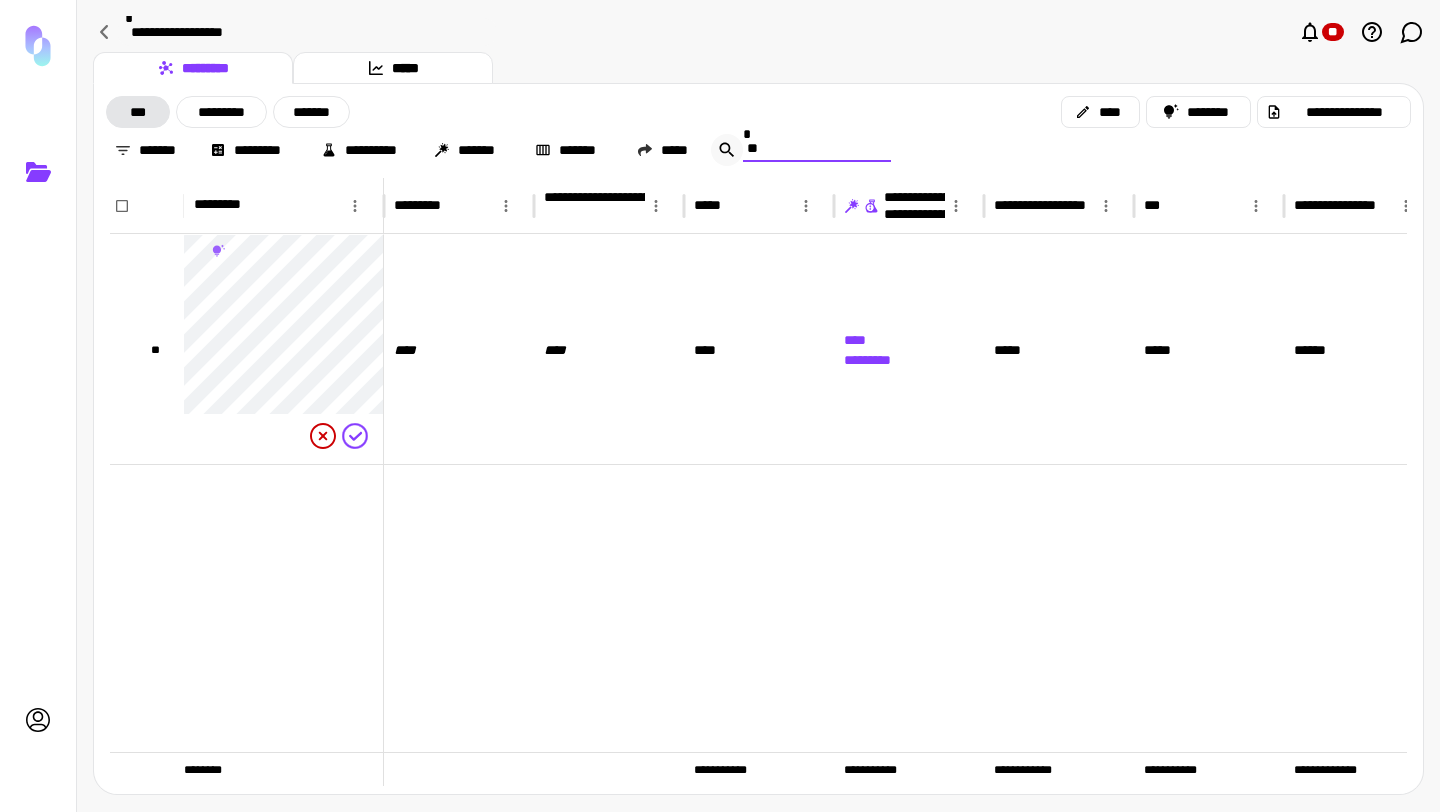 type on "*" 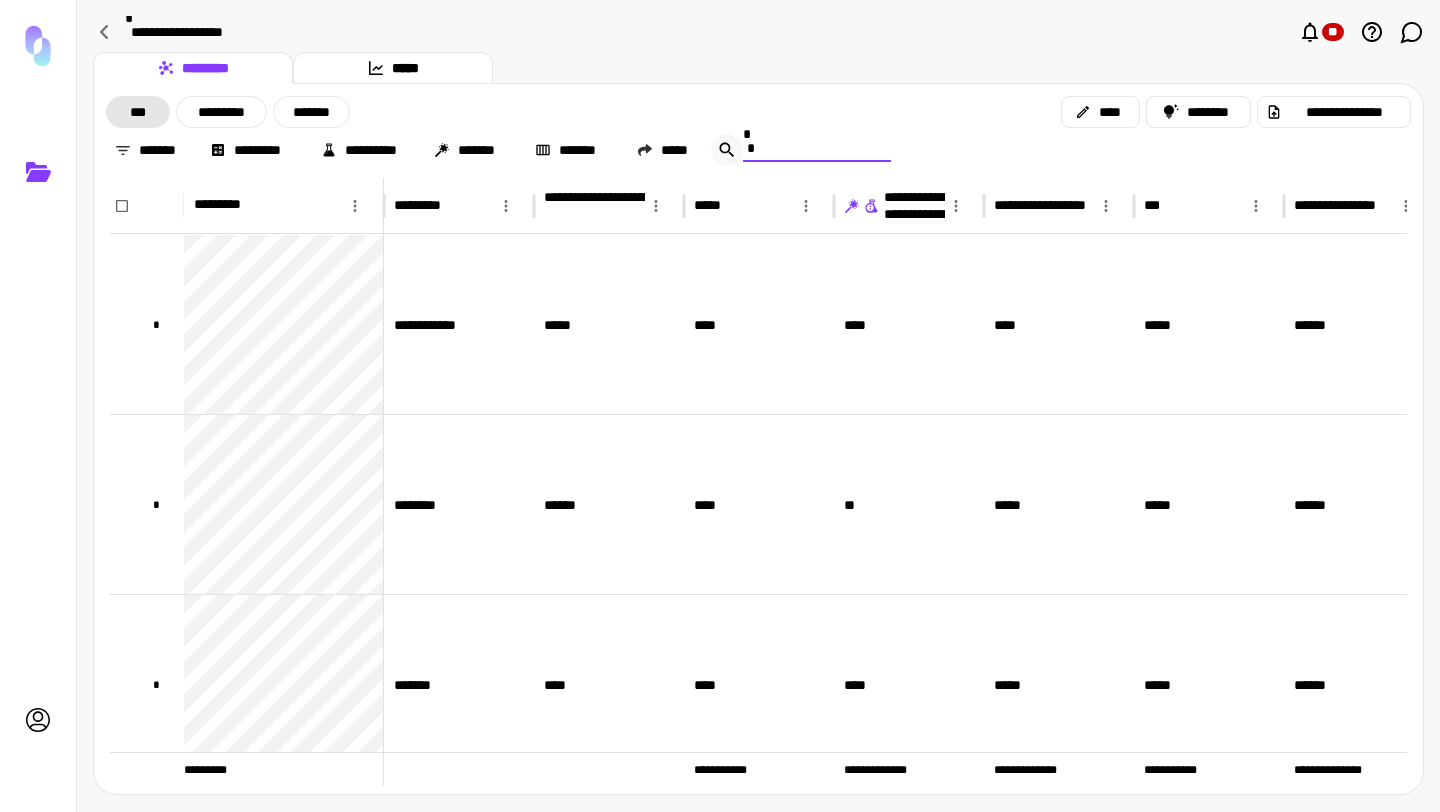 type 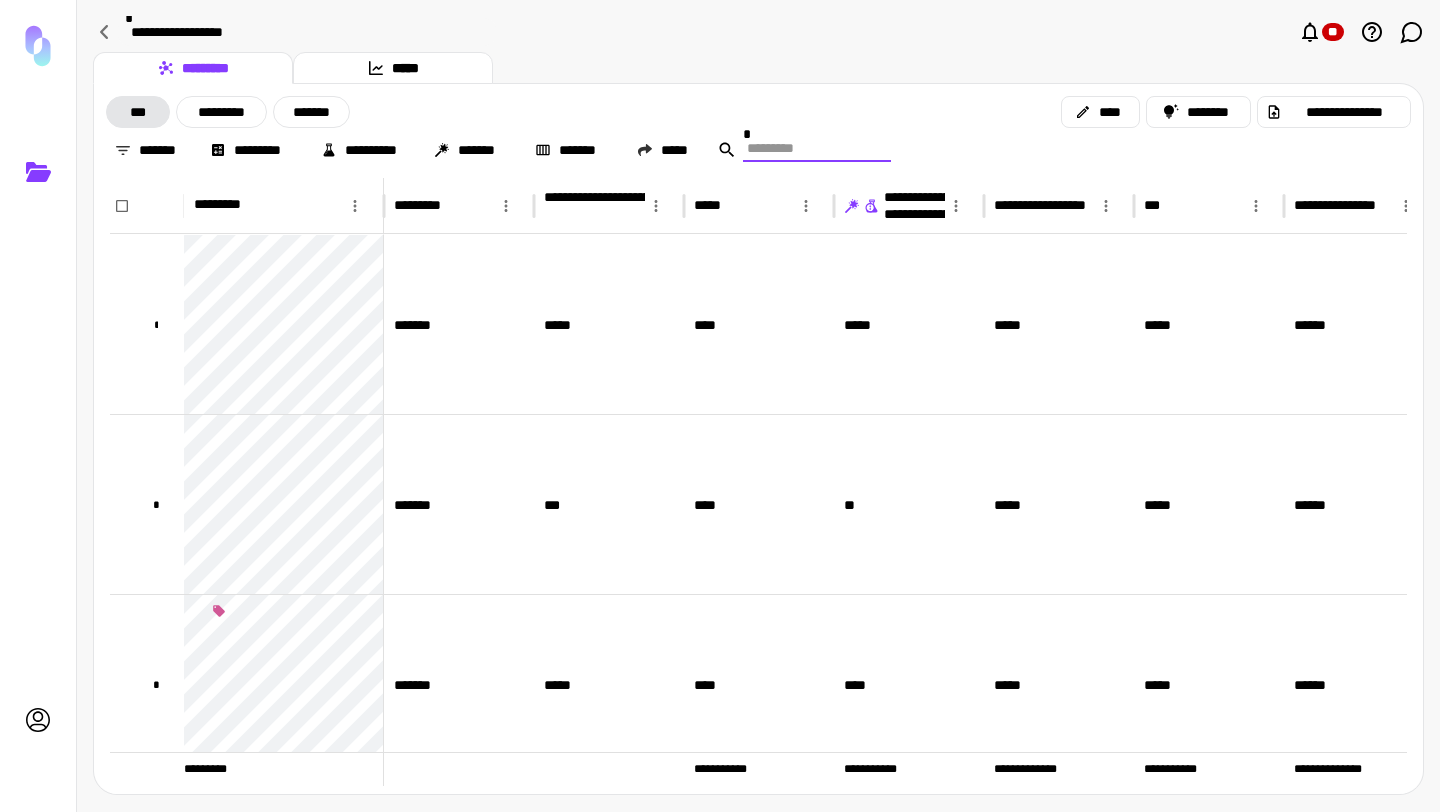 click 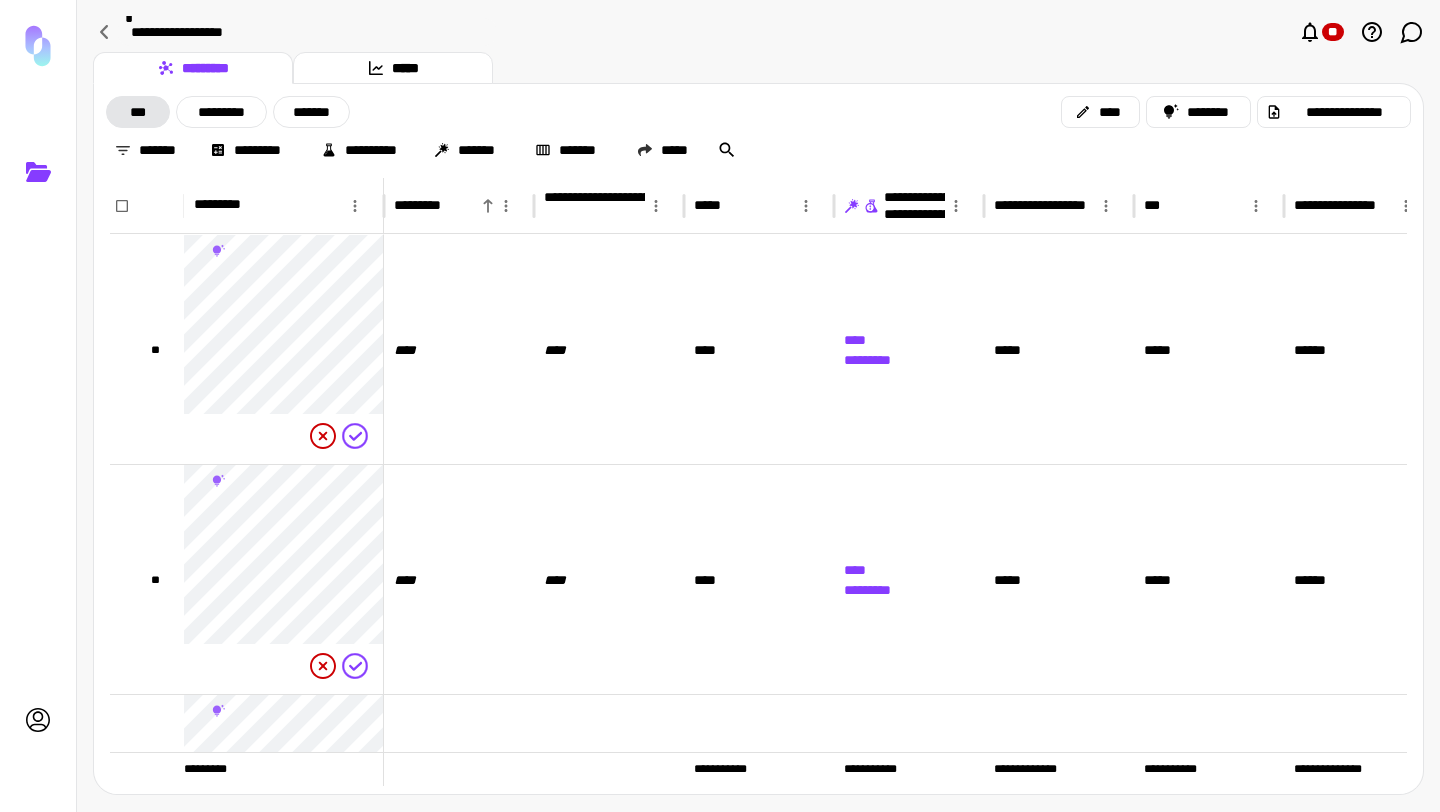 click 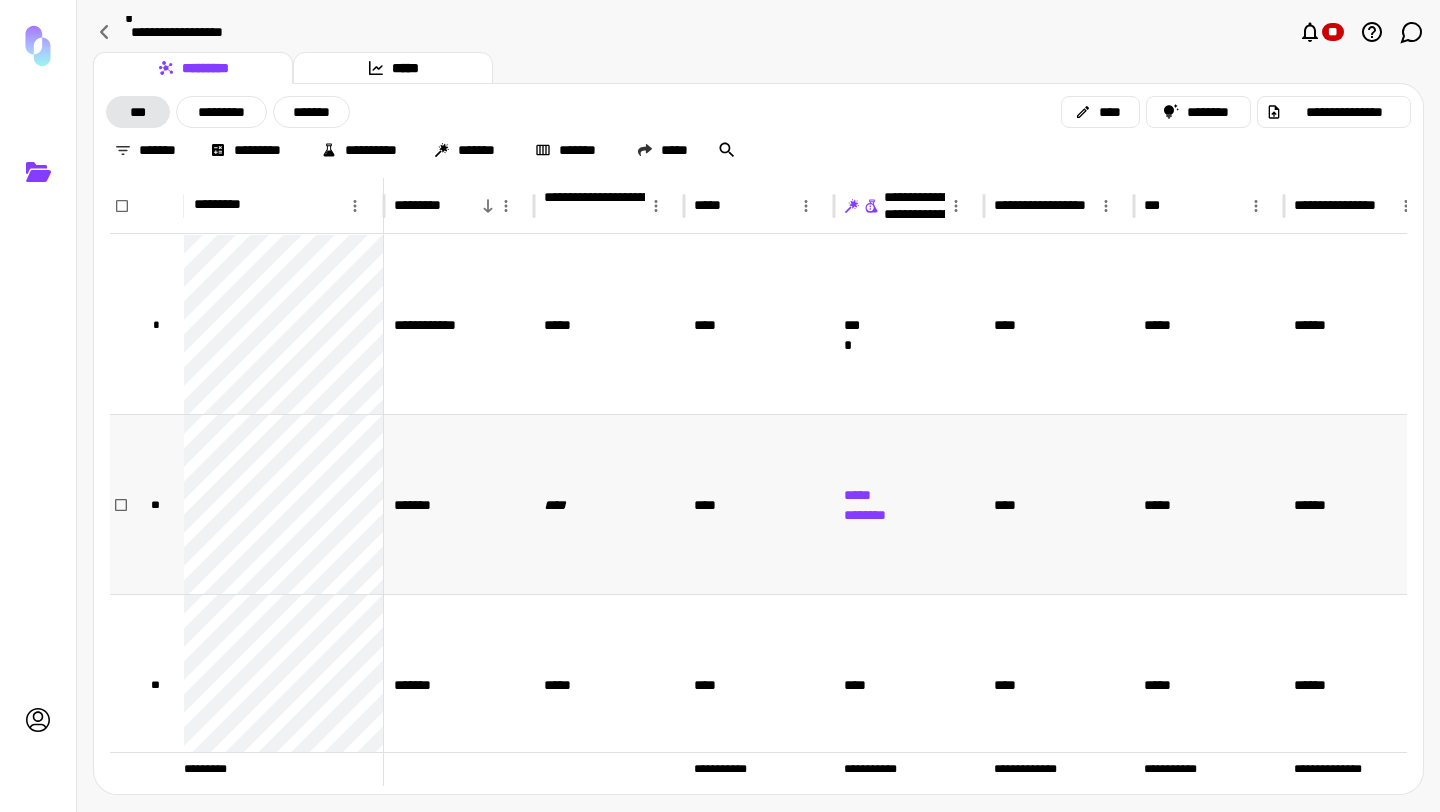scroll, scrollTop: 140, scrollLeft: 0, axis: vertical 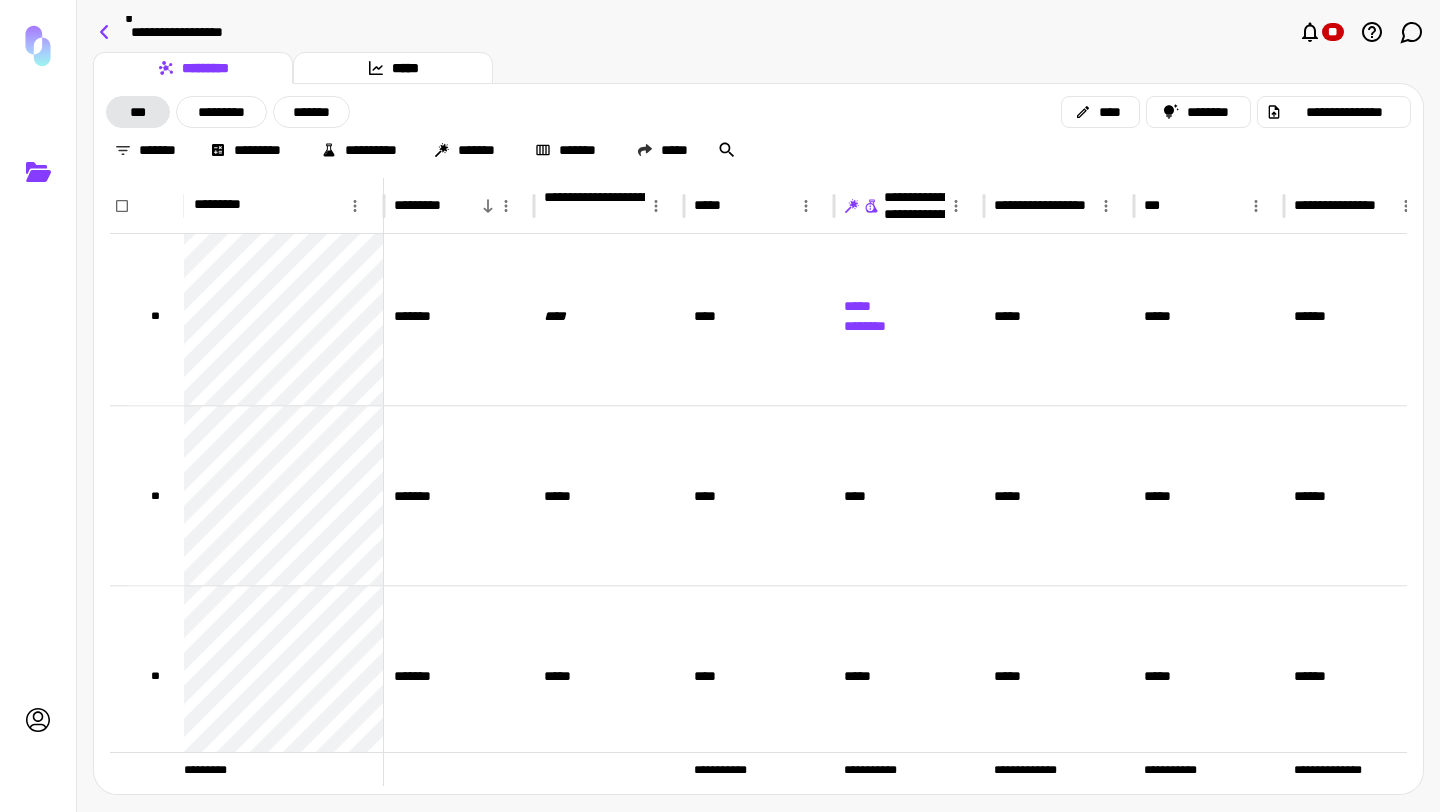 click 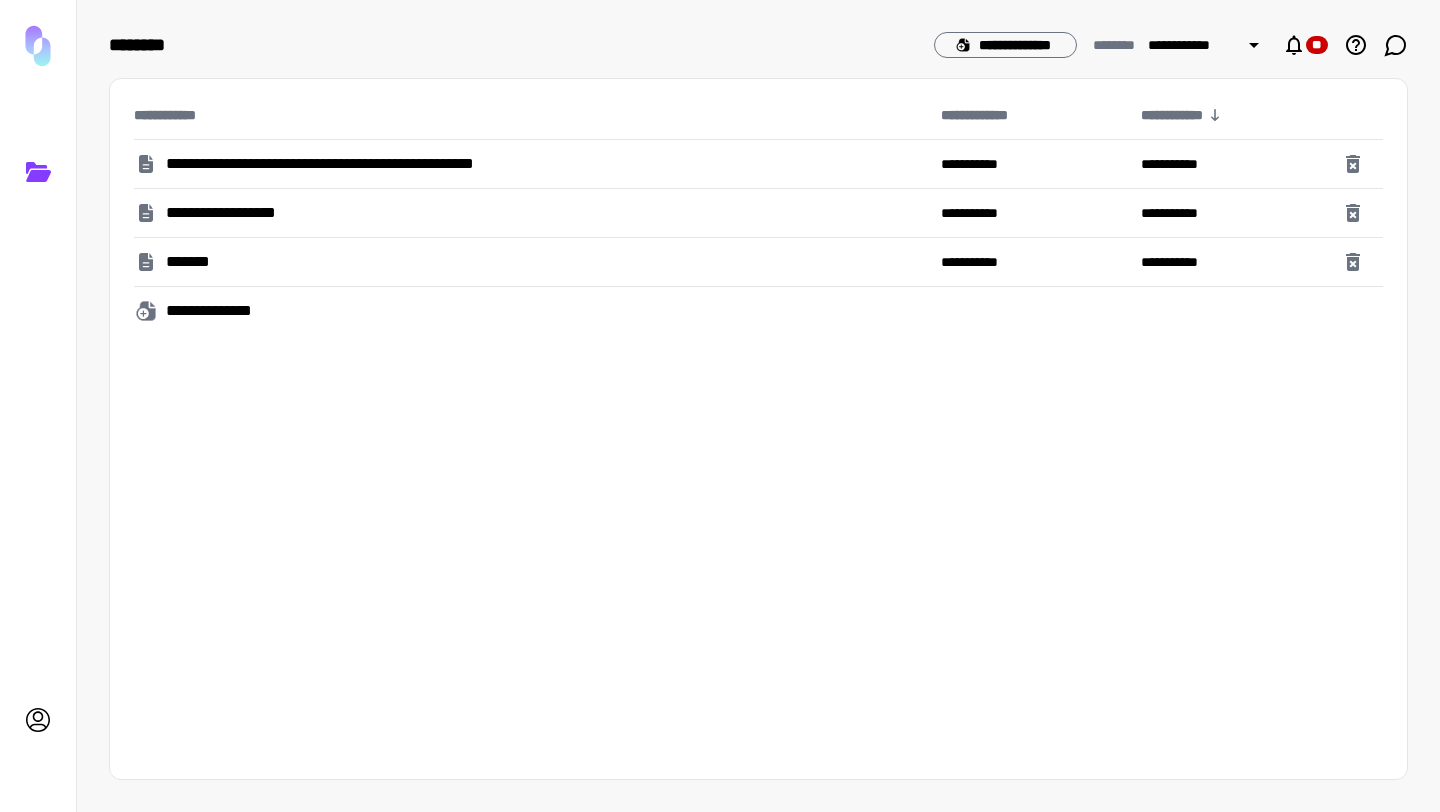 click on "*******" at bounding box center [529, 262] 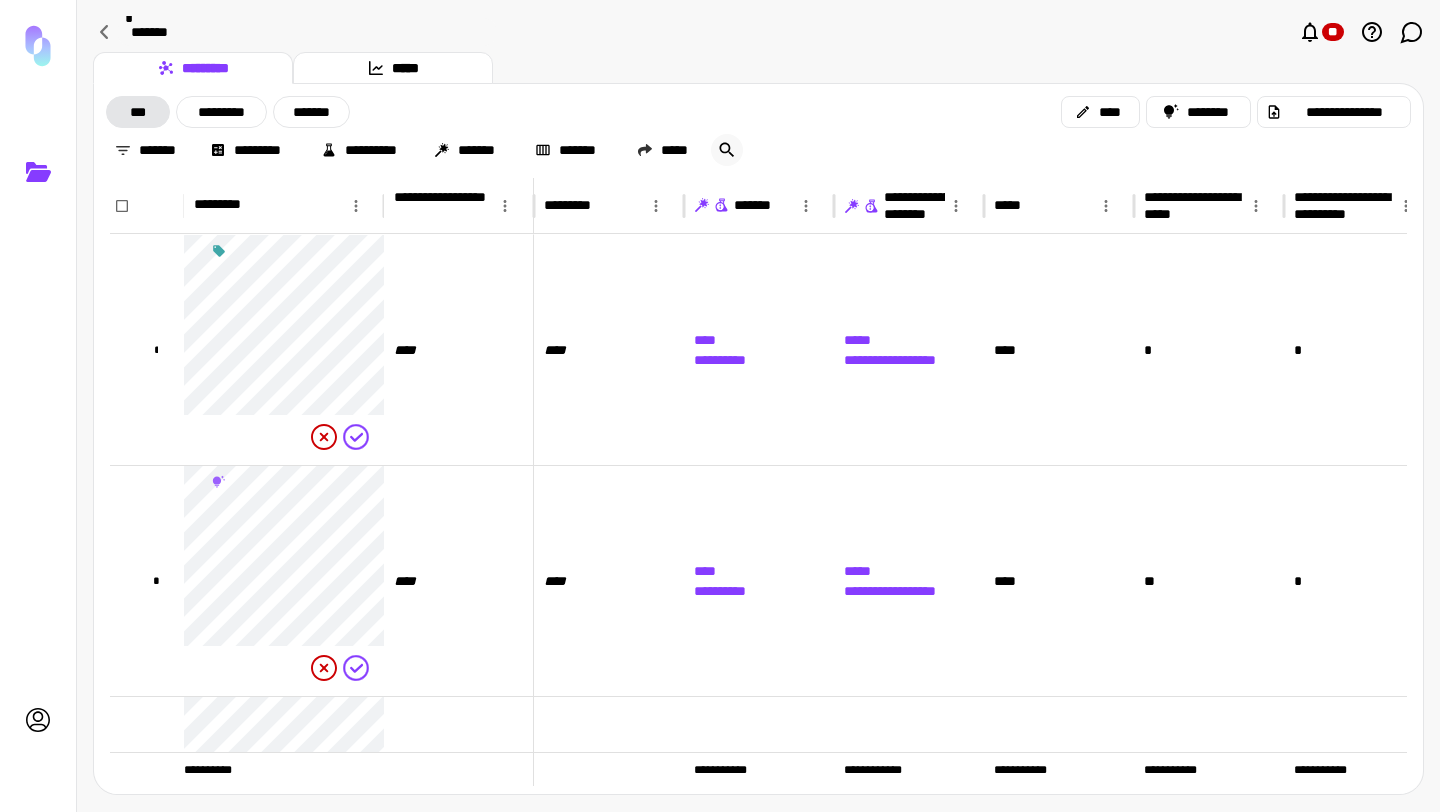 click at bounding box center [727, 150] 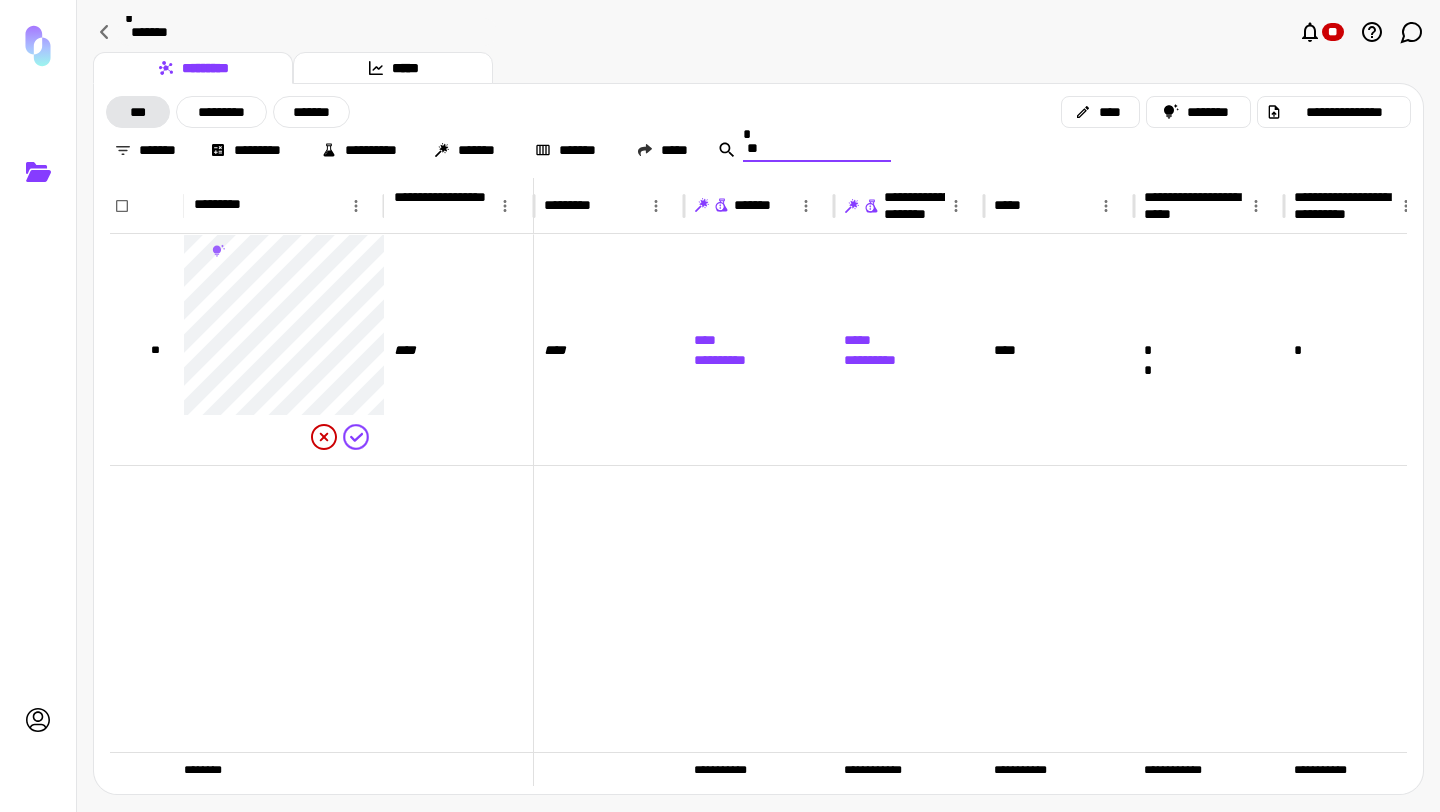 type on "*" 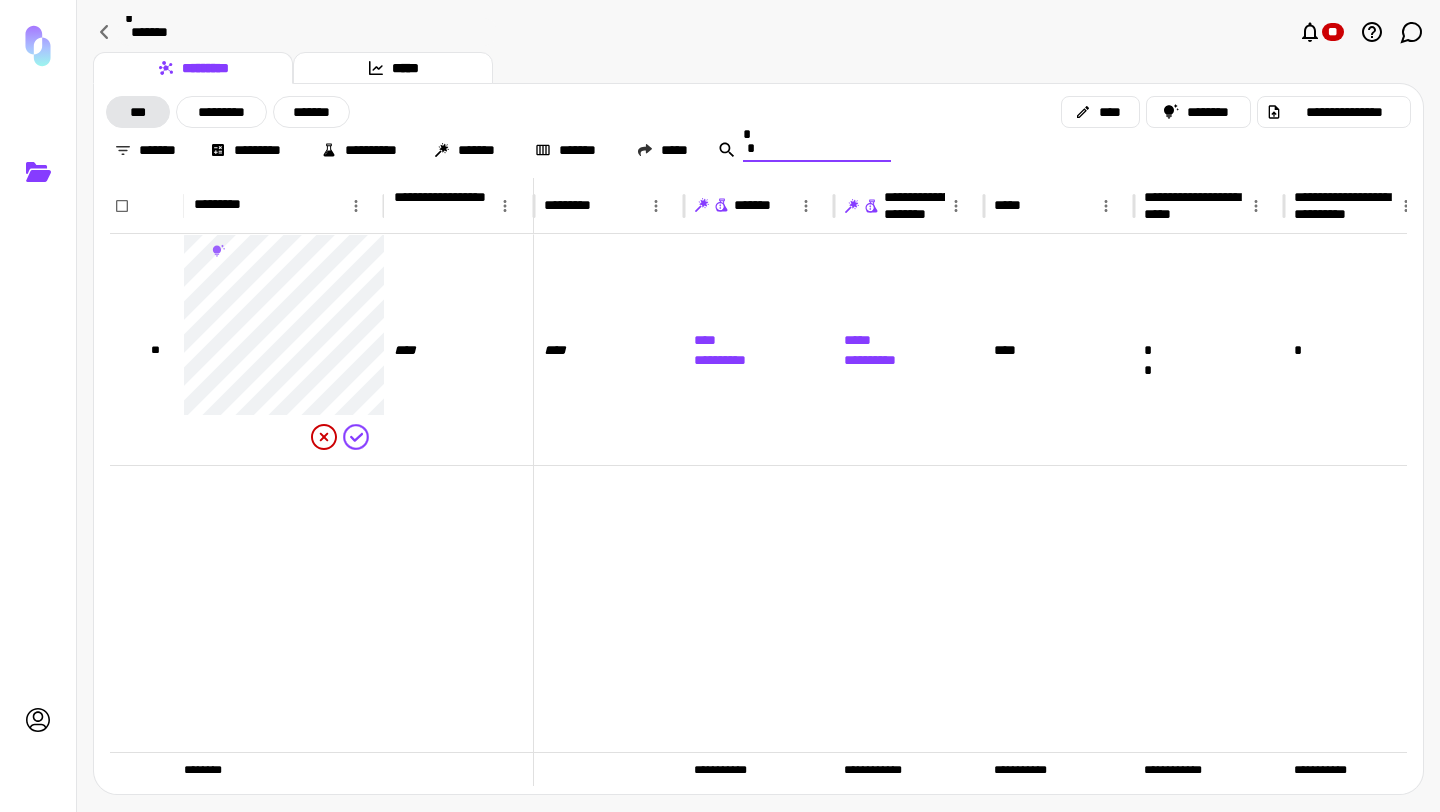 type 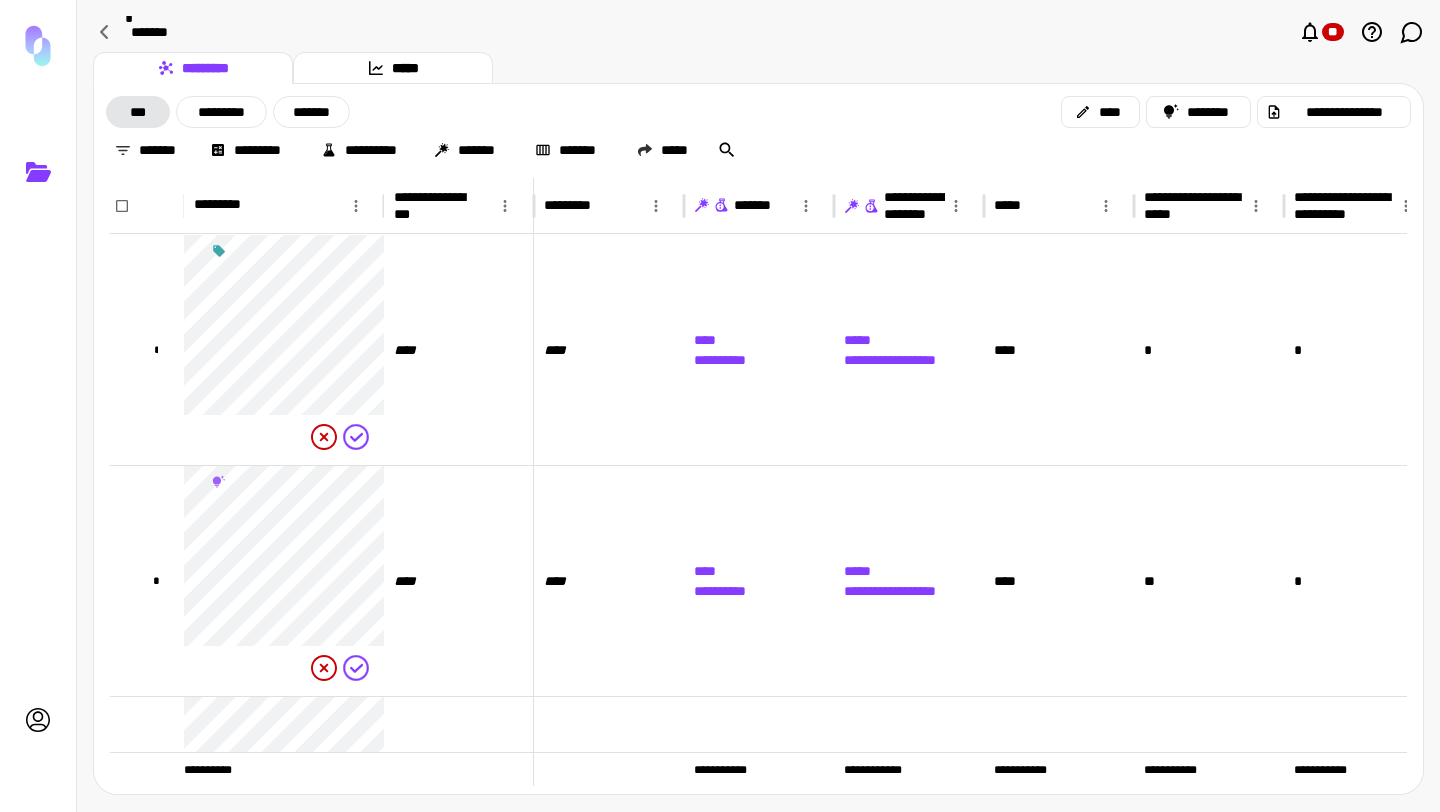 click 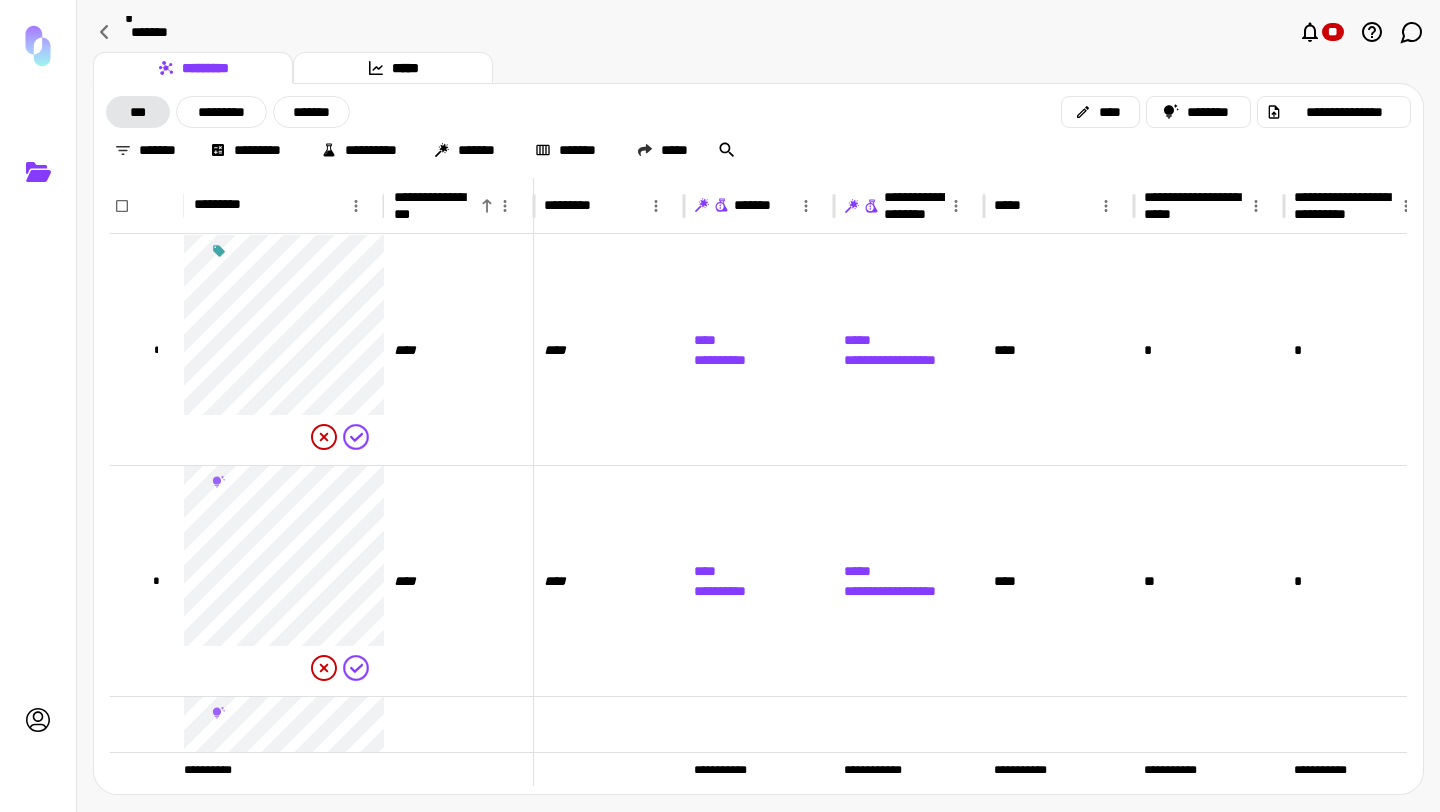 click 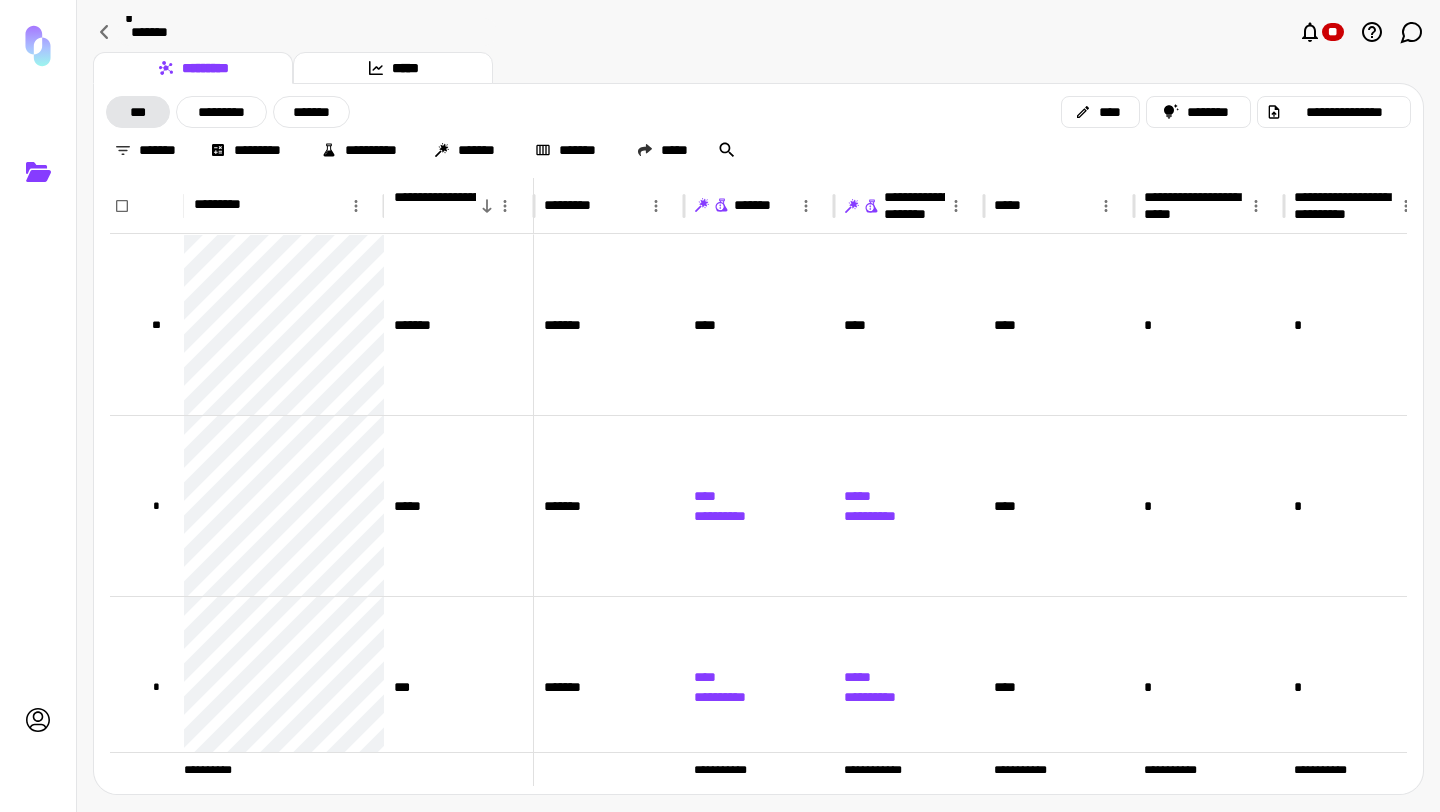 click 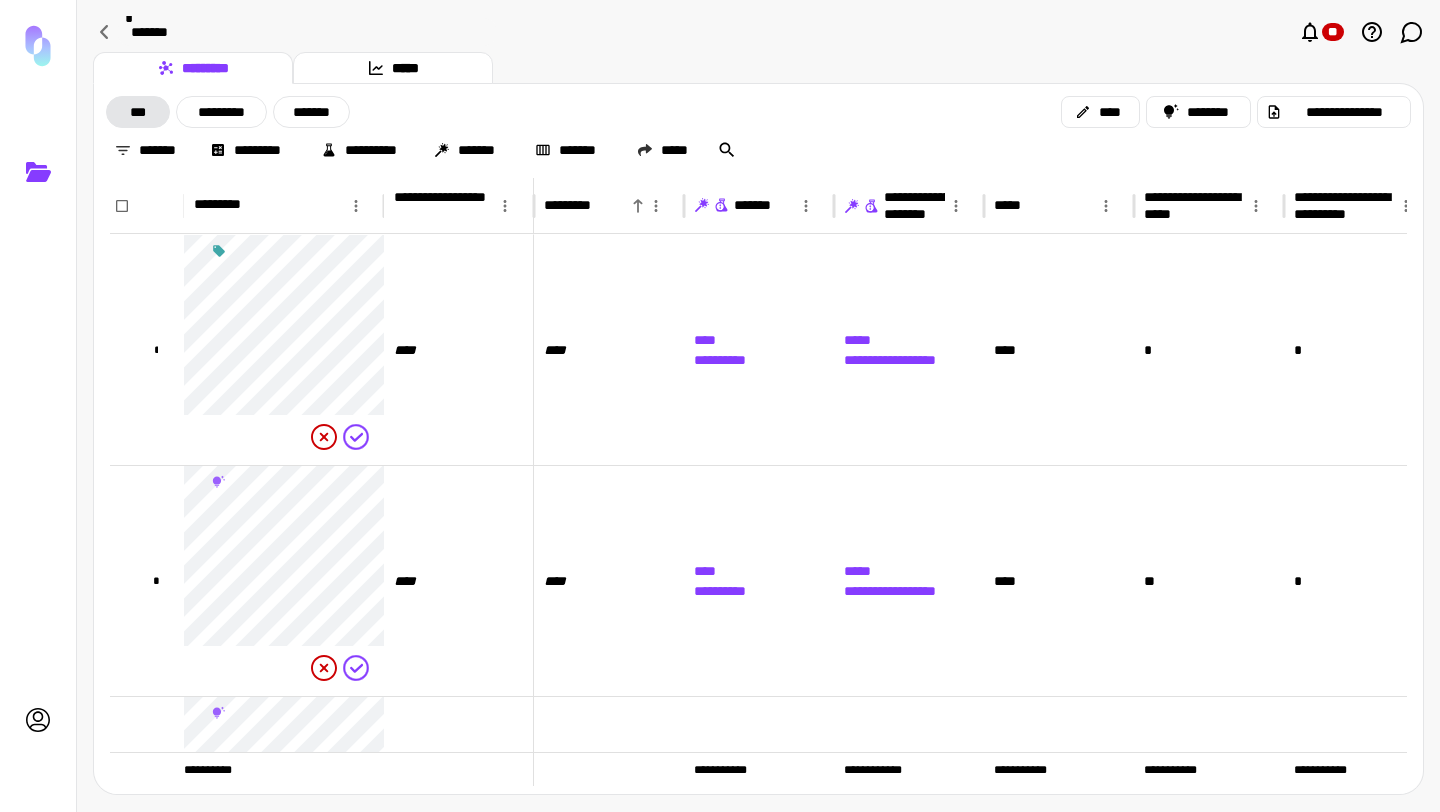 click 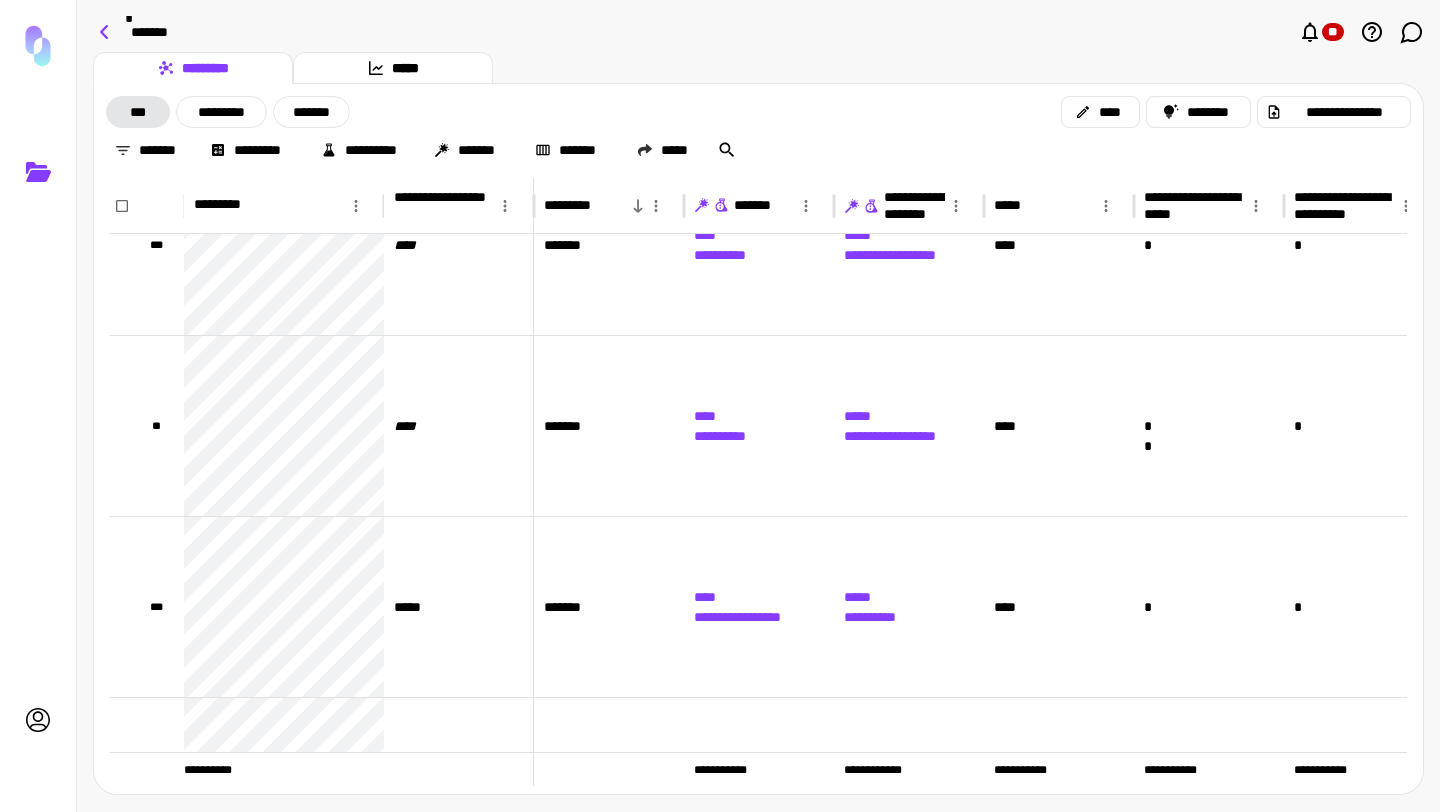 click 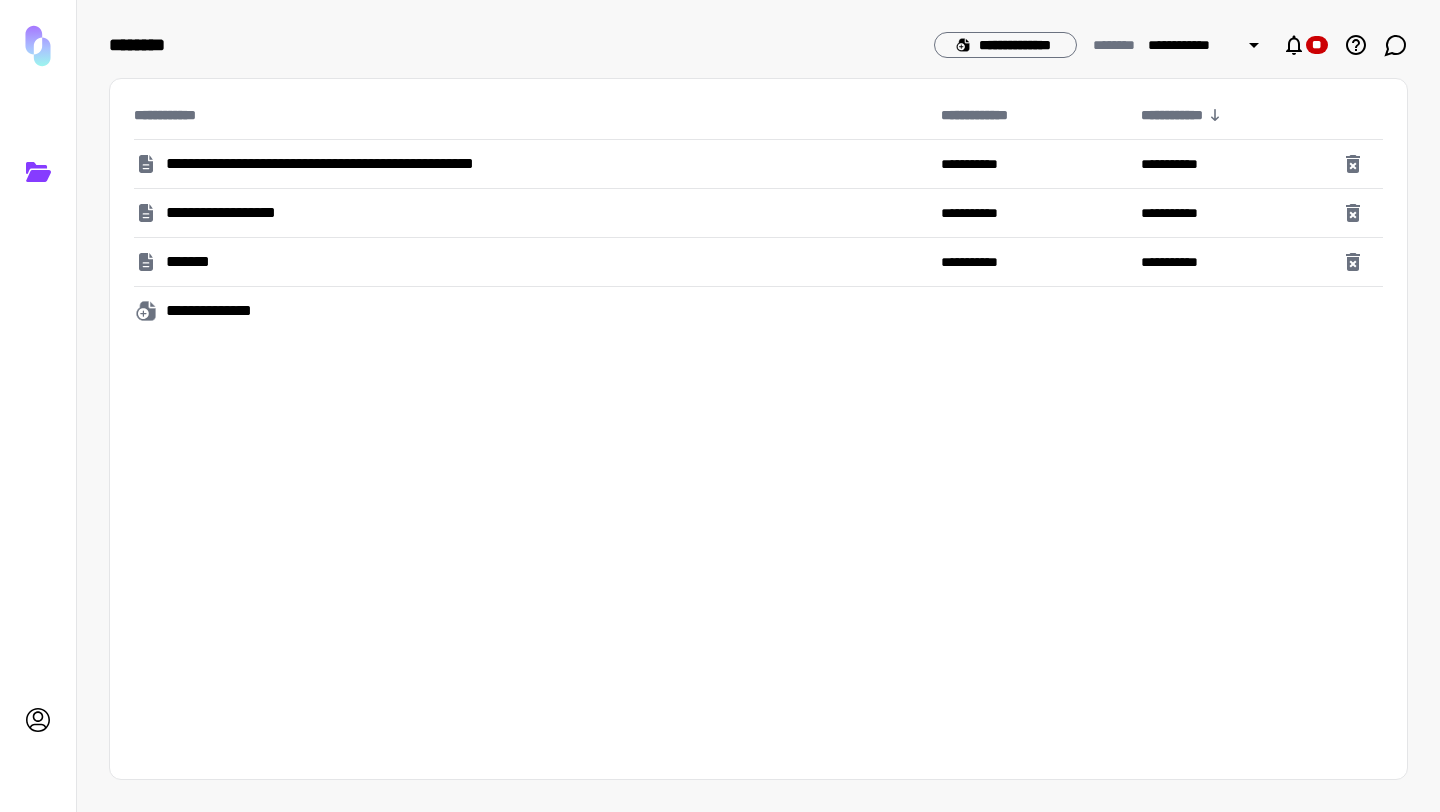 click on "**********" at bounding box center [362, 164] 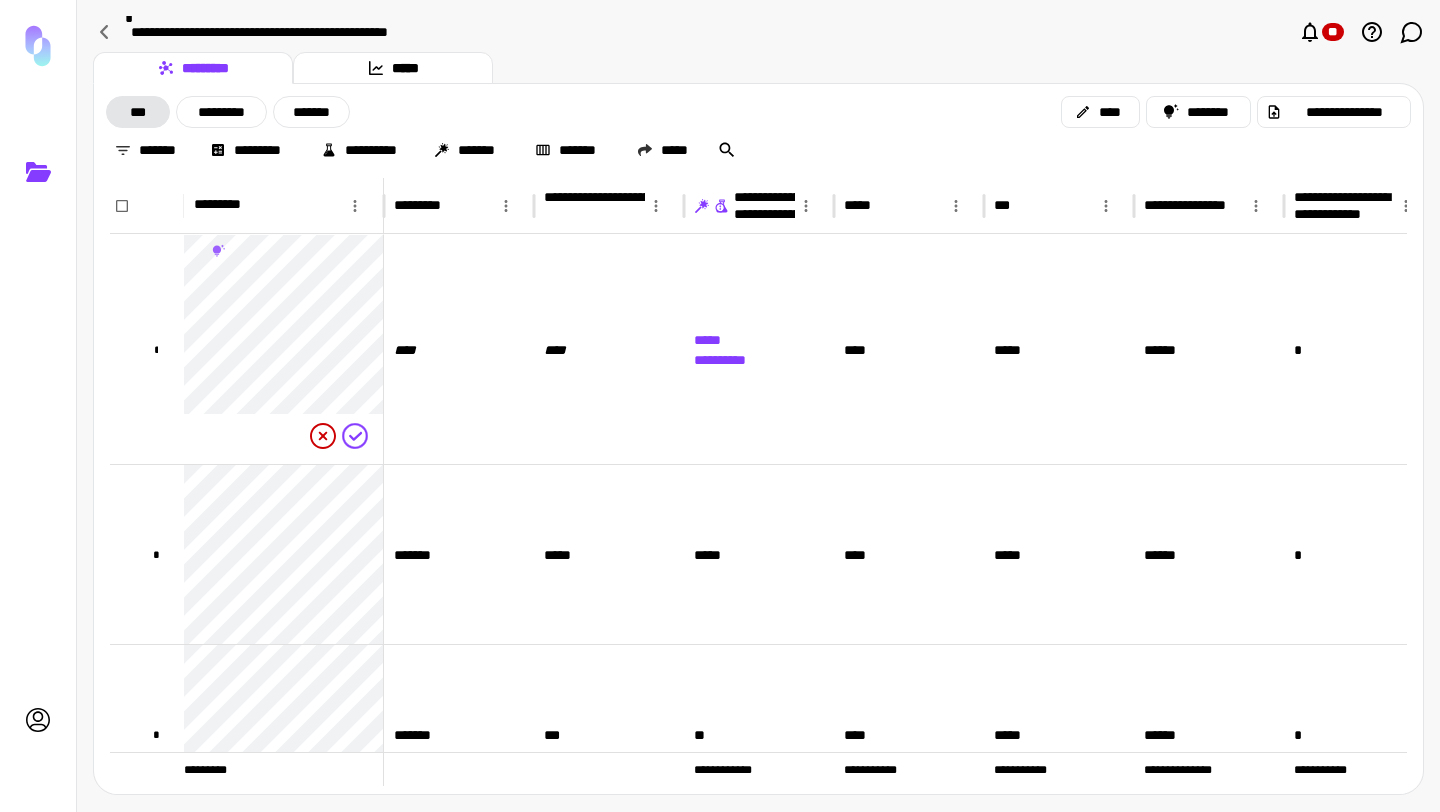click 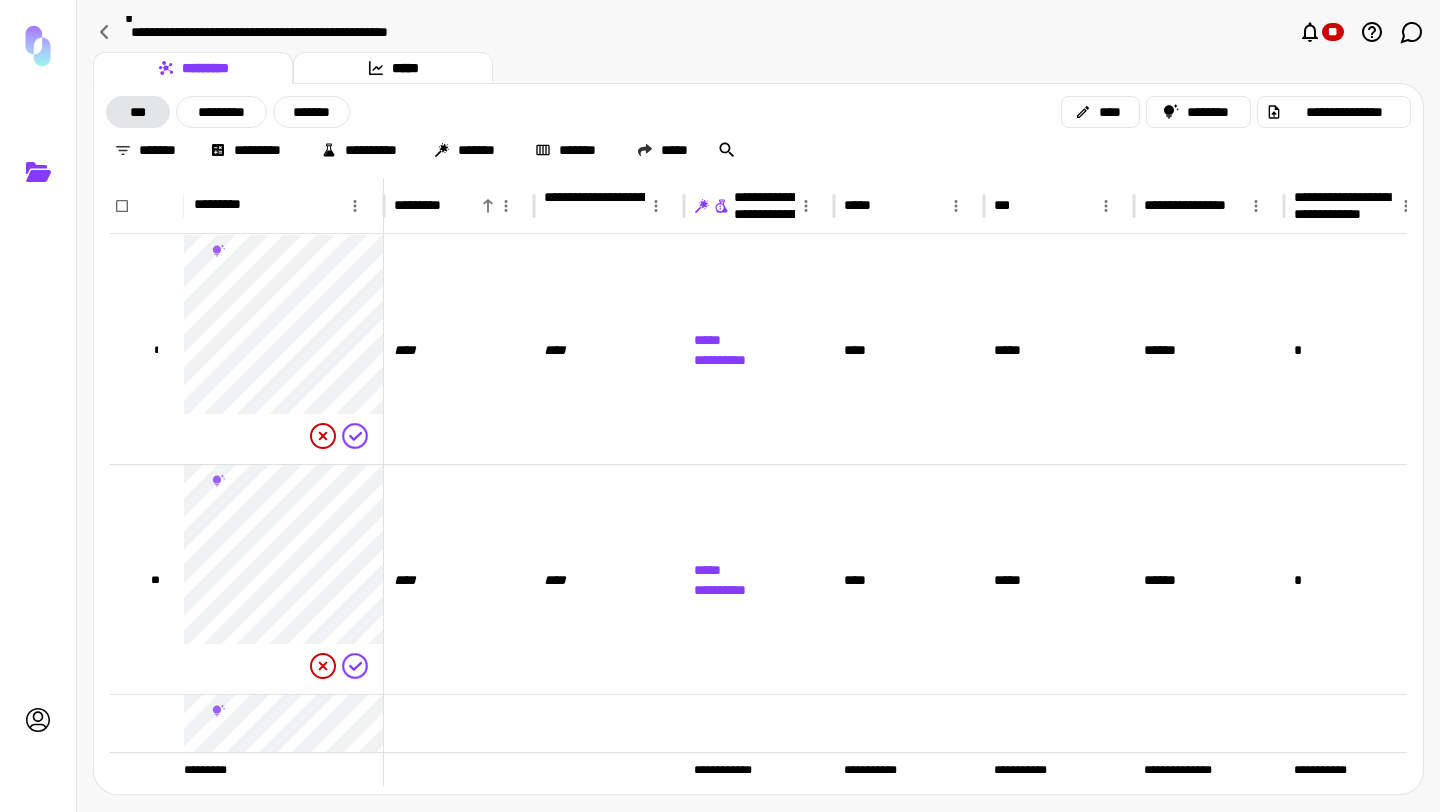 click 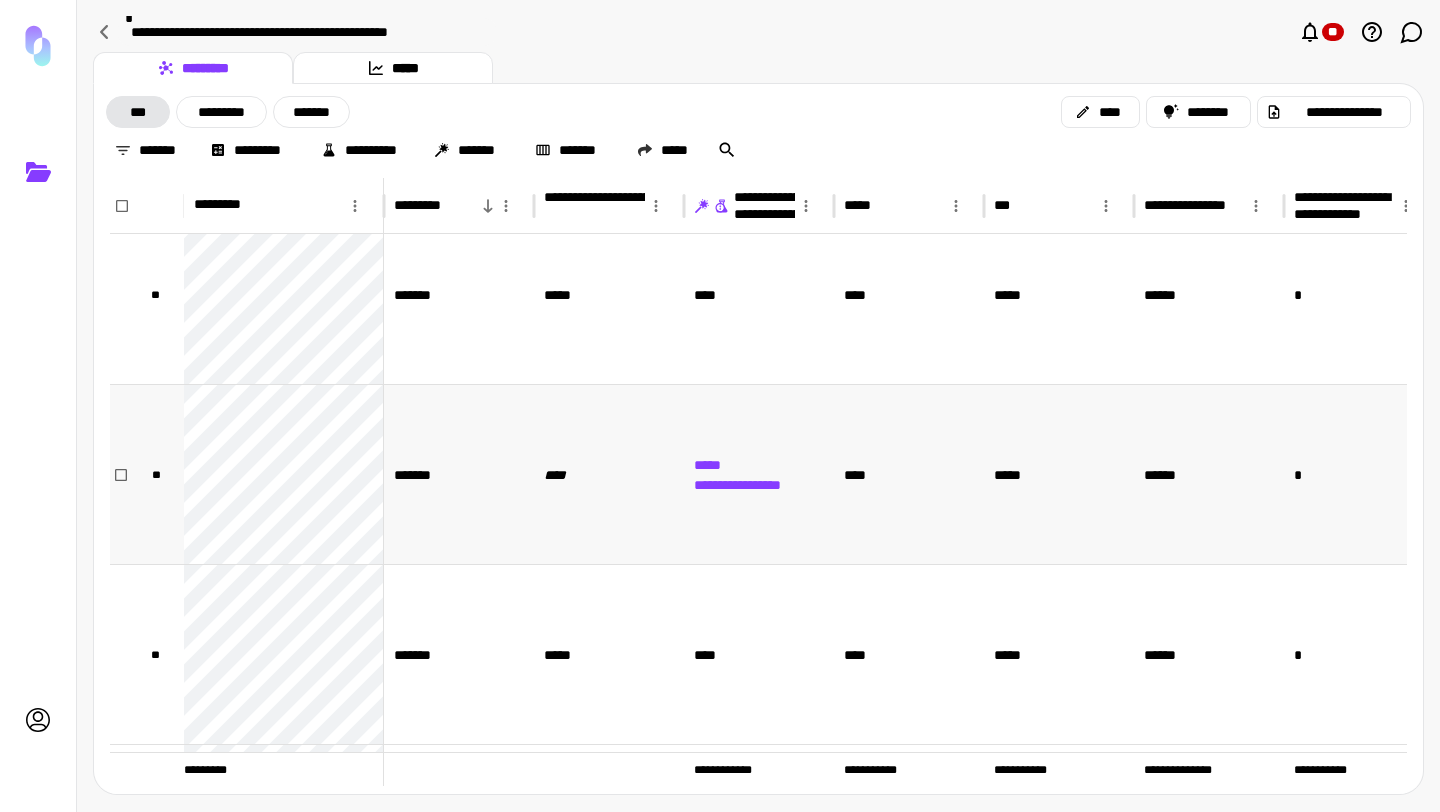 click on "*****" at bounding box center [744, 465] 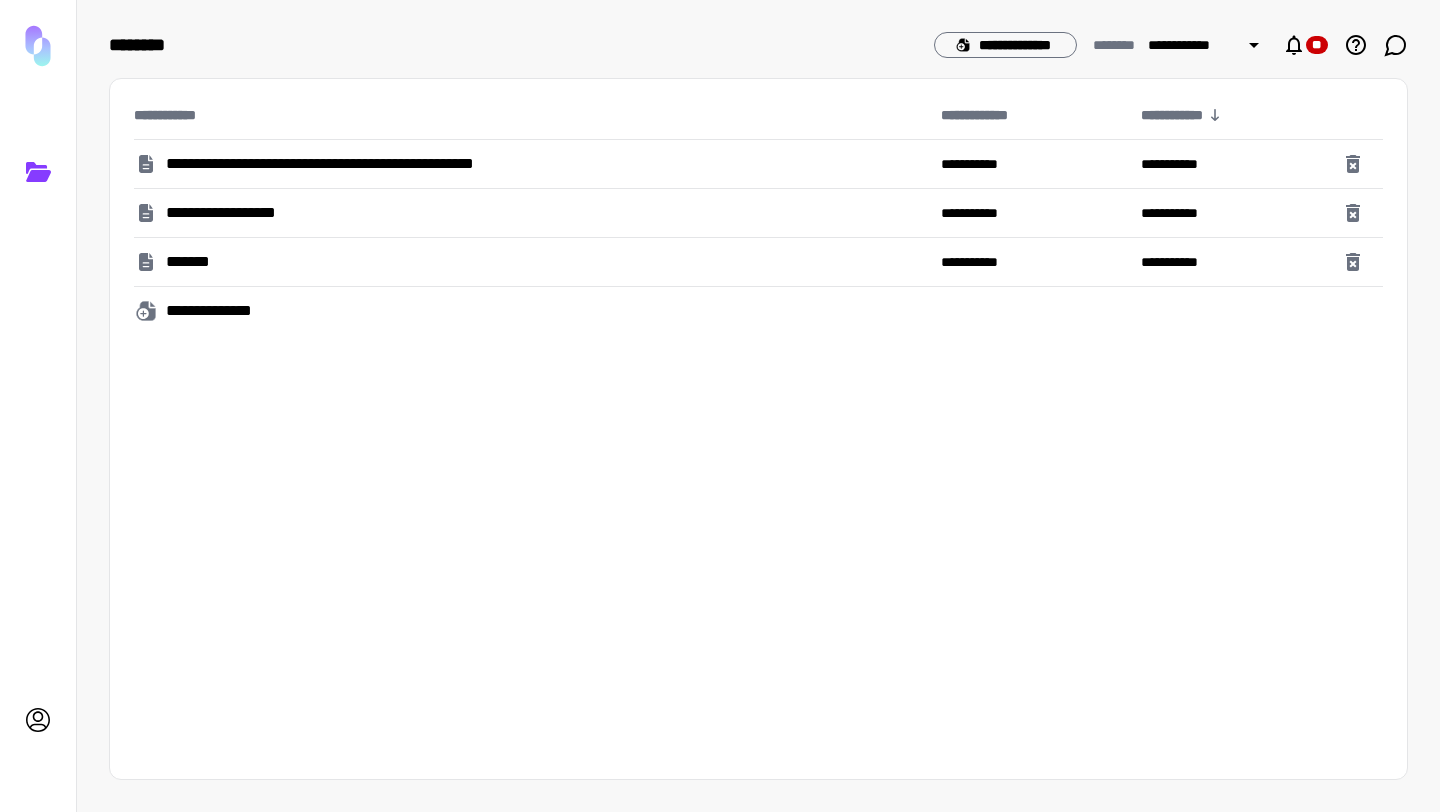 click on "**********" at bounding box center (362, 164) 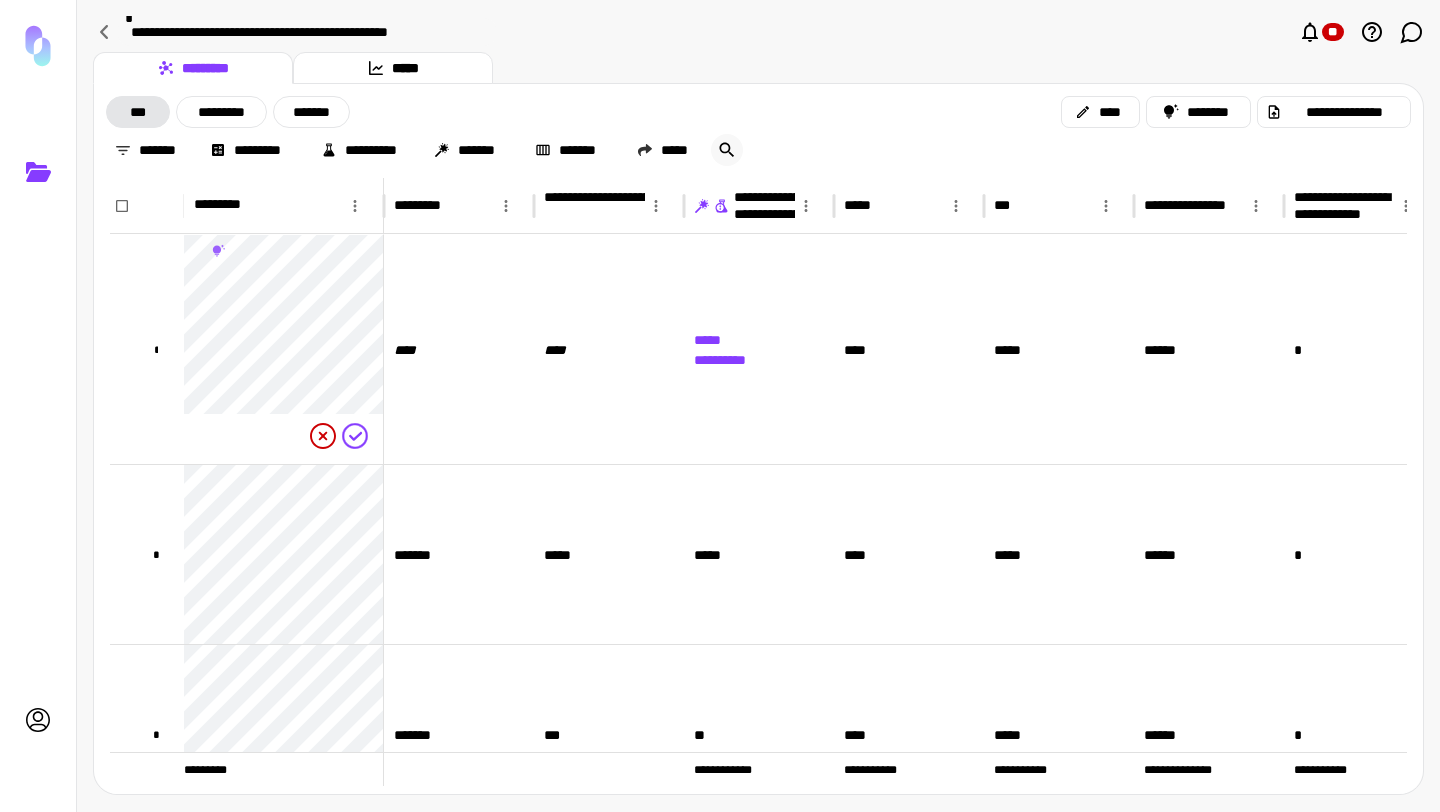 click 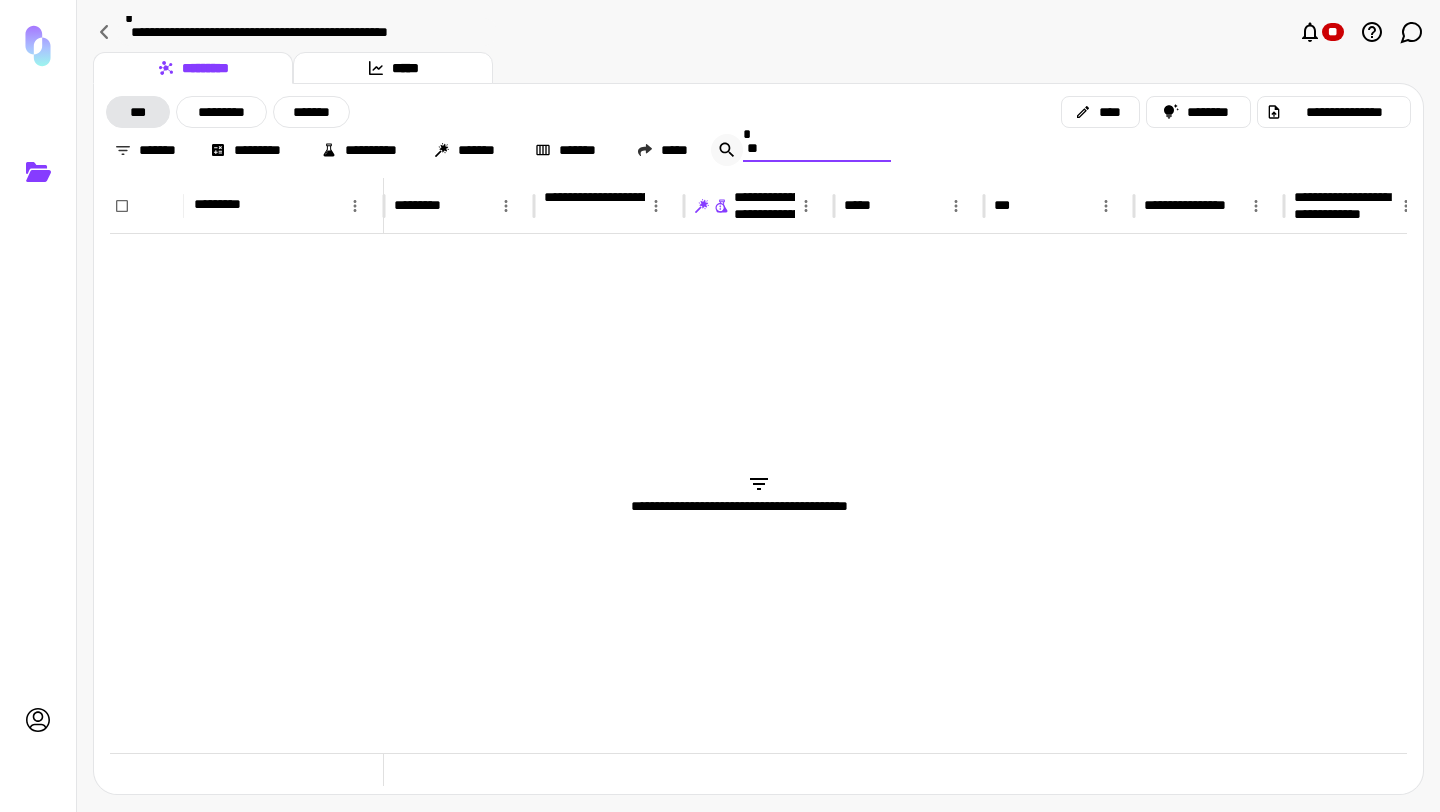 type on "*" 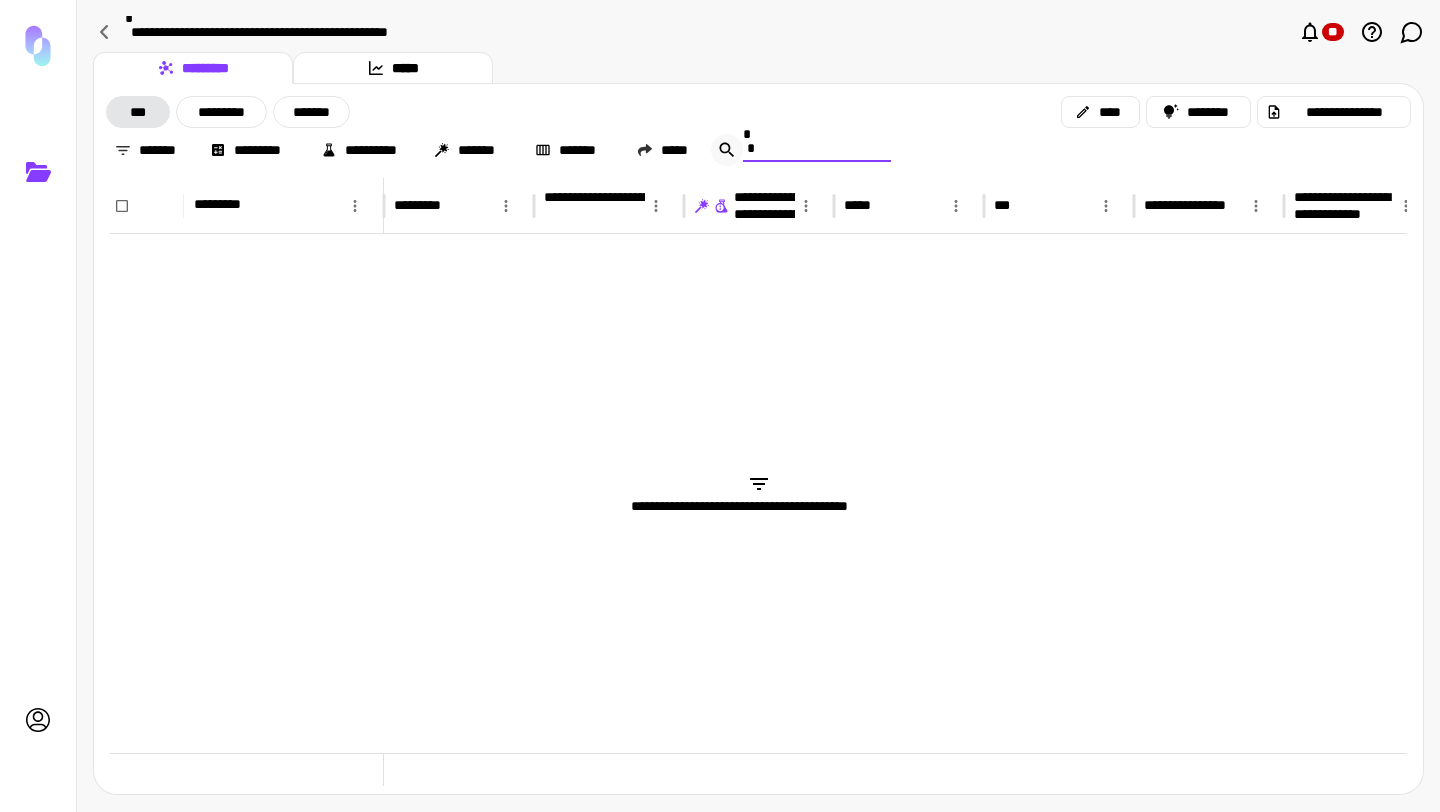 type 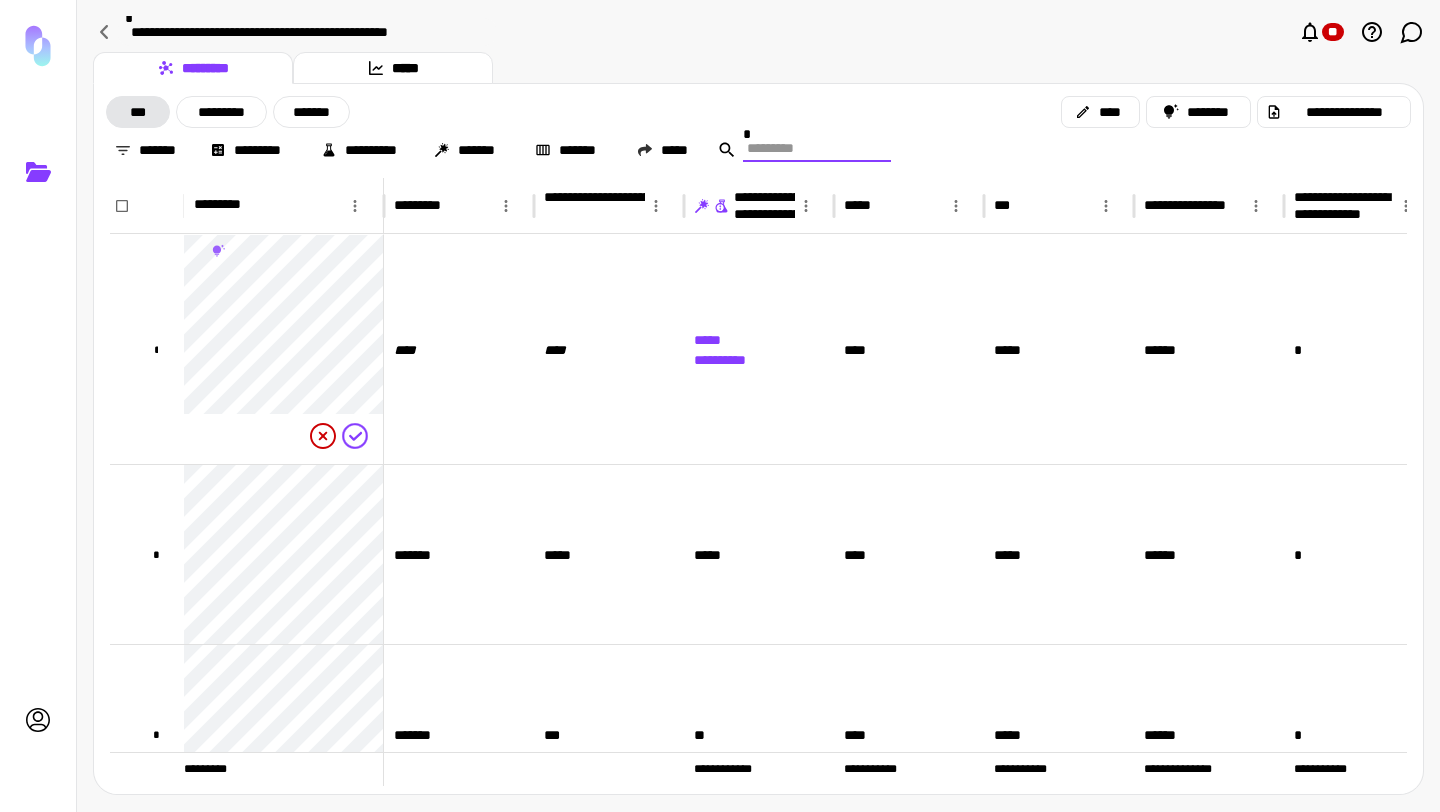 click 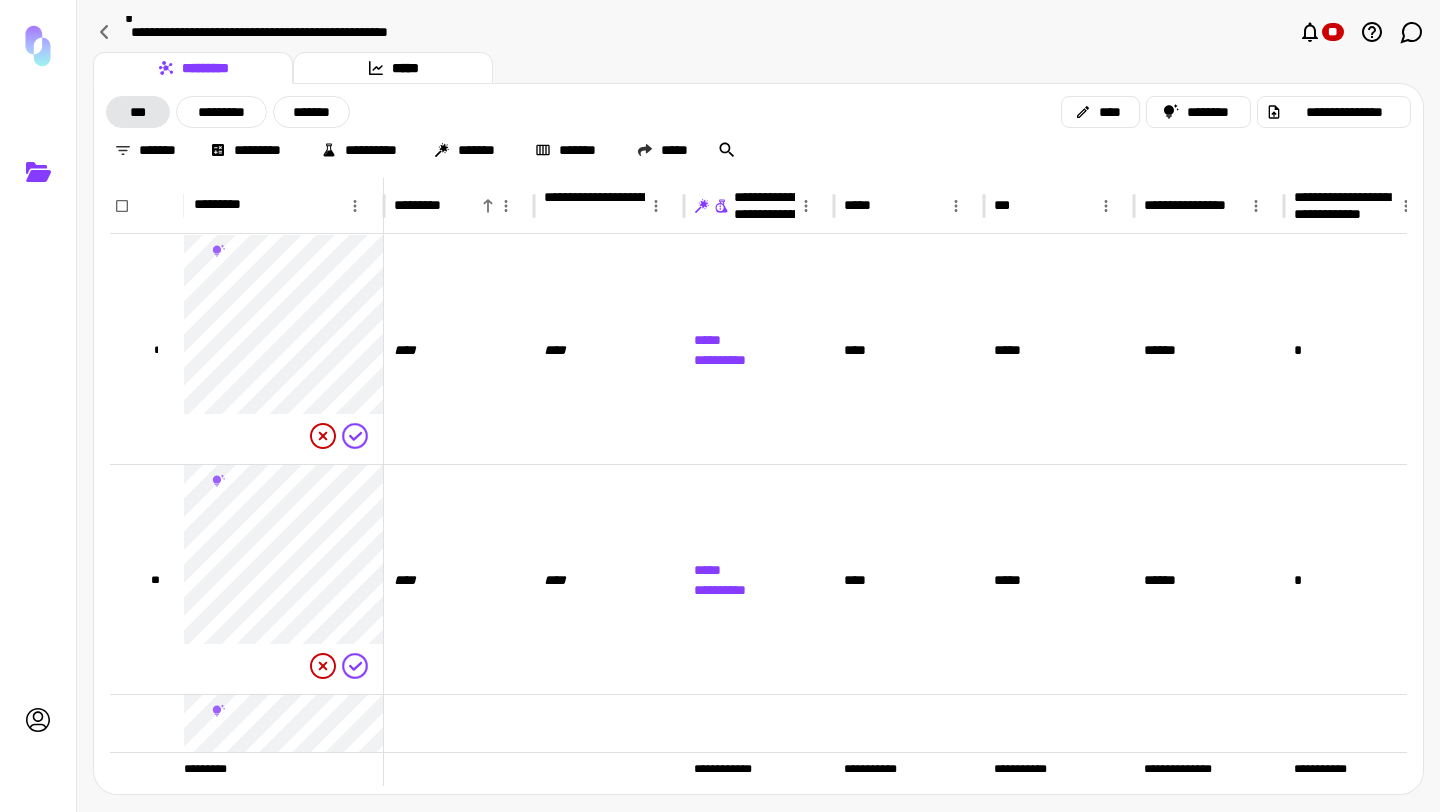 click 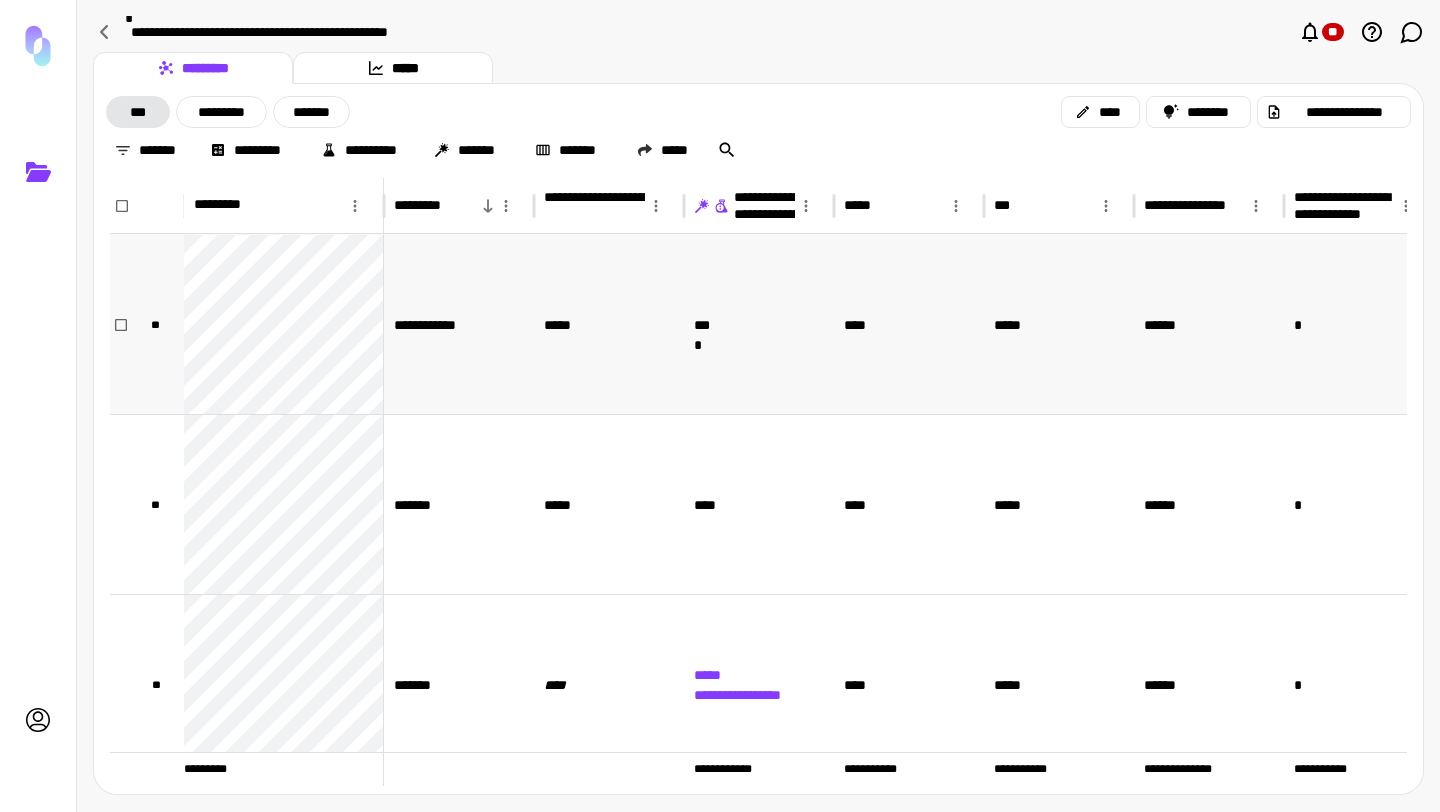 scroll, scrollTop: 103, scrollLeft: 0, axis: vertical 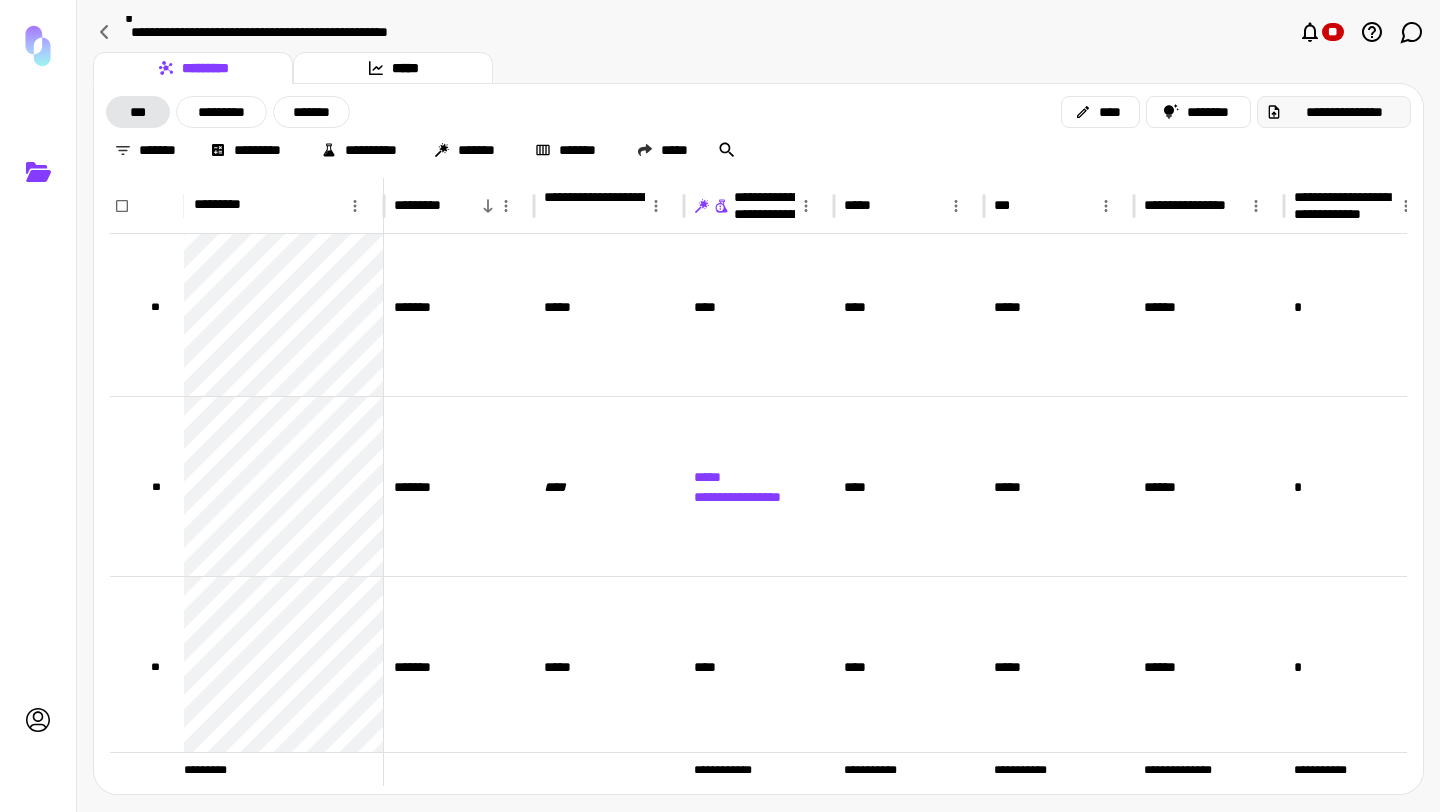 click on "**********" at bounding box center (1344, 112) 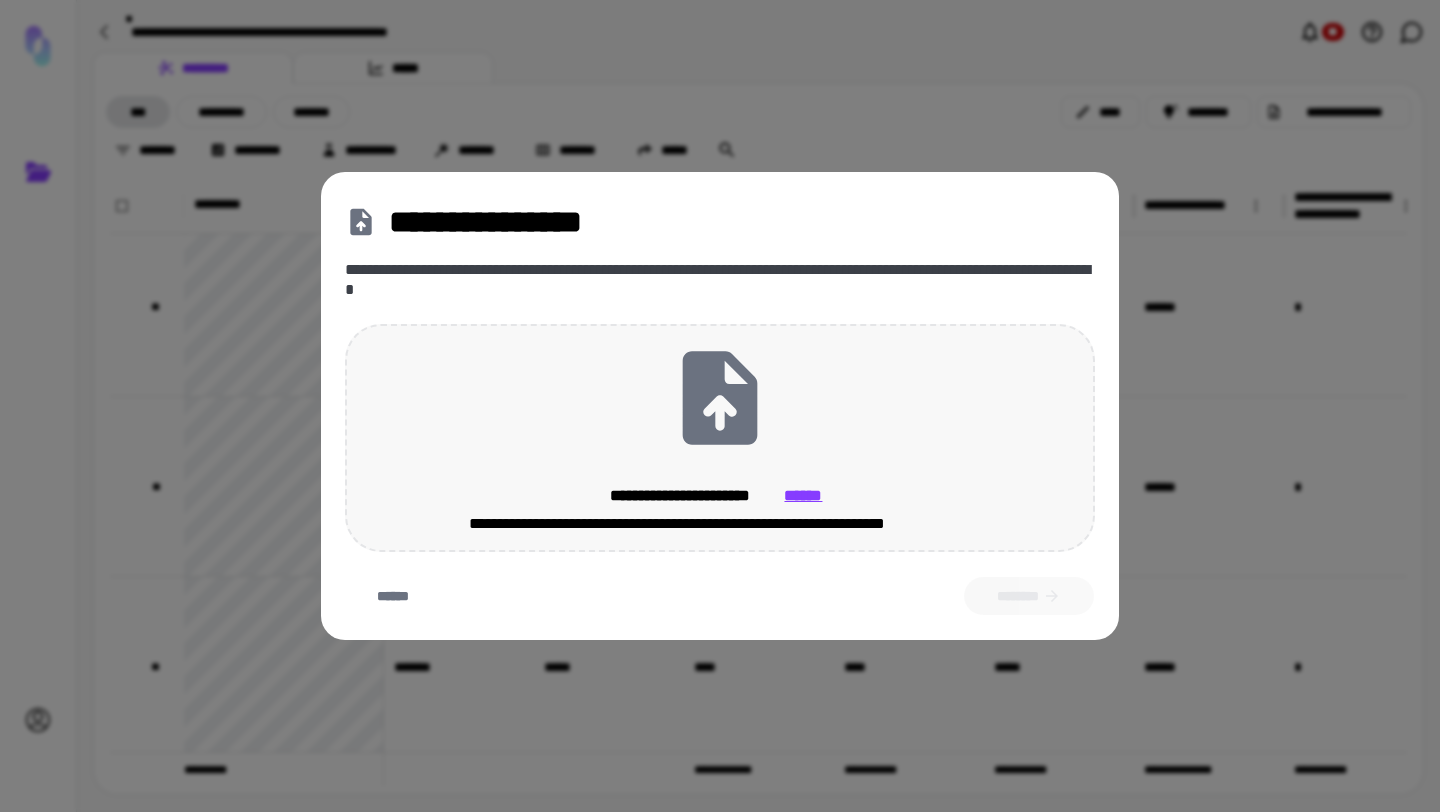 click on "**********" at bounding box center (720, 438) 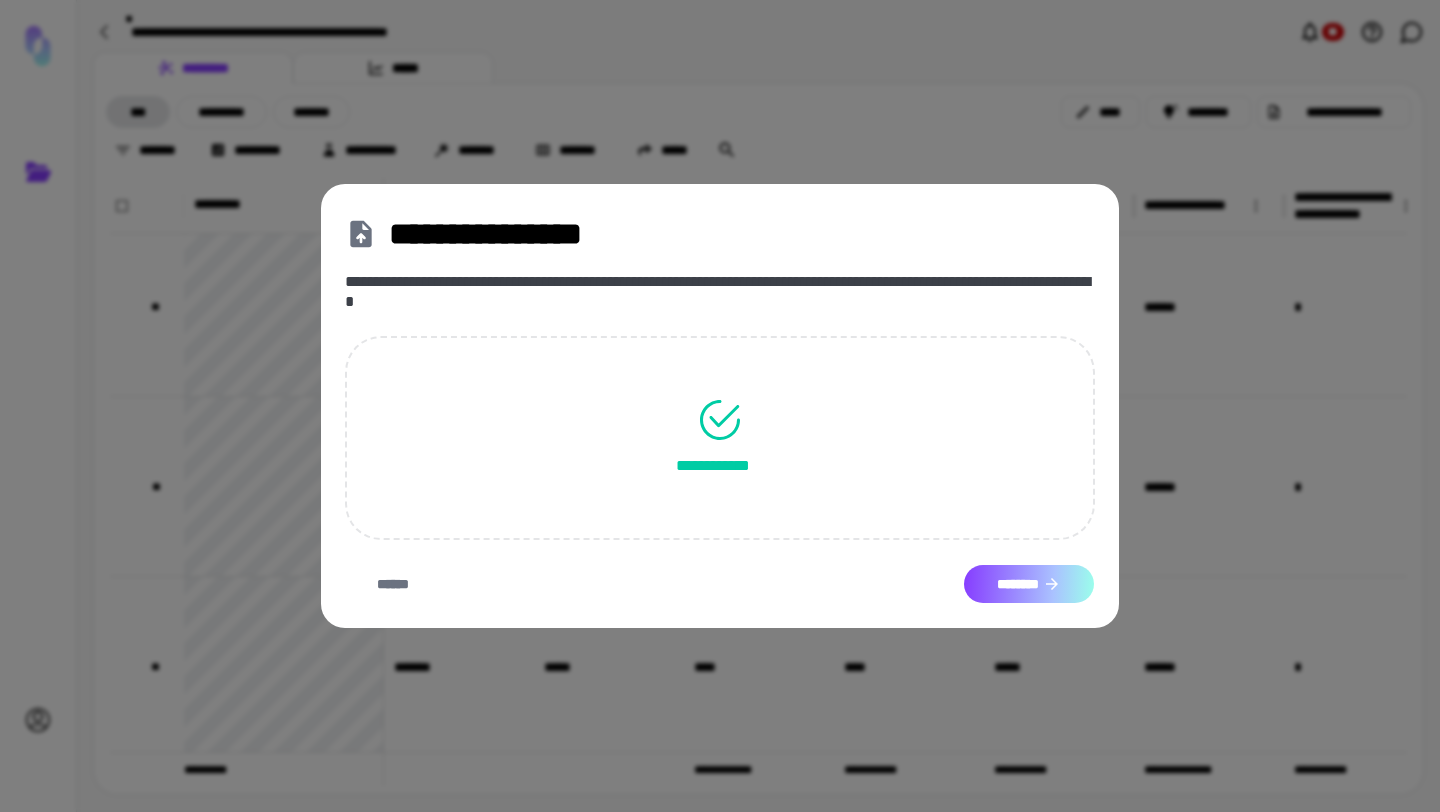 click on "********" at bounding box center (1029, 584) 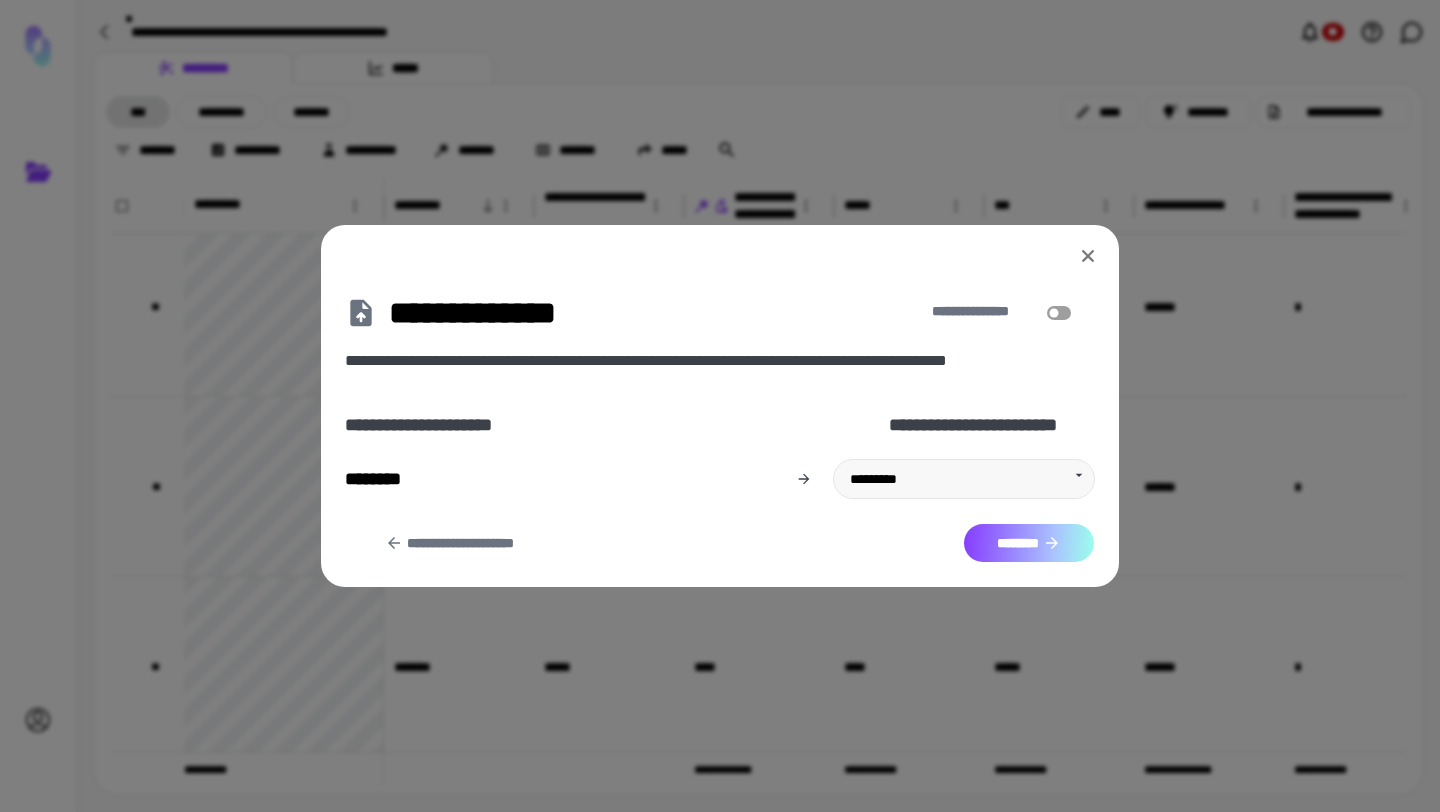 click on "********" at bounding box center (1029, 543) 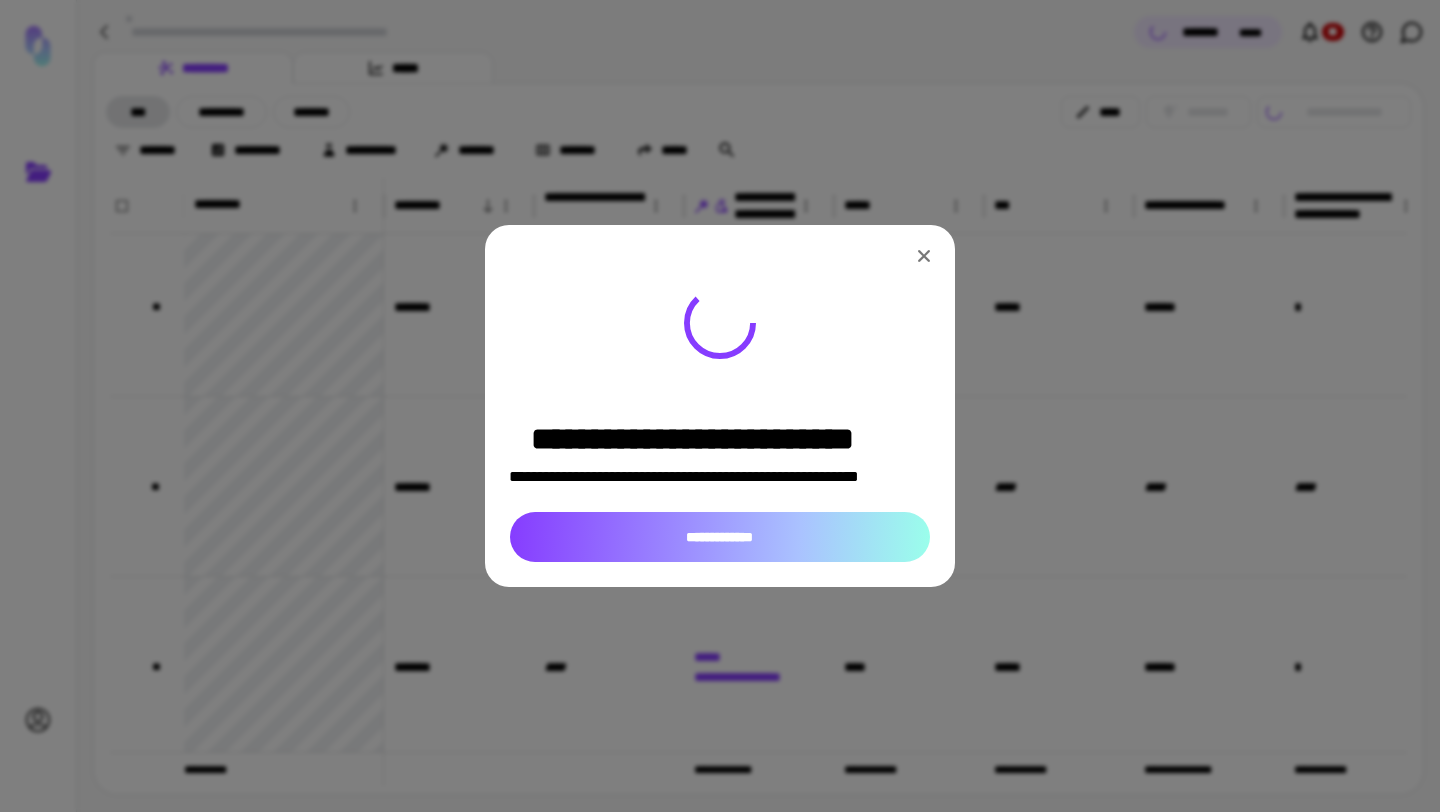 click on "**********" at bounding box center [720, 537] 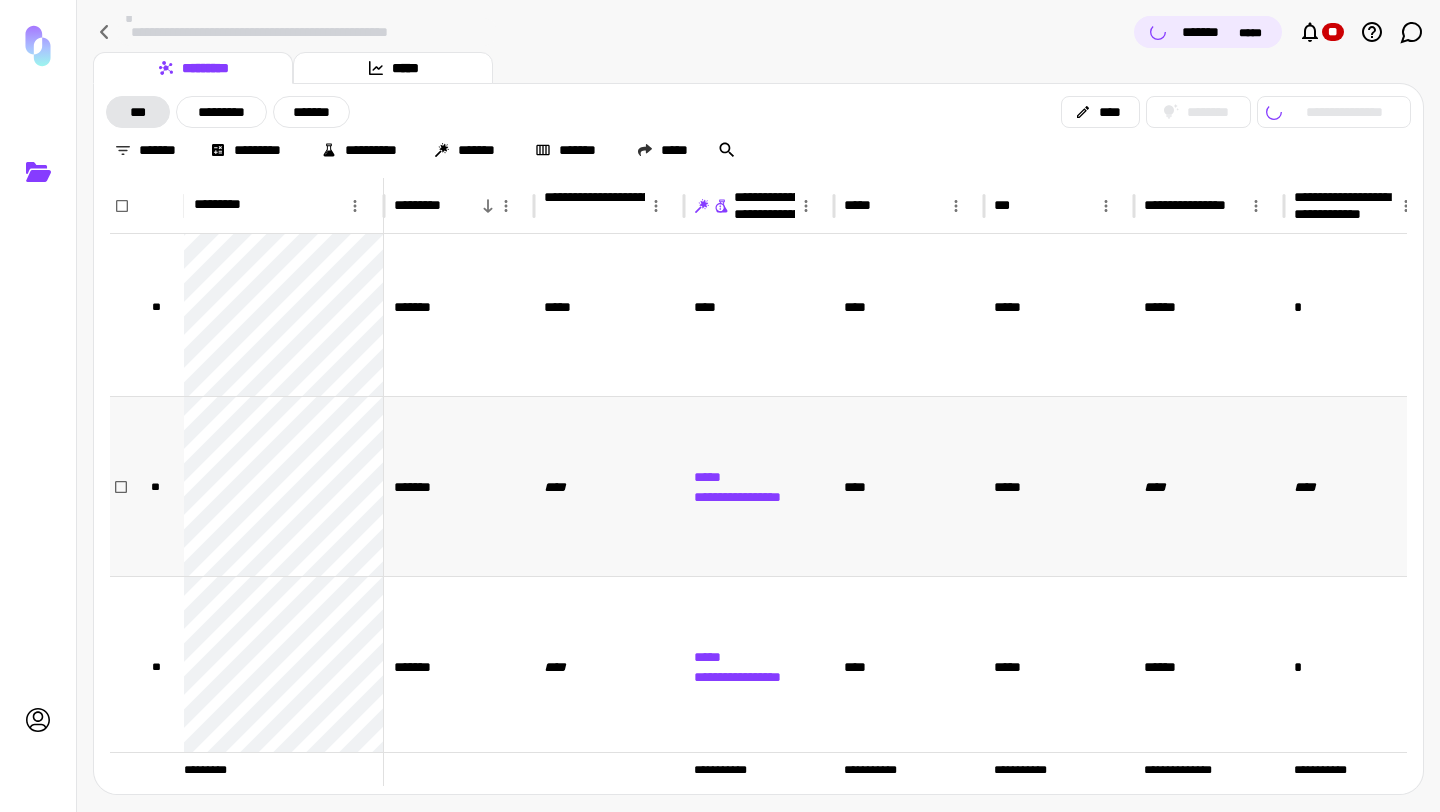 scroll, scrollTop: 176, scrollLeft: 0, axis: vertical 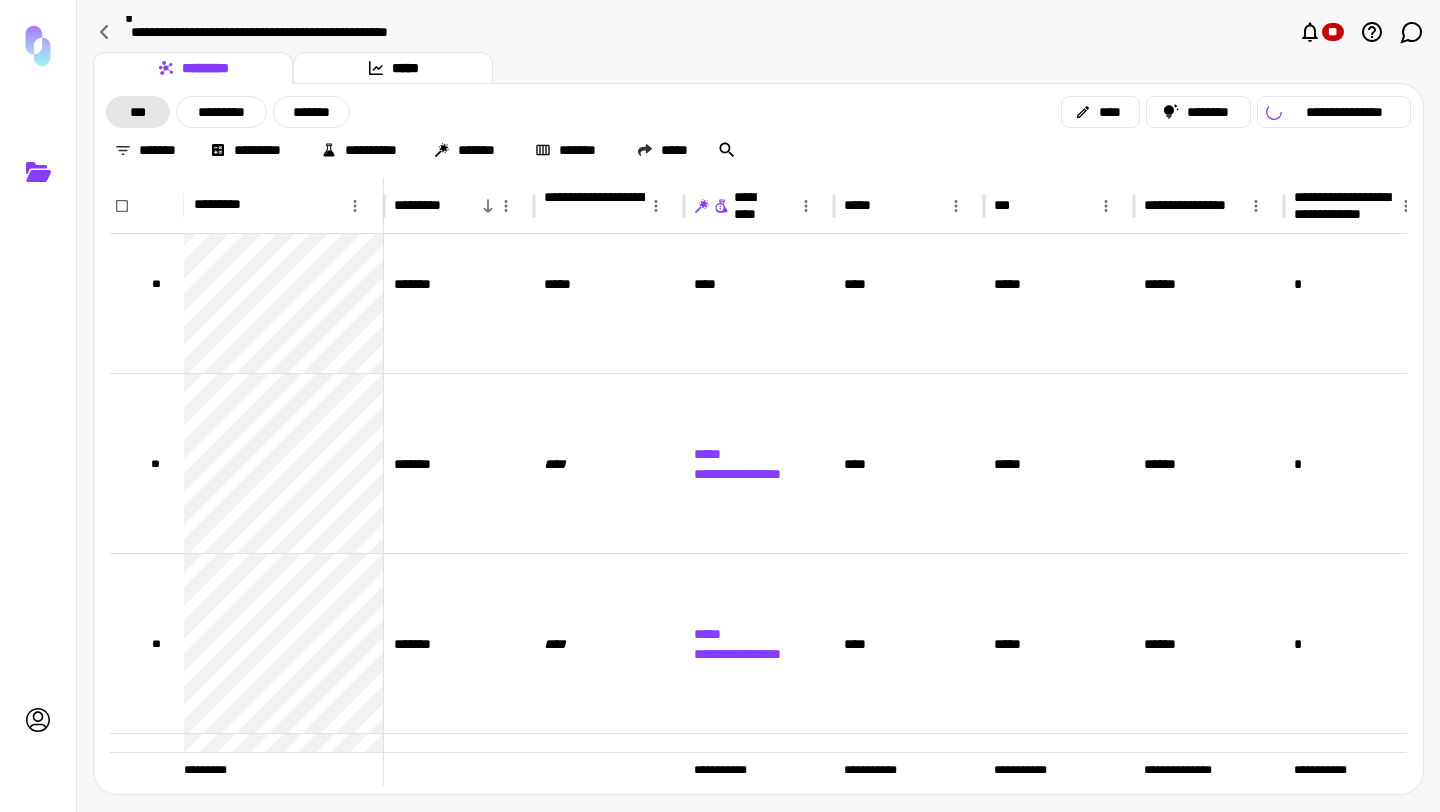 click 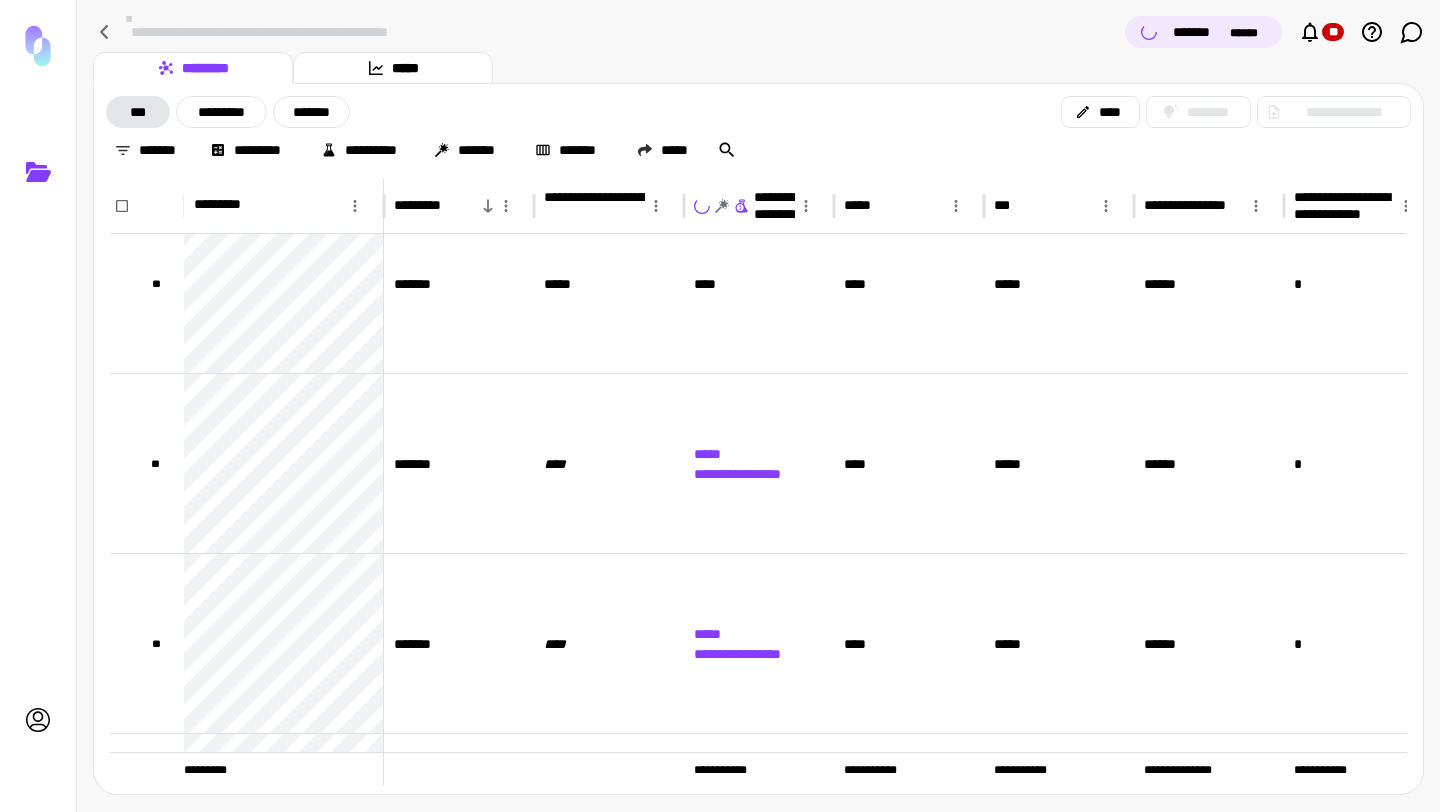 click on "*******" at bounding box center (1199, 32) 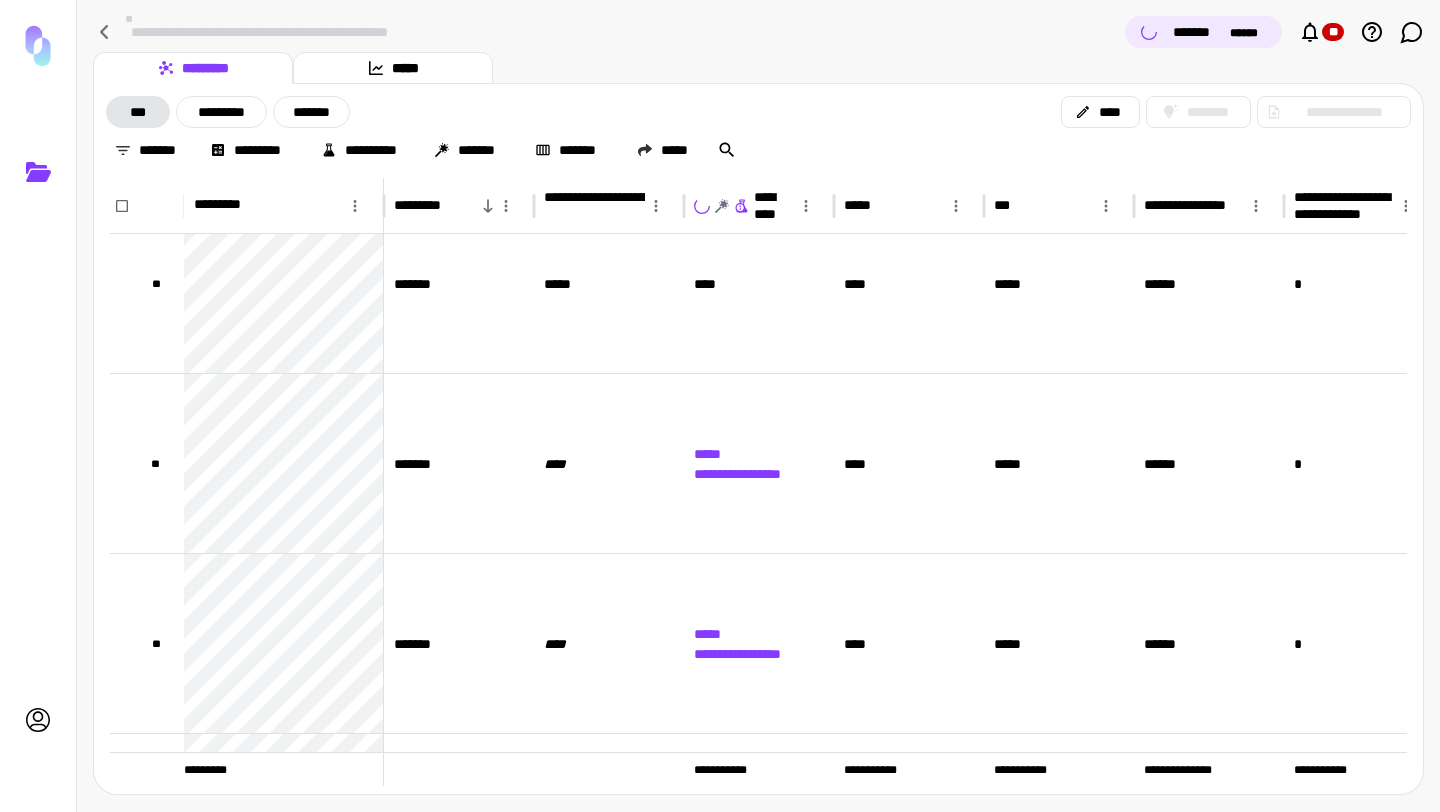 click 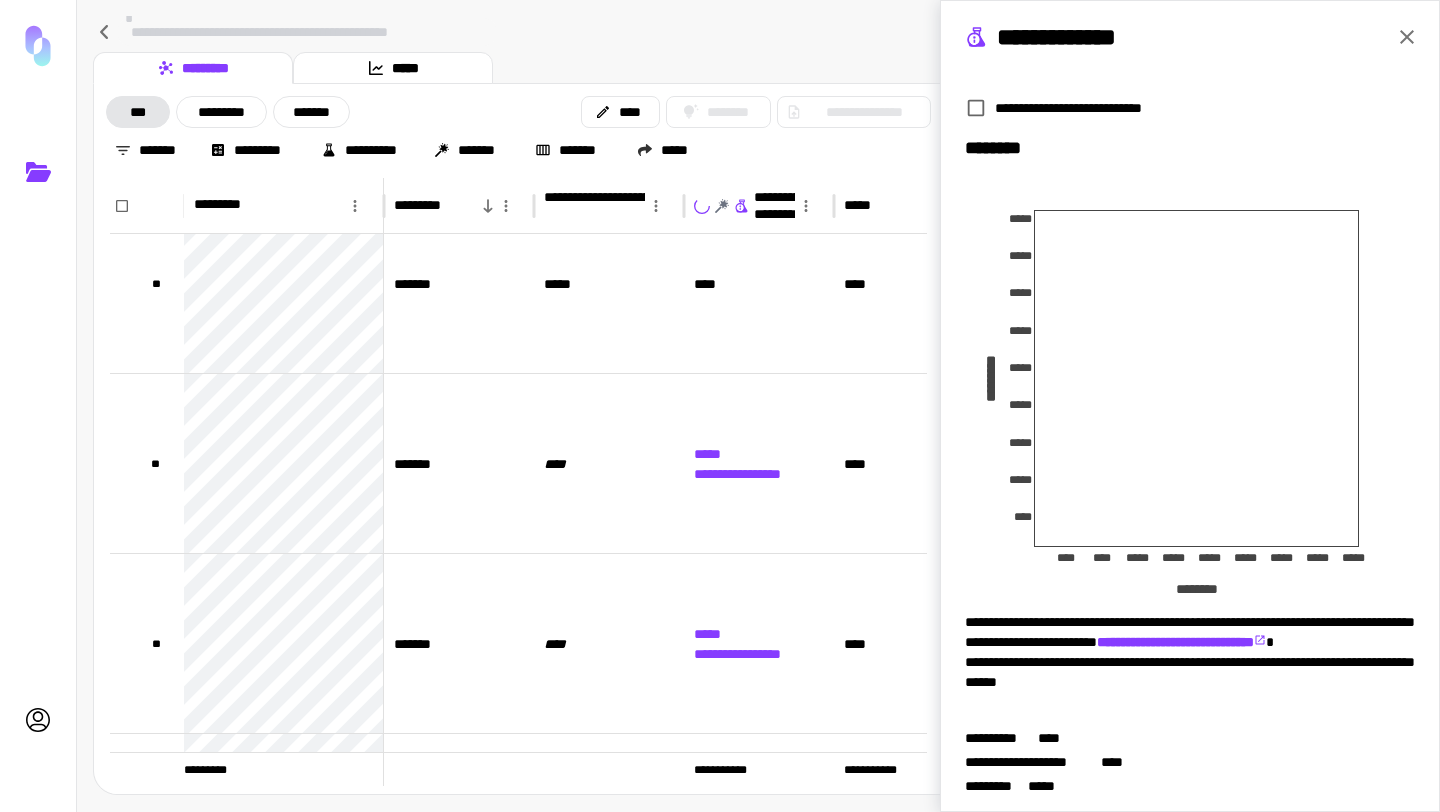 scroll, scrollTop: 267, scrollLeft: 0, axis: vertical 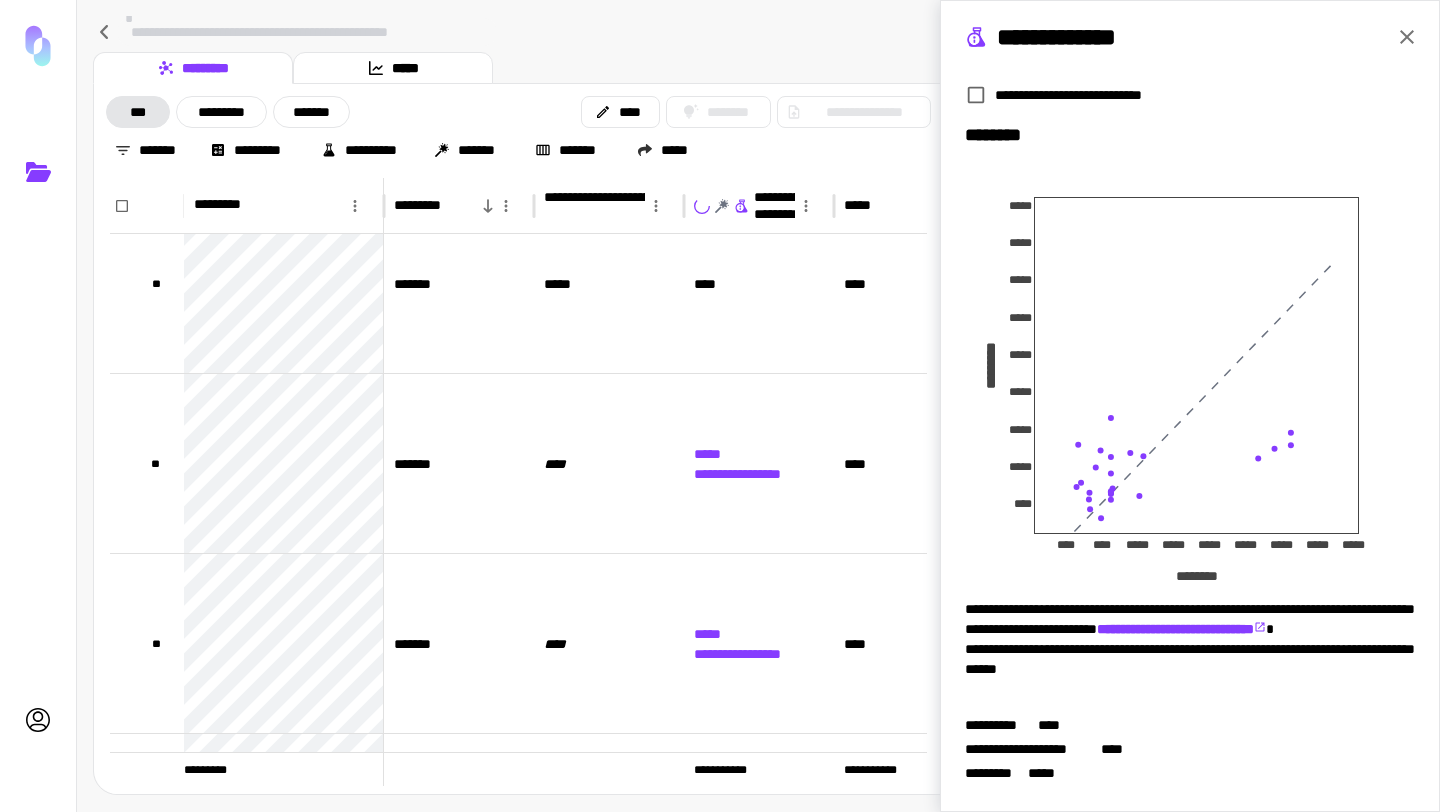 click 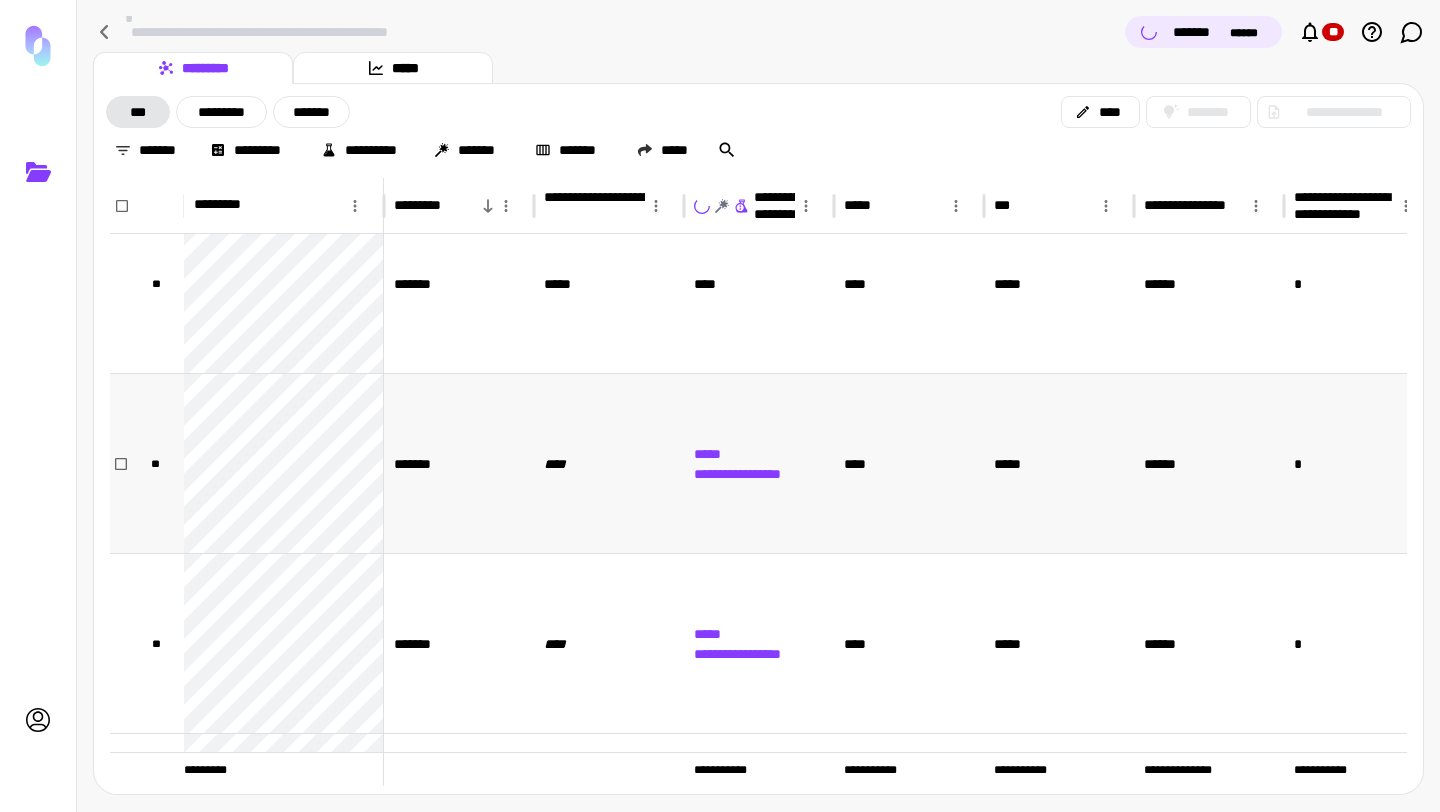 scroll, scrollTop: 0, scrollLeft: 0, axis: both 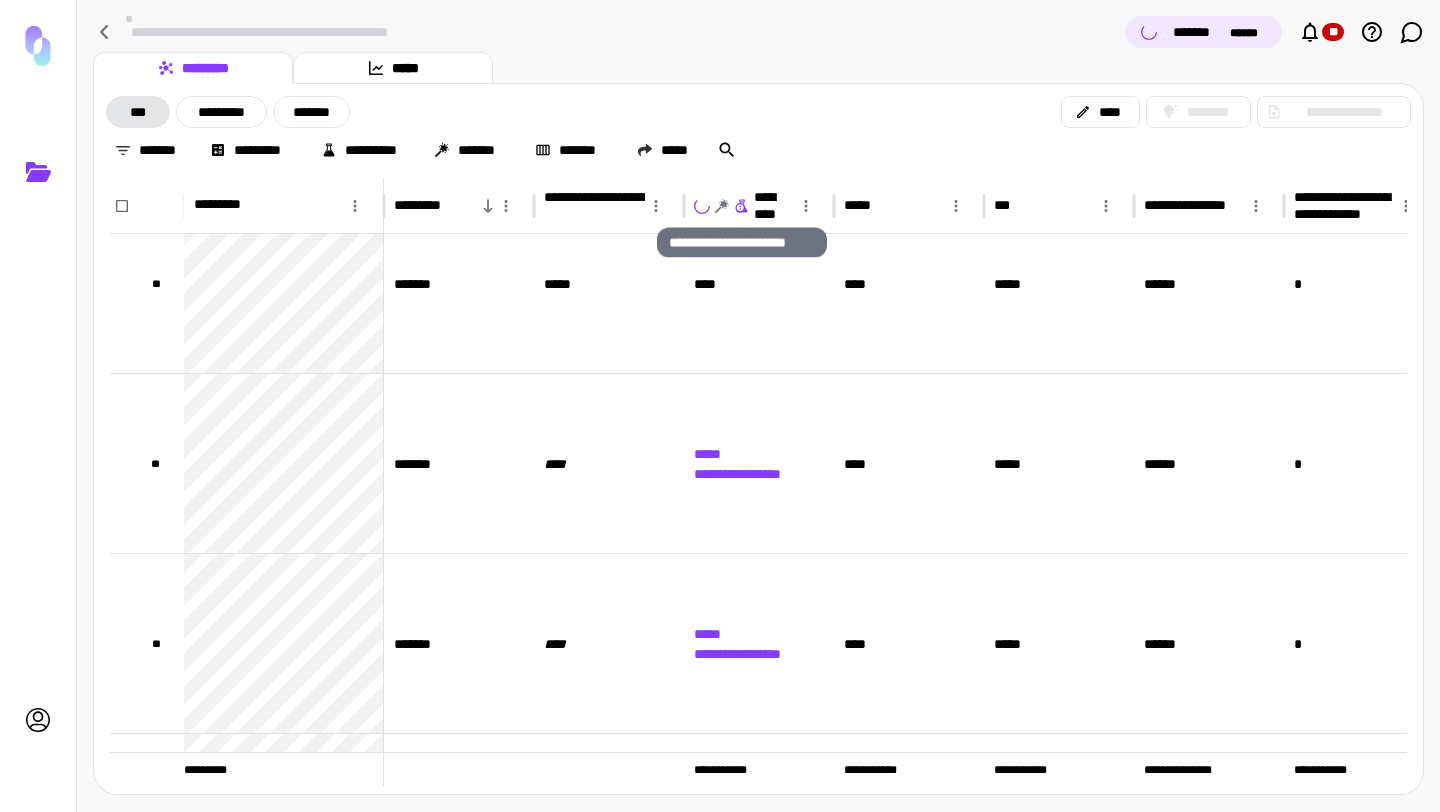 click 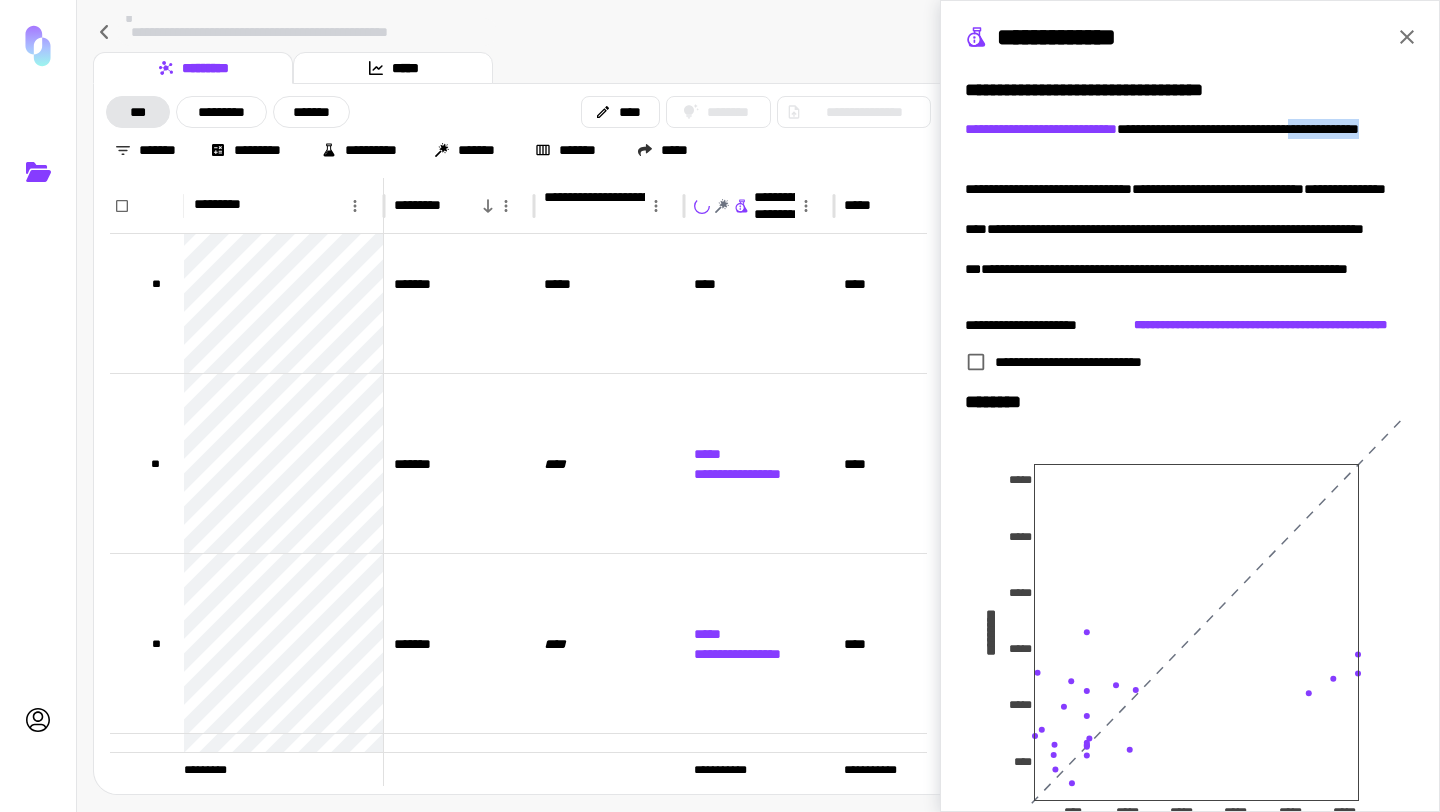 drag, startPoint x: 1366, startPoint y: 133, endPoint x: 1396, endPoint y: 145, distance: 32.31099 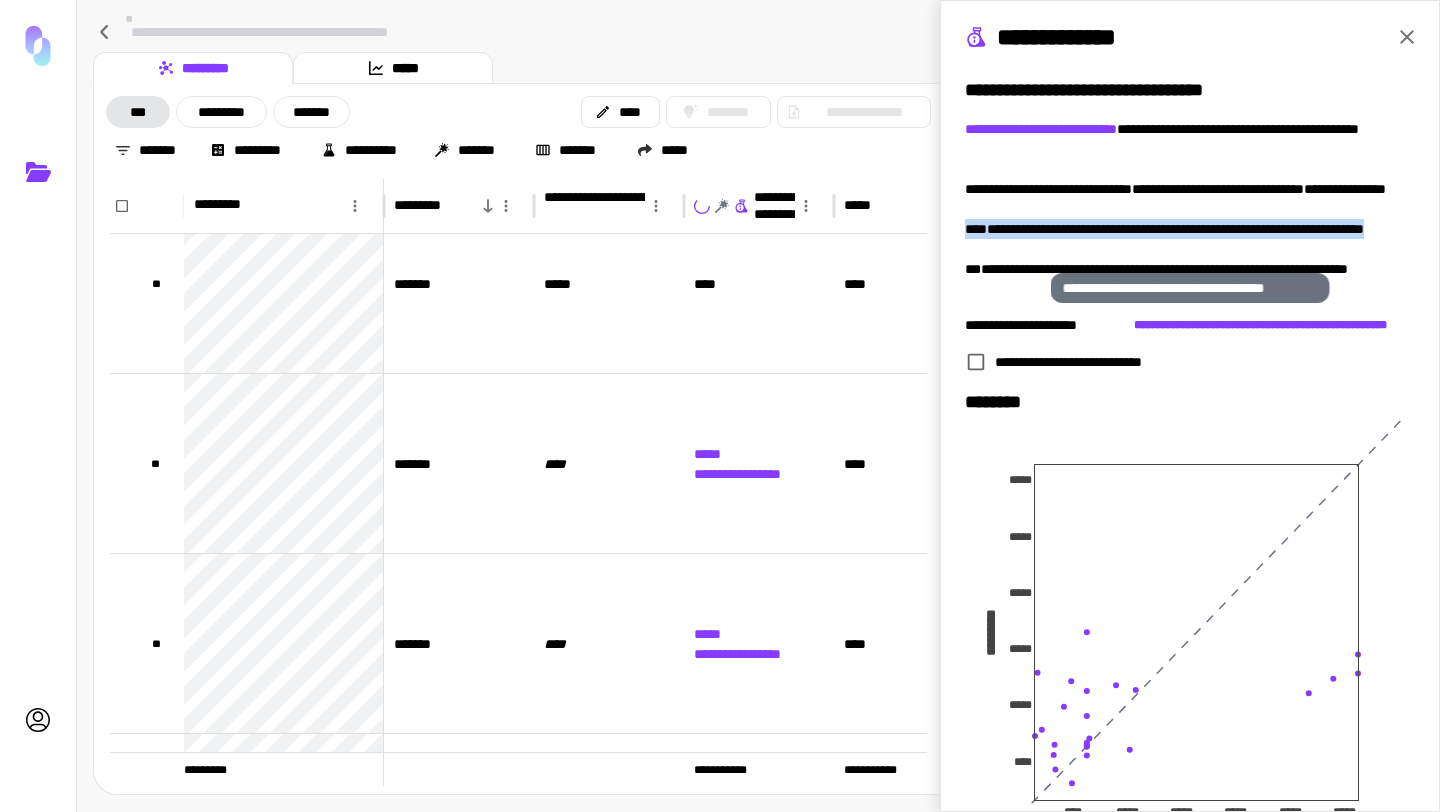drag, startPoint x: 963, startPoint y: 230, endPoint x: 1081, endPoint y: 244, distance: 118.82761 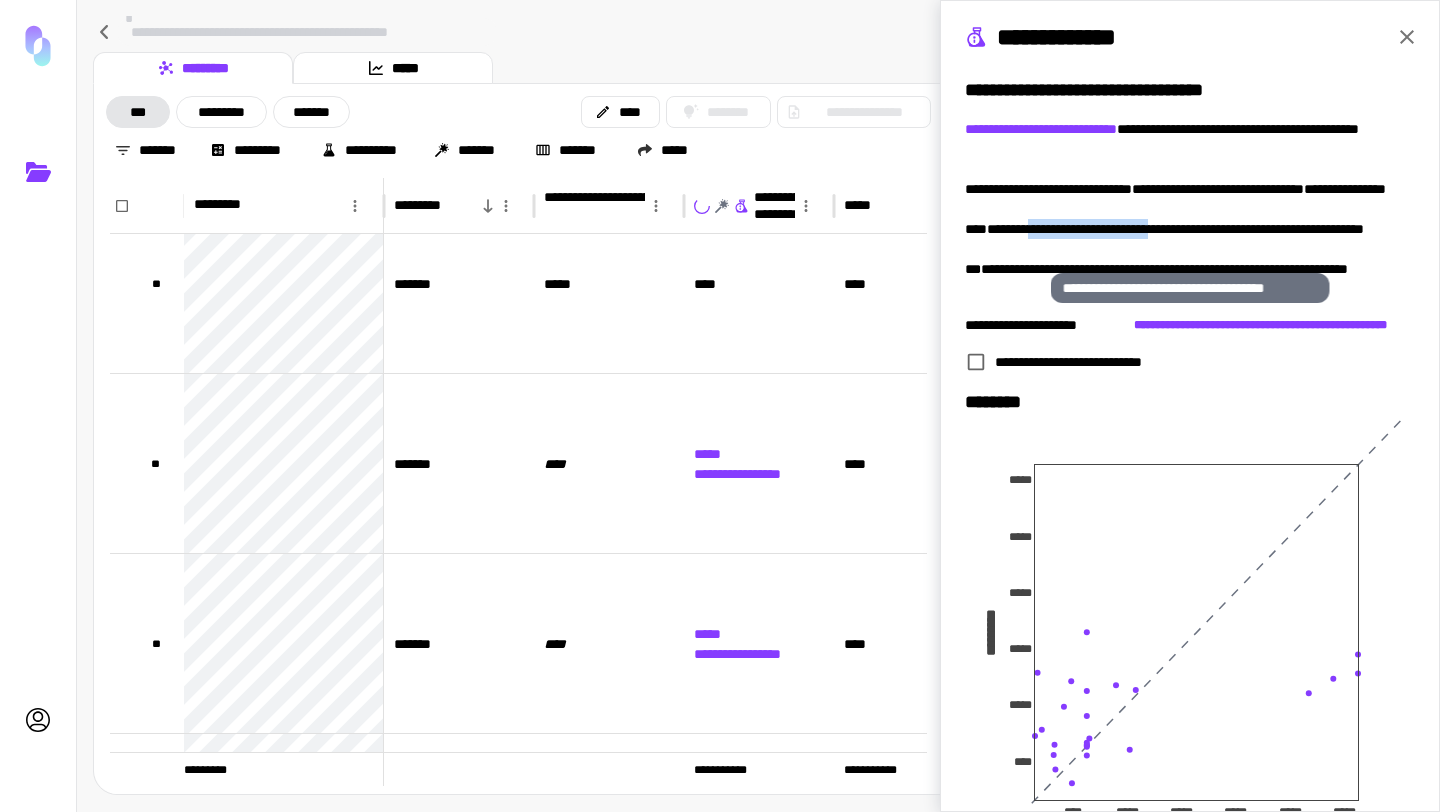 drag, startPoint x: 1043, startPoint y: 231, endPoint x: 1193, endPoint y: 236, distance: 150.08331 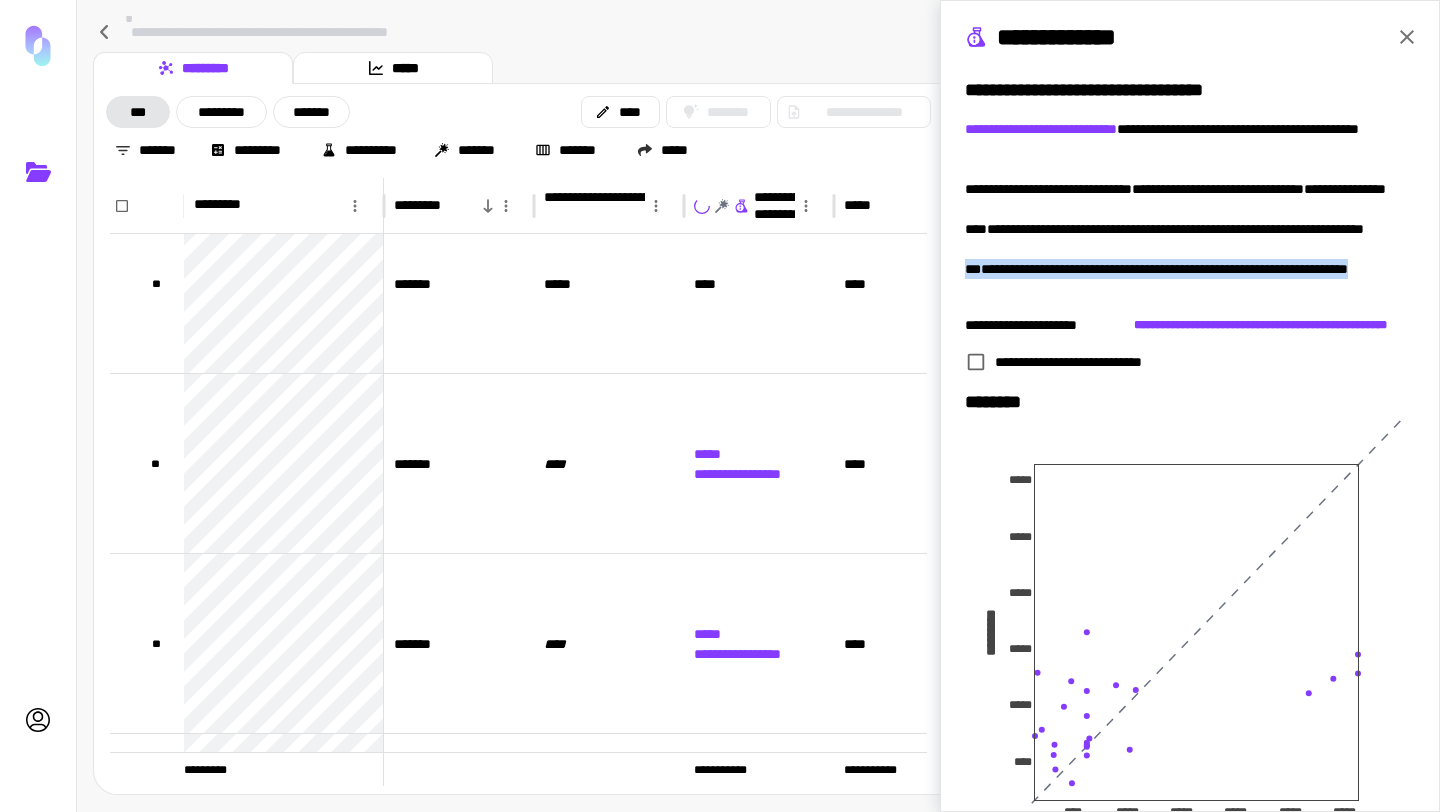 drag, startPoint x: 1025, startPoint y: 288, endPoint x: 957, endPoint y: 269, distance: 70.60453 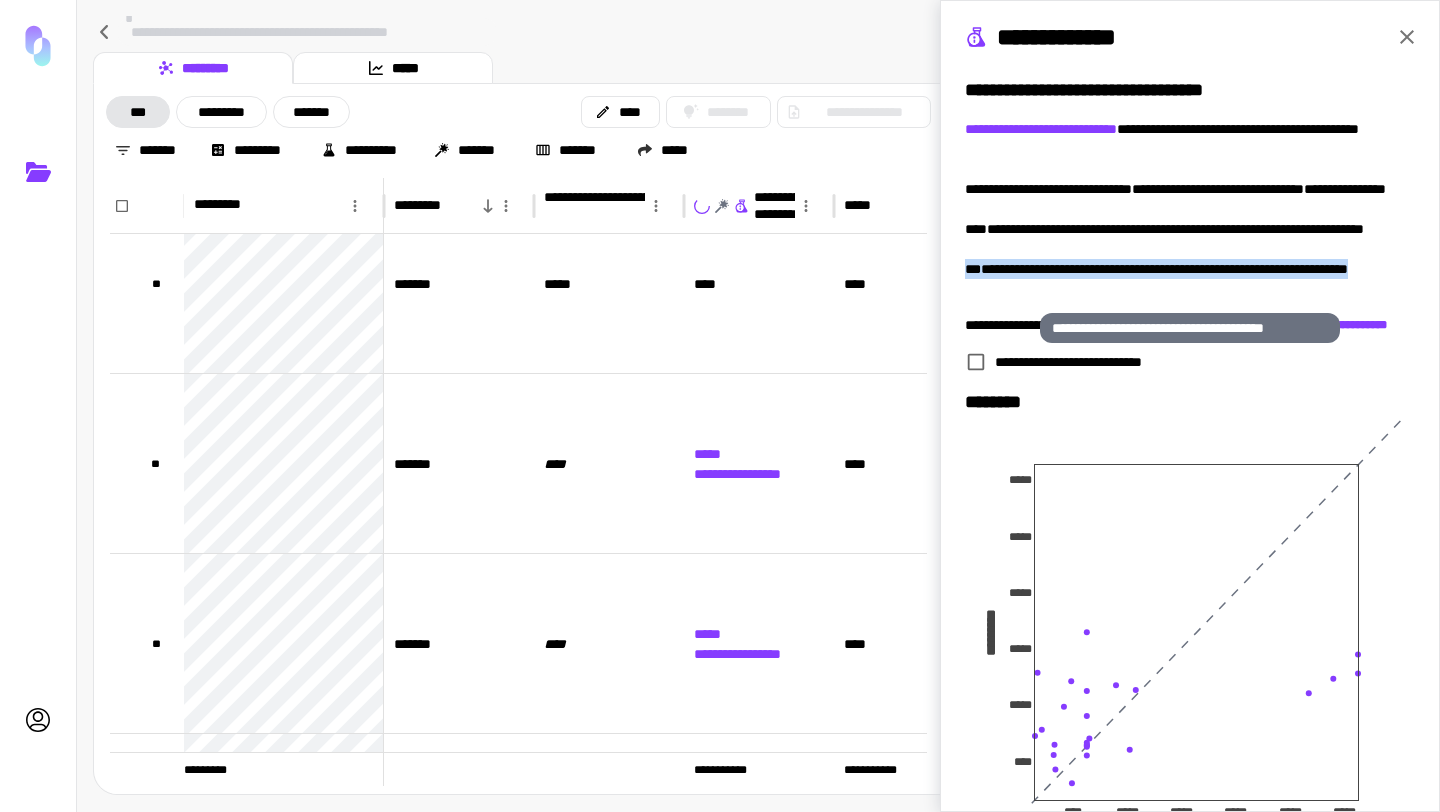 click on "**********" at bounding box center [1190, 279] 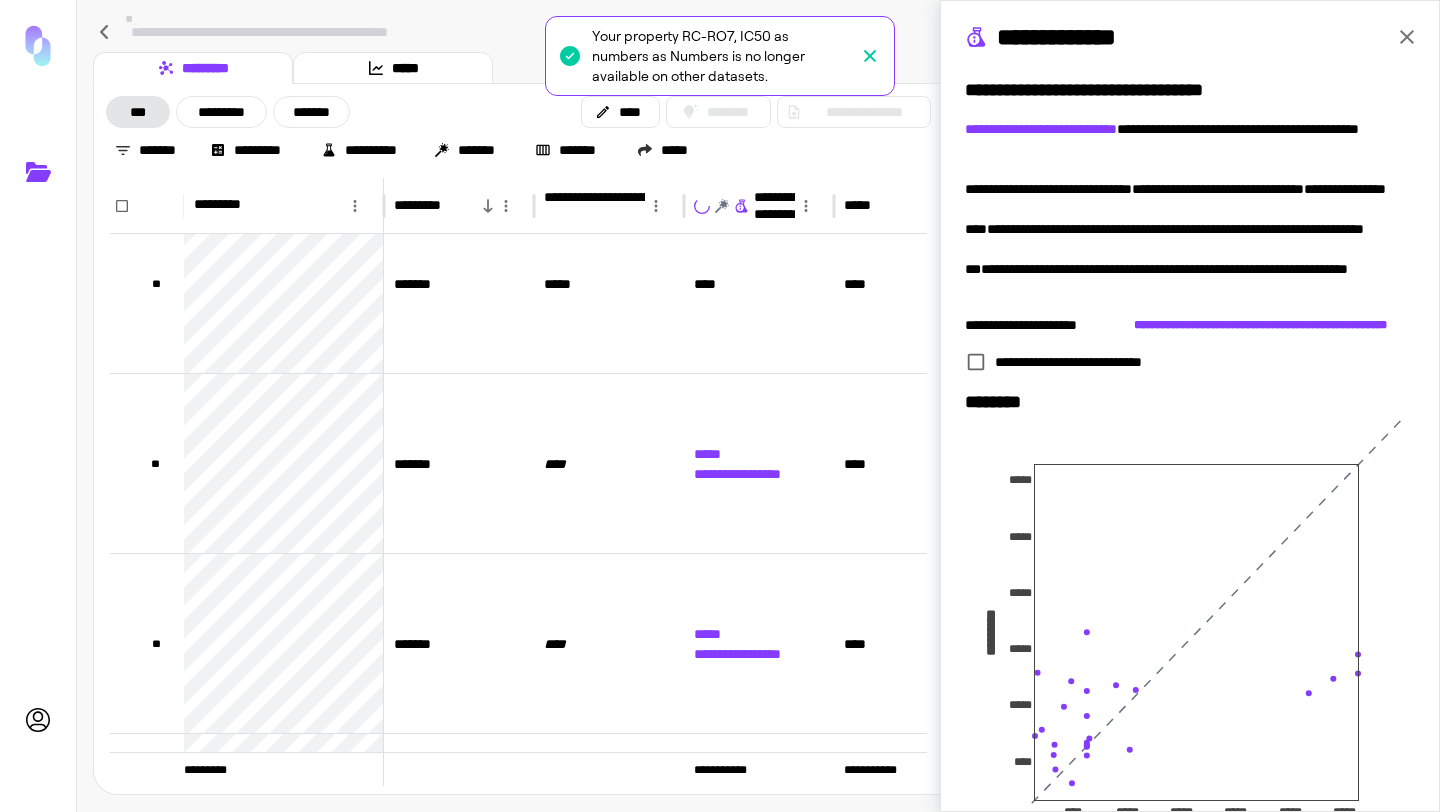click 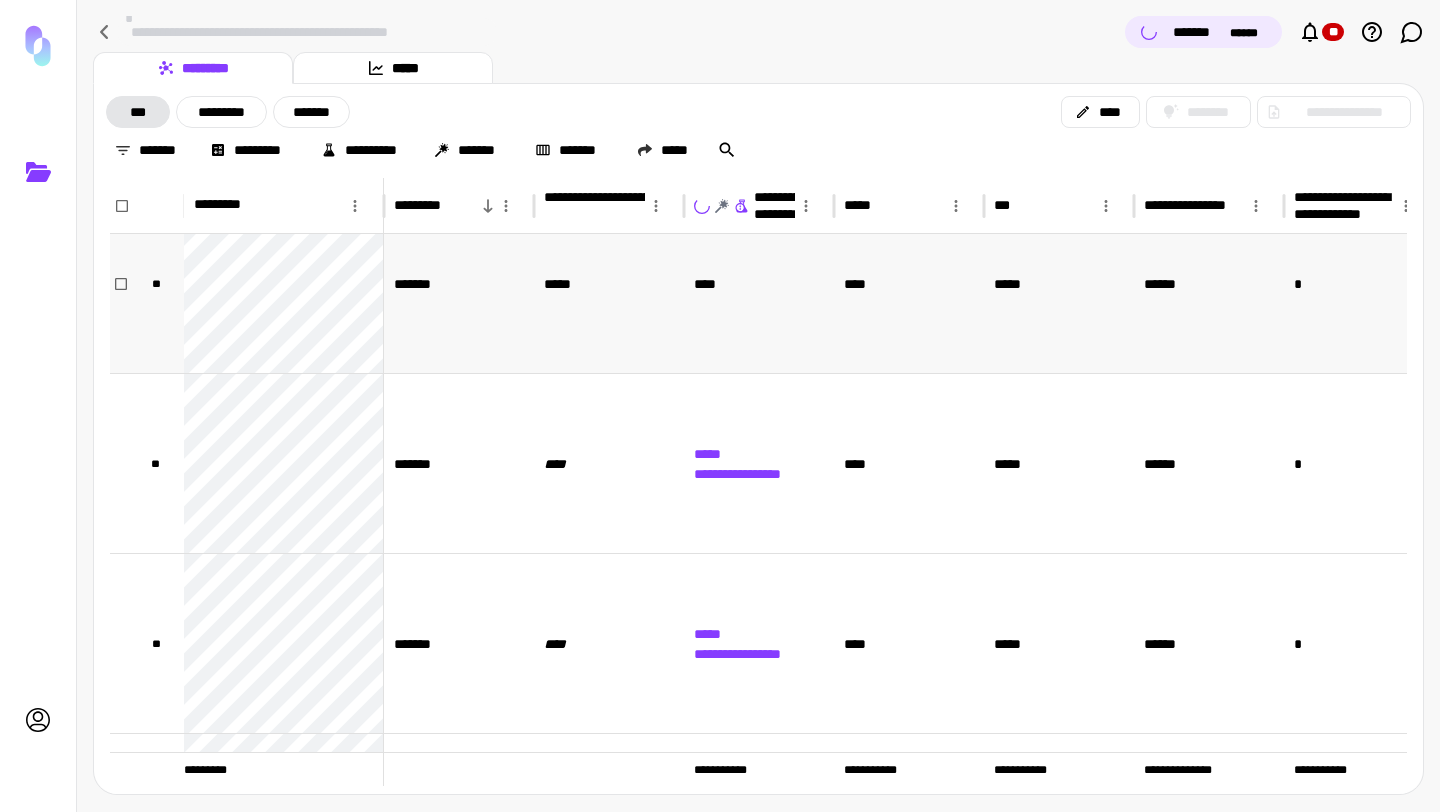 scroll, scrollTop: 0, scrollLeft: 0, axis: both 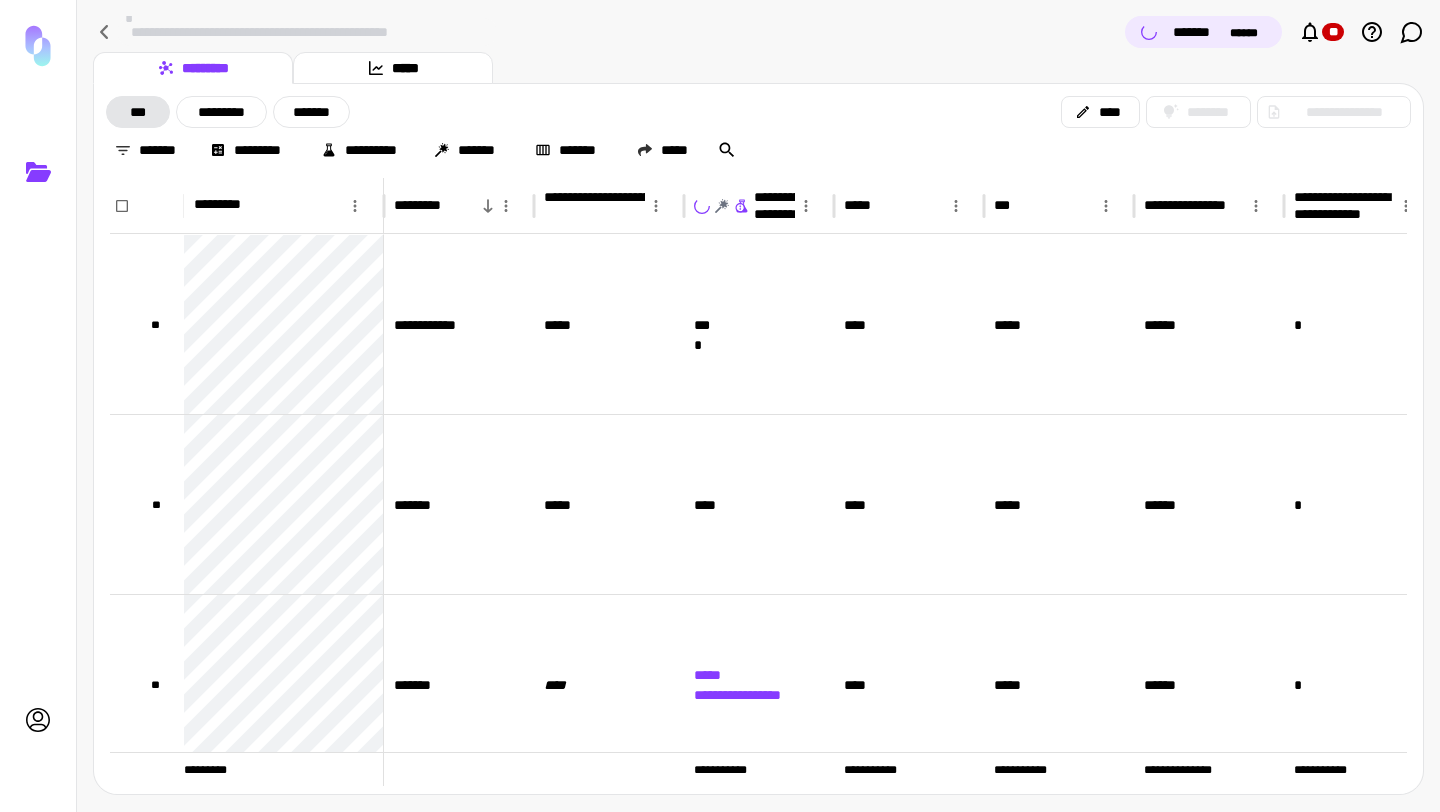 click 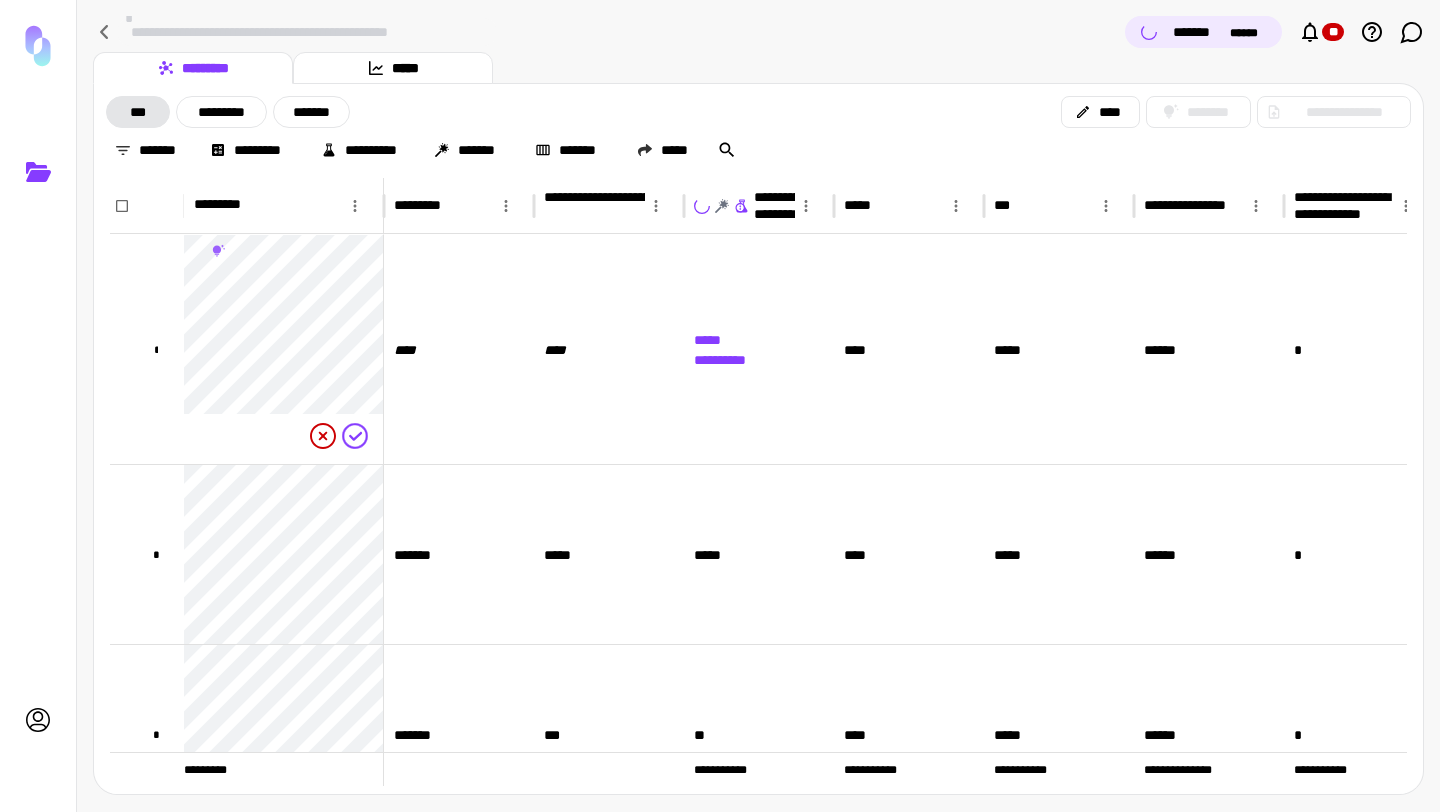 click 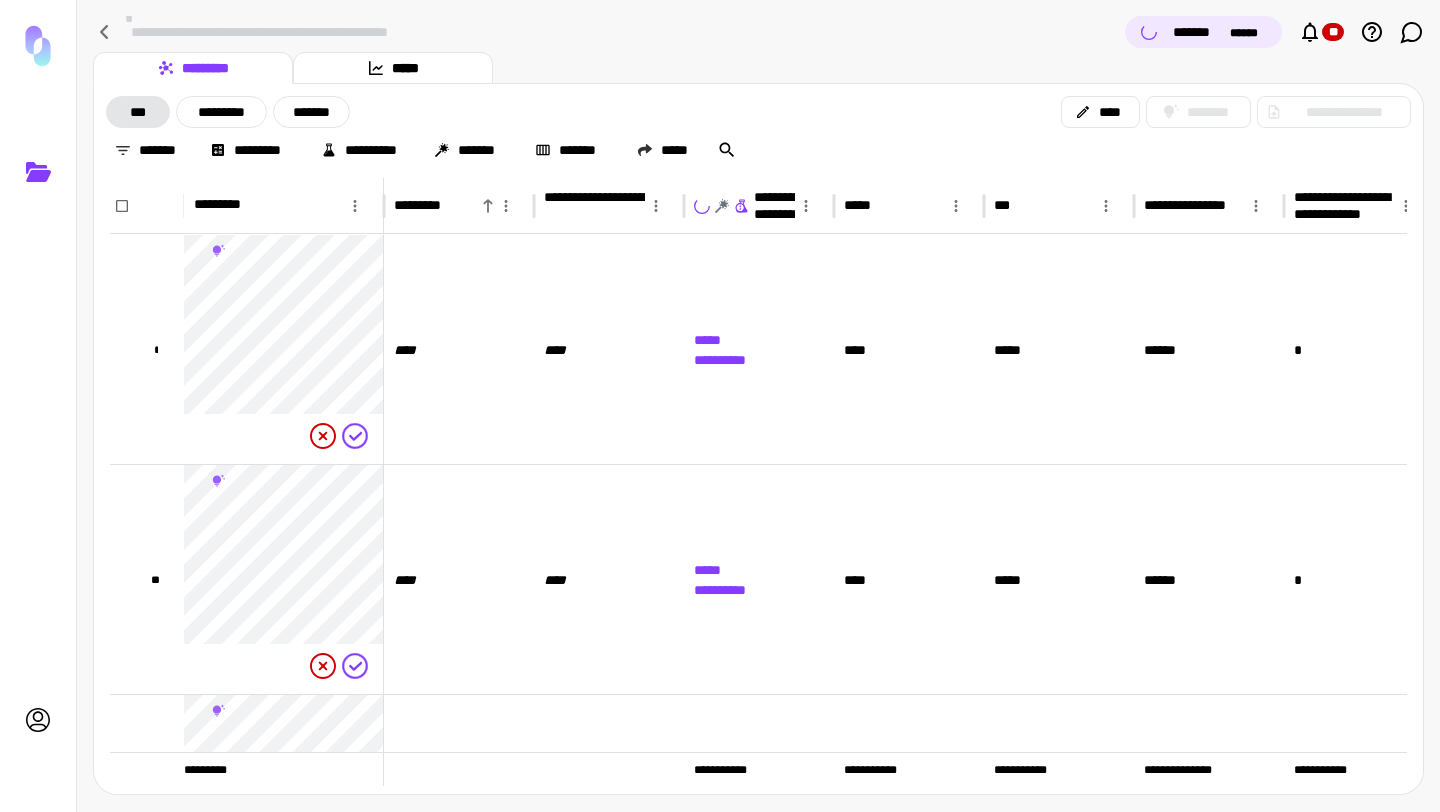 click 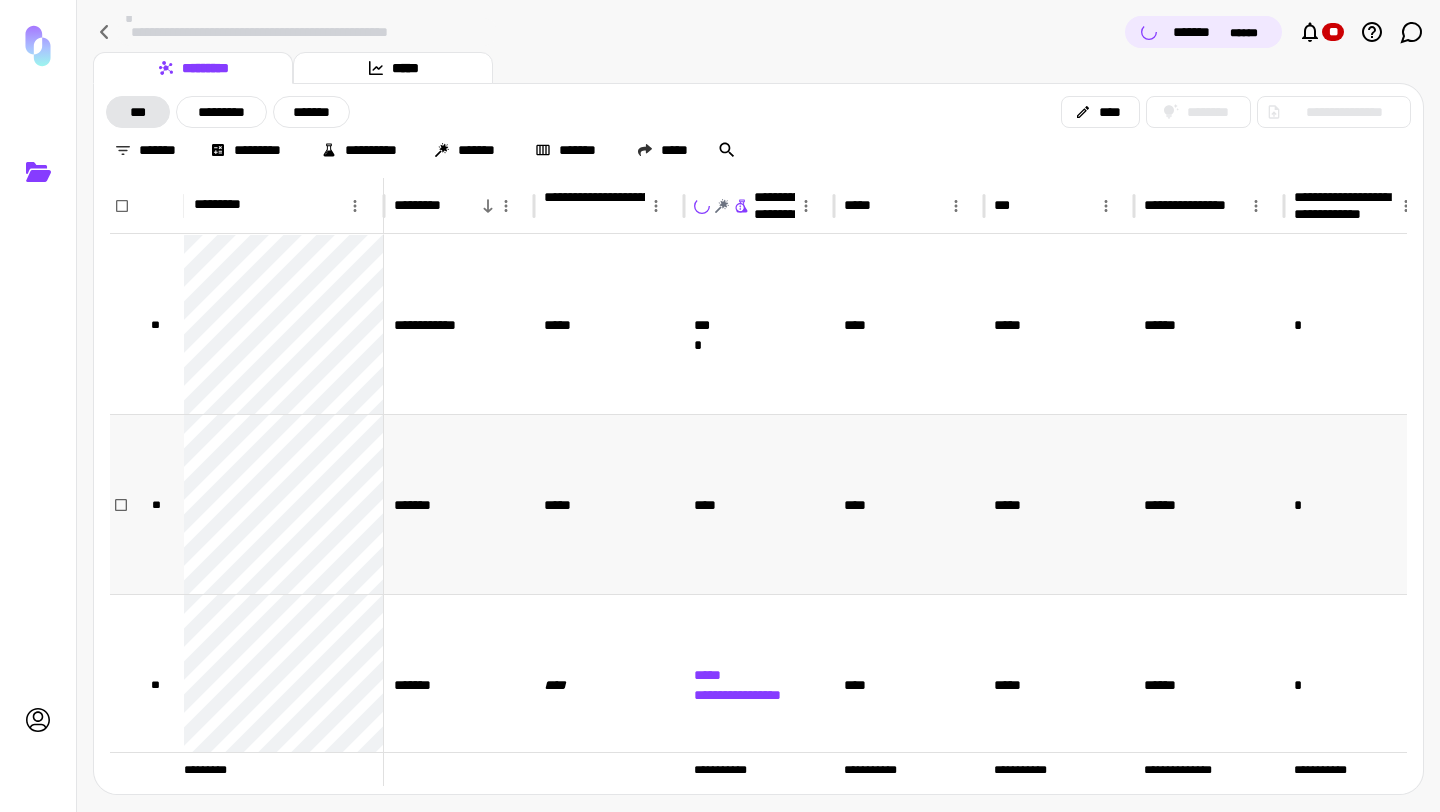 scroll, scrollTop: 83, scrollLeft: 0, axis: vertical 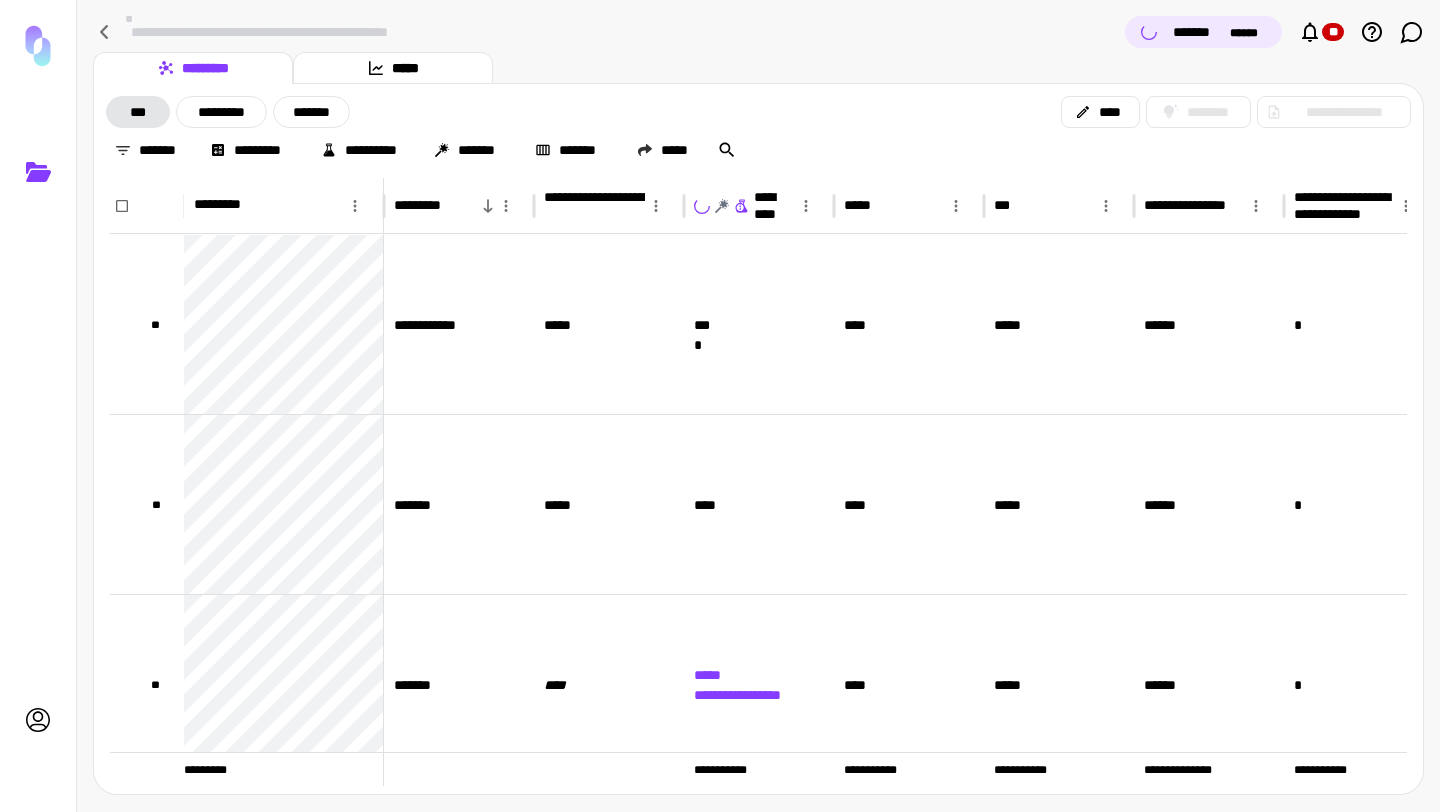 click 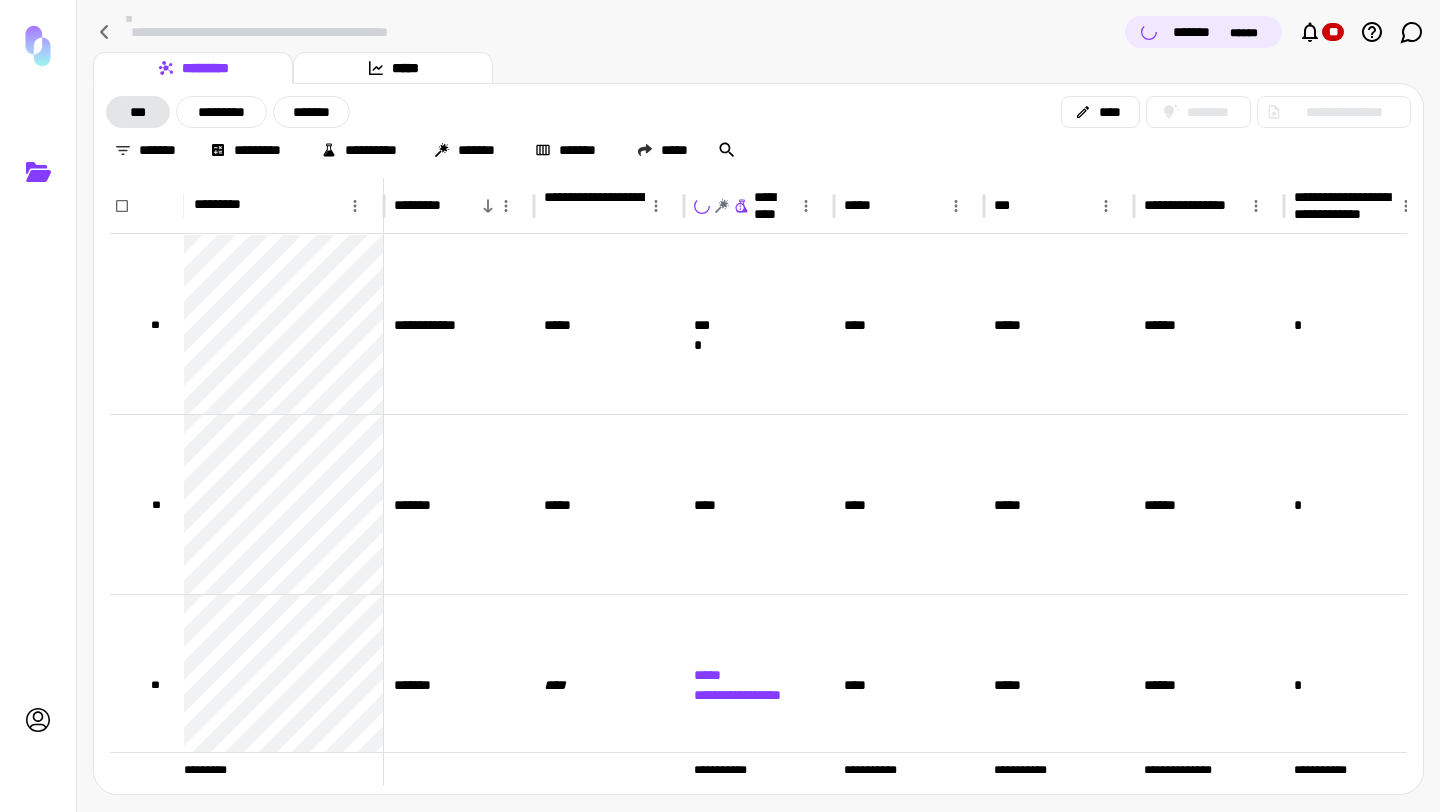 click 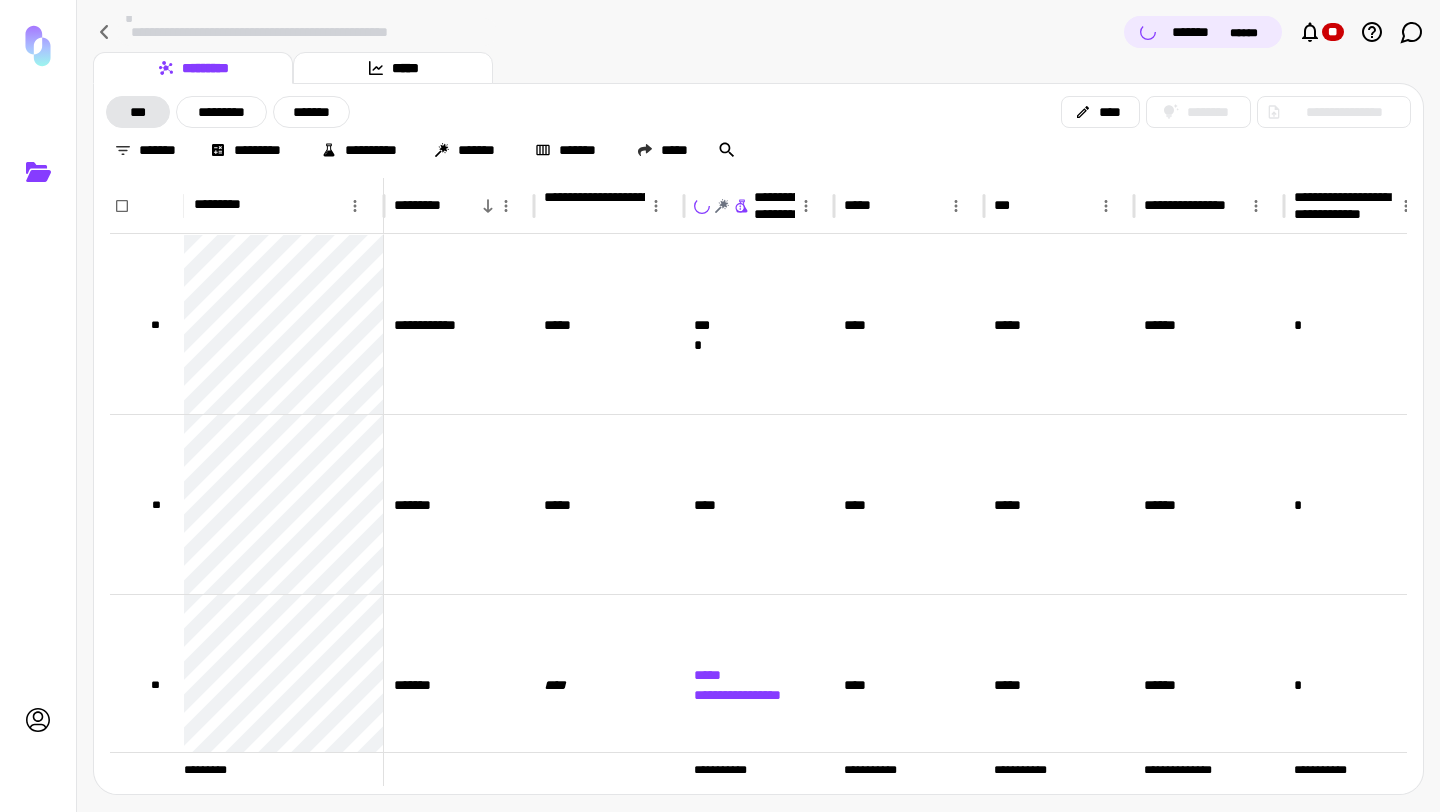 click on "*******" at bounding box center [1198, 32] 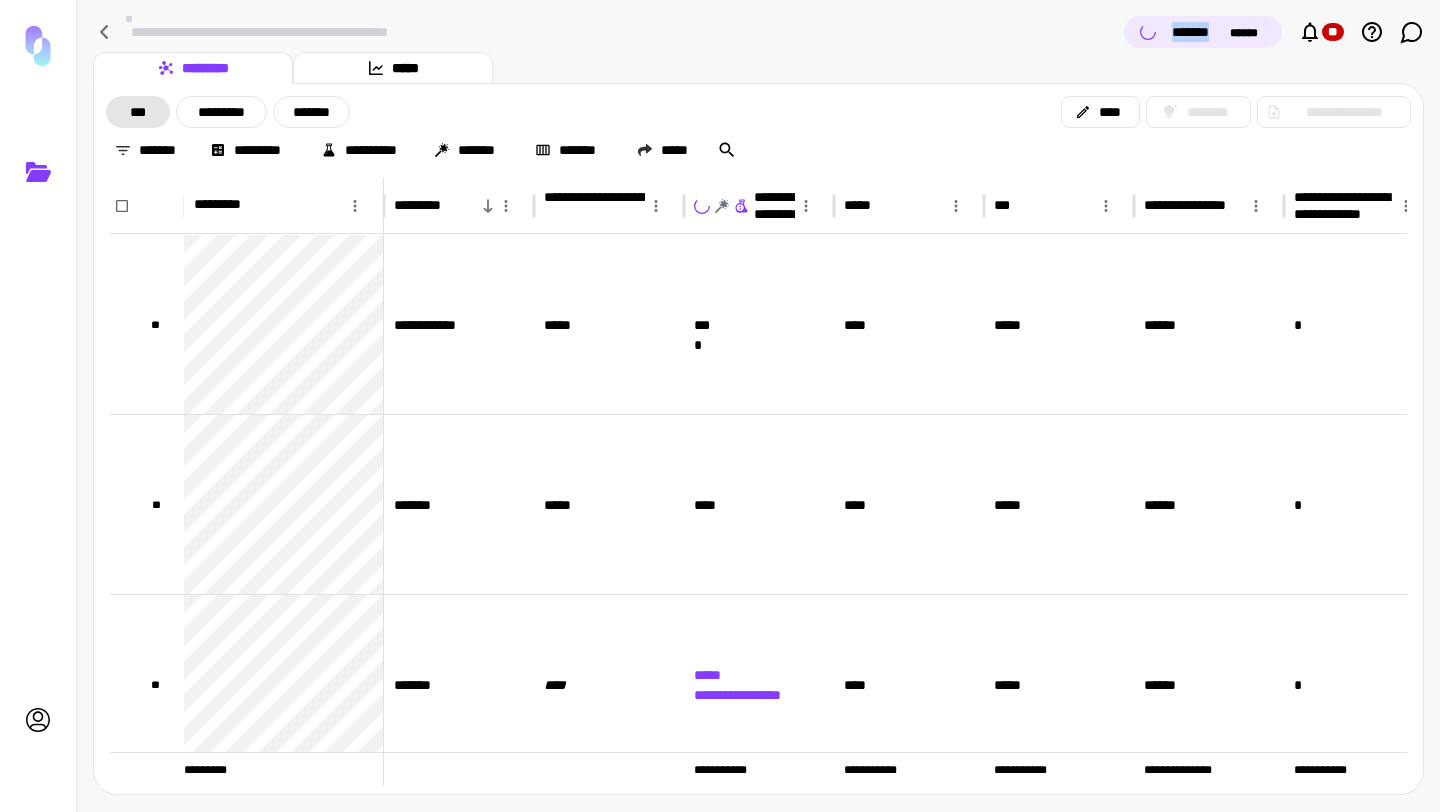 click on "*******" at bounding box center (1198, 32) 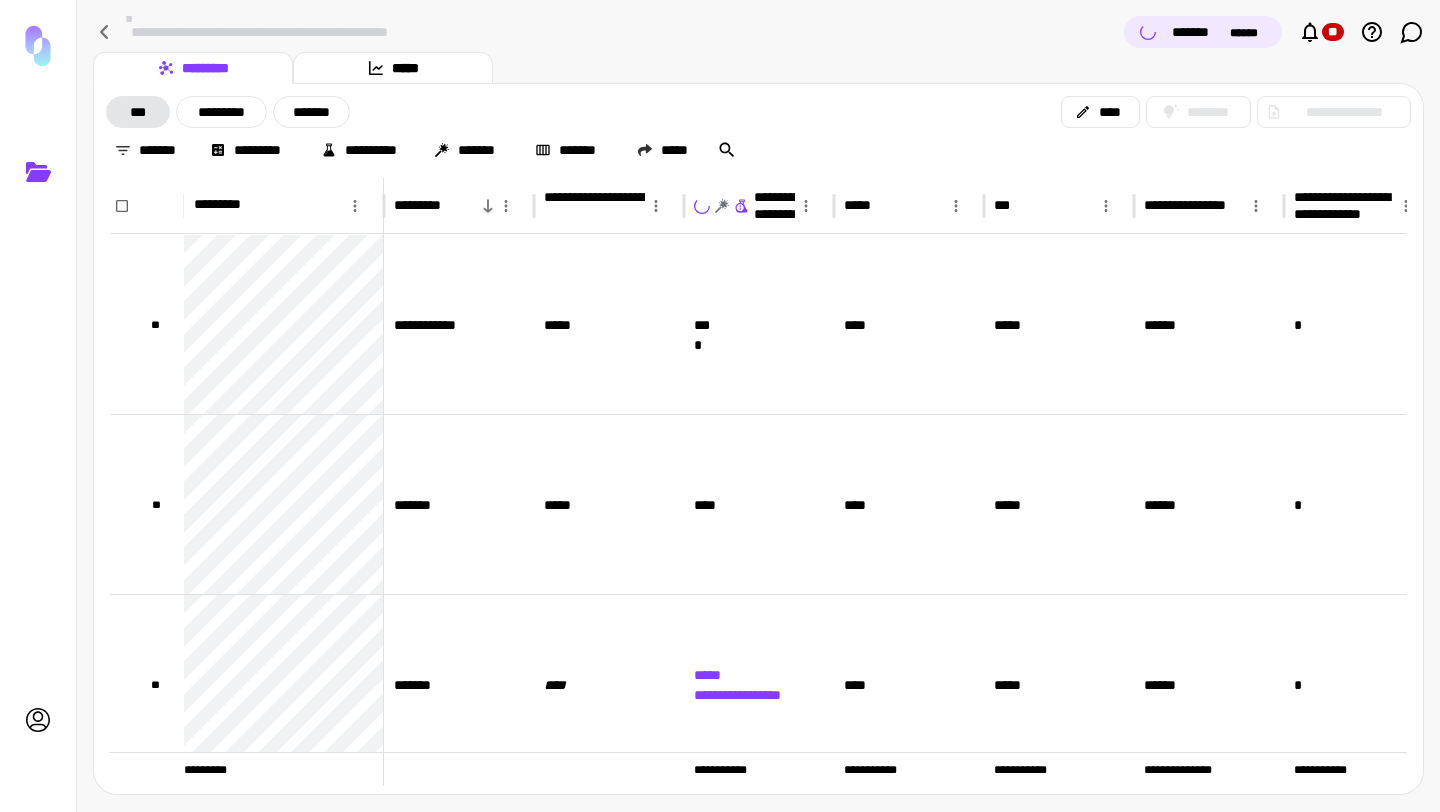 click on "******" at bounding box center [1248, 33] 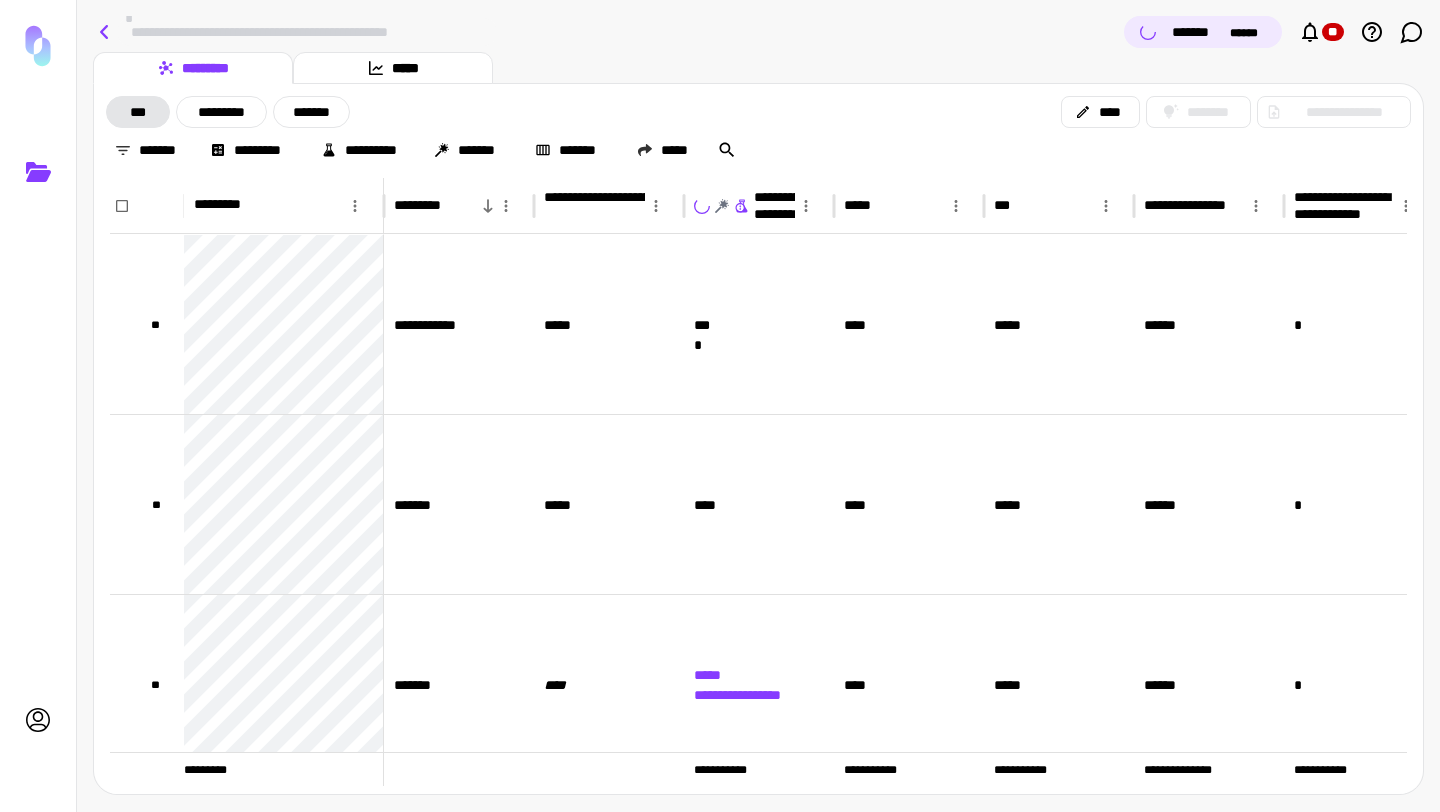 click 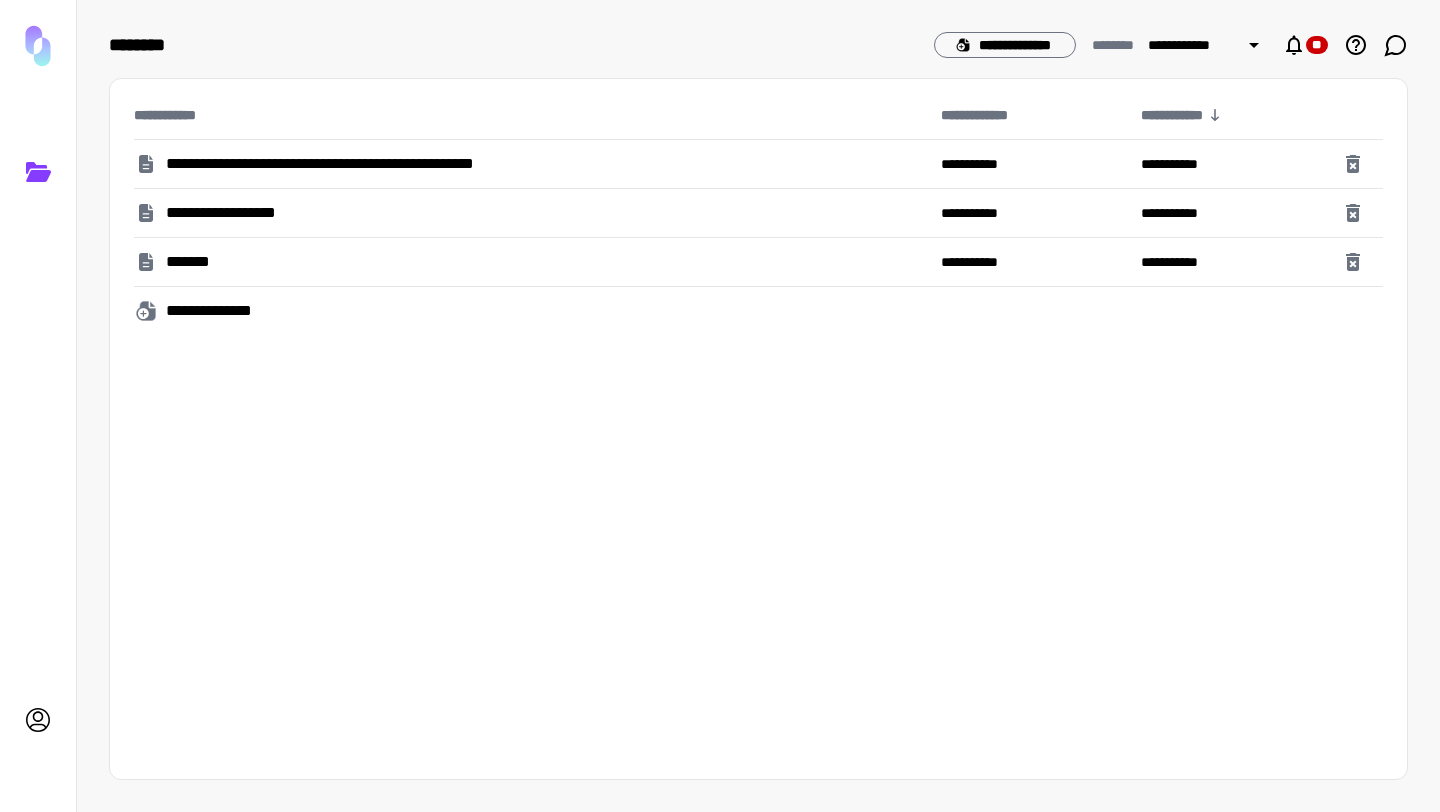 click on "**********" at bounding box center (362, 164) 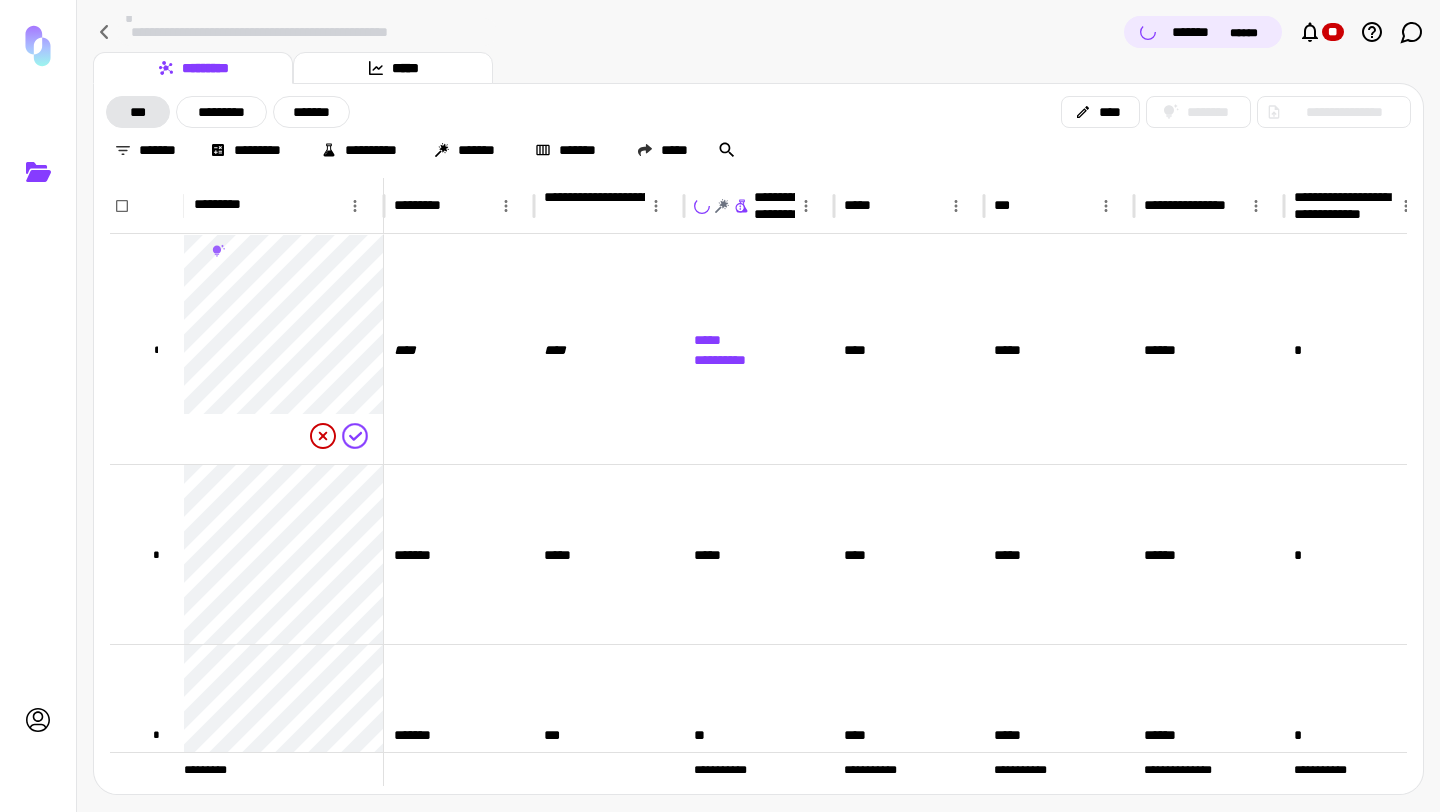 click on "*******" at bounding box center (1198, 32) 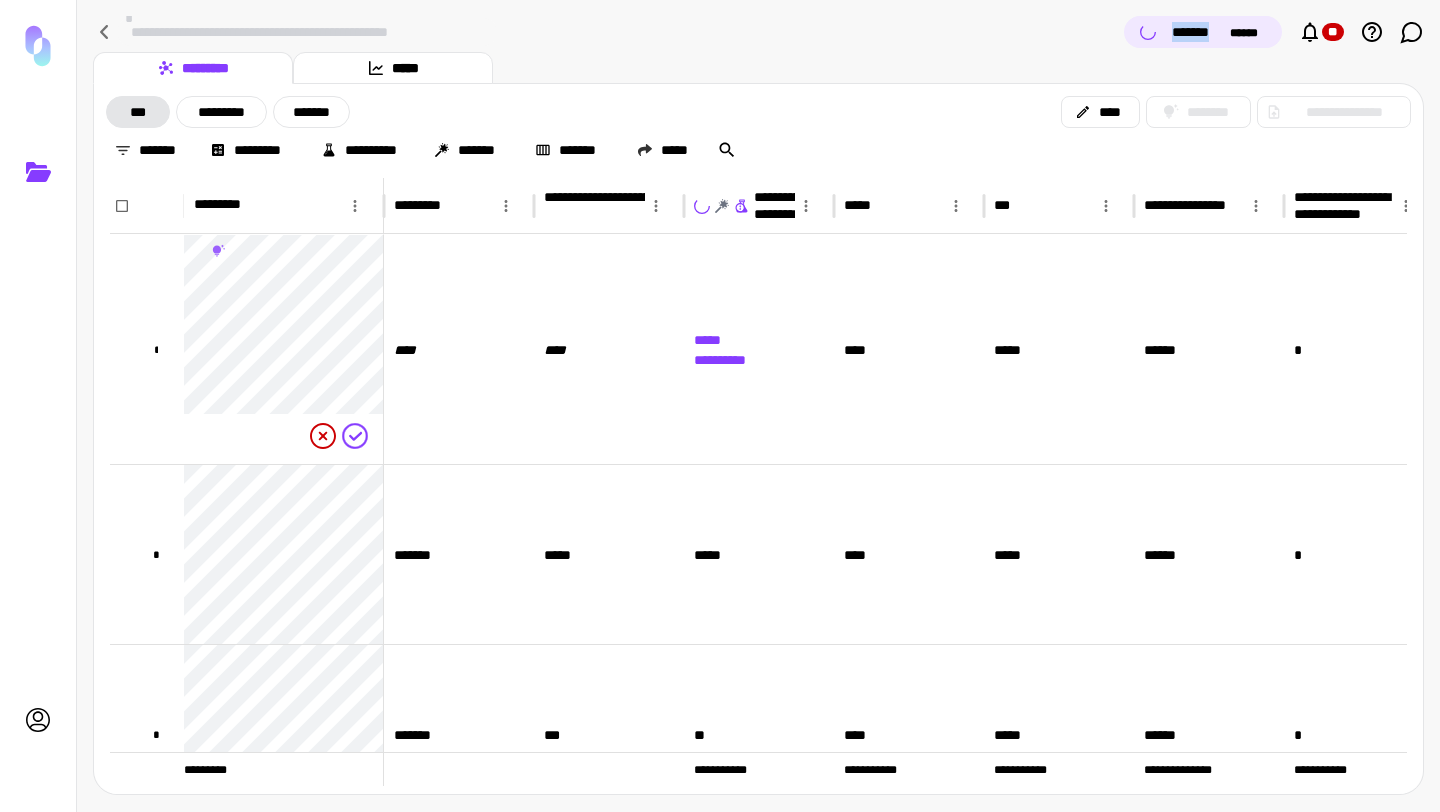click on "*******" at bounding box center [1198, 32] 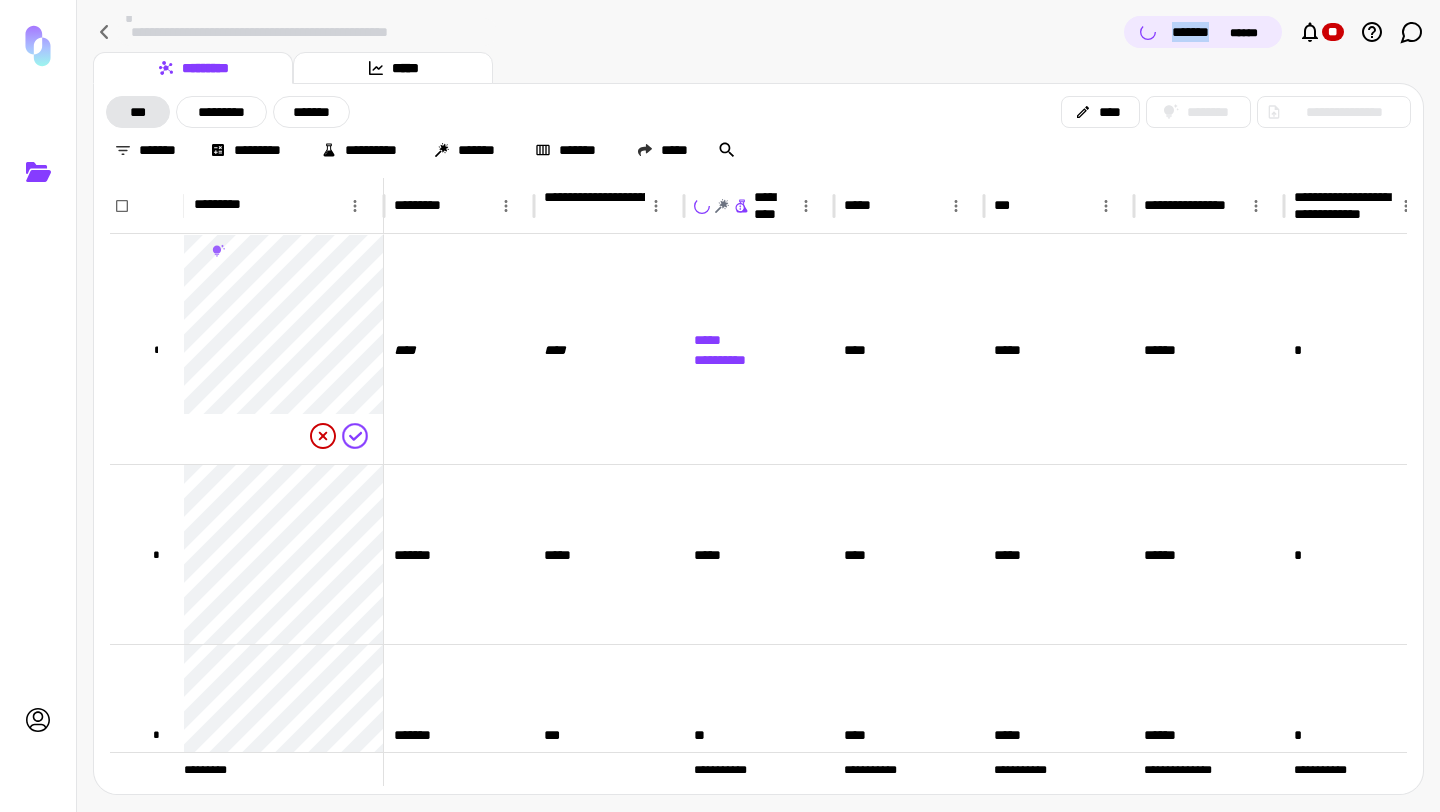 click 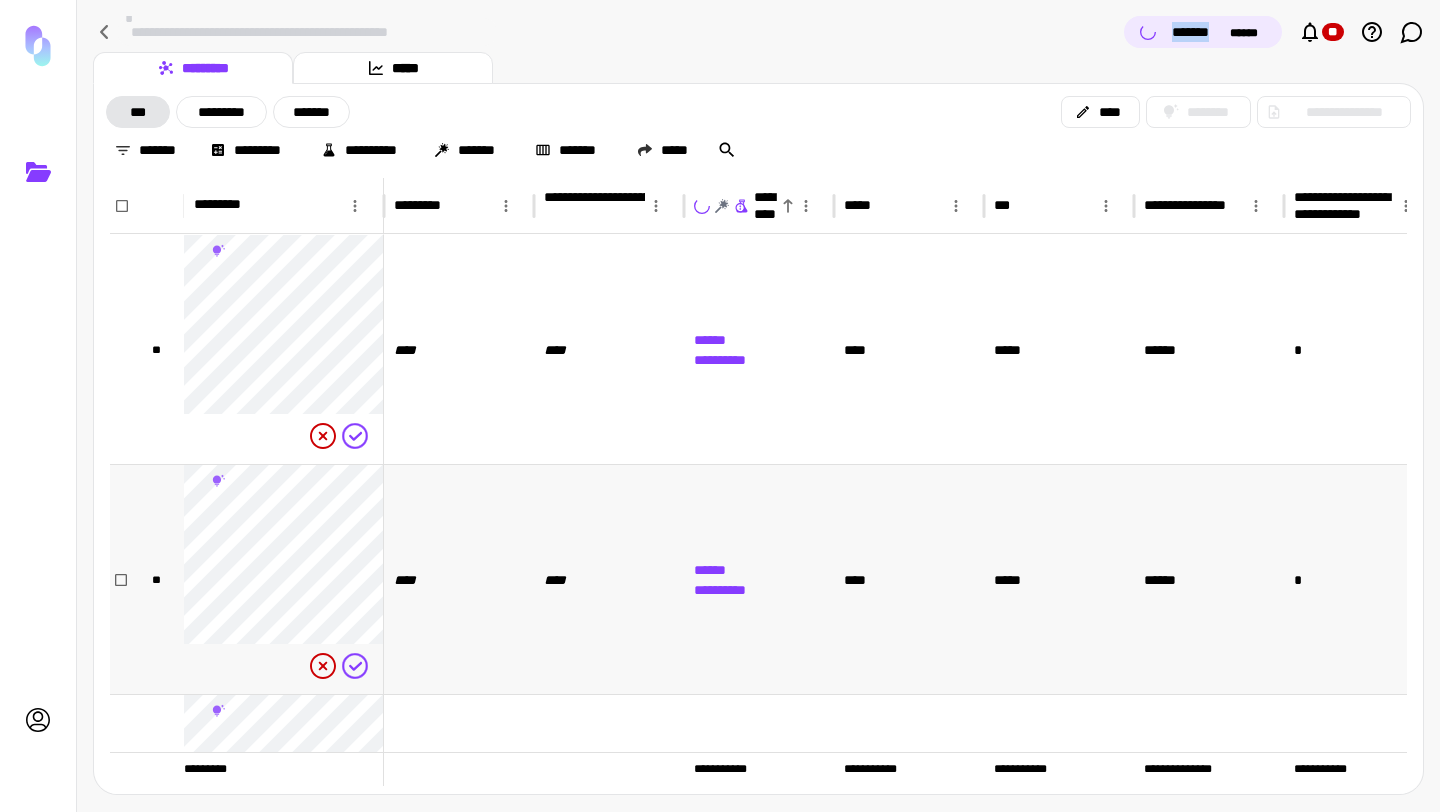scroll, scrollTop: 1, scrollLeft: 0, axis: vertical 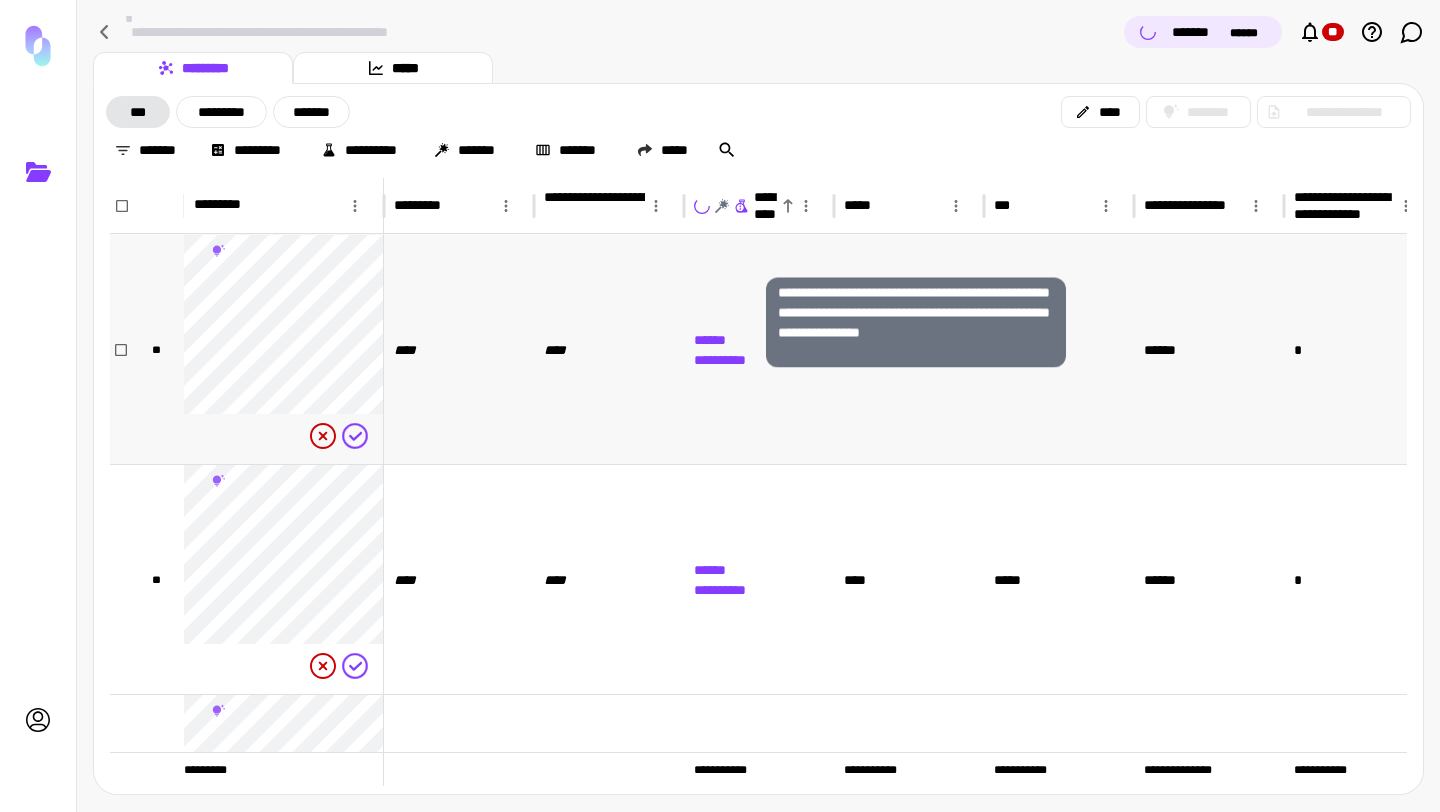 click on "**********" at bounding box center [723, 360] 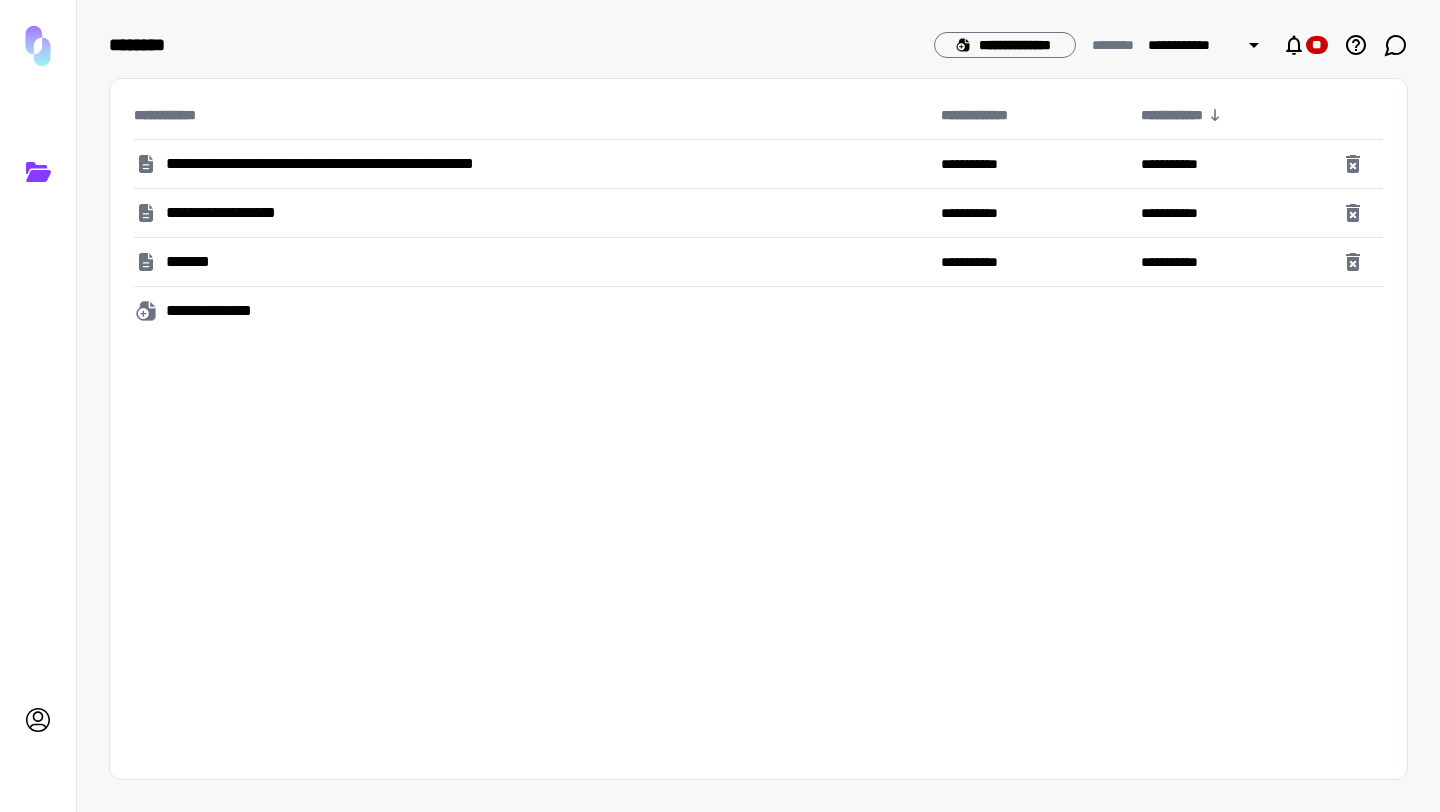 click on "**********" at bounding box center [362, 164] 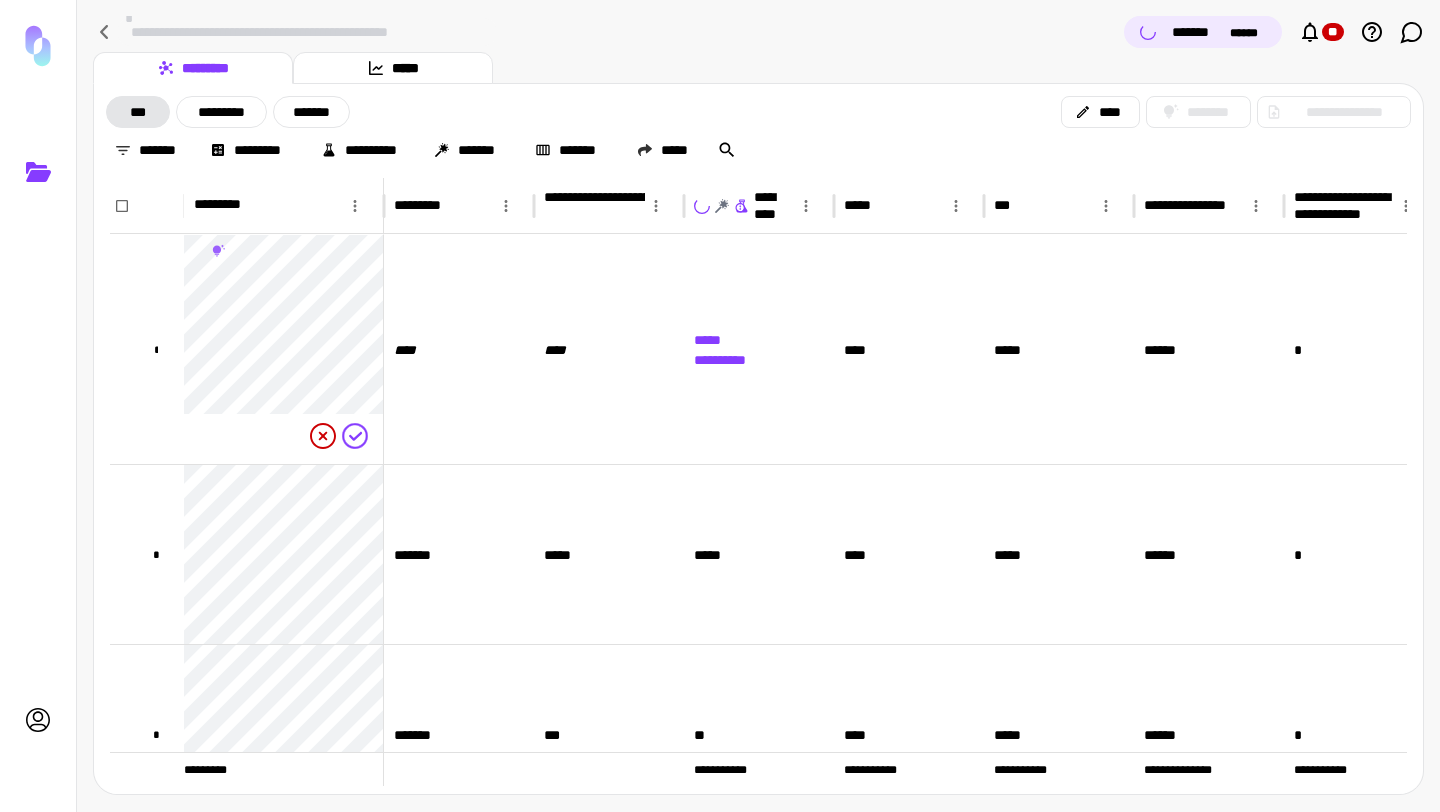 click 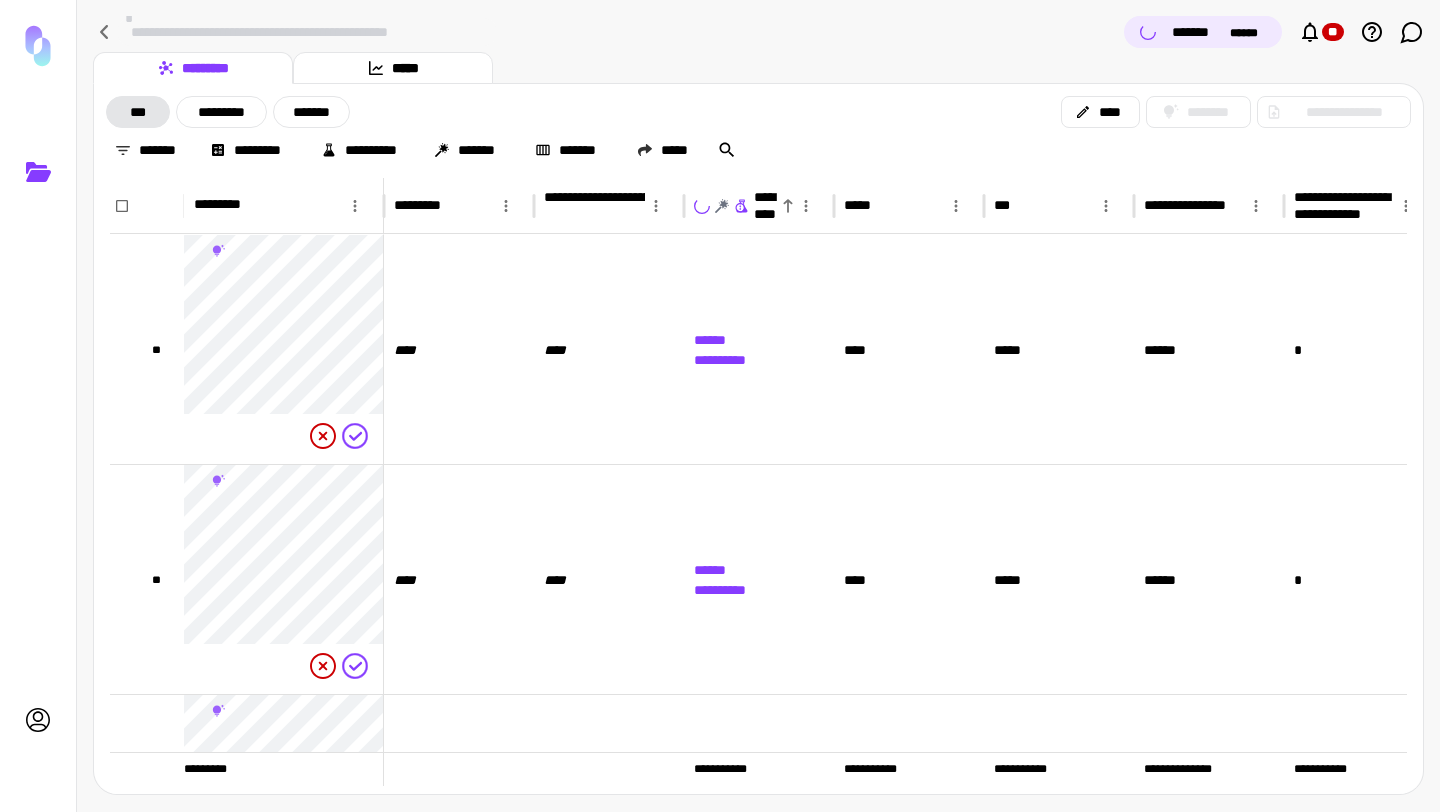 click 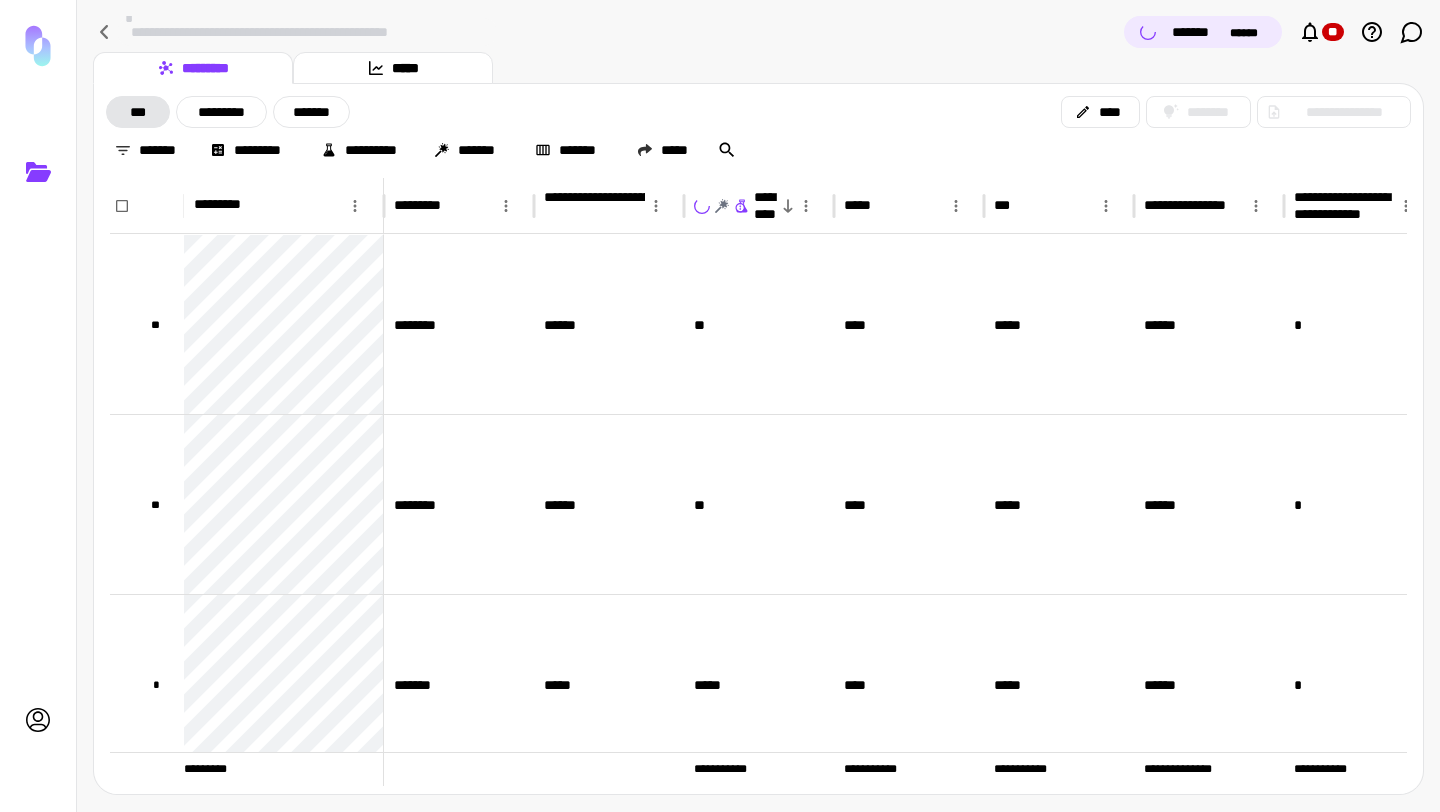 click 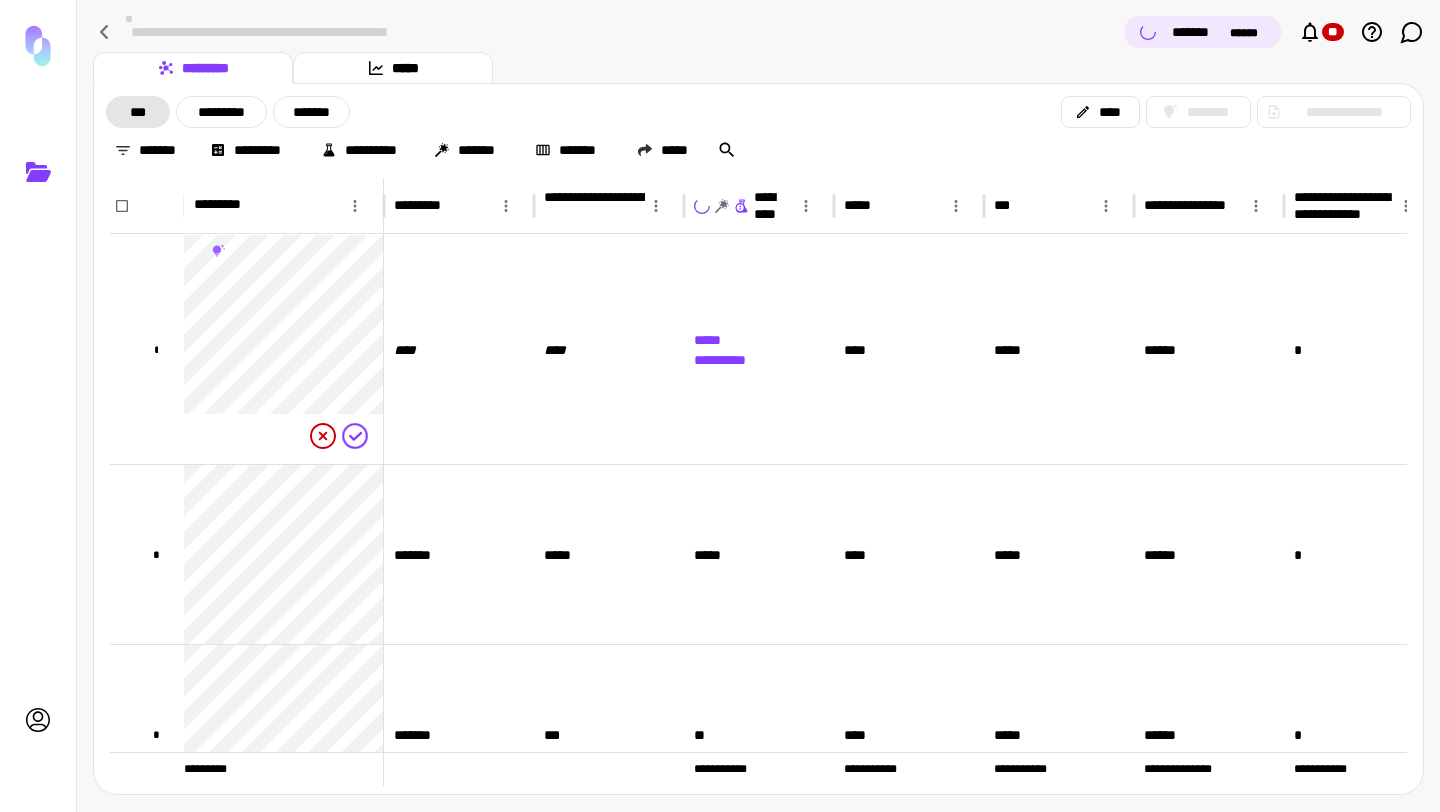 click 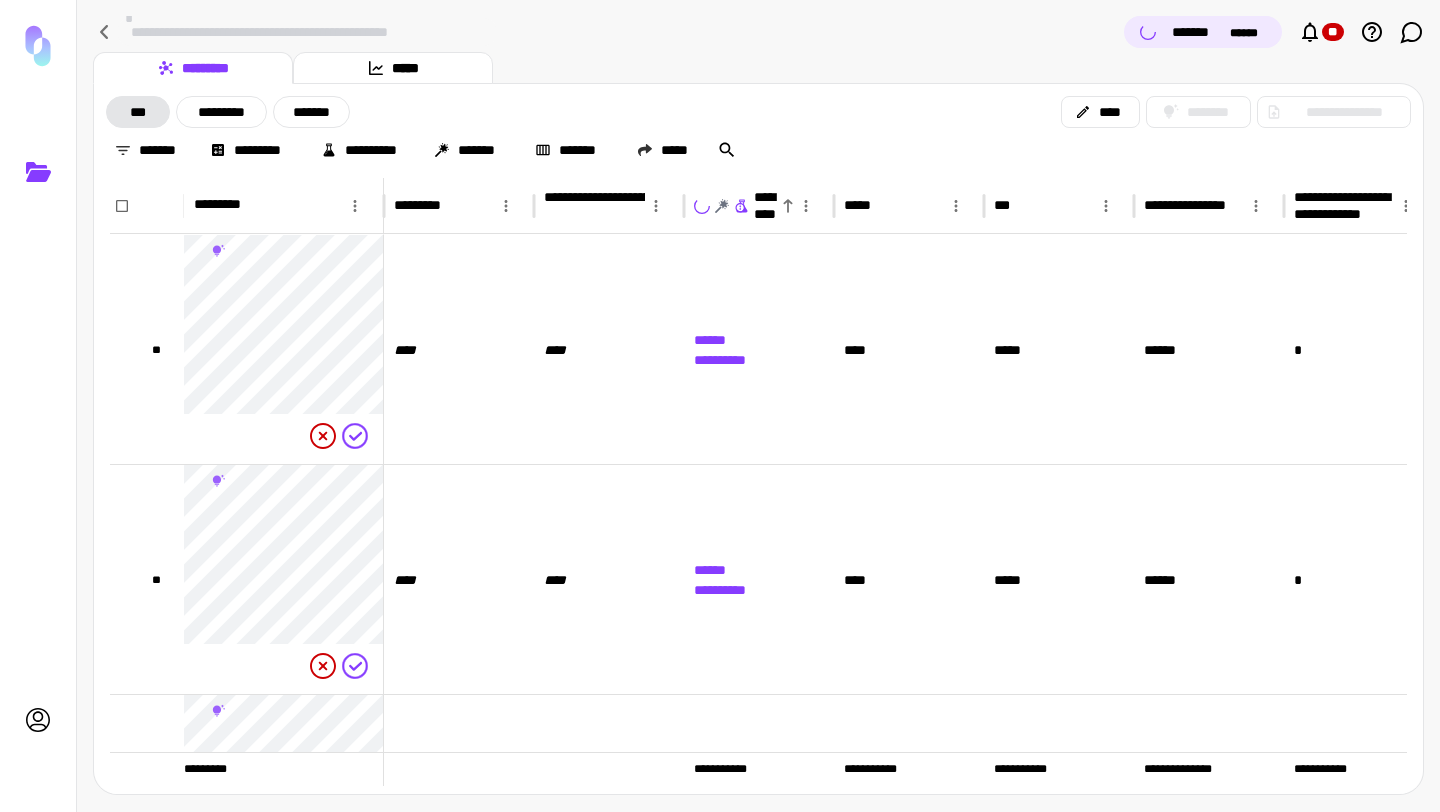 click on "******* ******" at bounding box center (1218, 32) 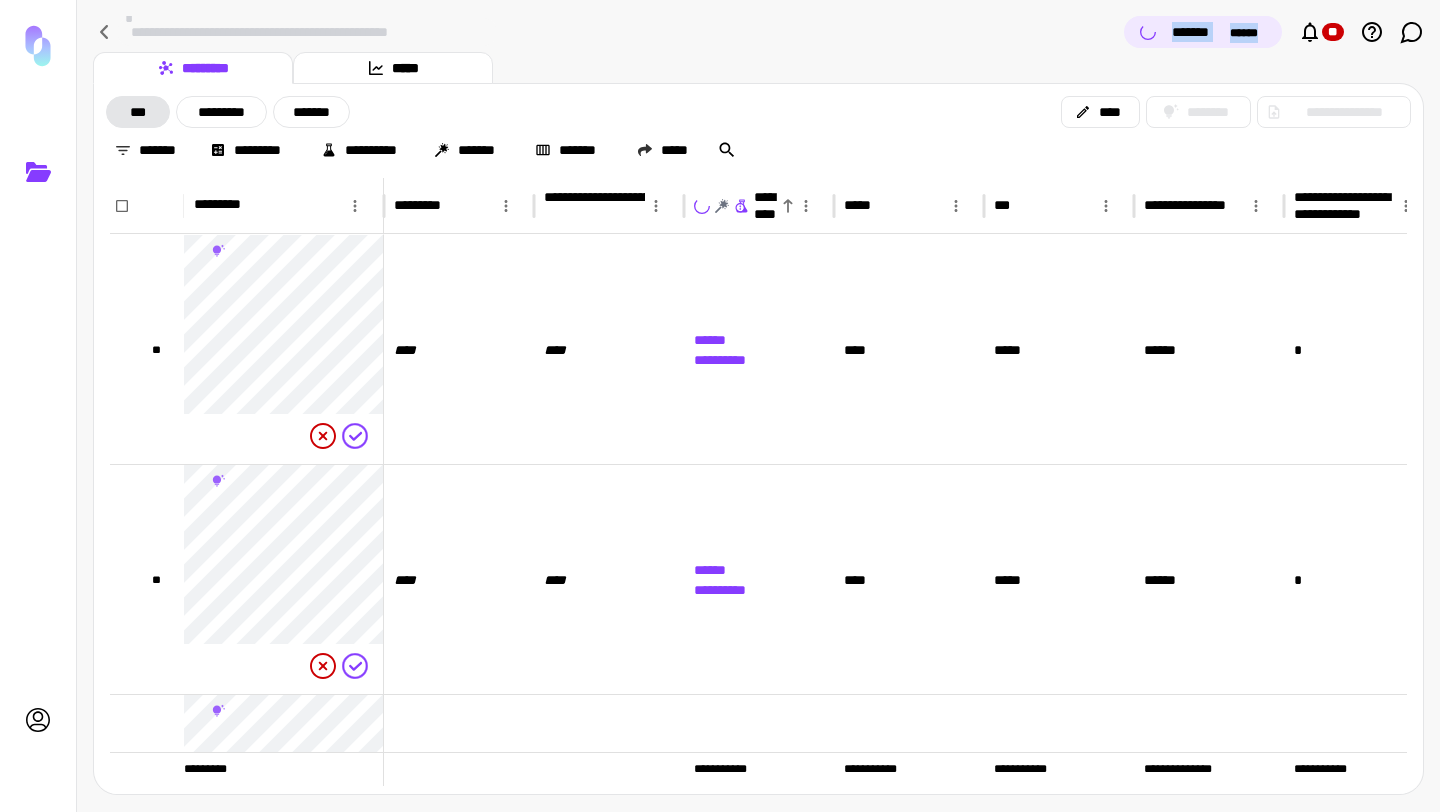 drag, startPoint x: 1139, startPoint y: 33, endPoint x: 1265, endPoint y: 41, distance: 126.253716 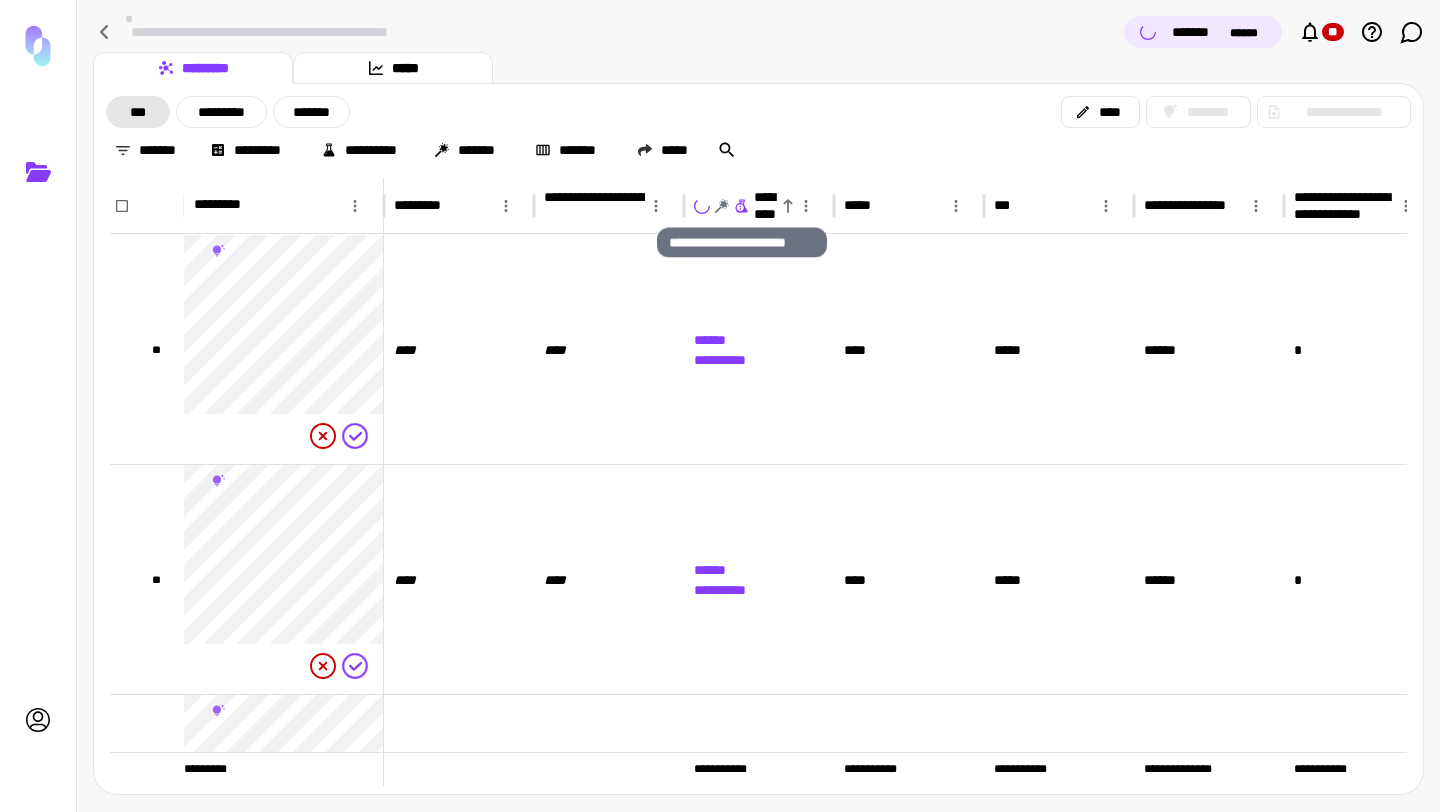 click 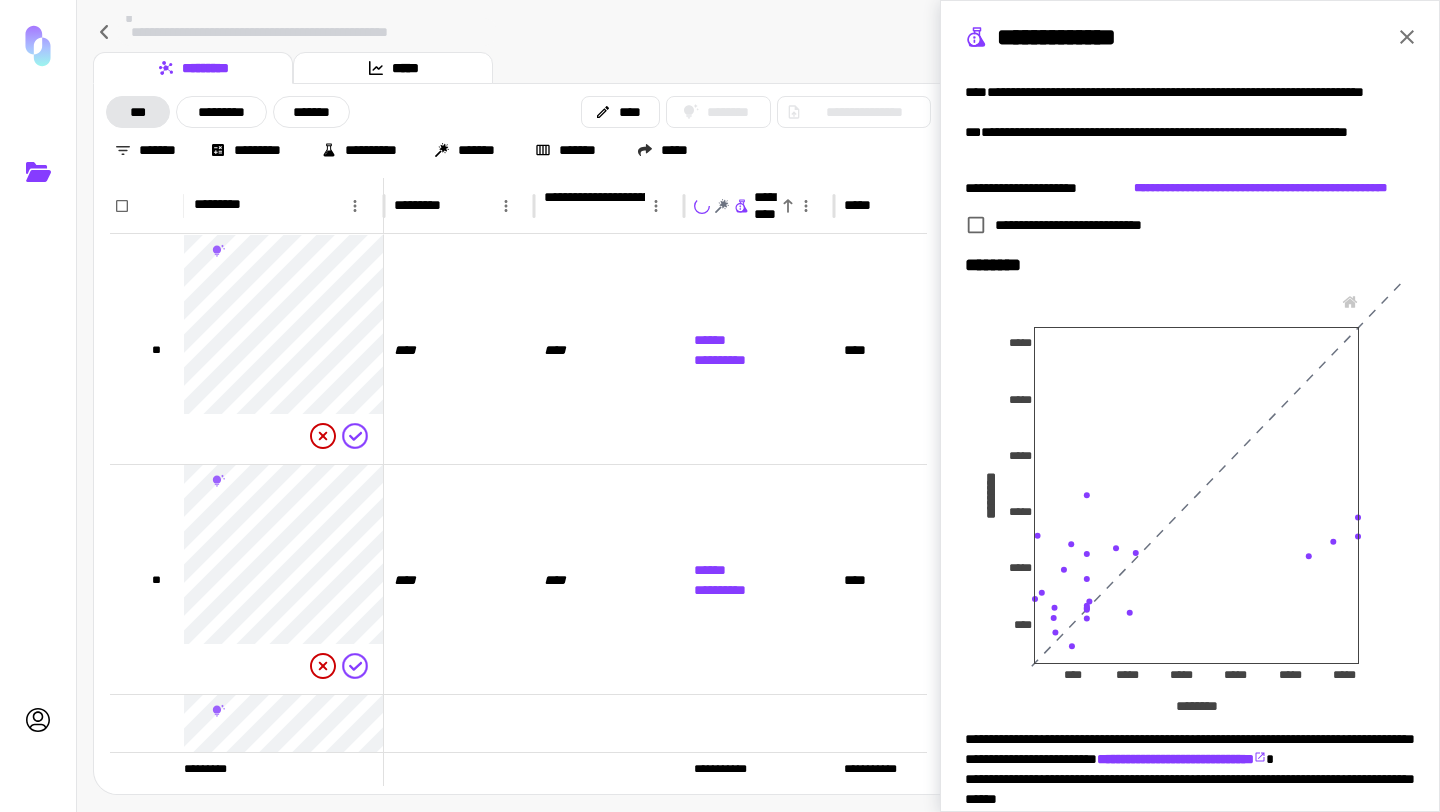 scroll, scrollTop: 267, scrollLeft: 0, axis: vertical 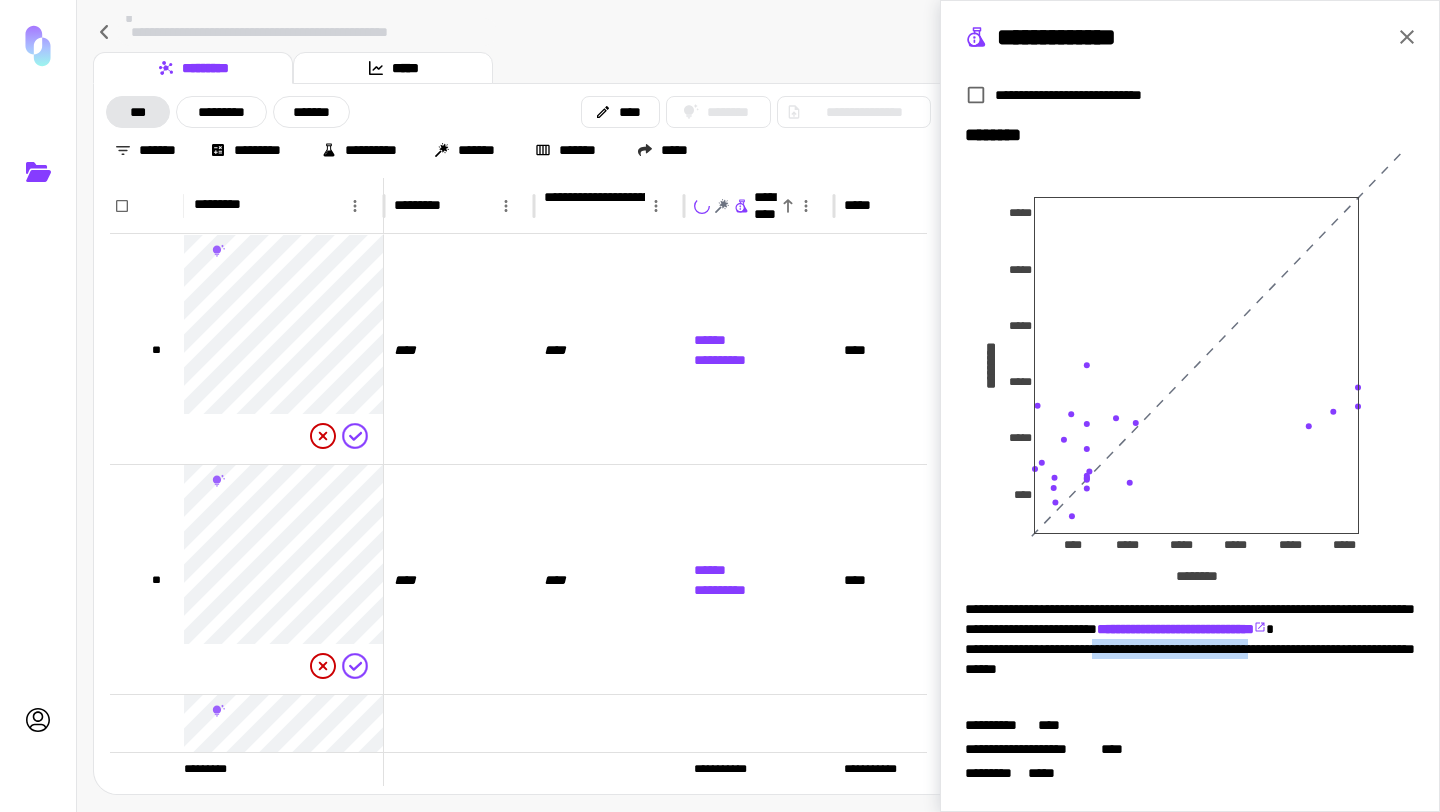 drag, startPoint x: 1137, startPoint y: 671, endPoint x: 1336, endPoint y: 669, distance: 199.01006 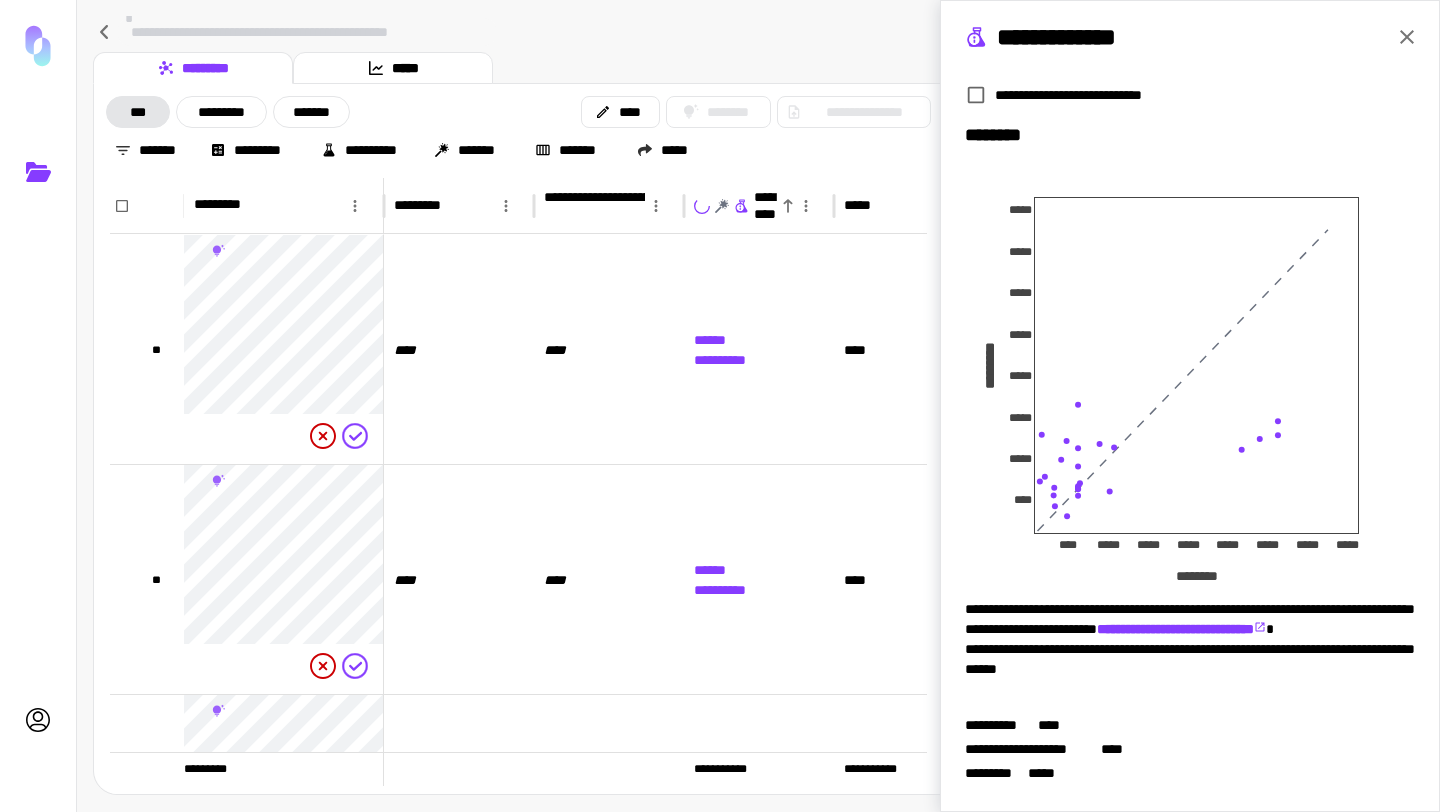 click 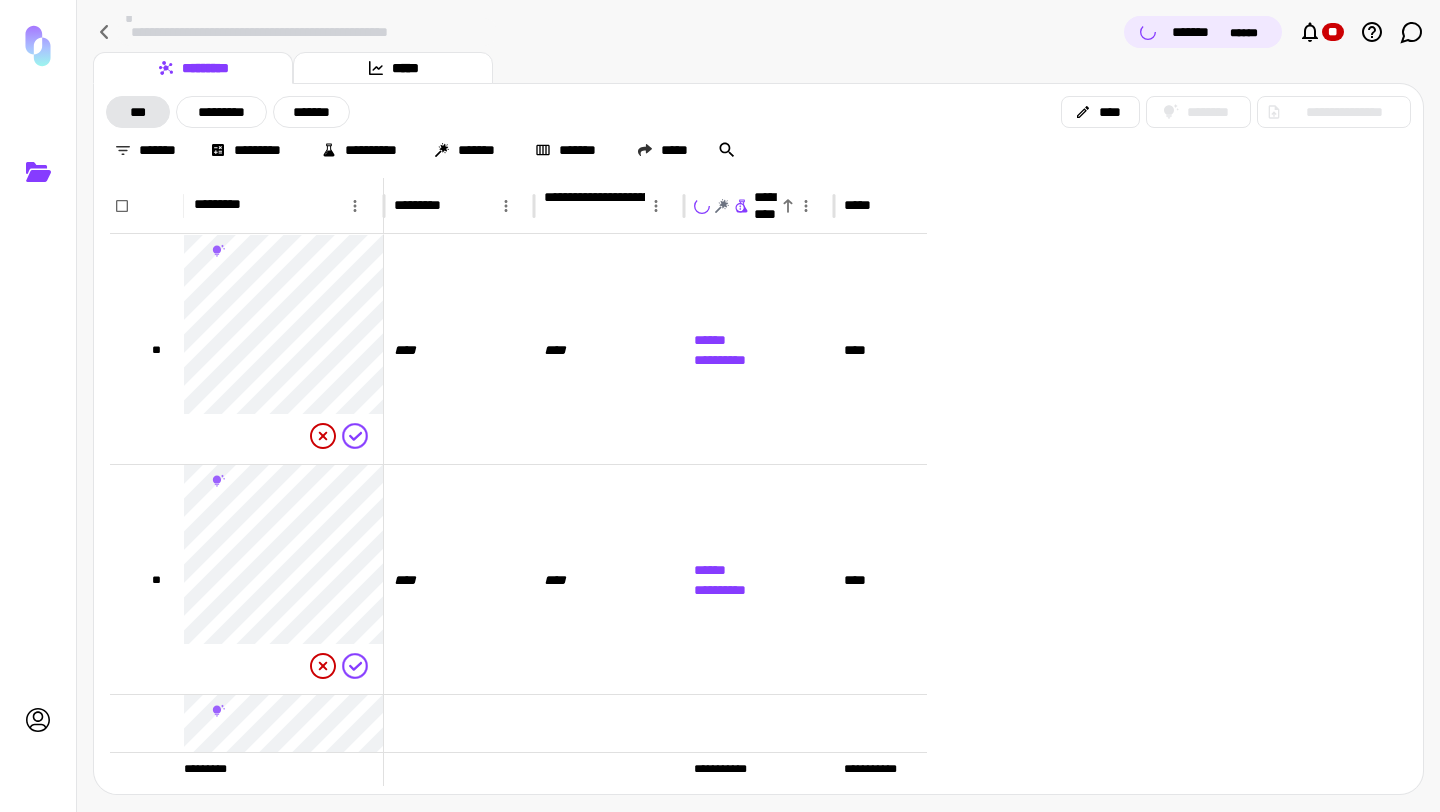 scroll, scrollTop: 0, scrollLeft: 0, axis: both 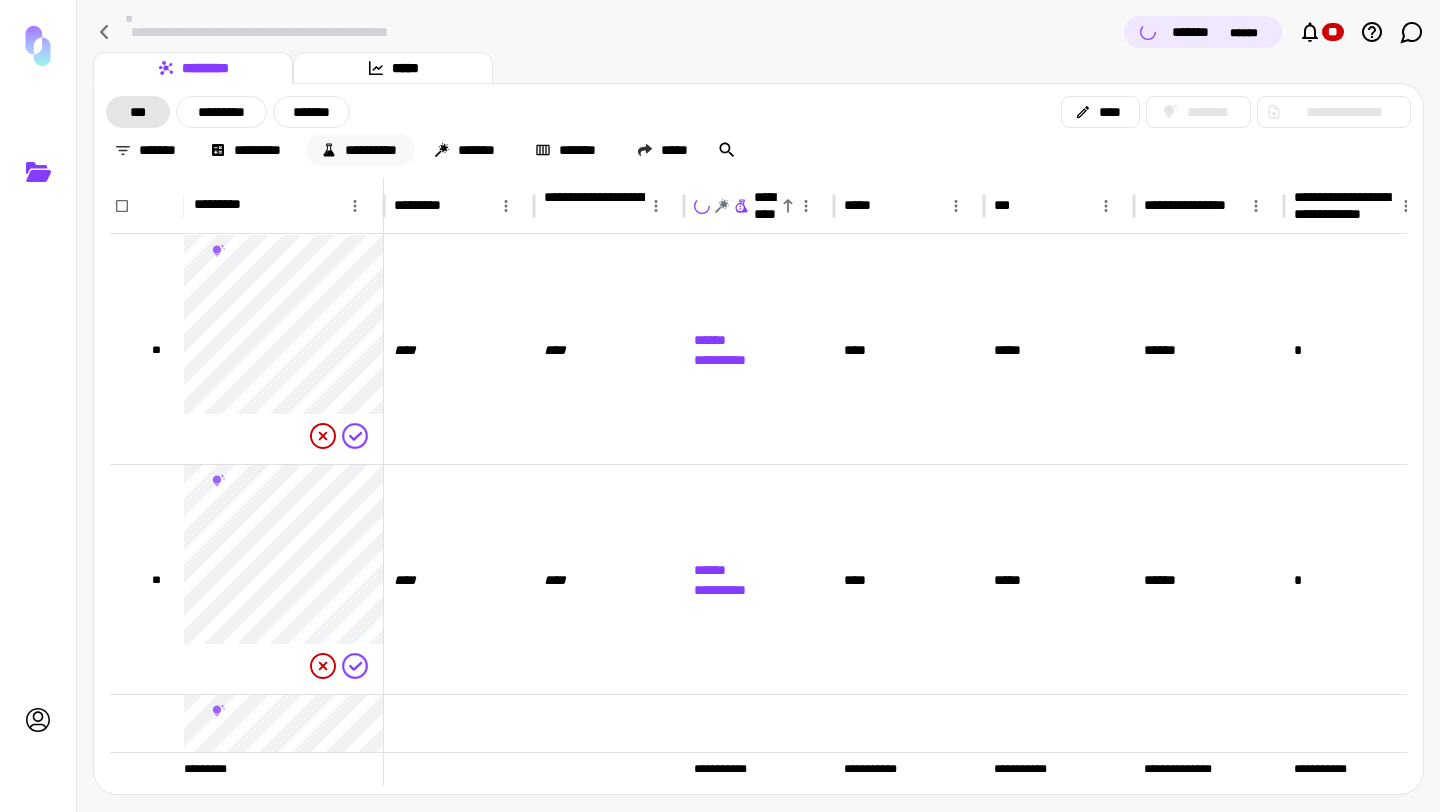 click on "**********" at bounding box center [360, 150] 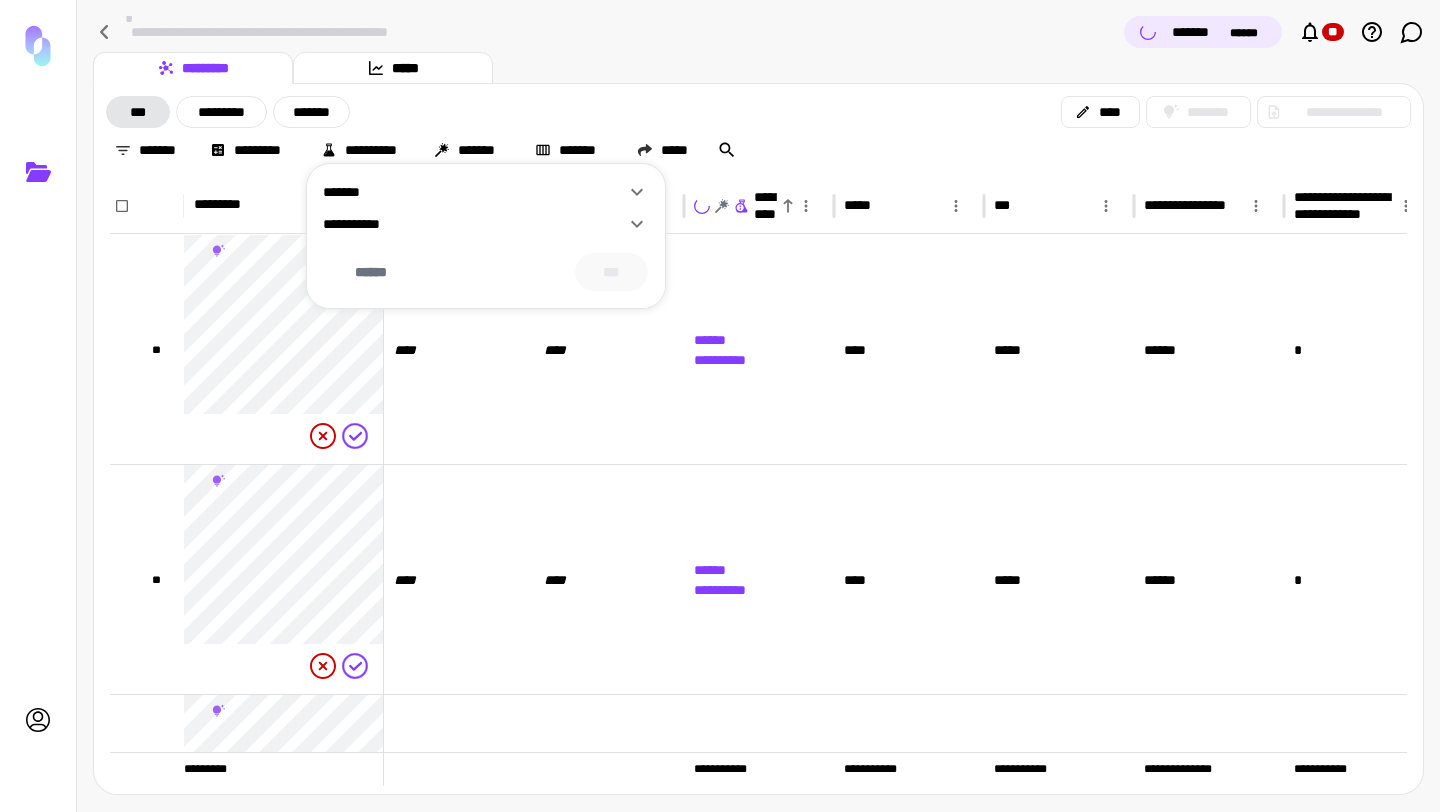 click on "*******" at bounding box center (474, 192) 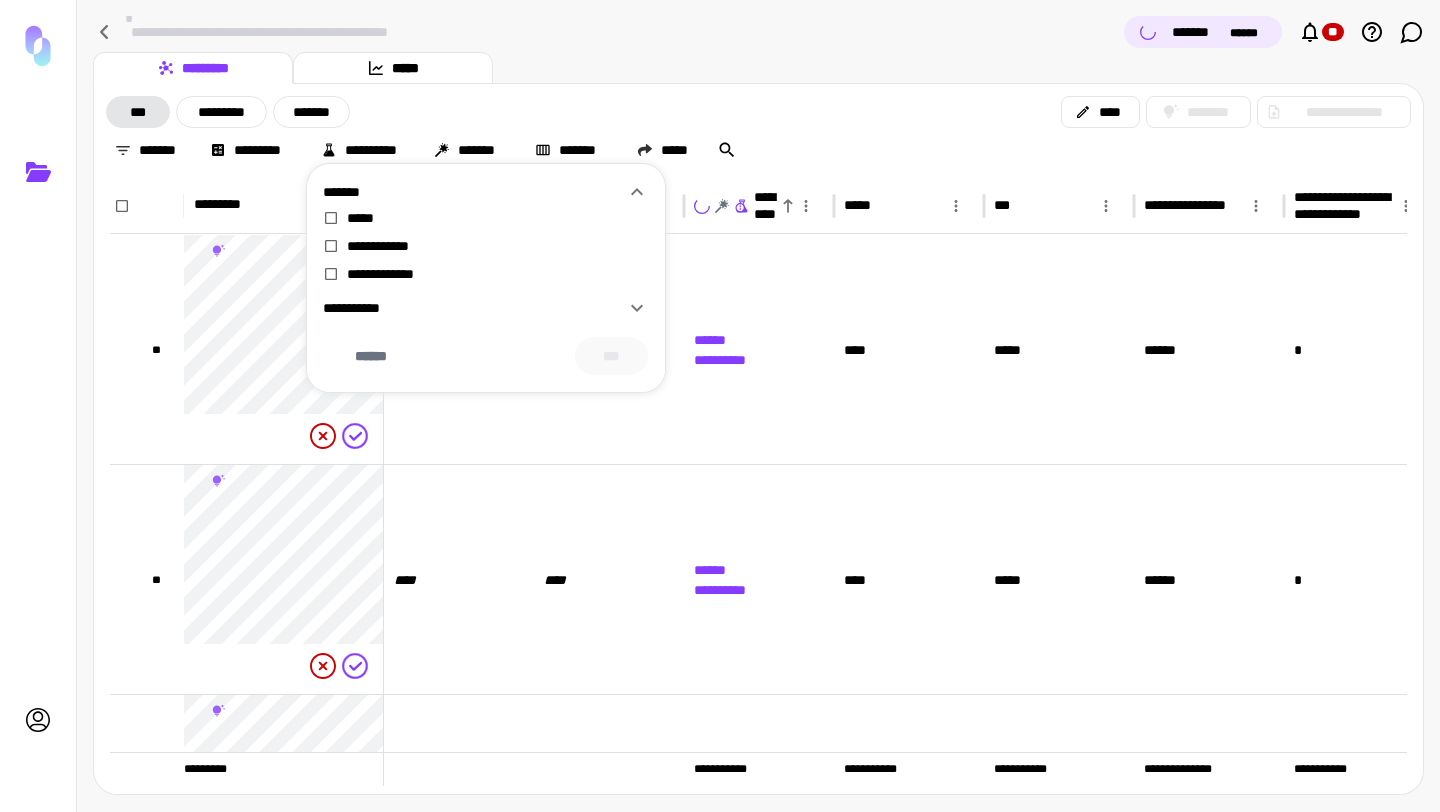 click on "*******" at bounding box center [474, 192] 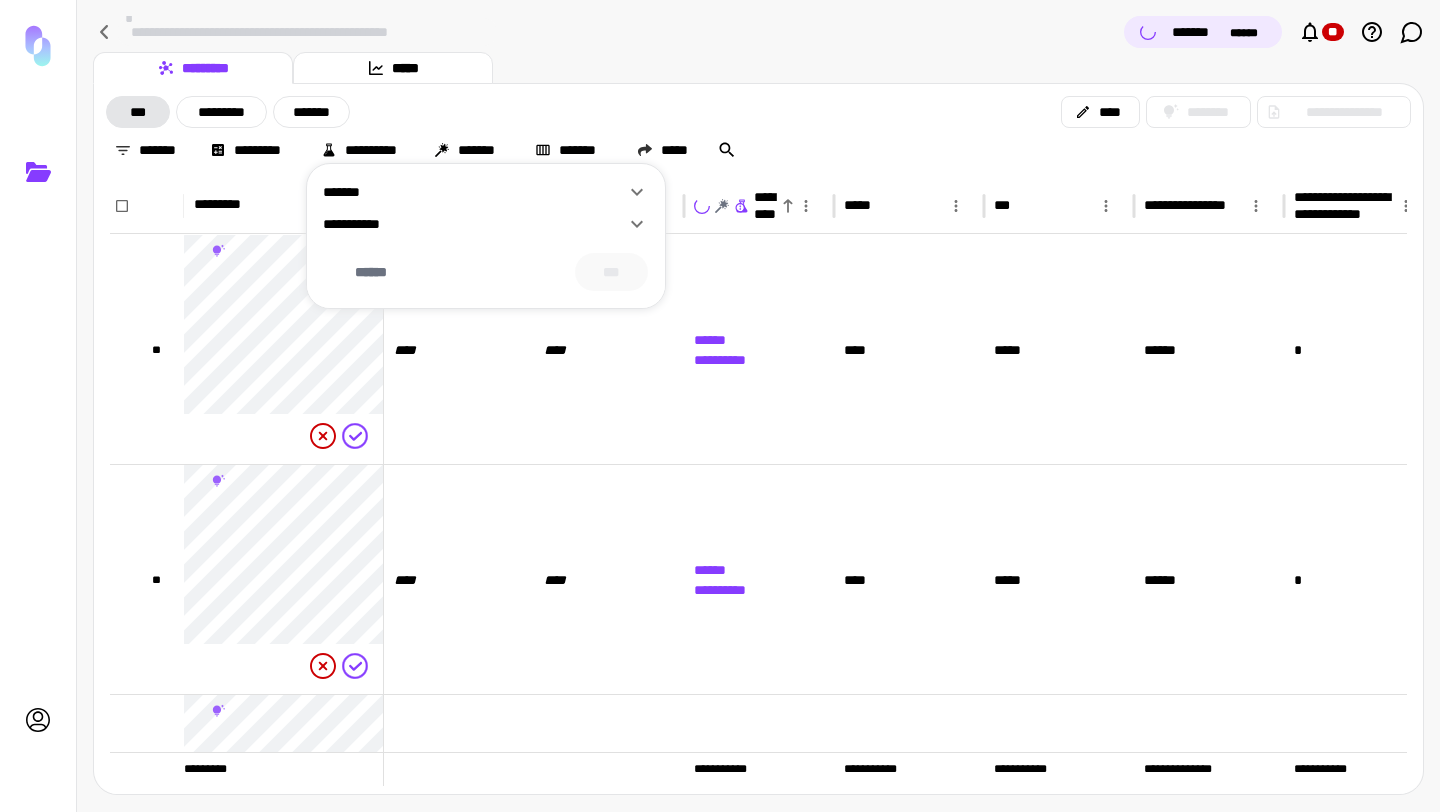 click on "**********" at bounding box center [474, 224] 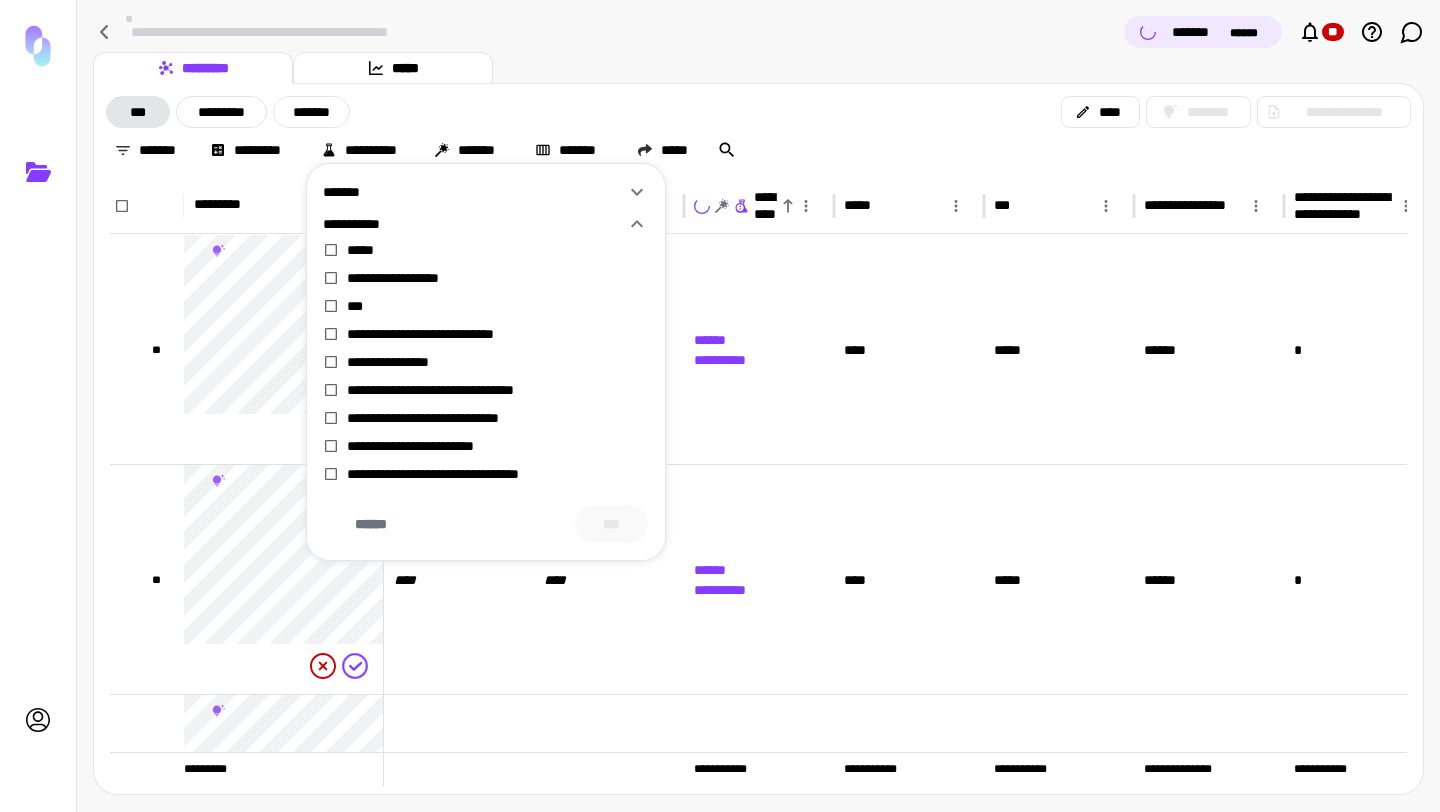 click on "**********" at bounding box center (474, 224) 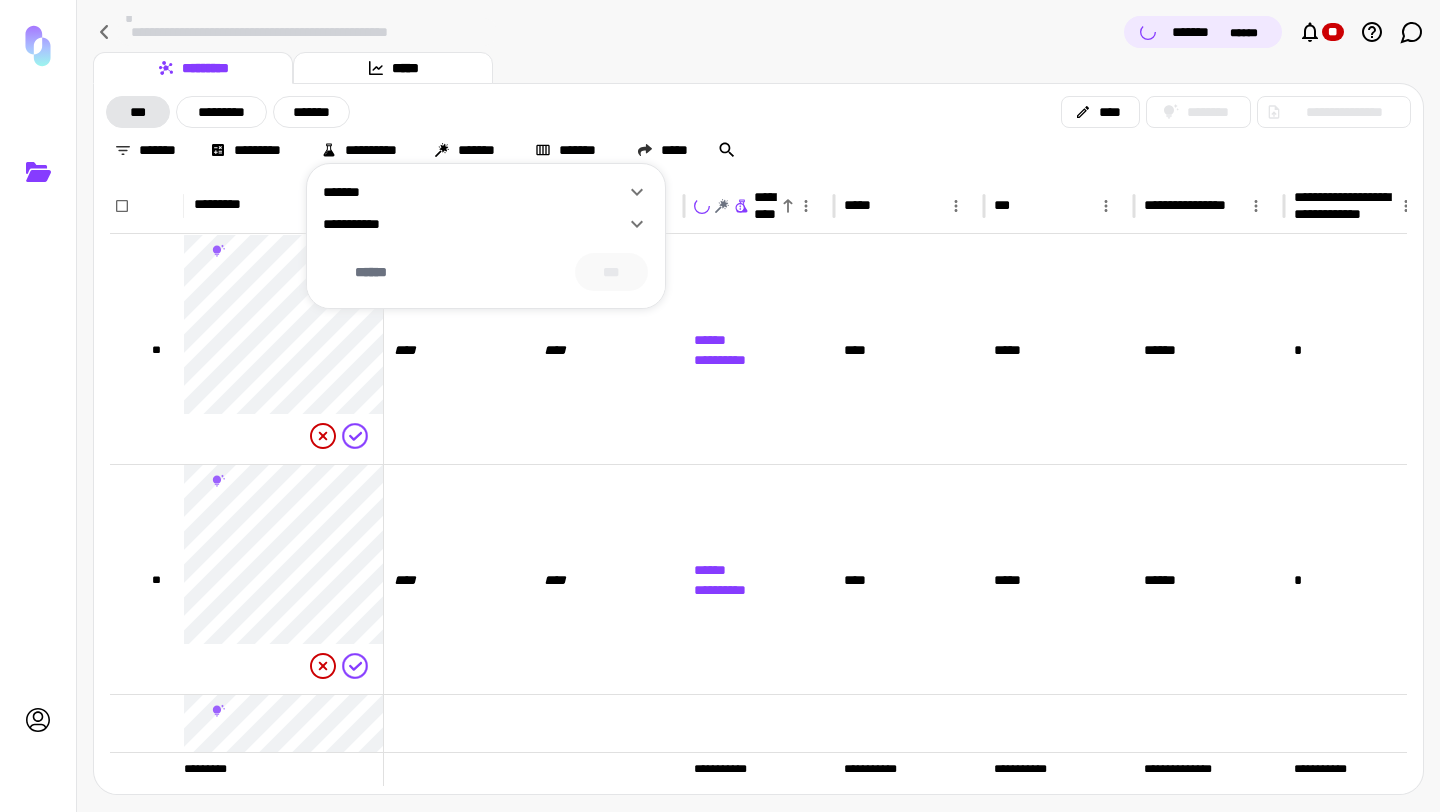 click at bounding box center [720, 406] 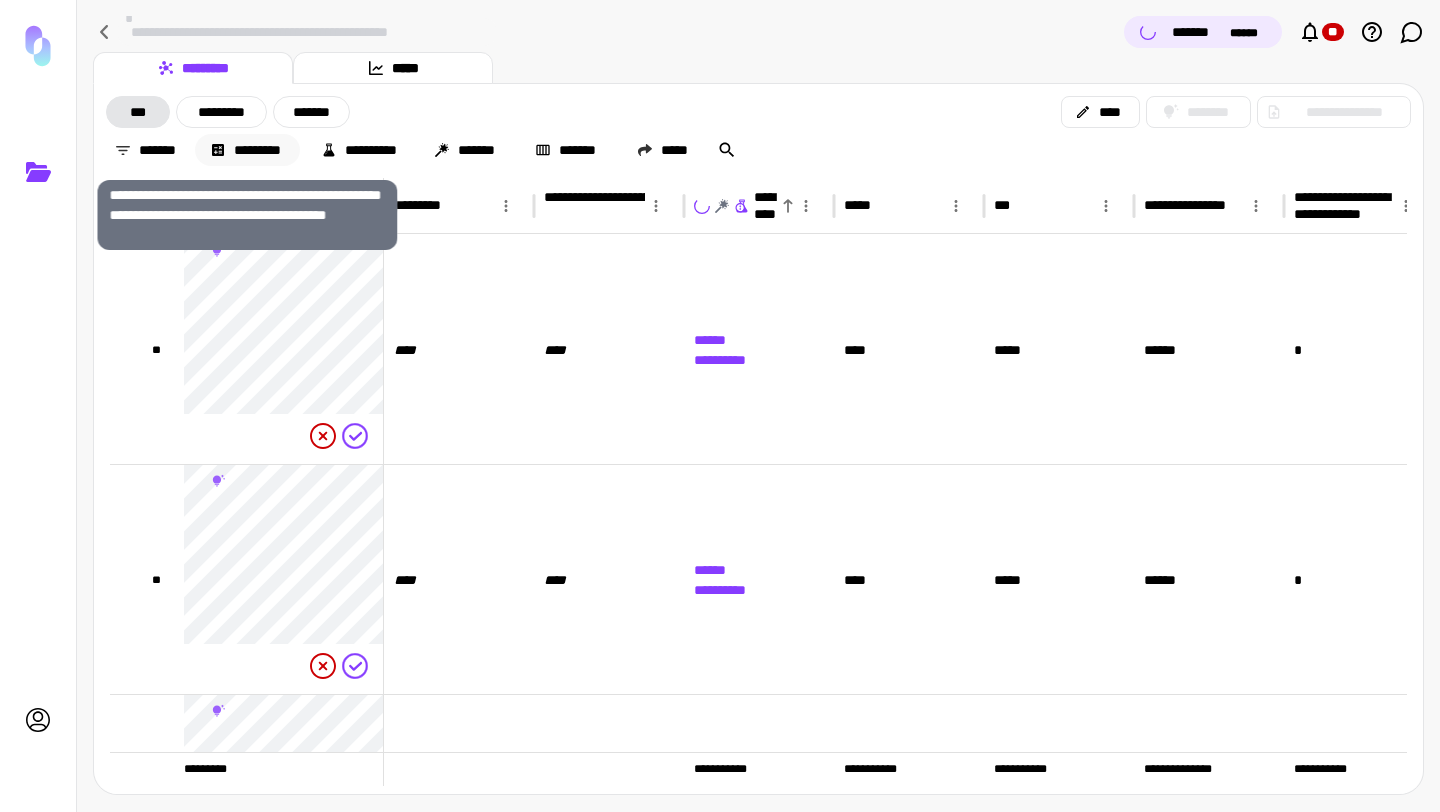 click on "*********" at bounding box center (247, 150) 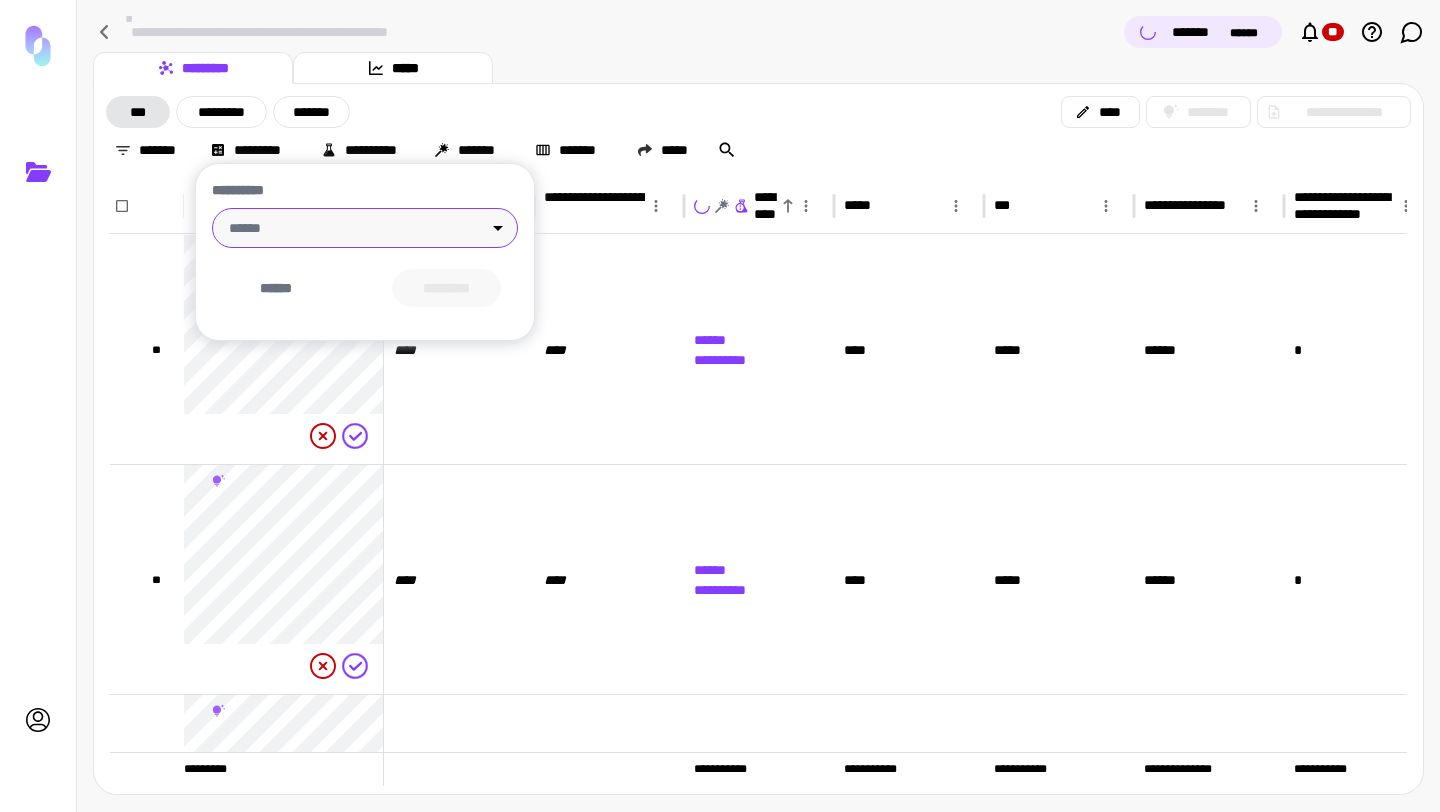 click on "**********" at bounding box center [720, 406] 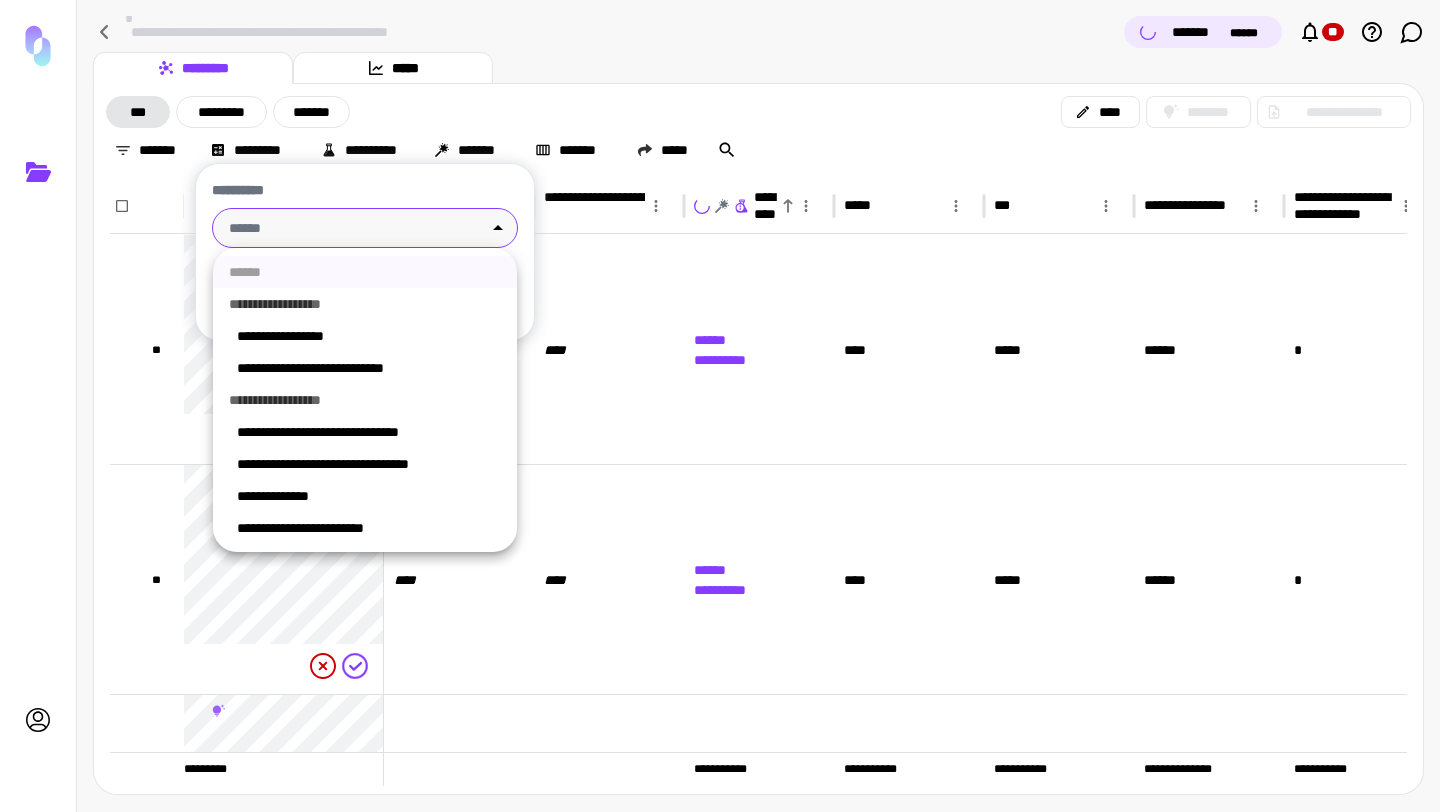 click at bounding box center (720, 406) 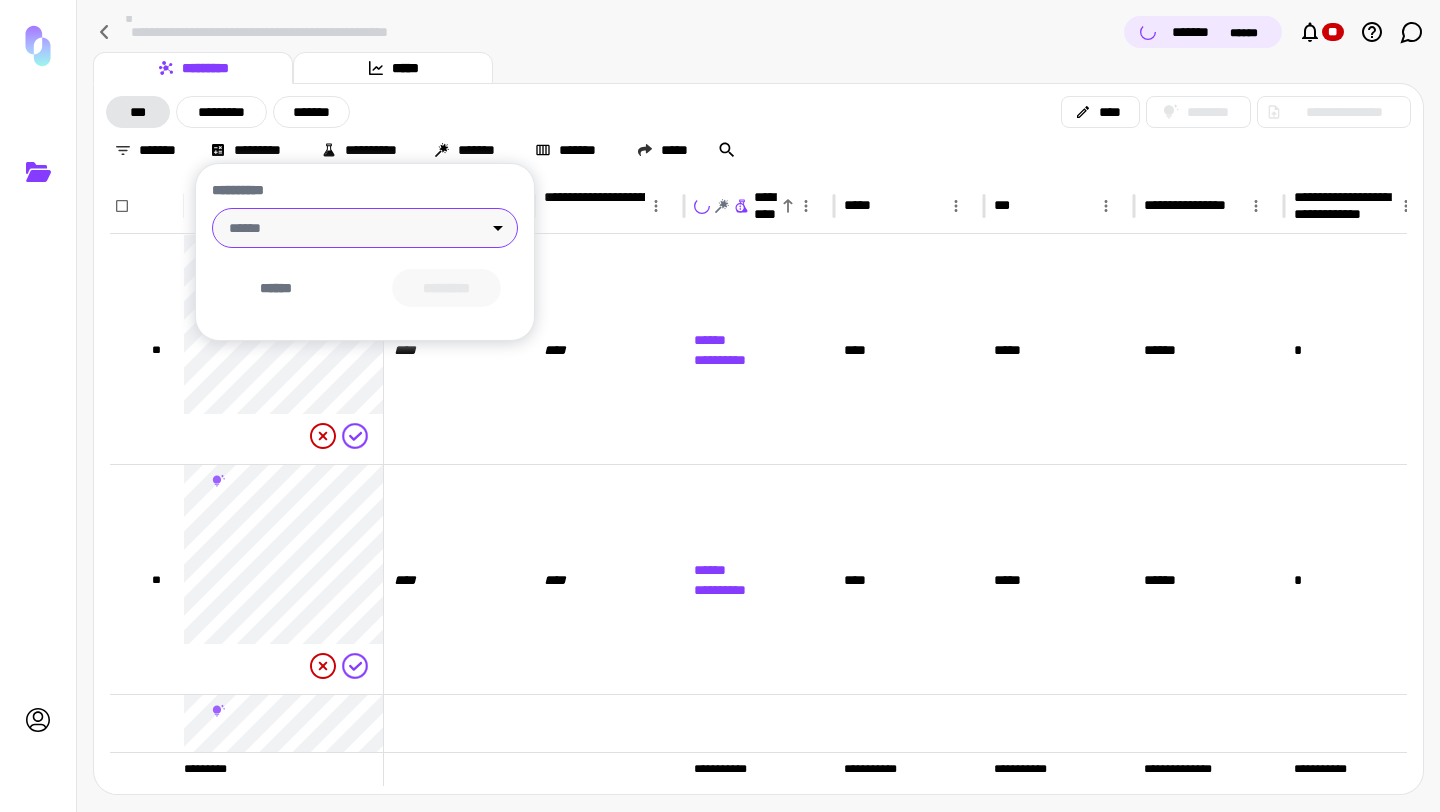 click at bounding box center [720, 406] 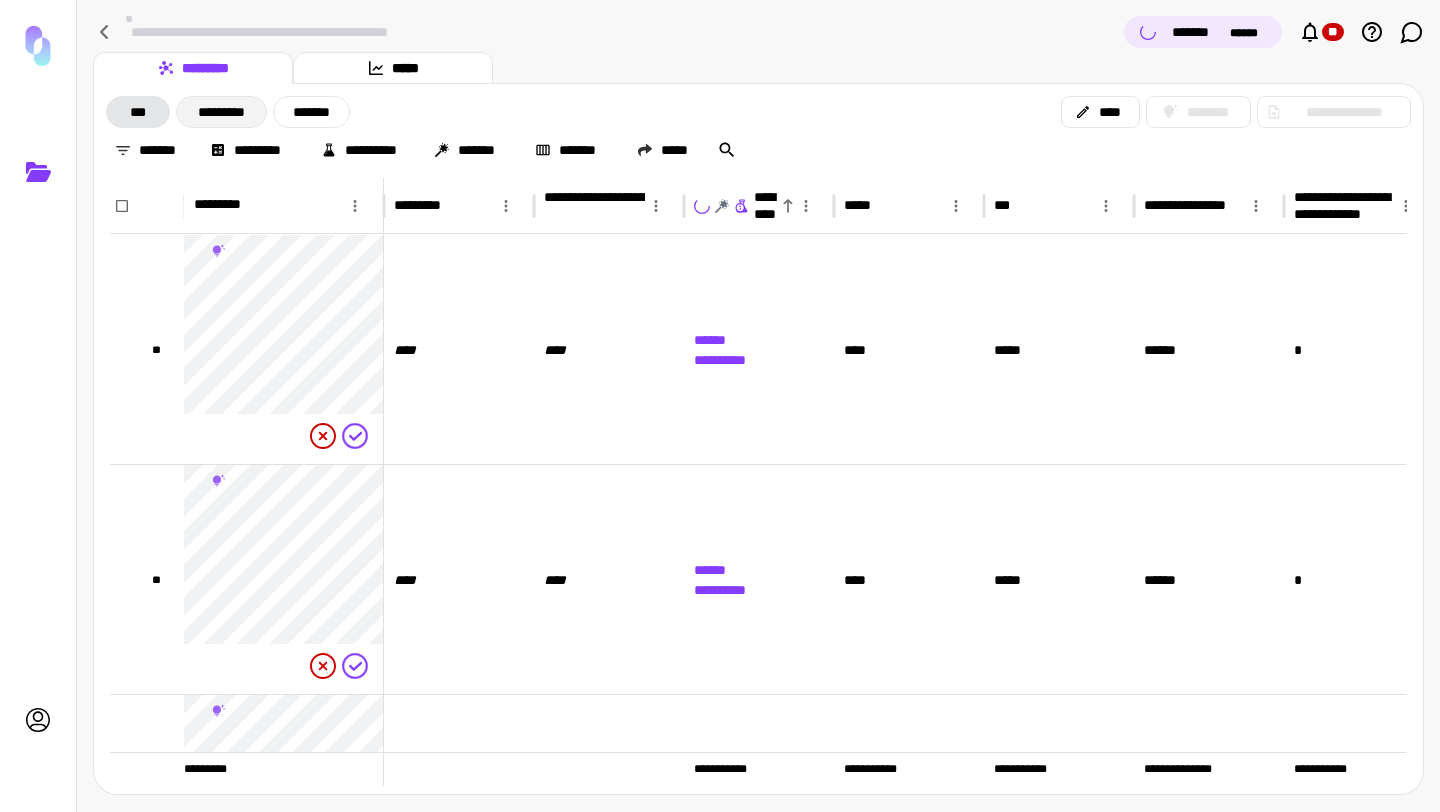 click on "*********" at bounding box center (221, 112) 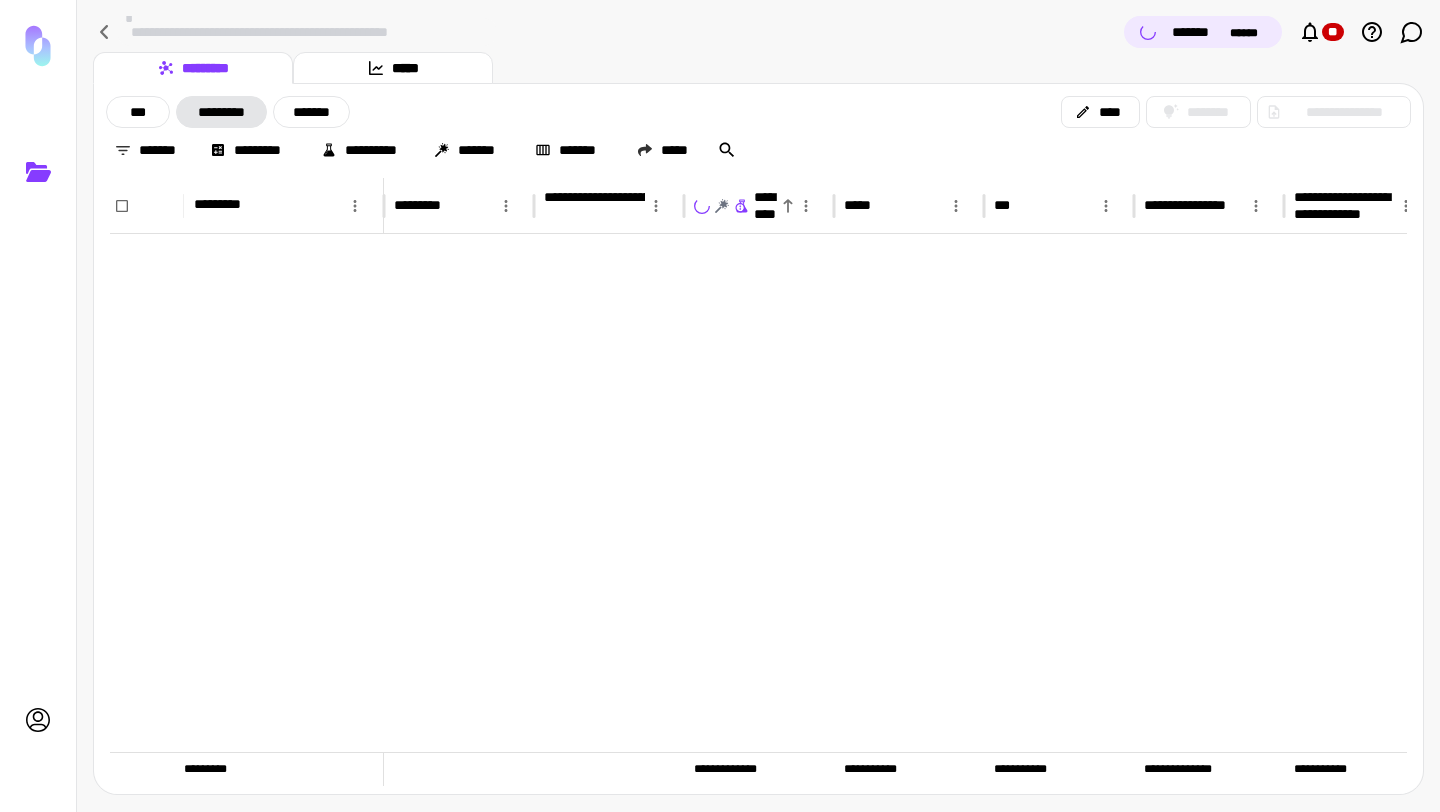 scroll, scrollTop: 2910, scrollLeft: 0, axis: vertical 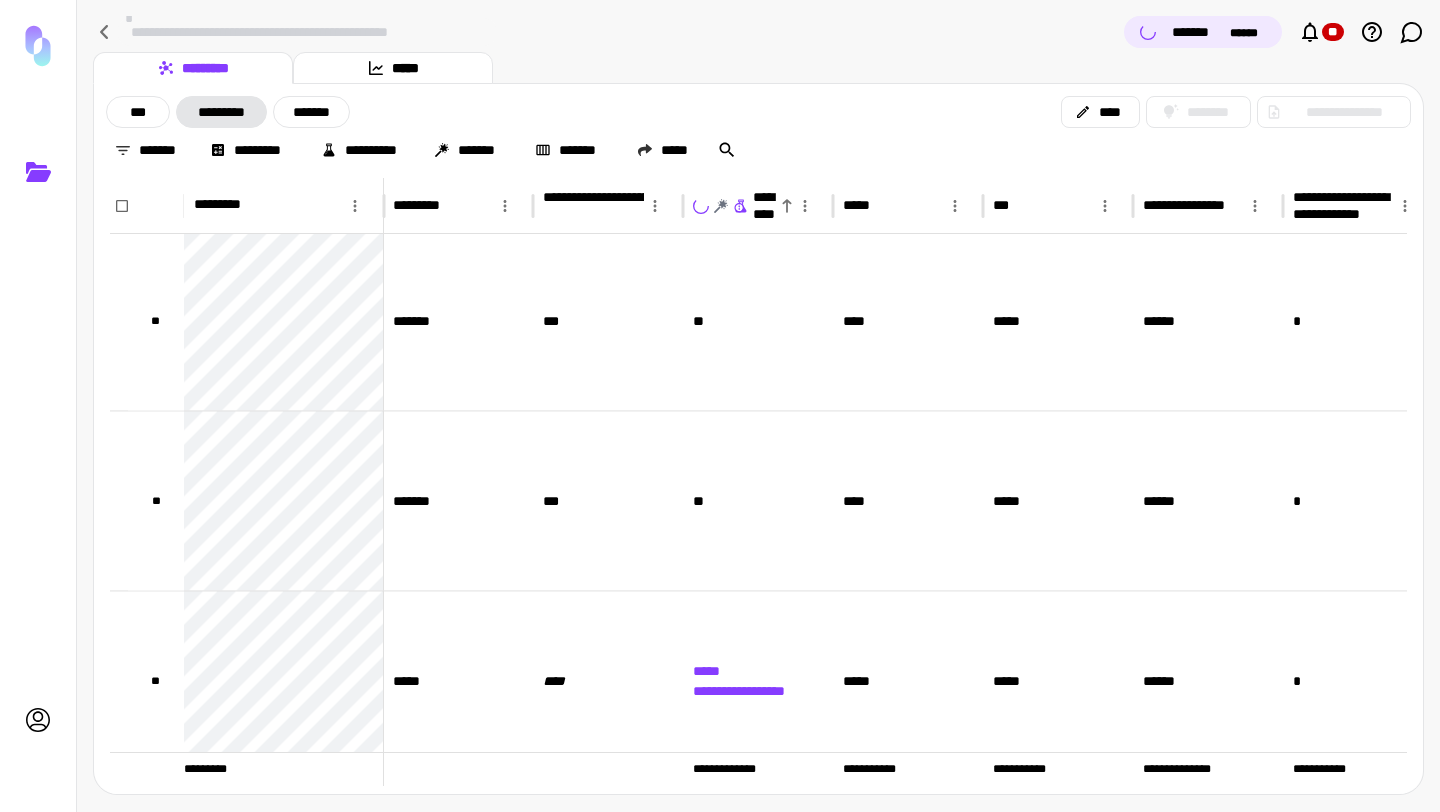 click 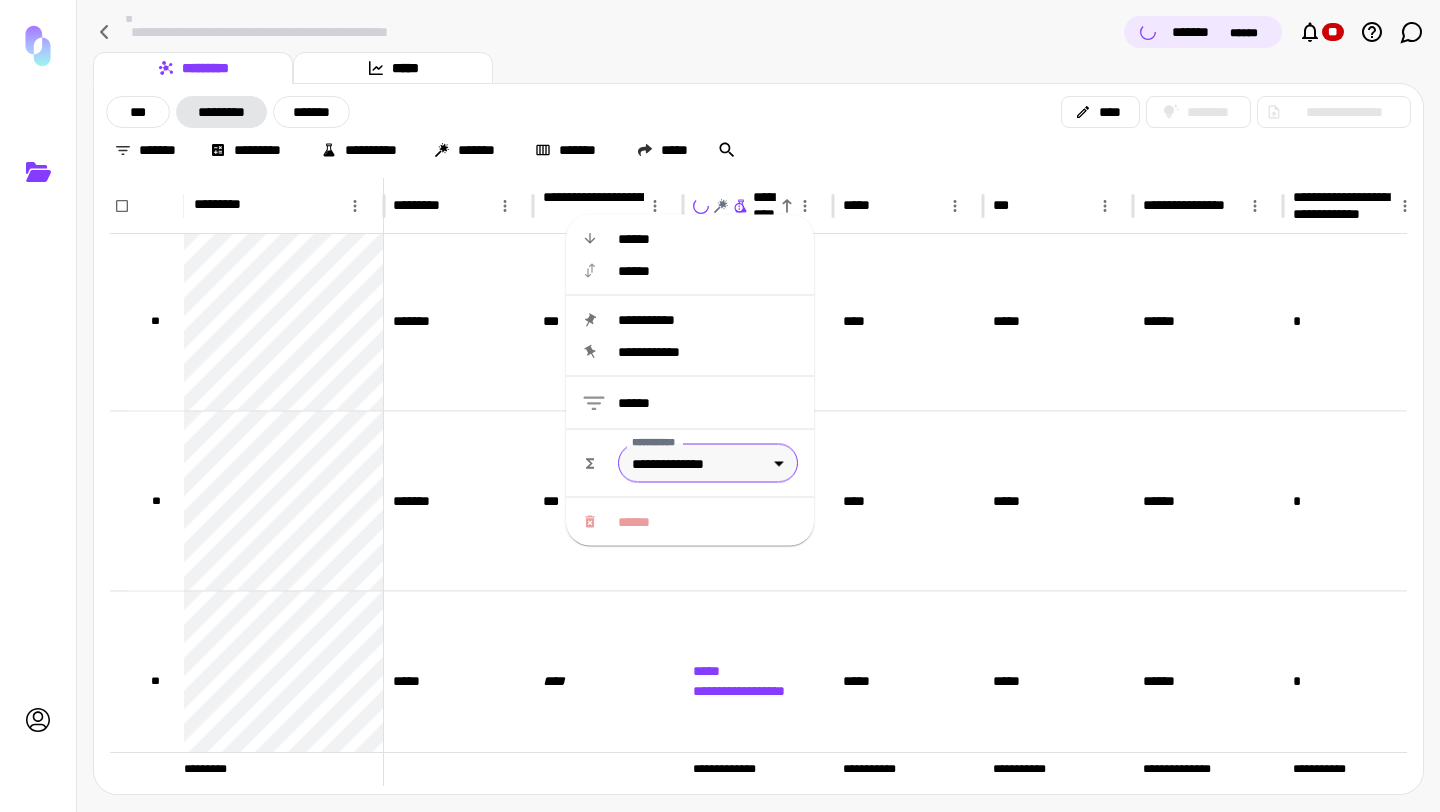click on "**********" at bounding box center [720, 406] 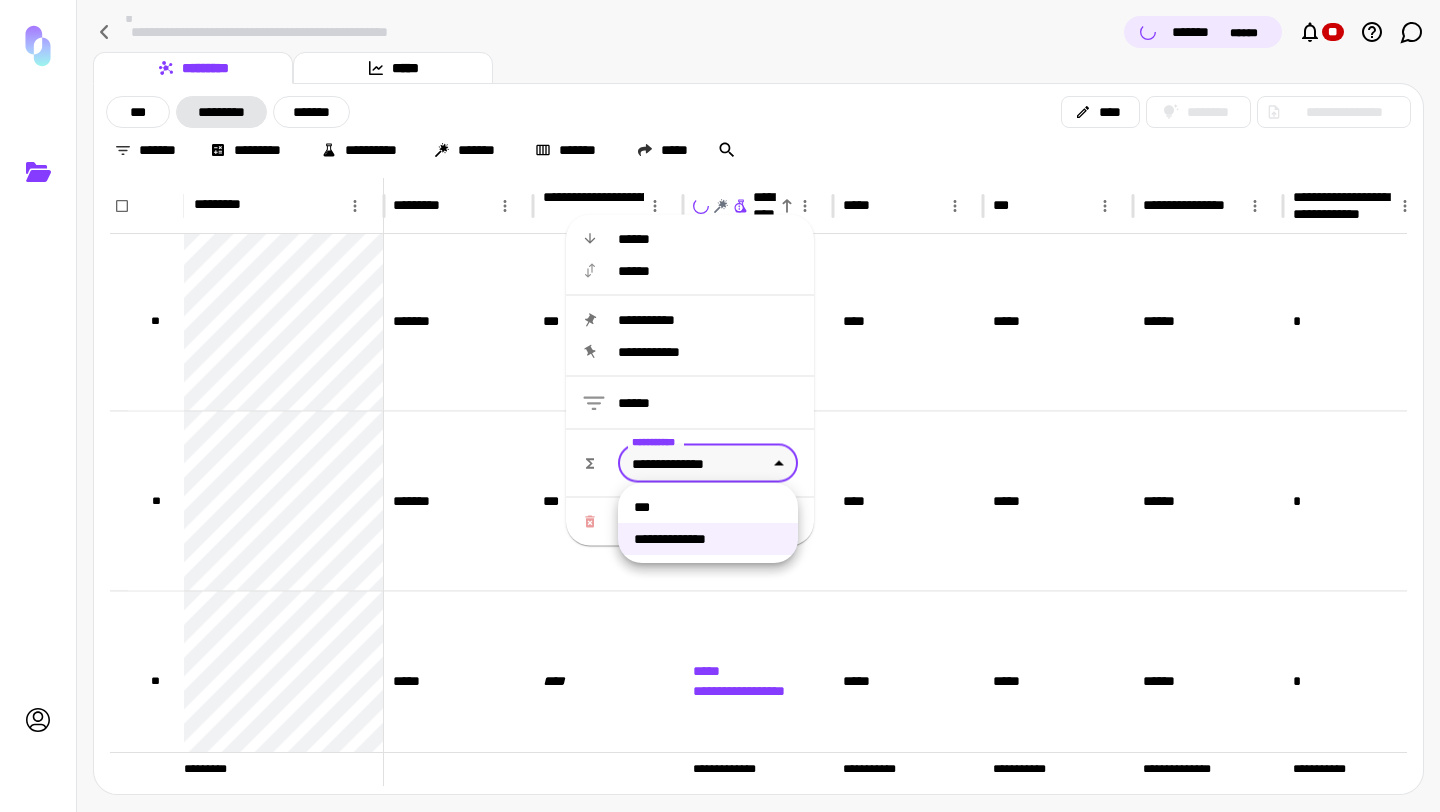 click on "***" at bounding box center [708, 507] 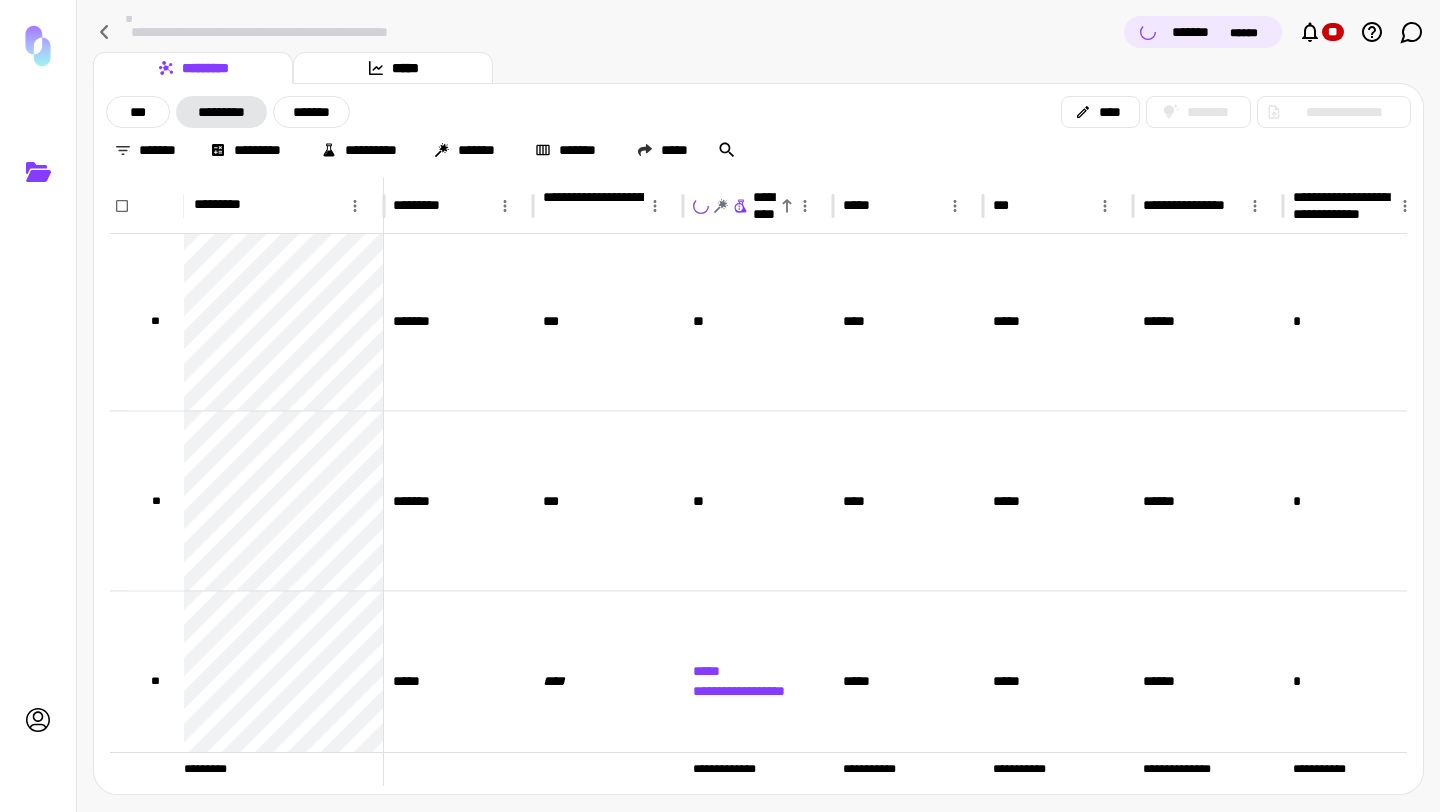 click 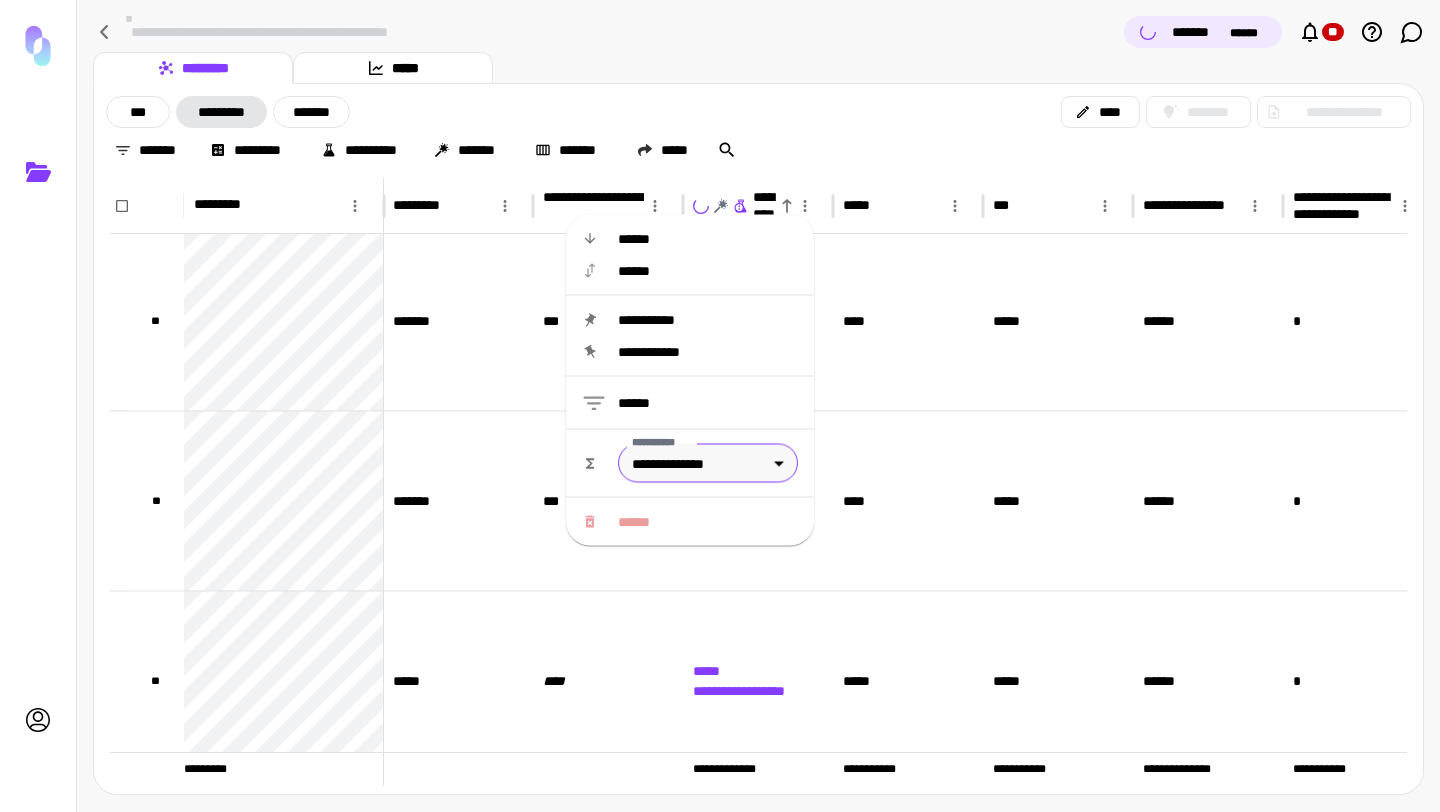 click on "**********" at bounding box center (720, 406) 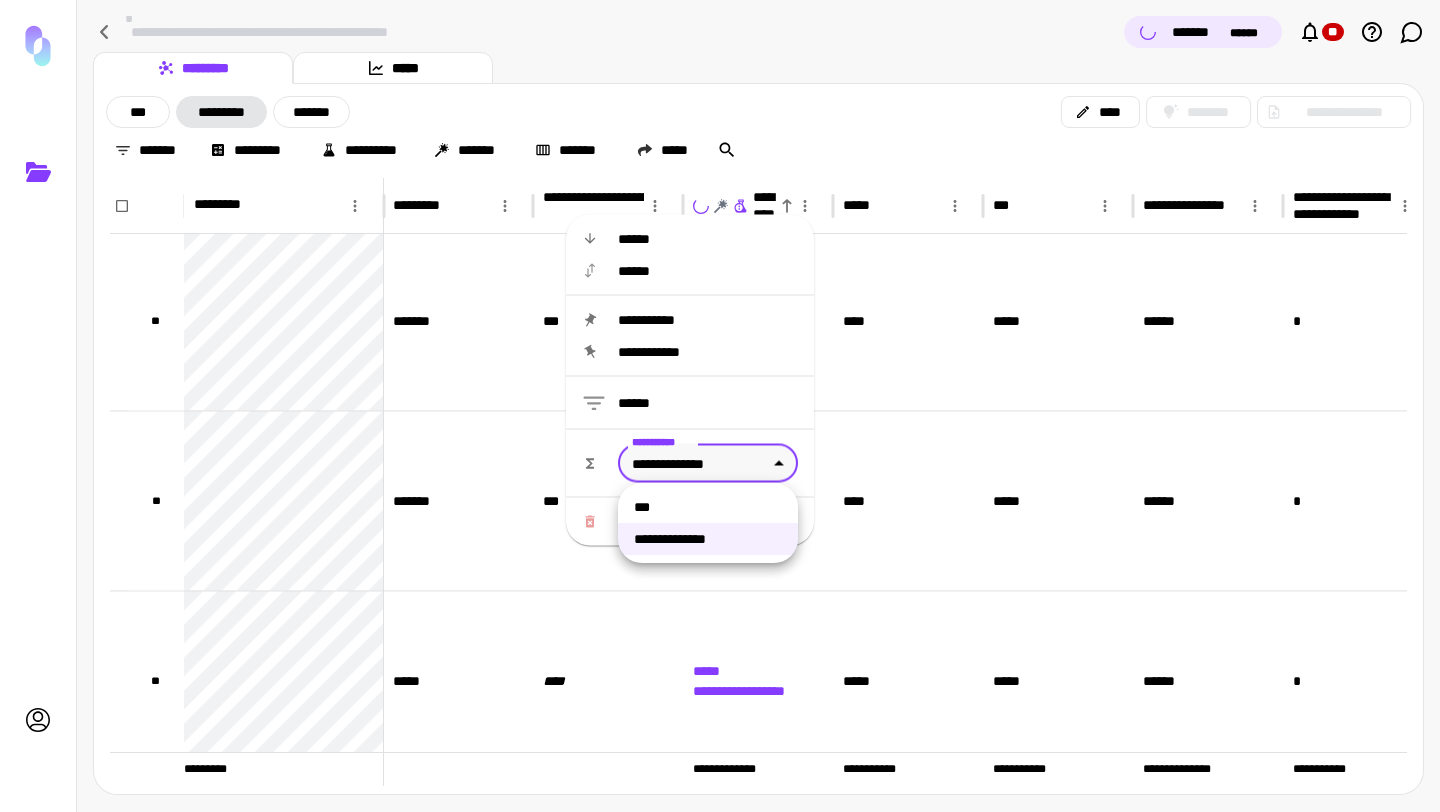 click on "**********" at bounding box center [708, 539] 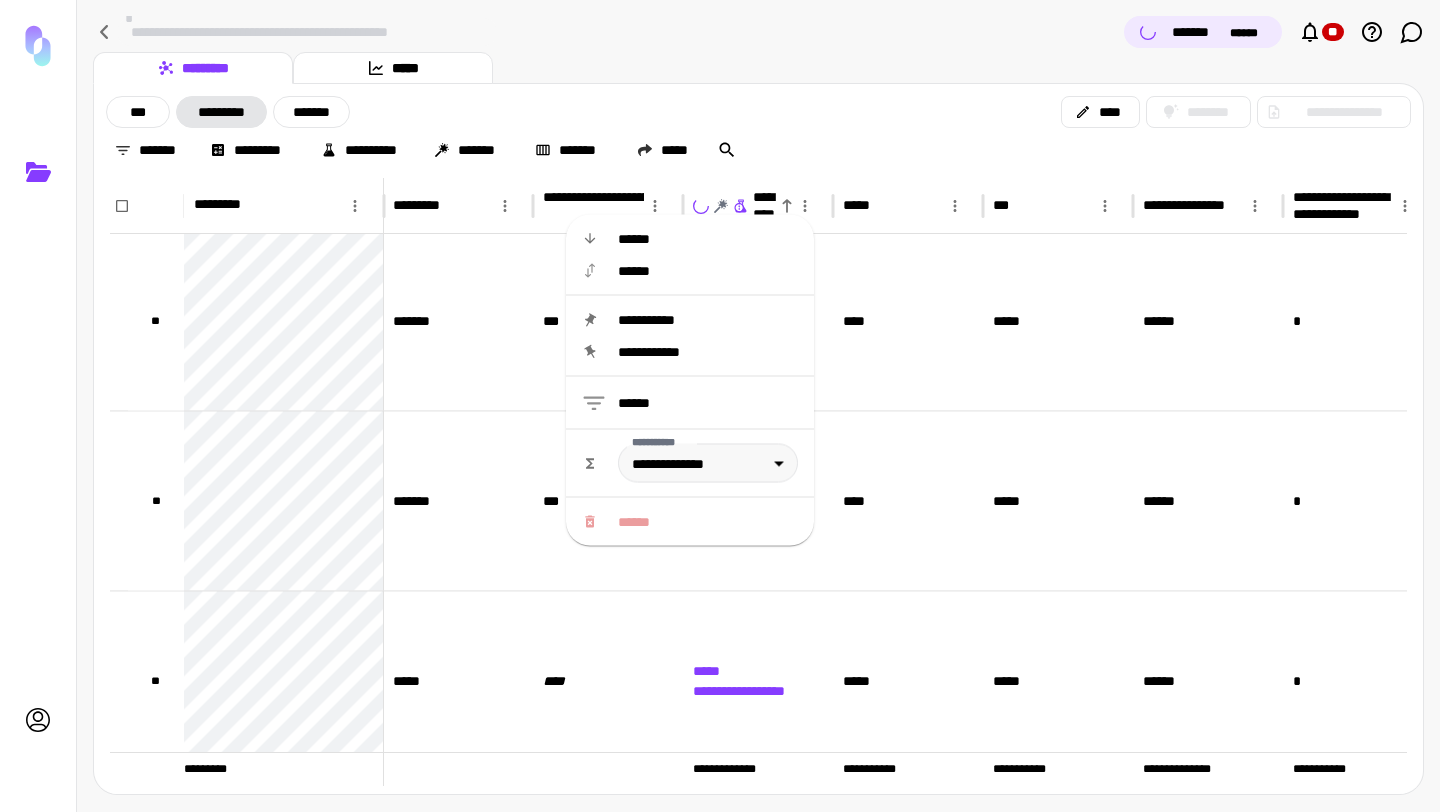 click at bounding box center (600, 403) 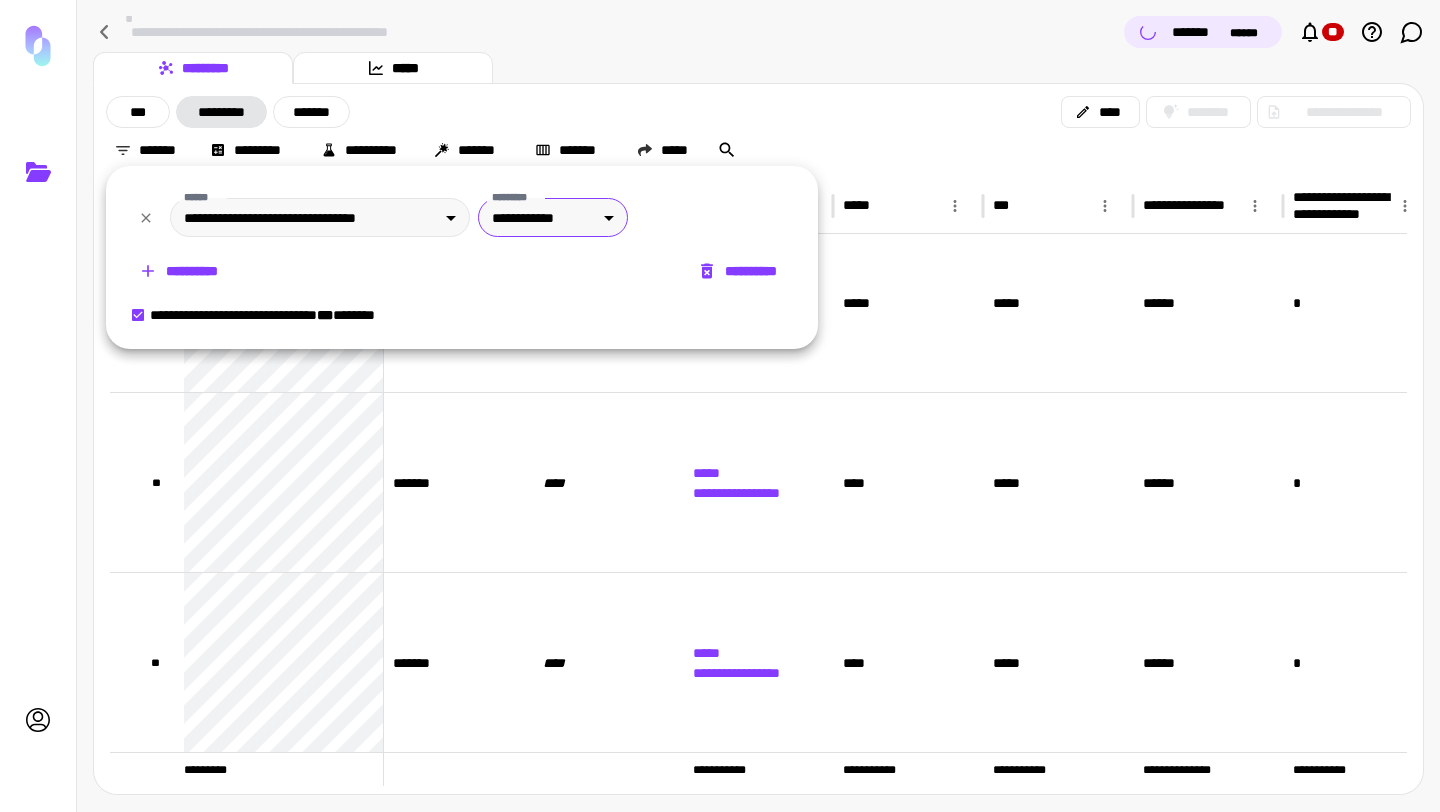 click on "**********" at bounding box center (720, 406) 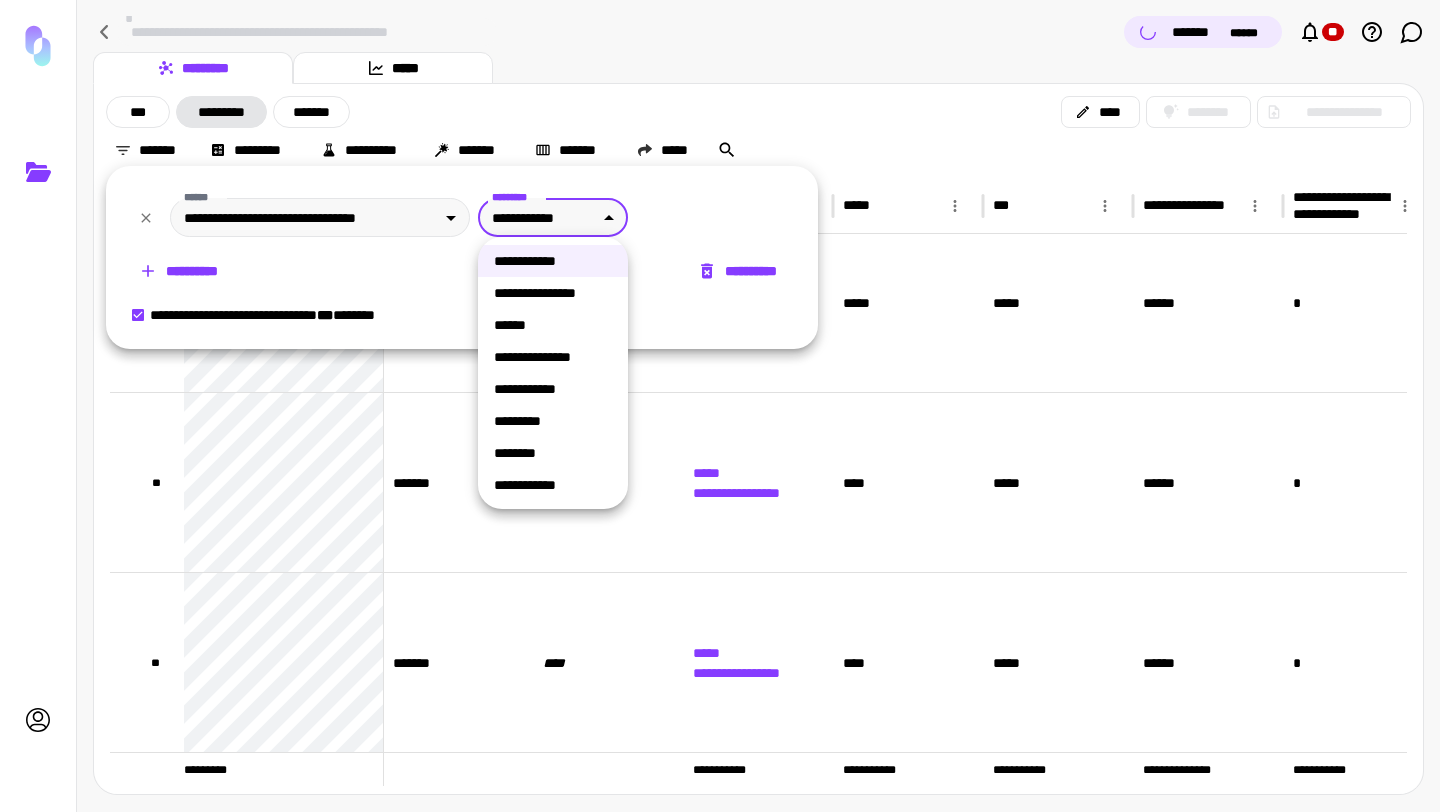 click at bounding box center (720, 406) 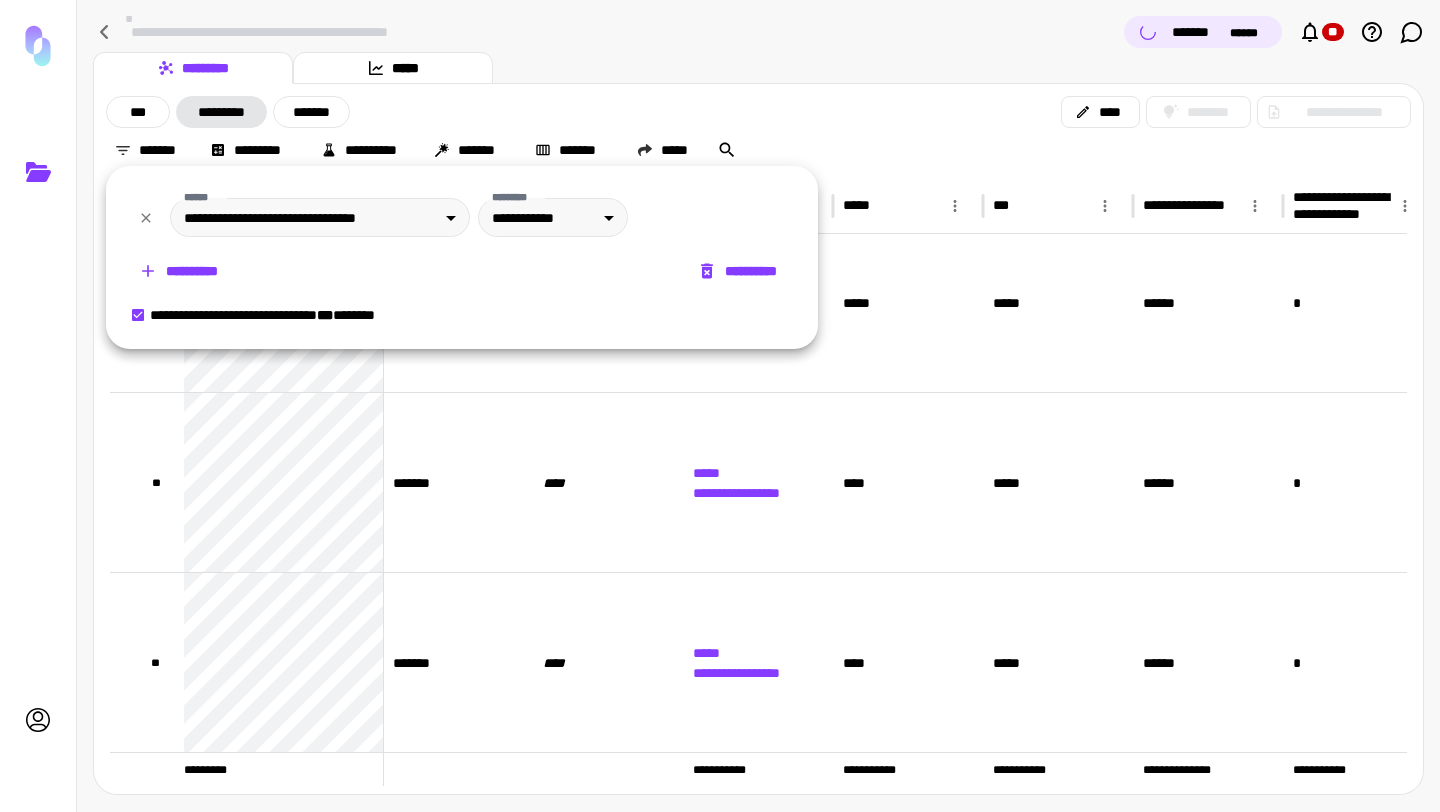 click on "**********" at bounding box center [180, 271] 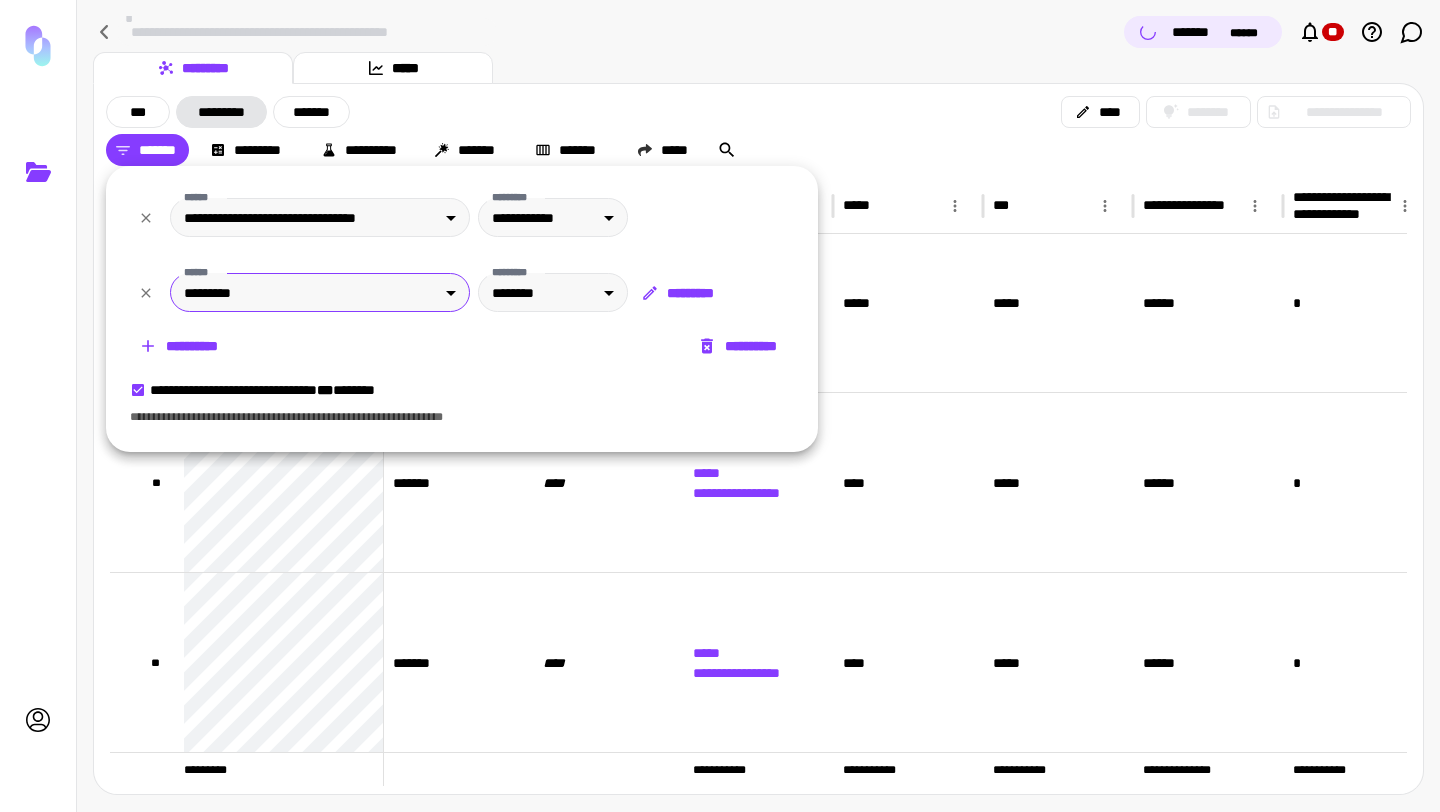 click on "**********" at bounding box center [720, 406] 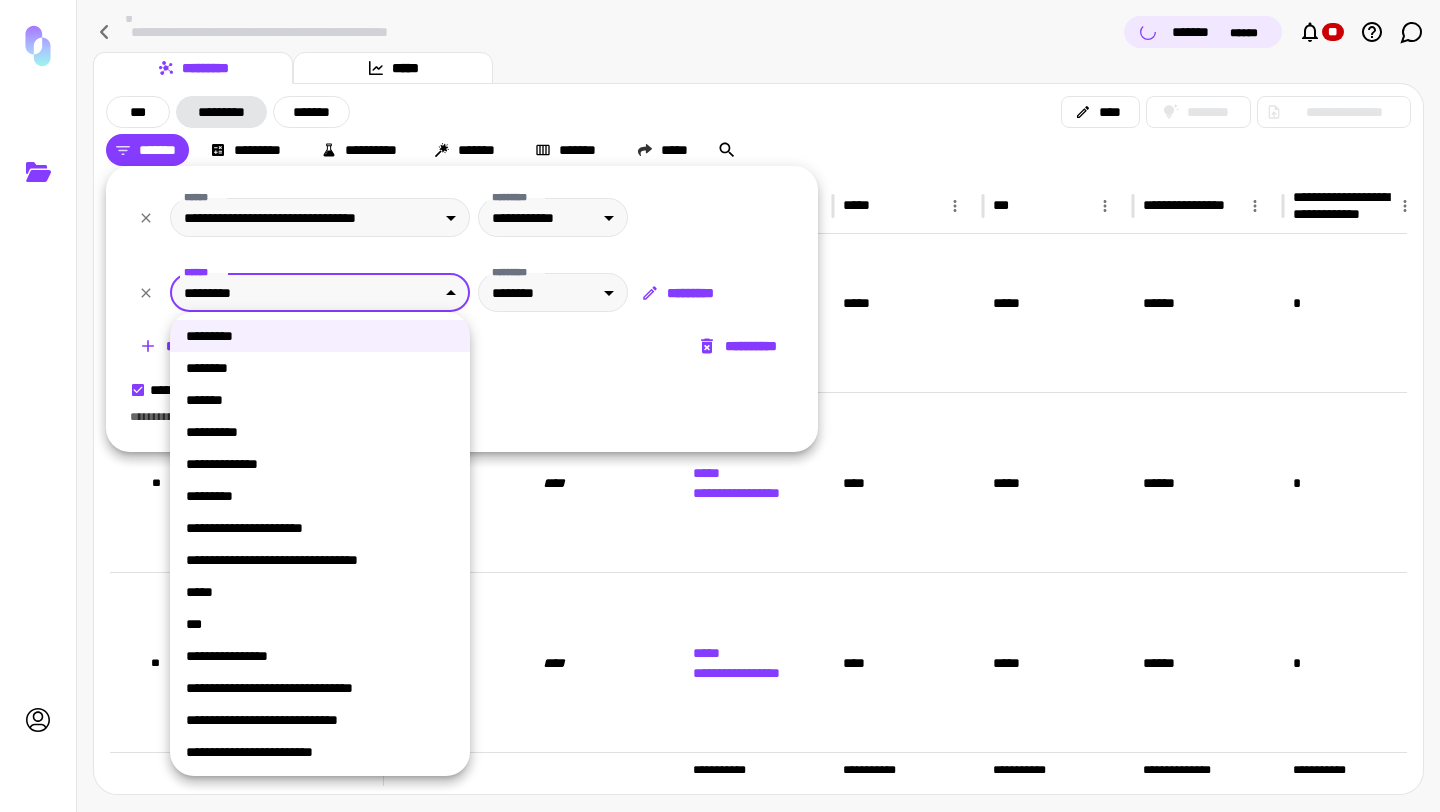 click at bounding box center (720, 406) 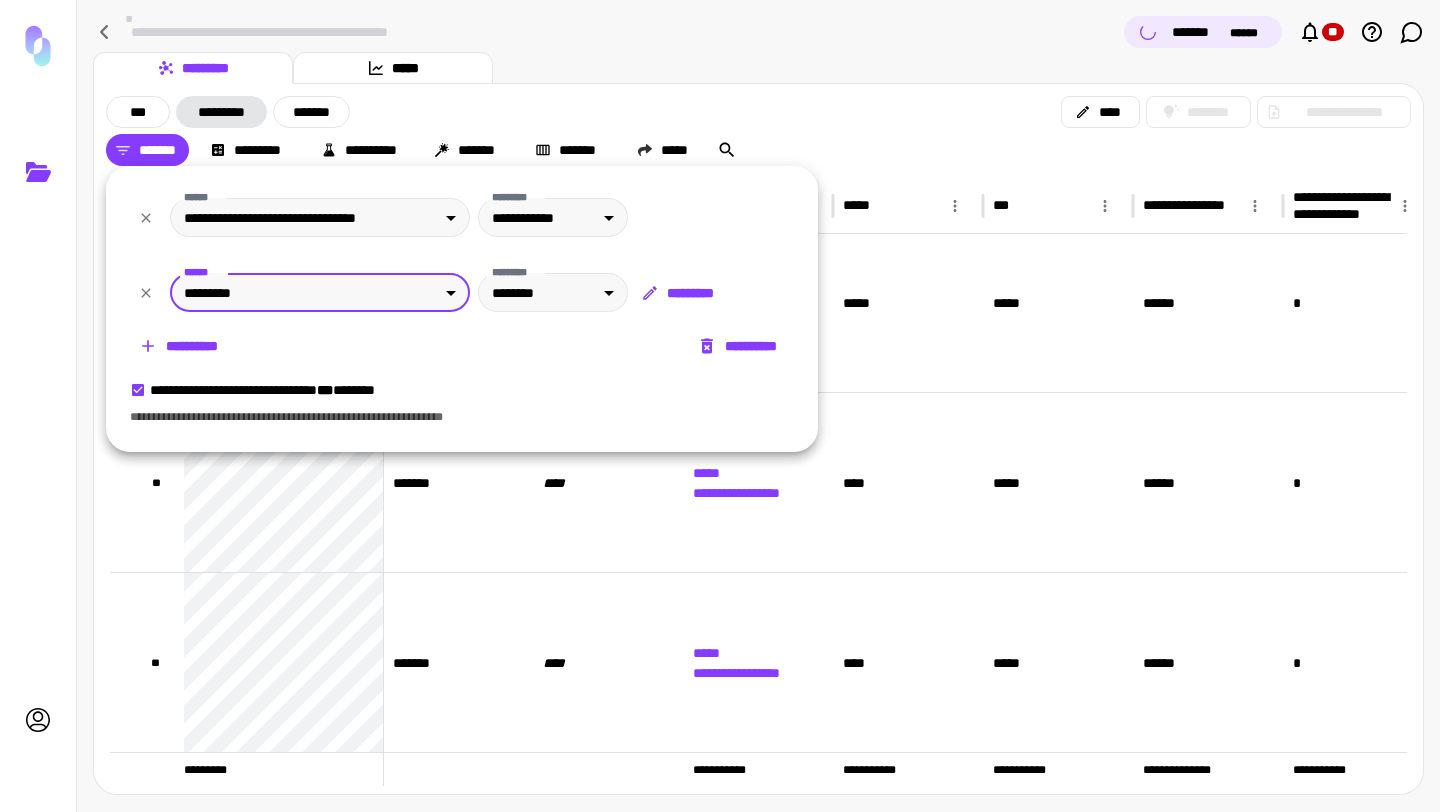 click 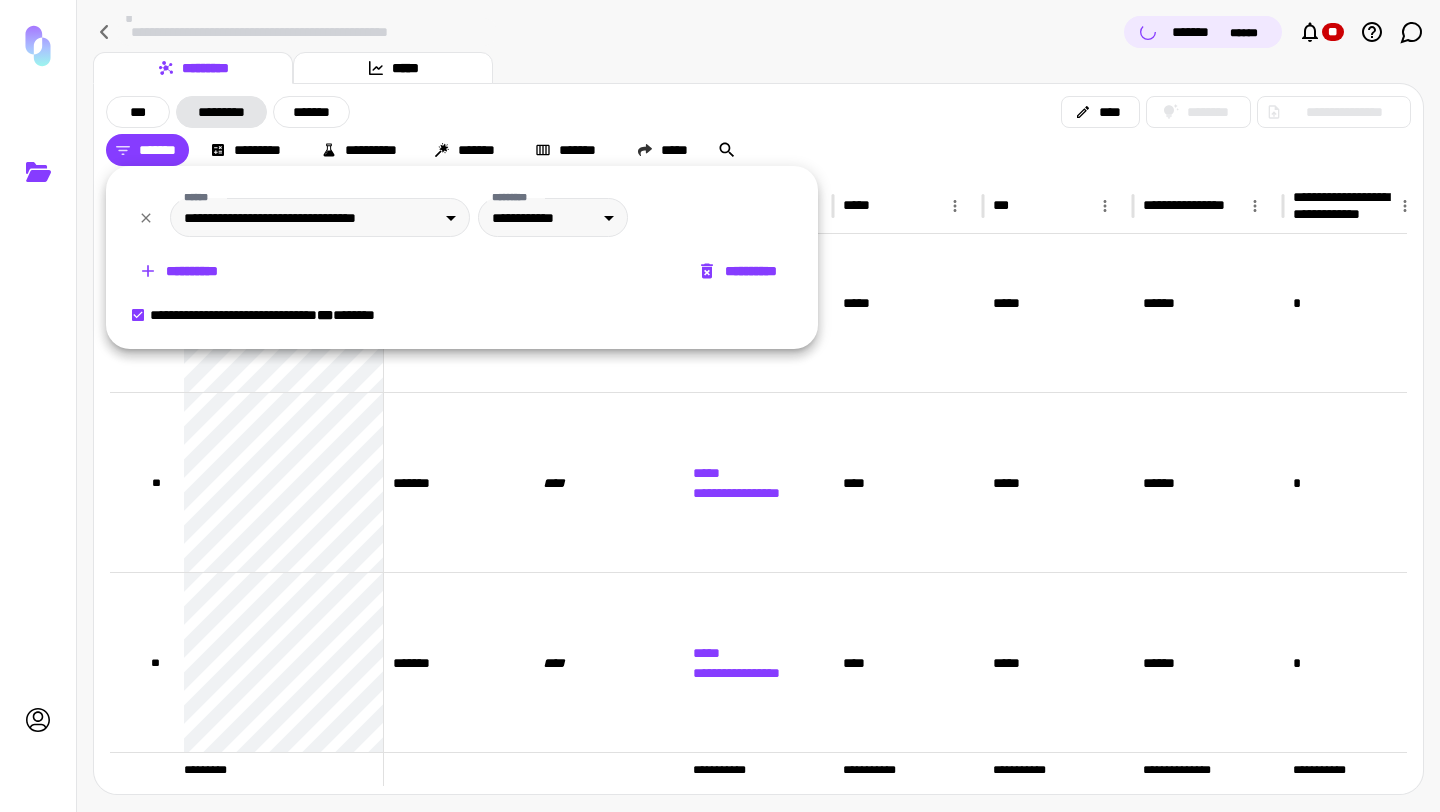 click on "********* *****" at bounding box center (758, 68) 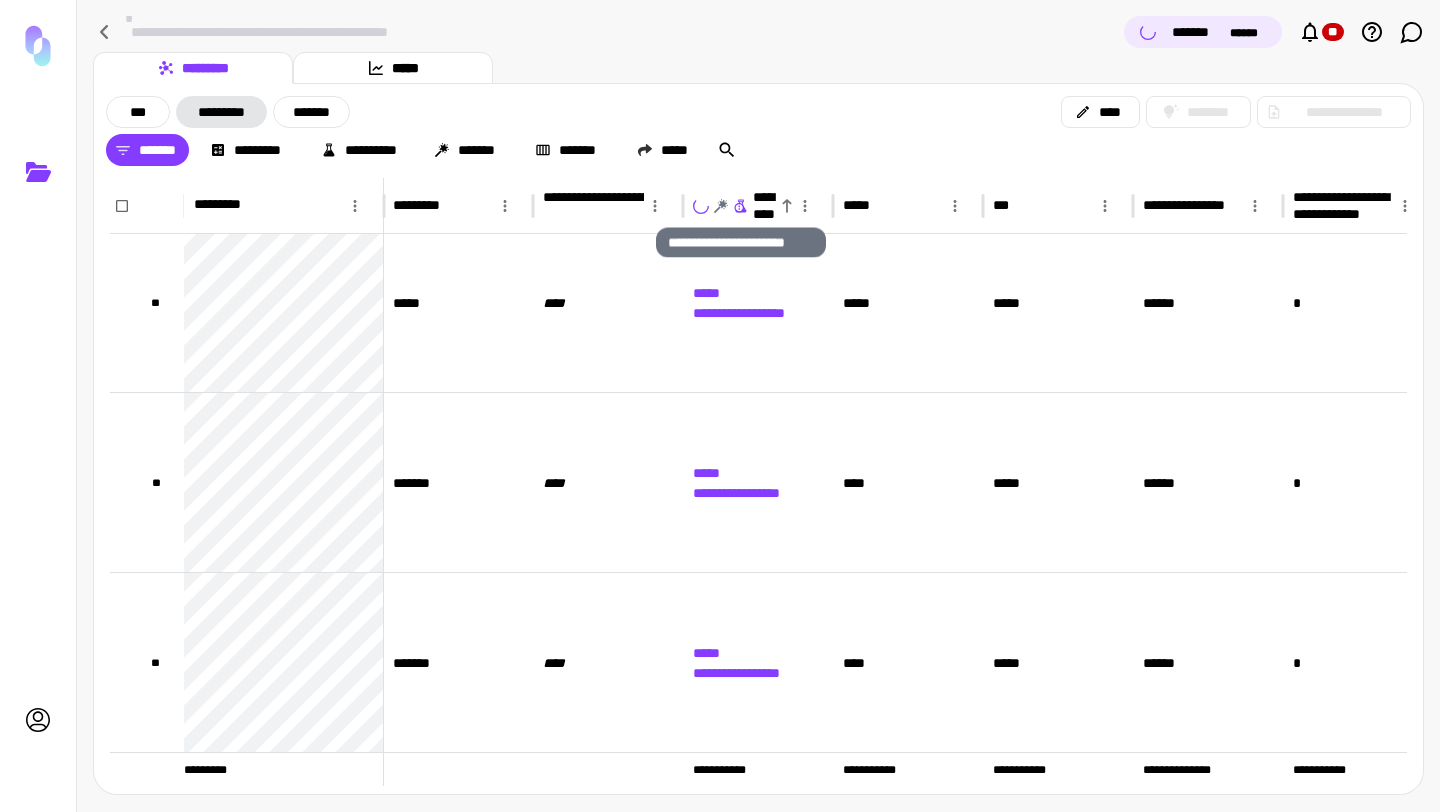 click 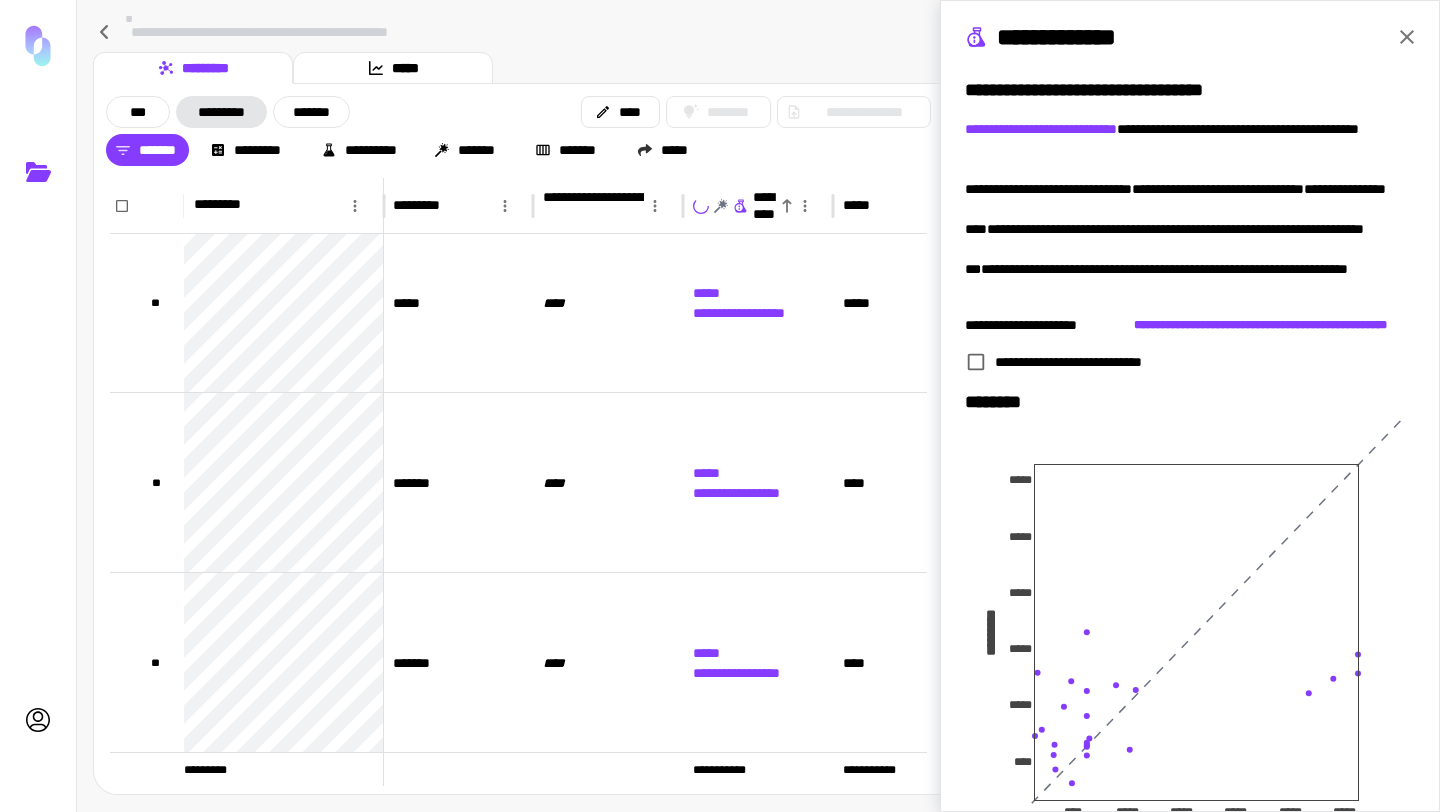 click 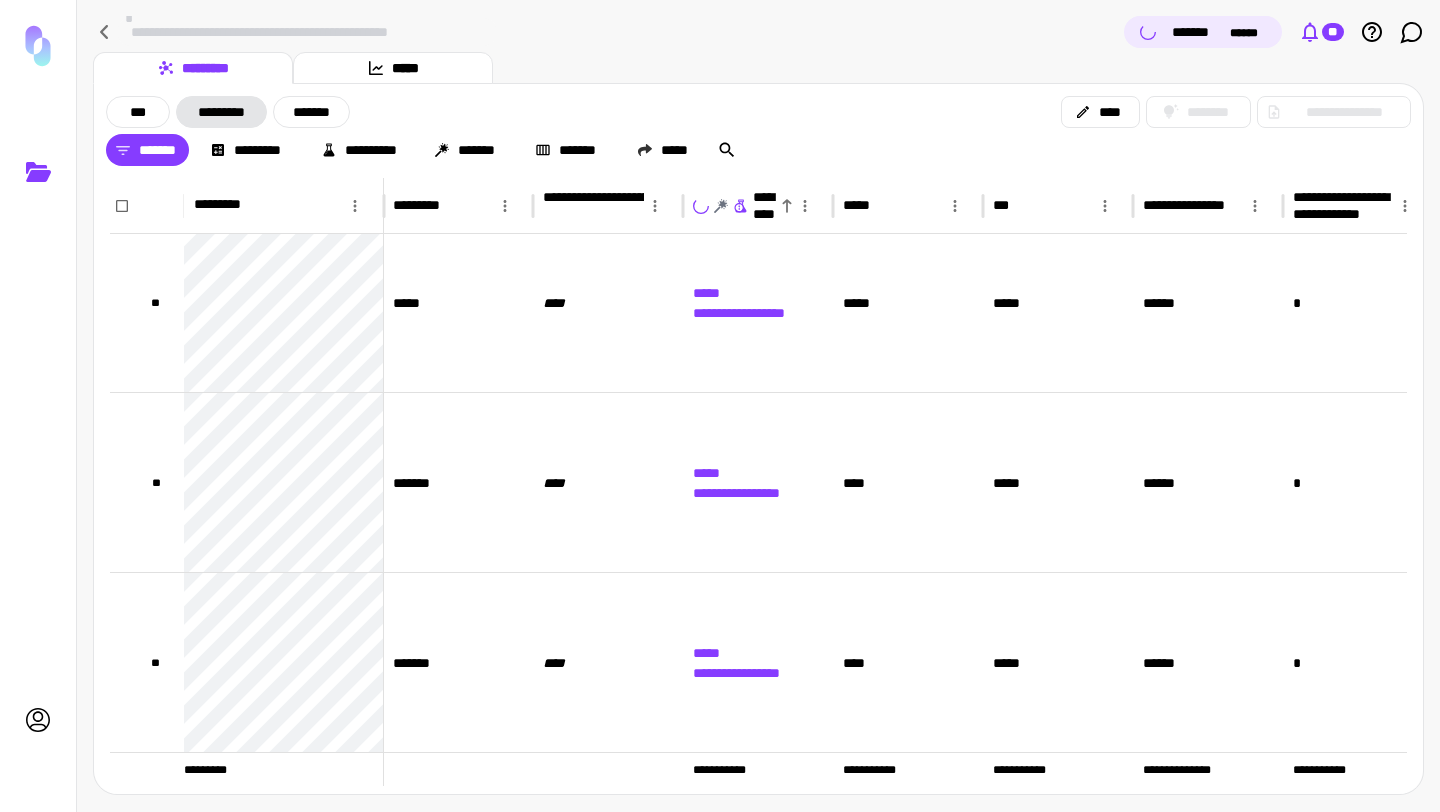 click 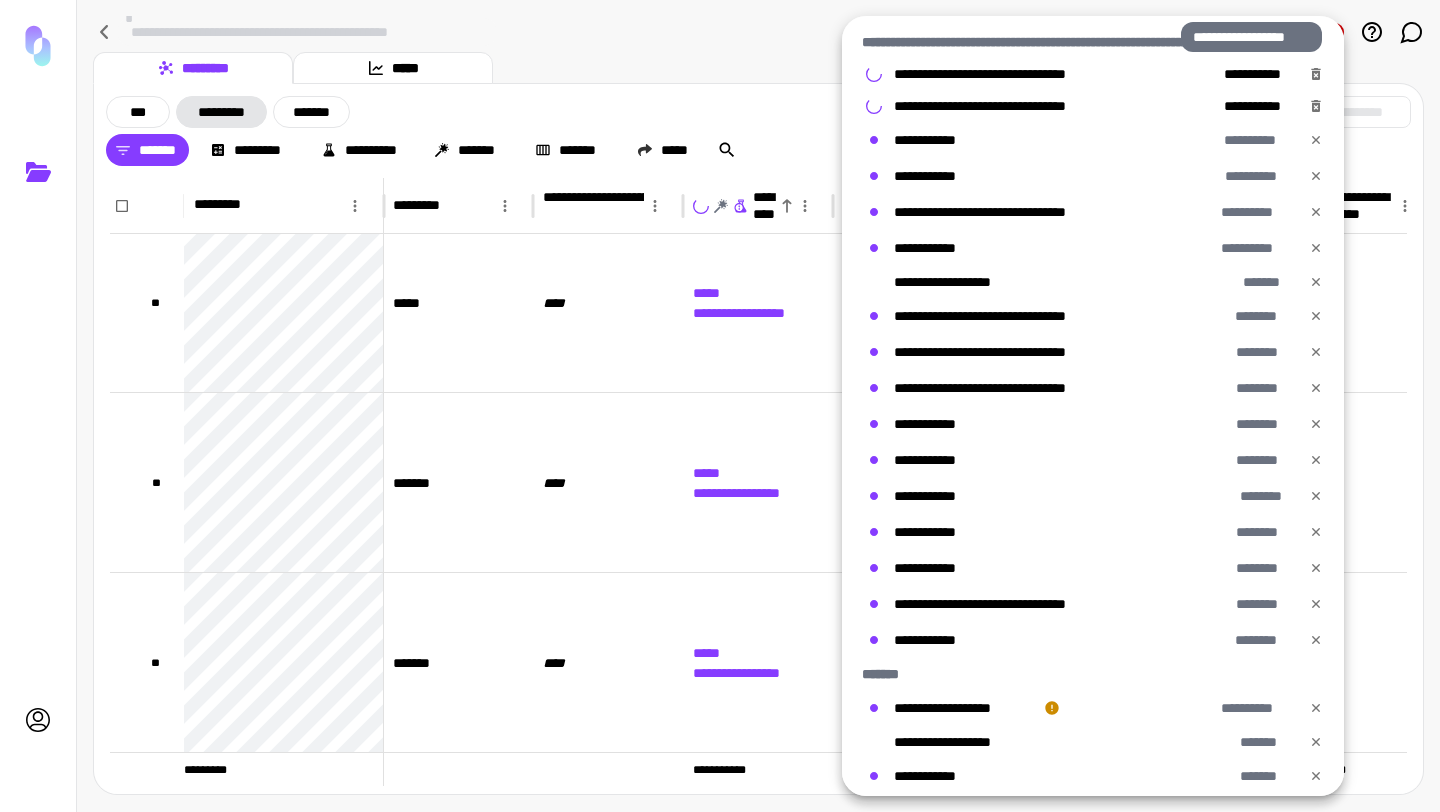click 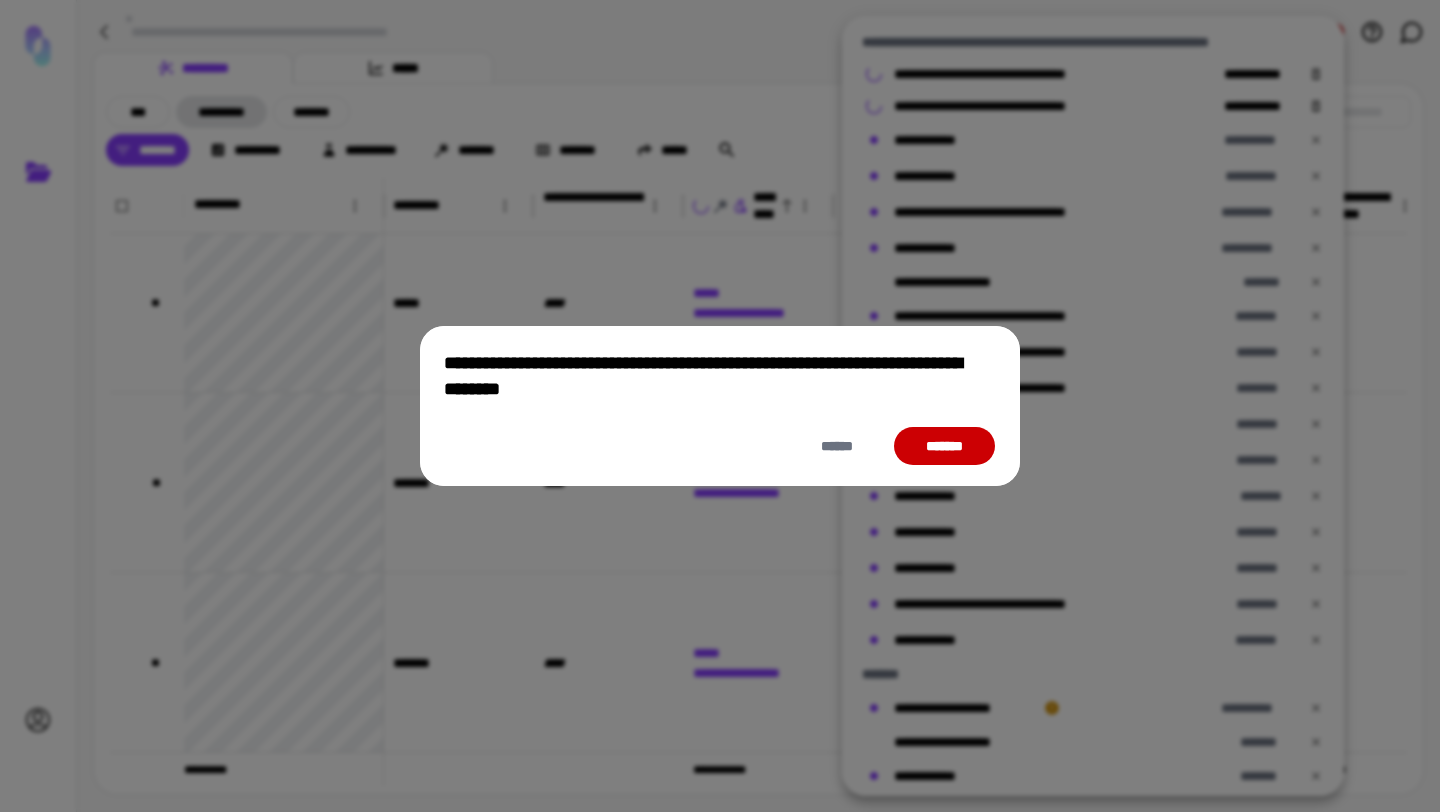 click on "*******" at bounding box center (944, 446) 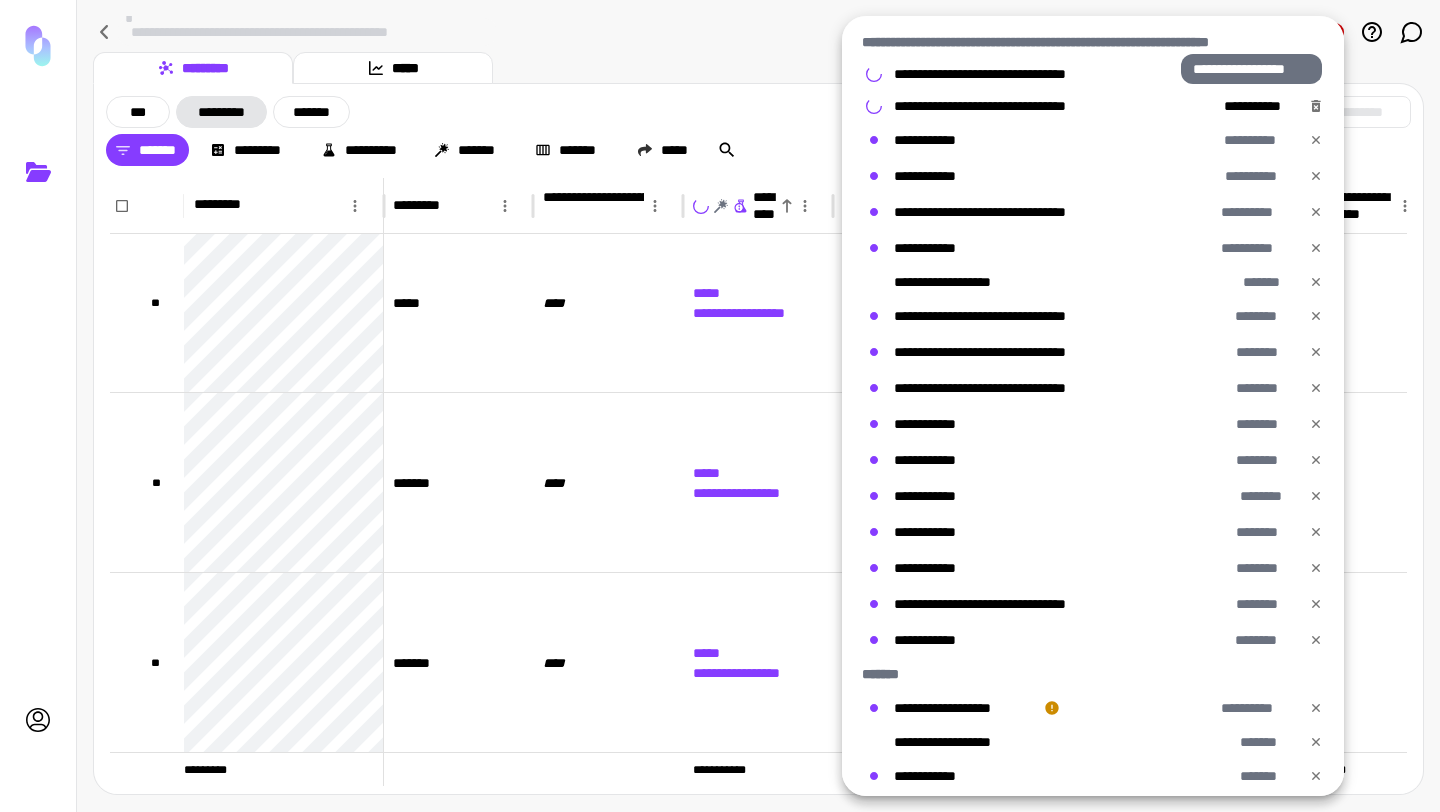 click 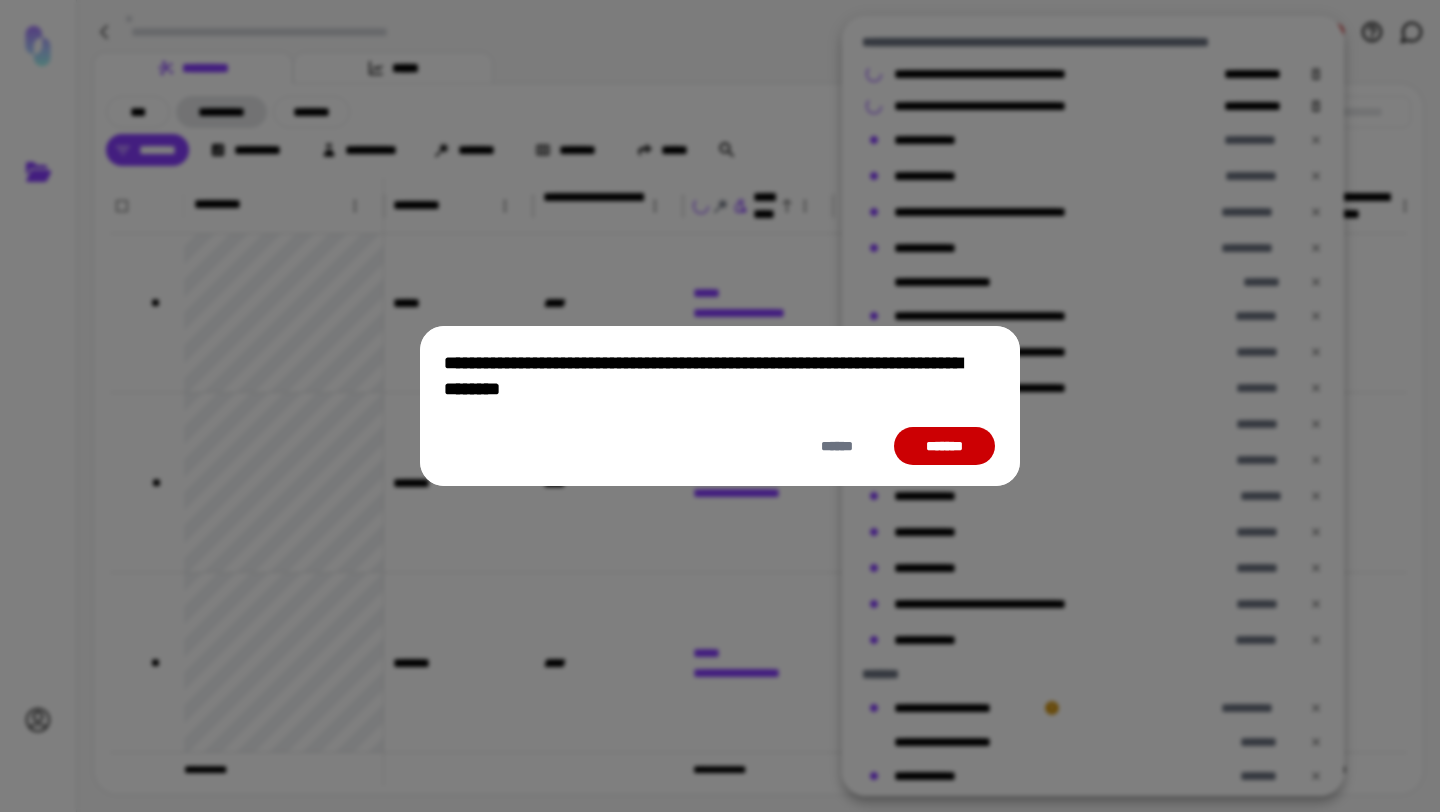 click on "*******" at bounding box center [944, 446] 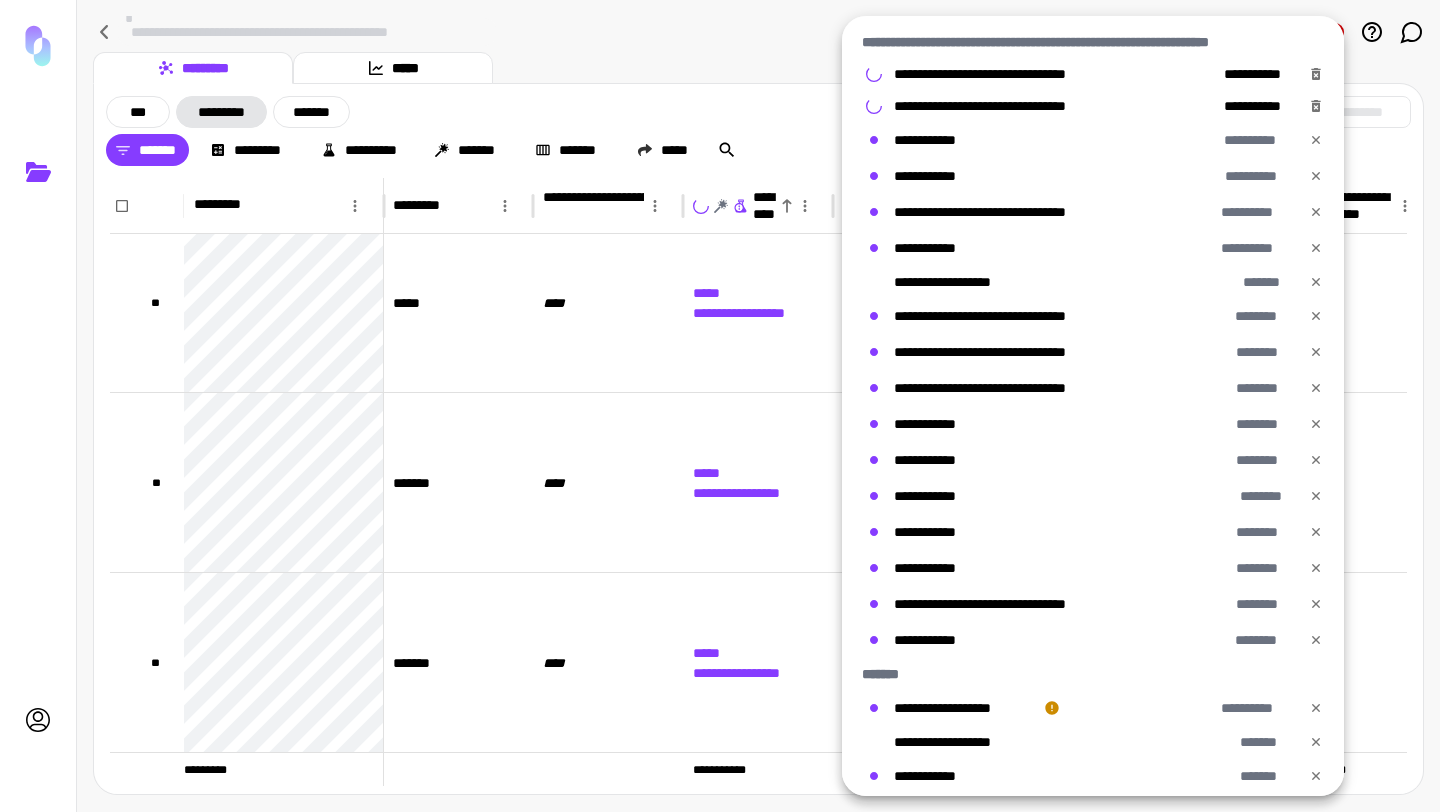 click at bounding box center [720, 406] 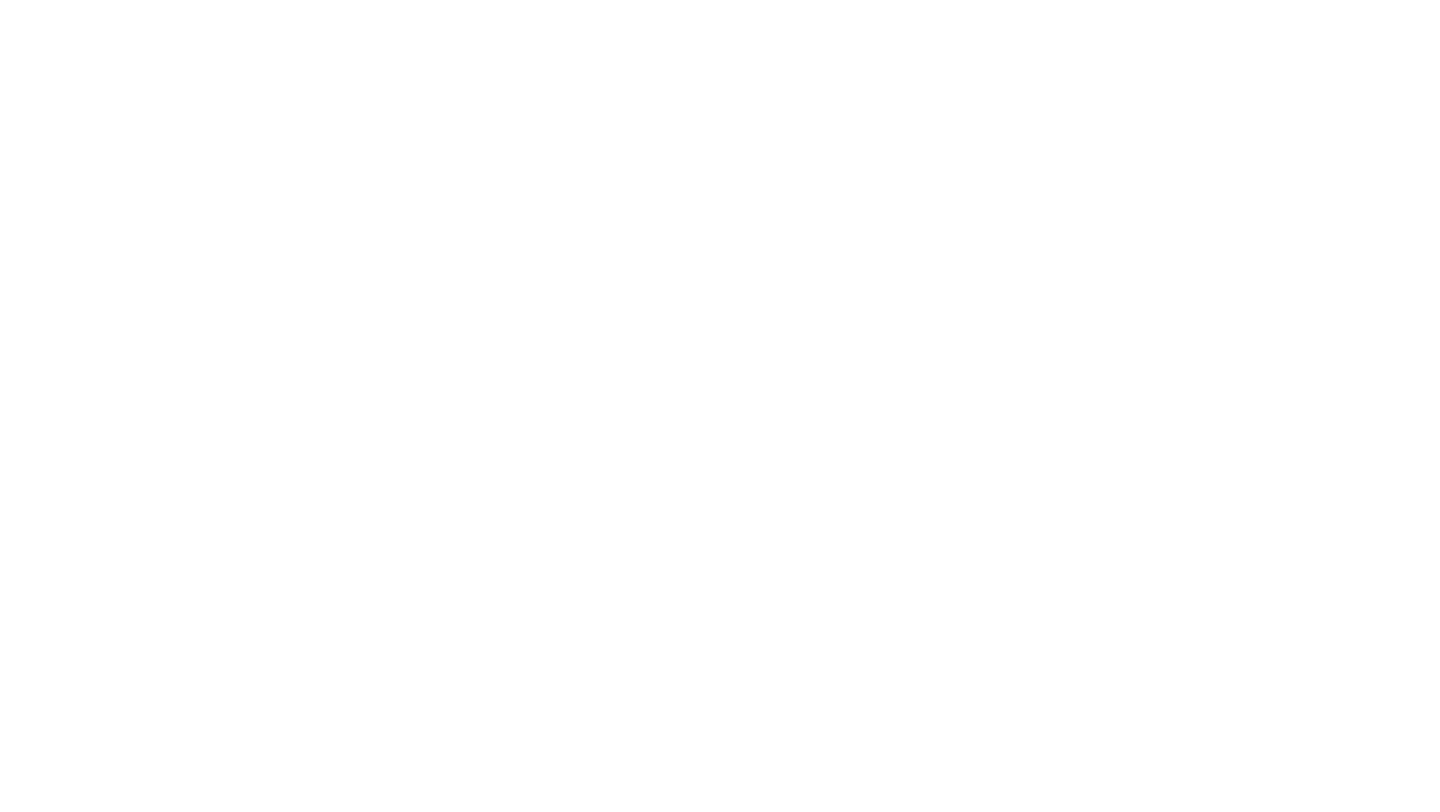 scroll, scrollTop: 0, scrollLeft: 0, axis: both 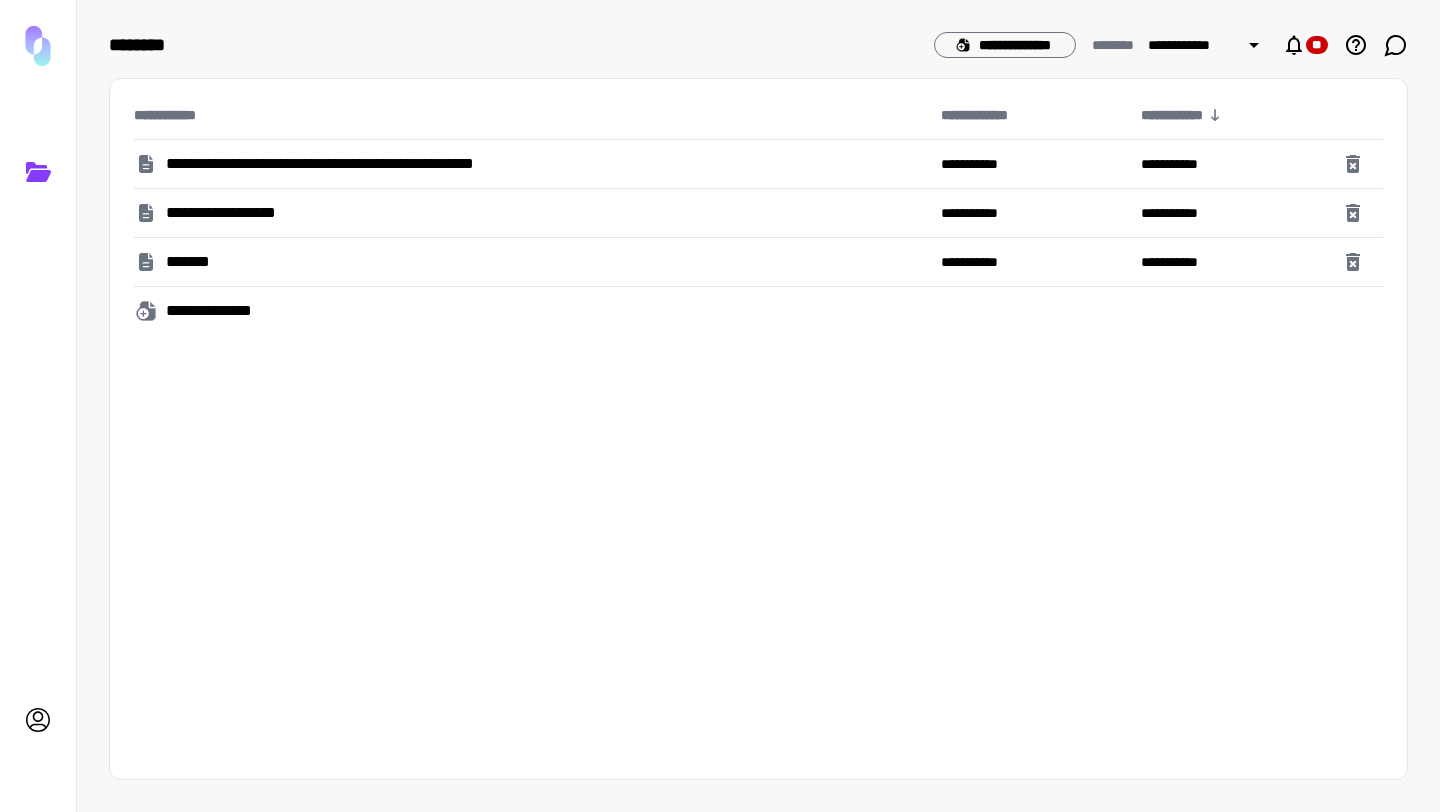 click on "**********" at bounding box center [529, 164] 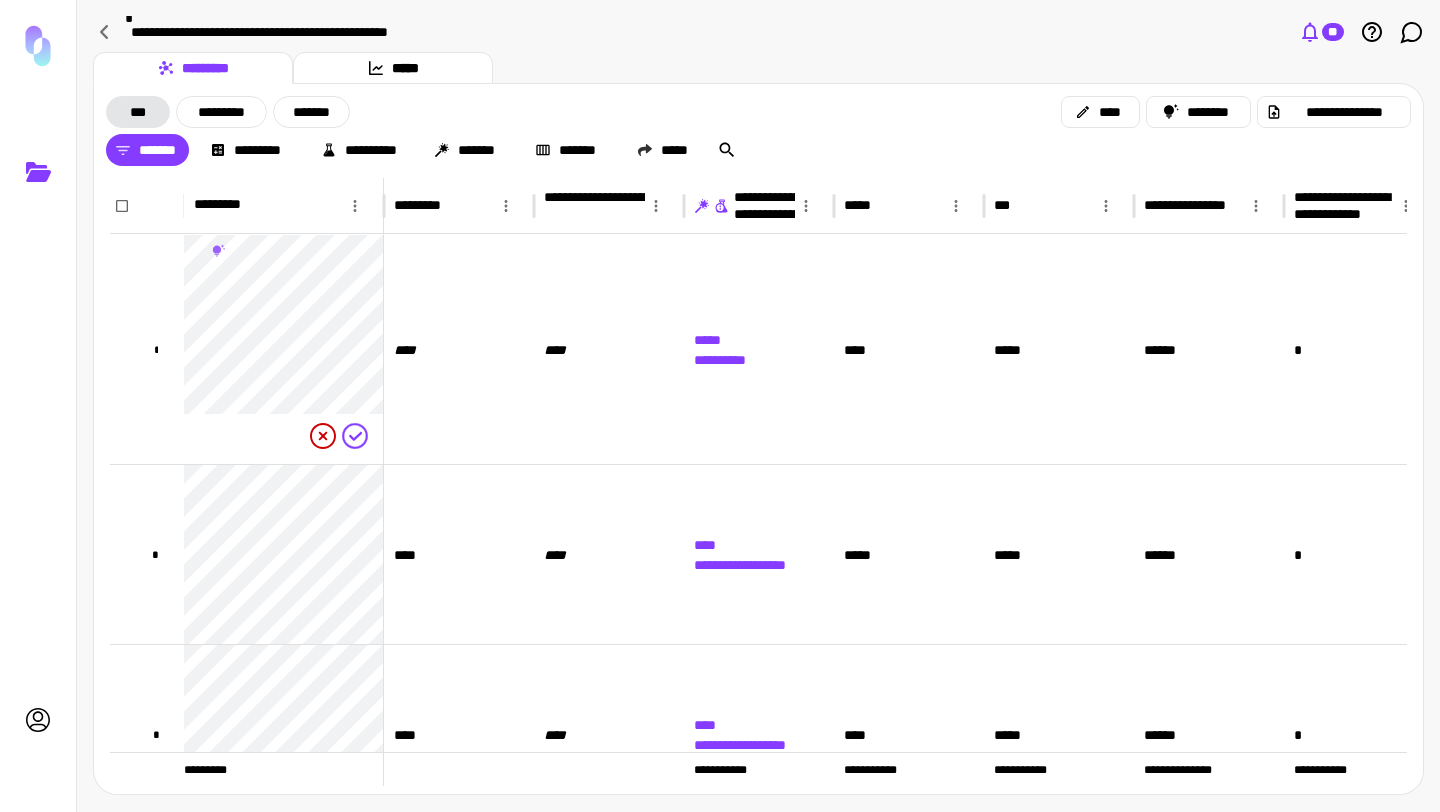 click 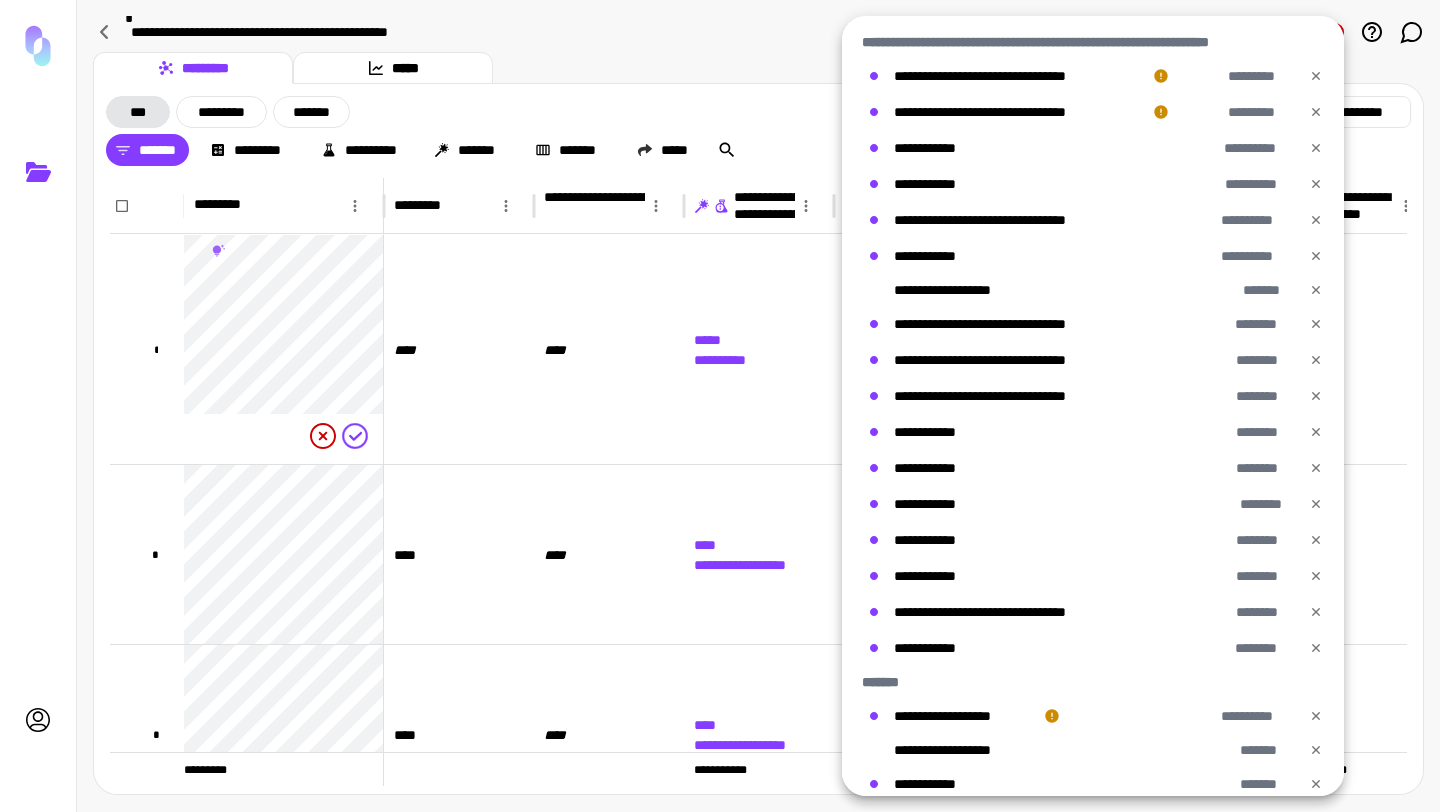click at bounding box center [720, 406] 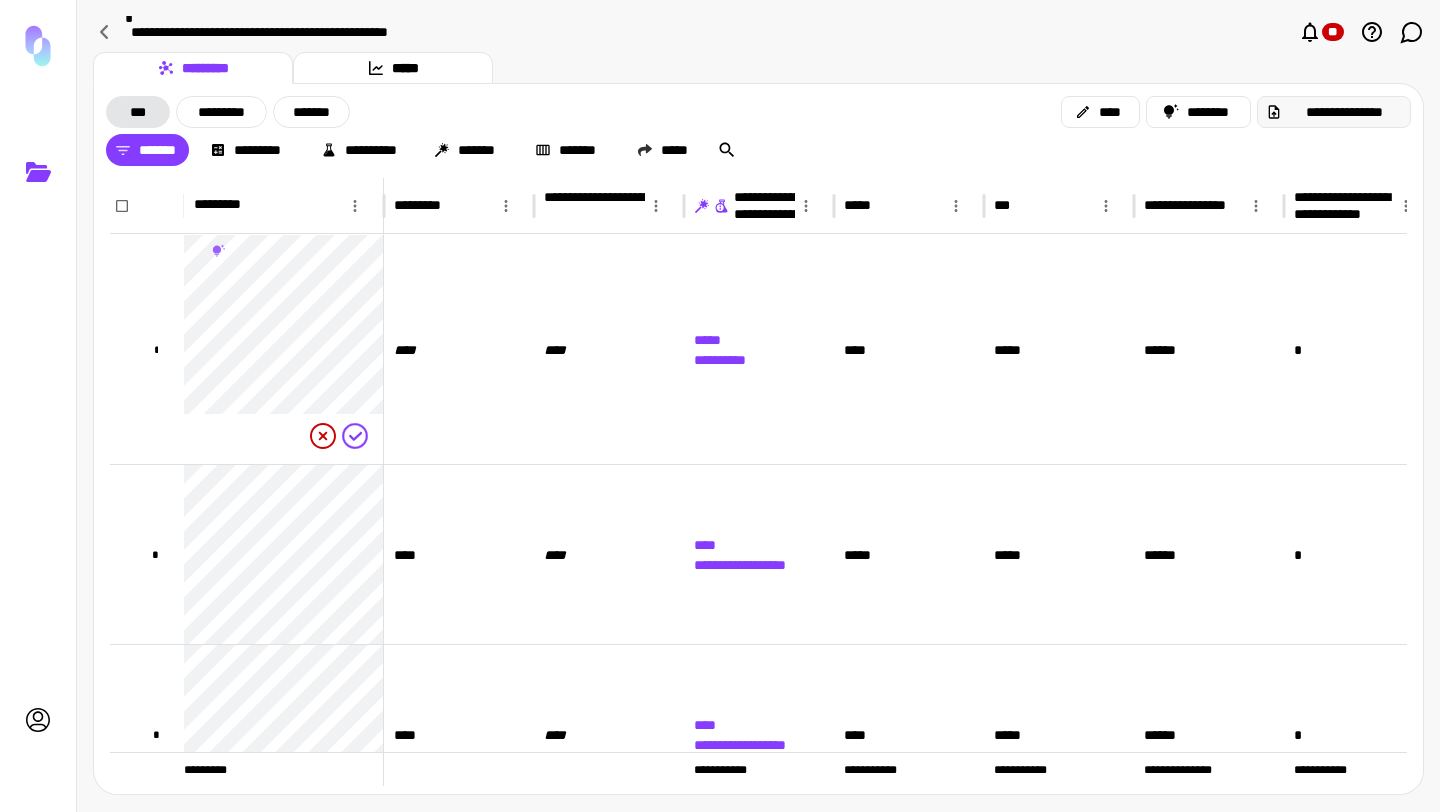 click on "**********" at bounding box center [1344, 112] 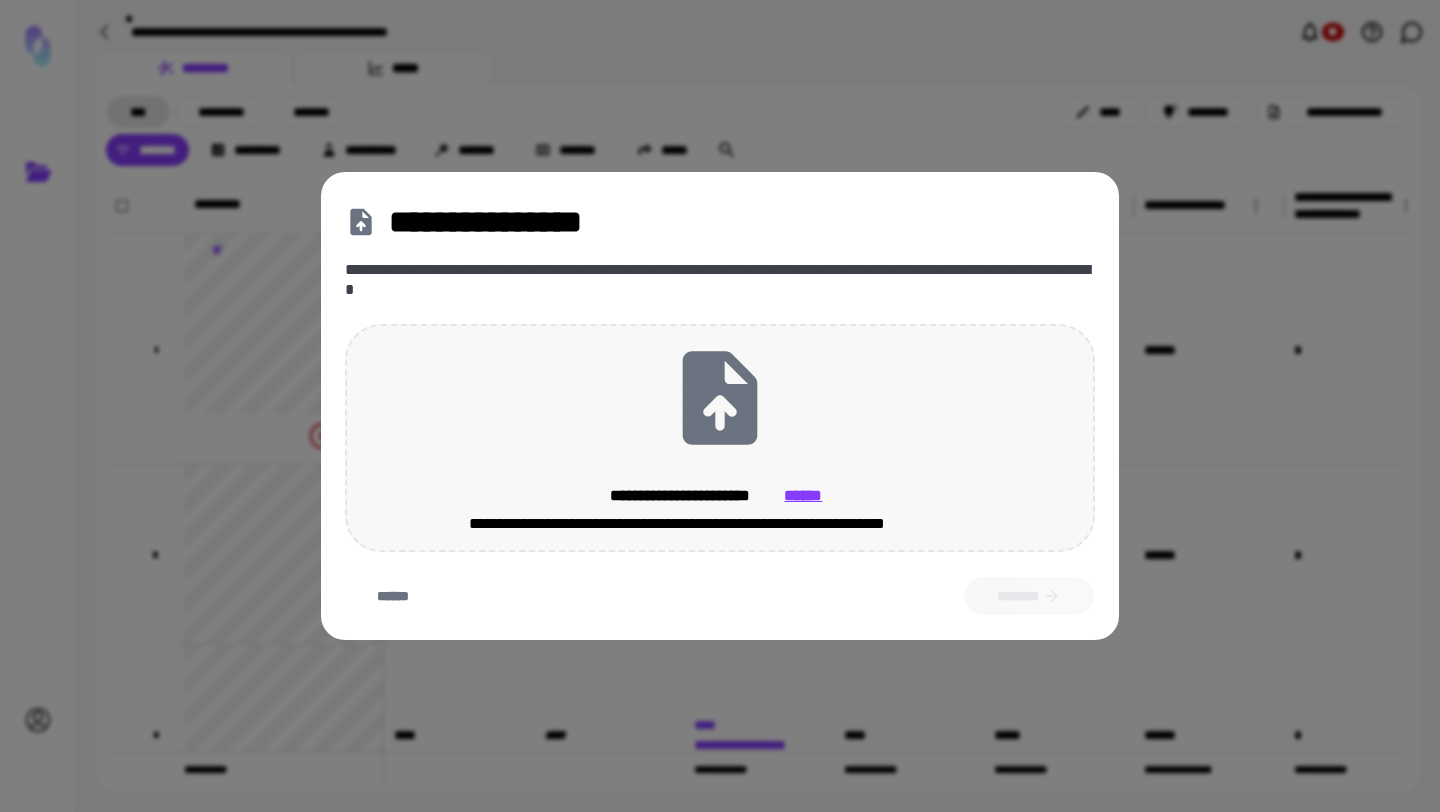 click on "**********" at bounding box center [720, 438] 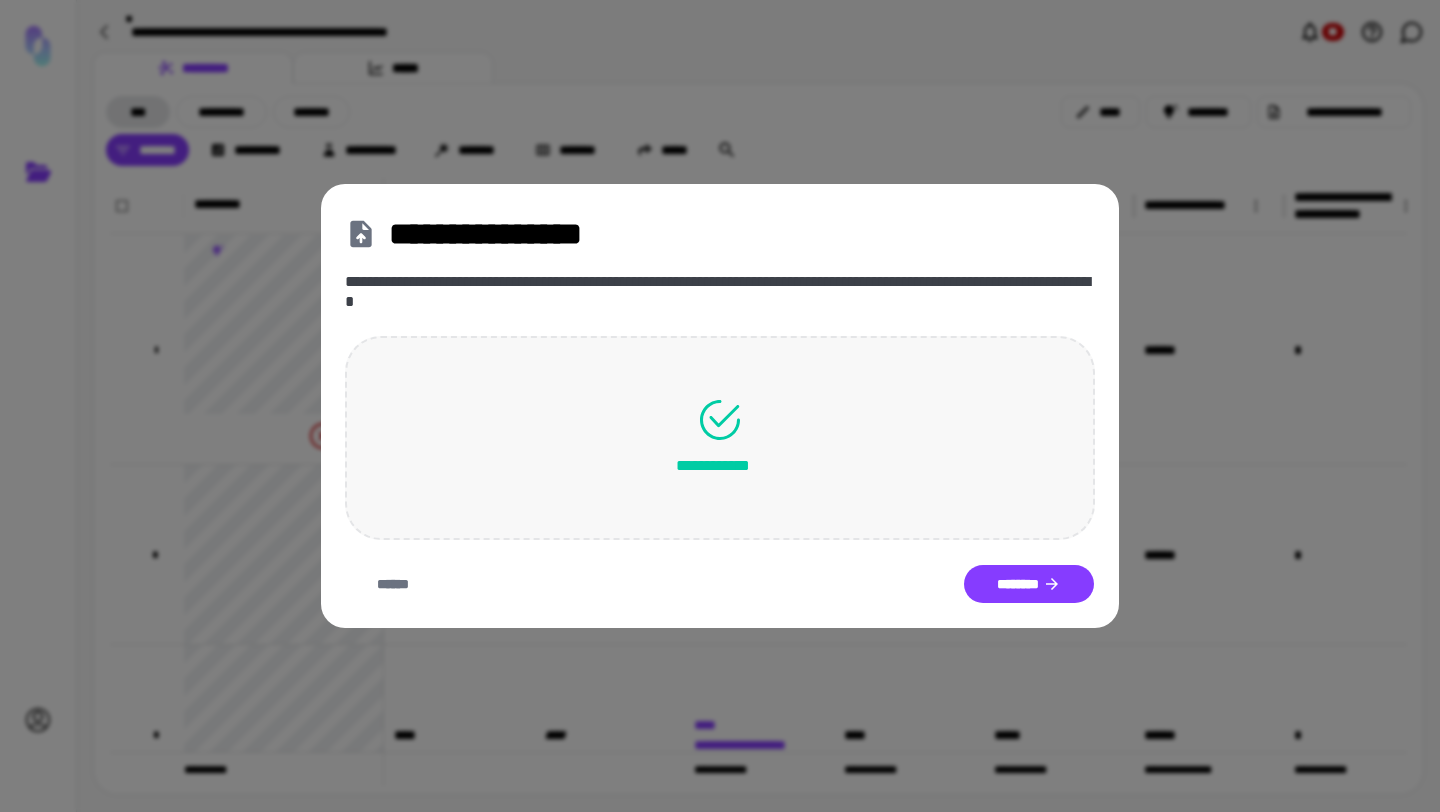 click on "**********" at bounding box center [720, 406] 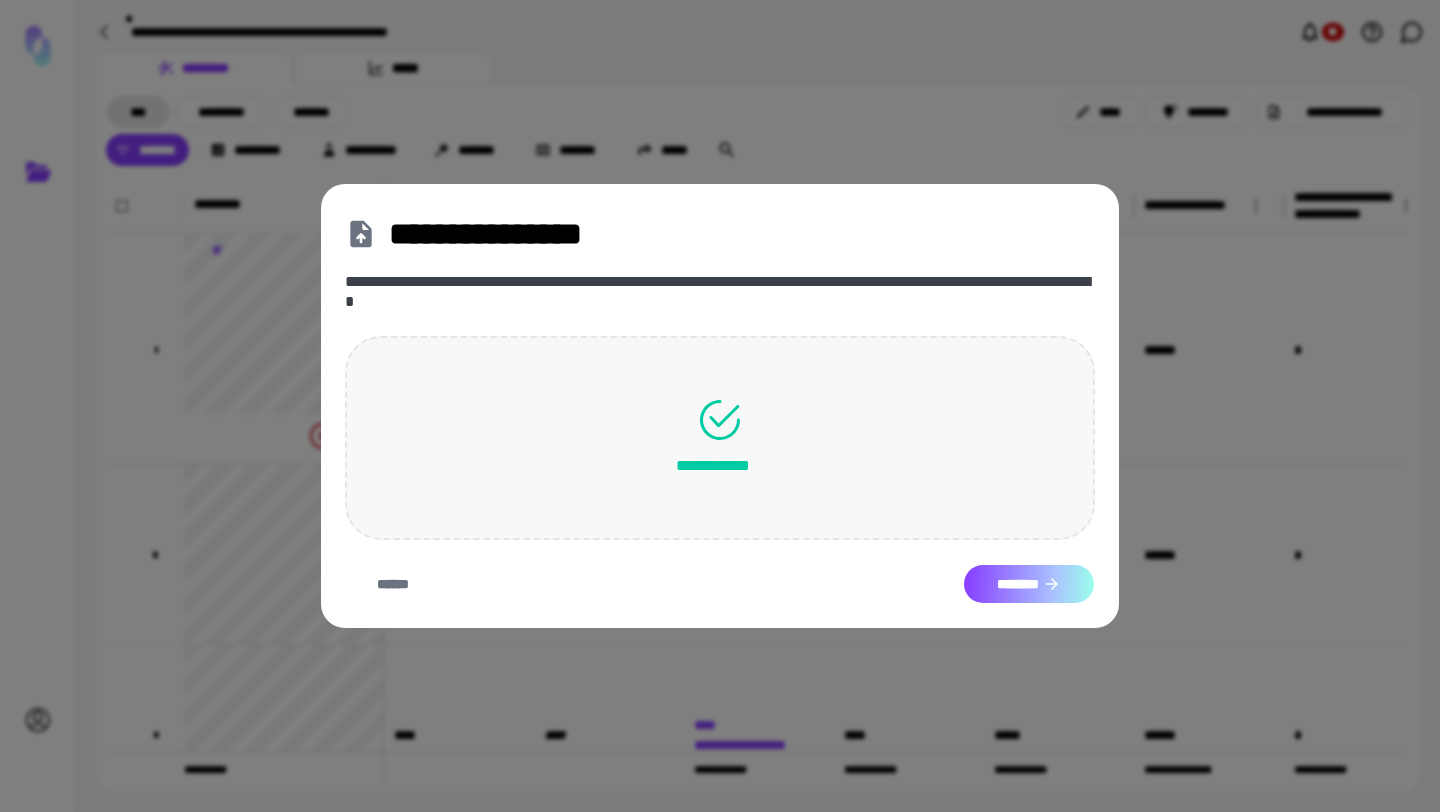 click on "********" at bounding box center (1029, 584) 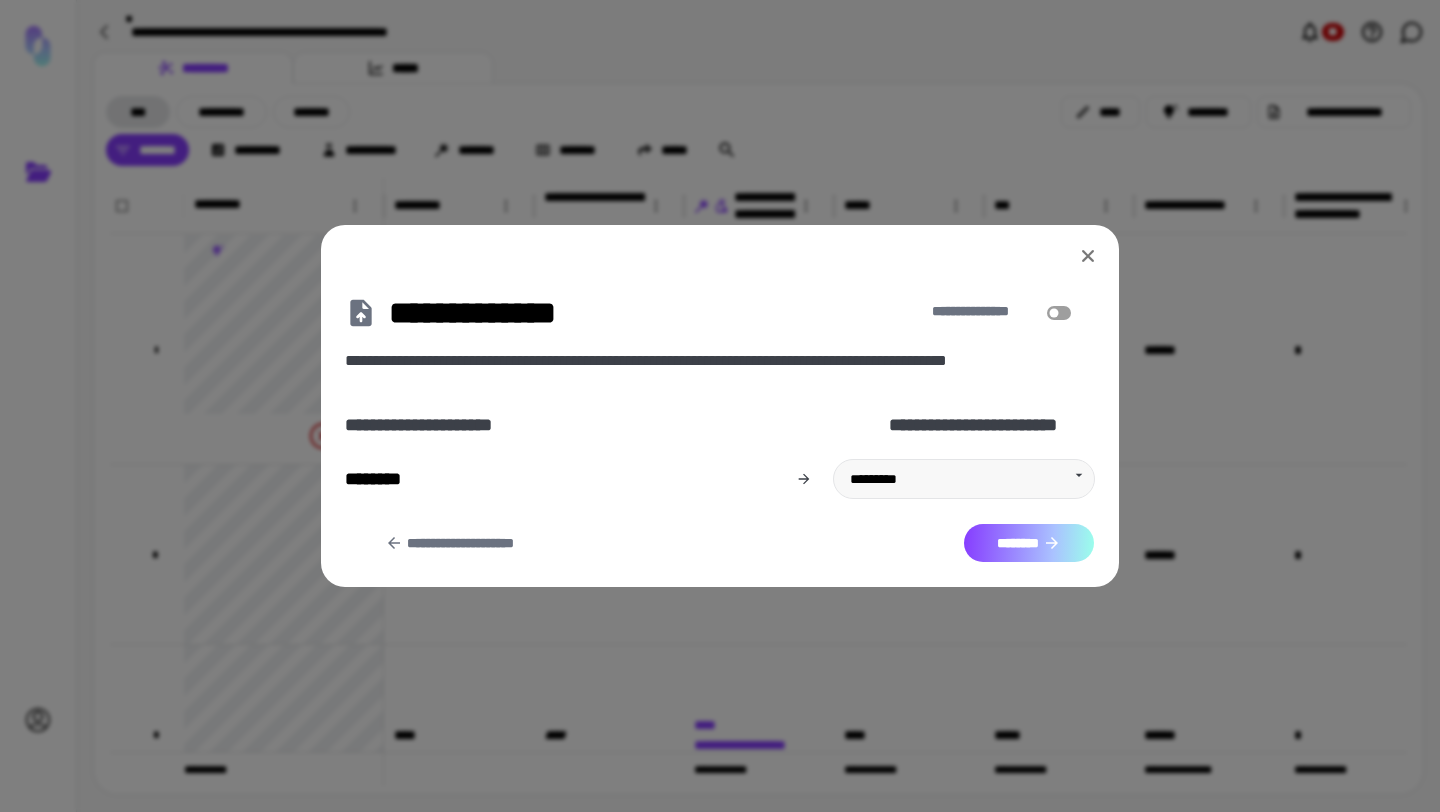 click on "********" at bounding box center (1029, 543) 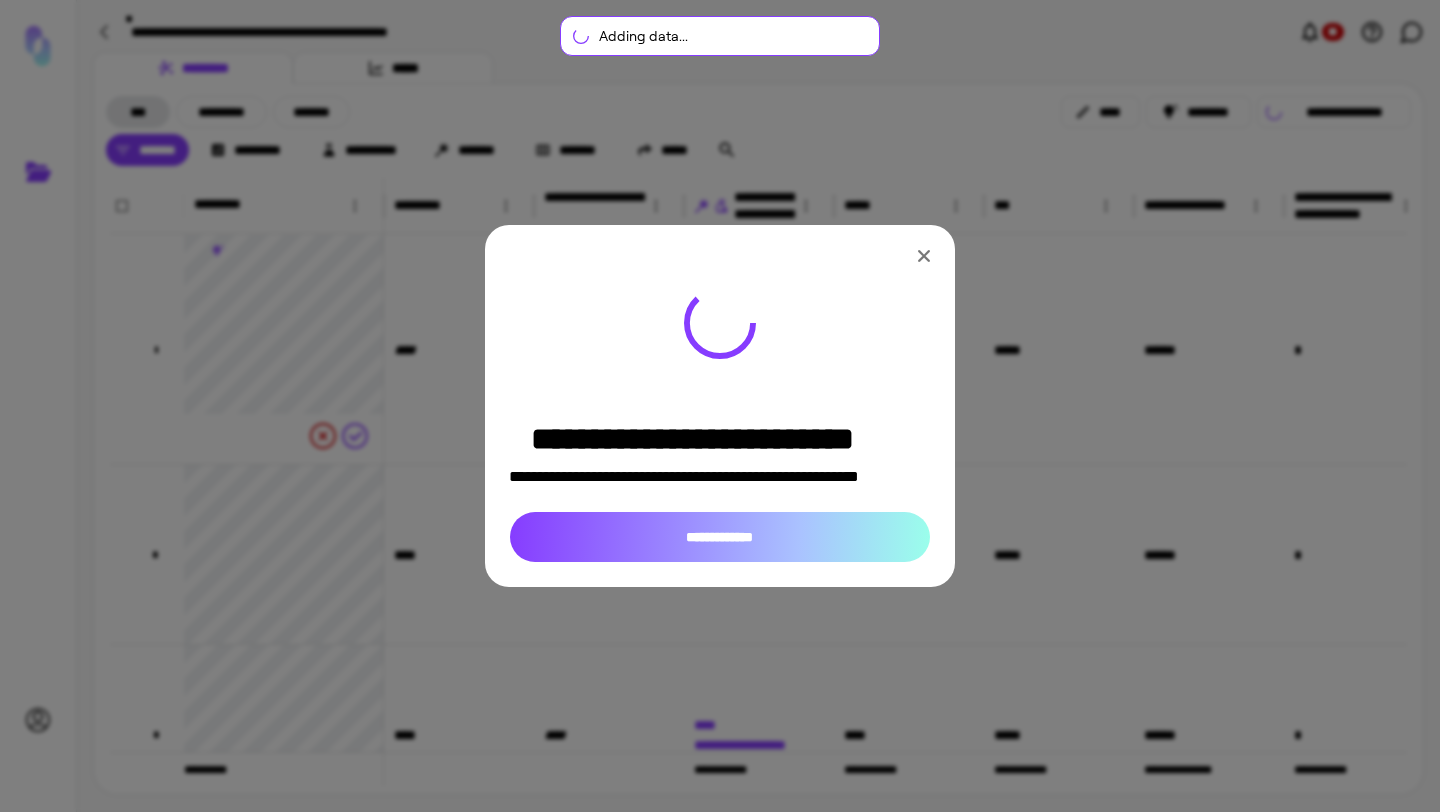 click on "**********" at bounding box center [720, 537] 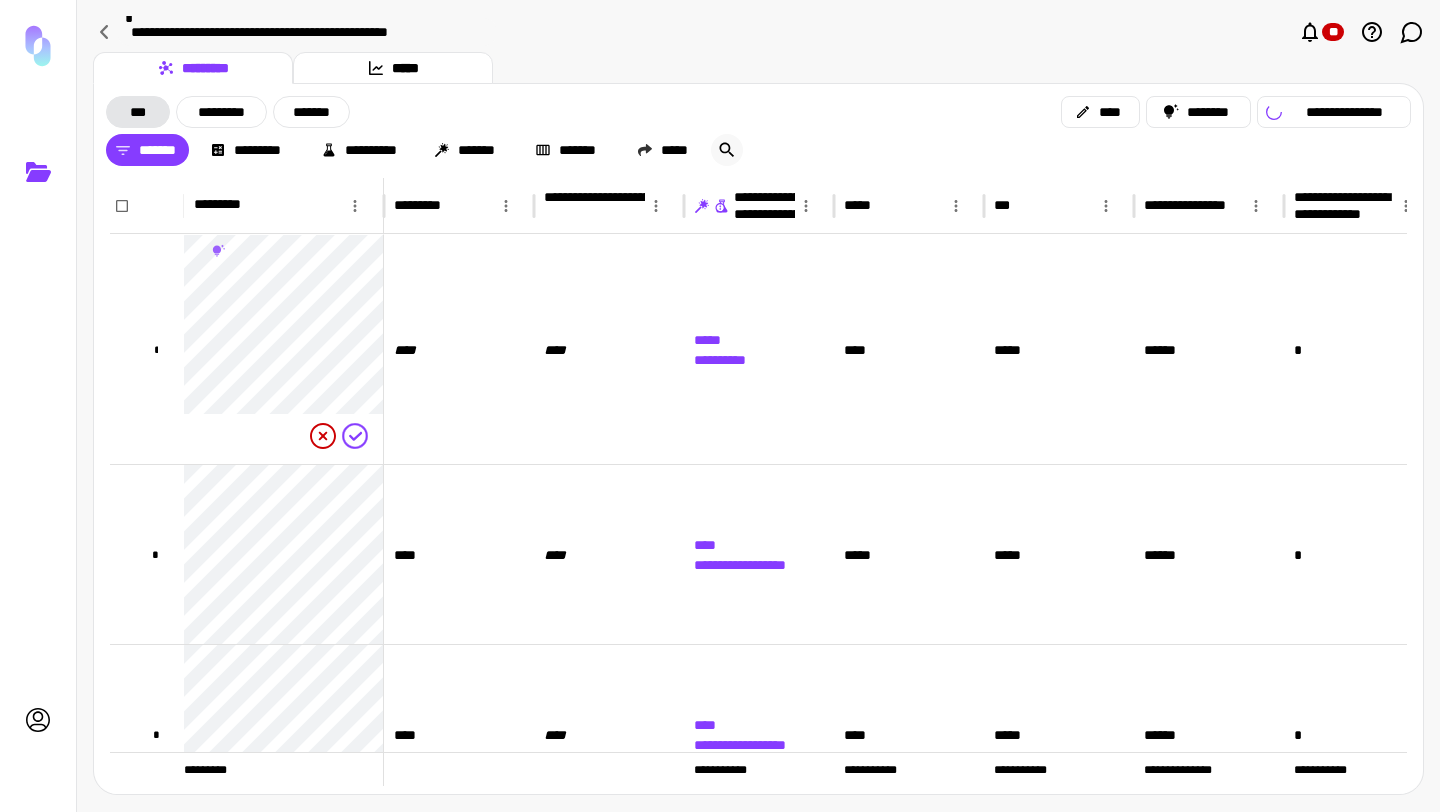 click 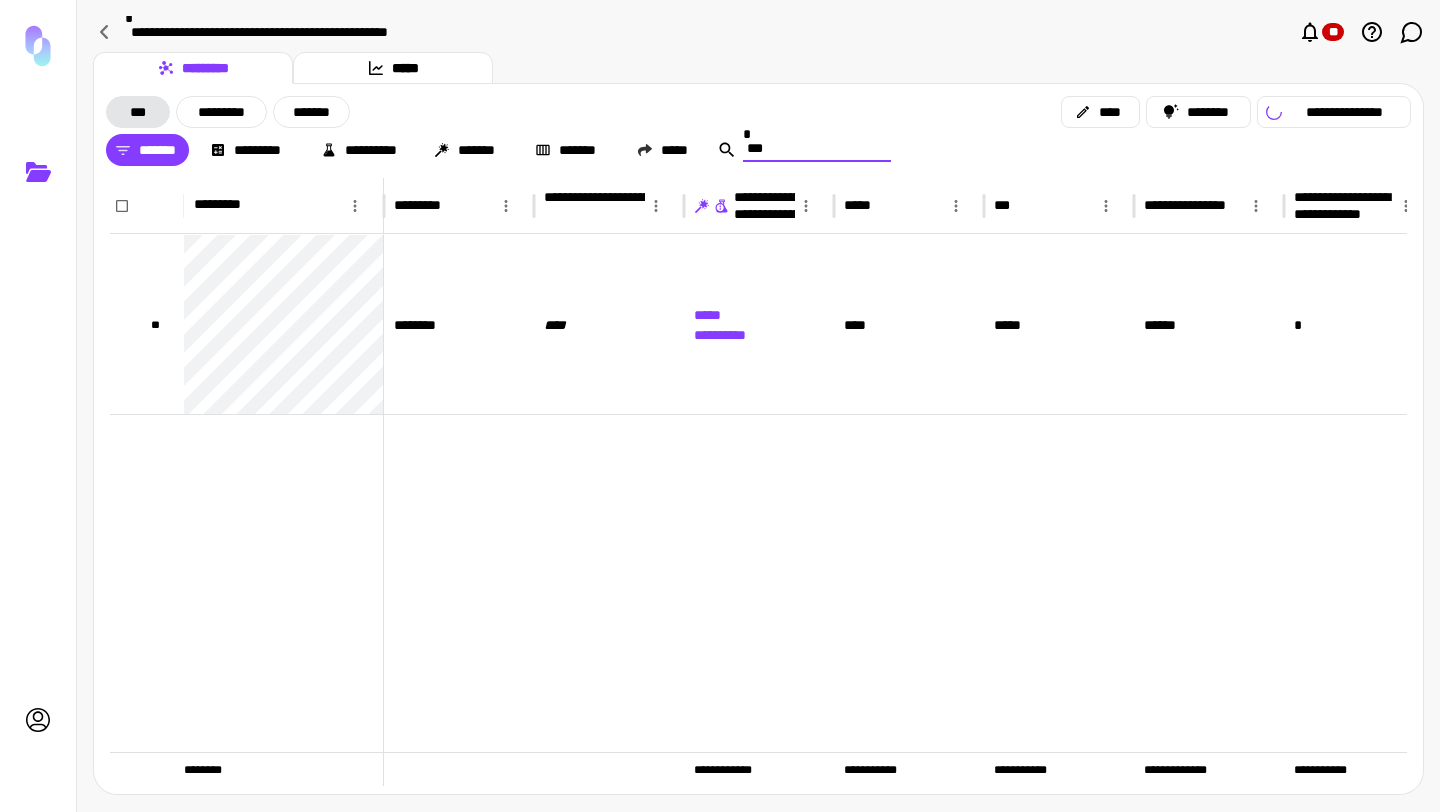type on "***" 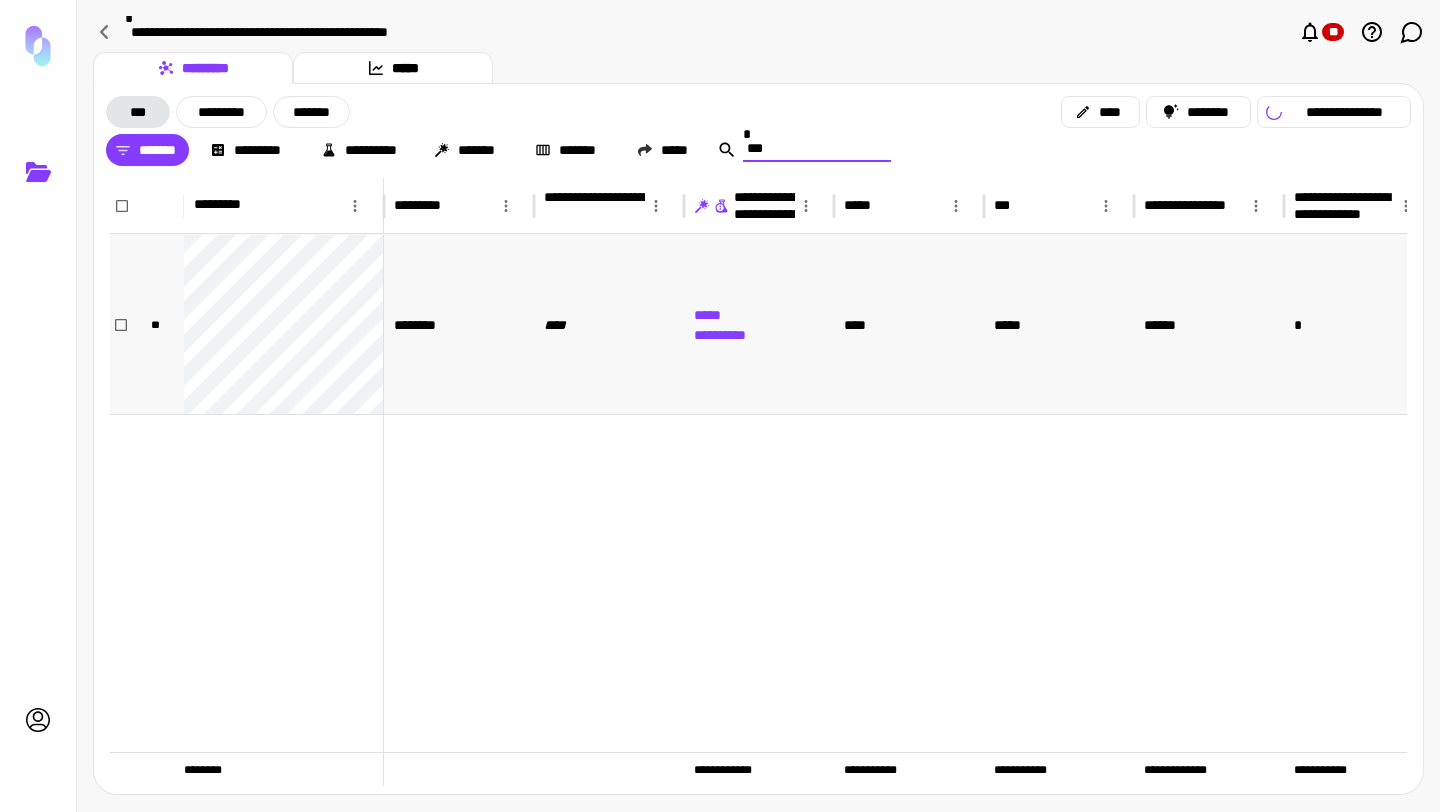 click on "*****" at bounding box center (723, 315) 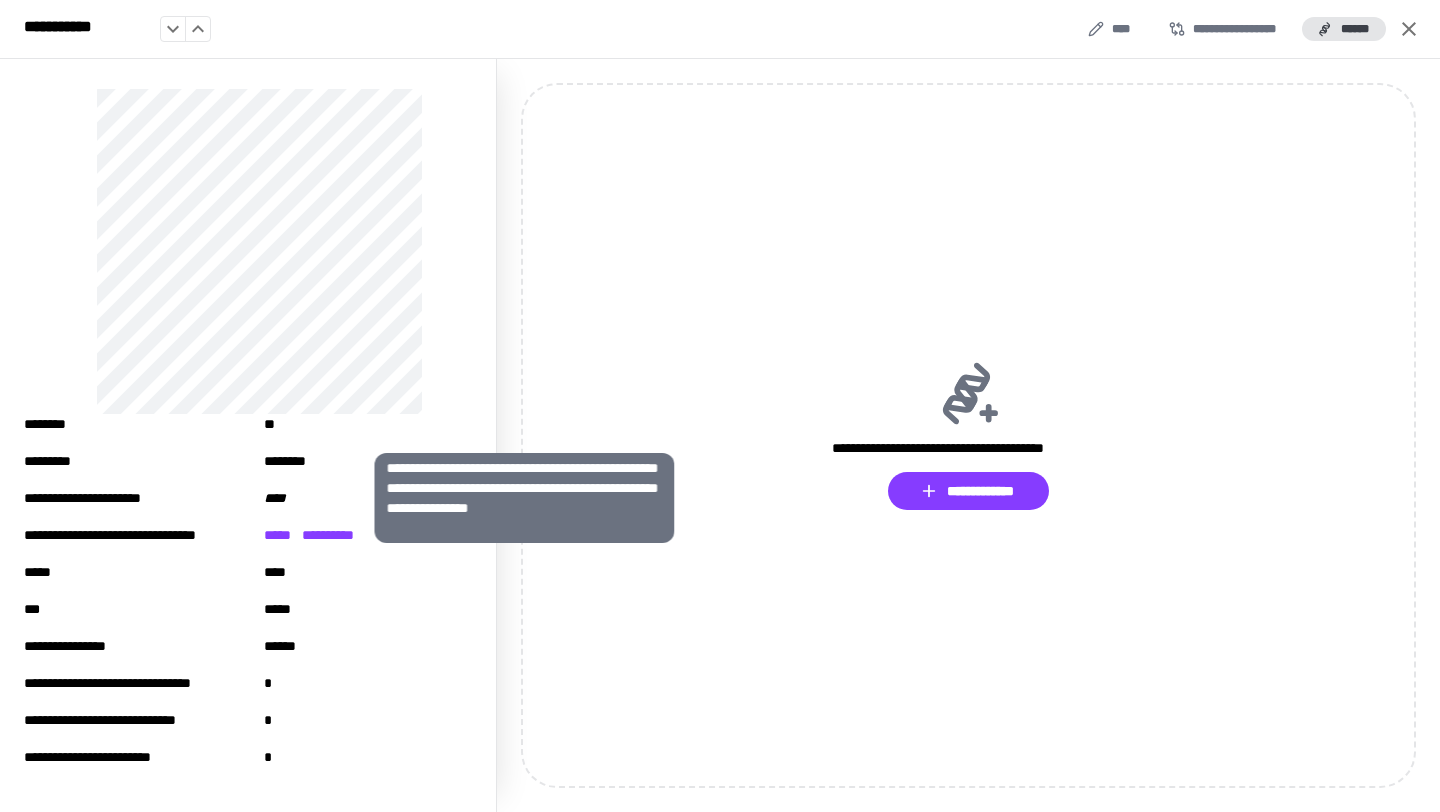 click on "**********" at bounding box center [331, 535] 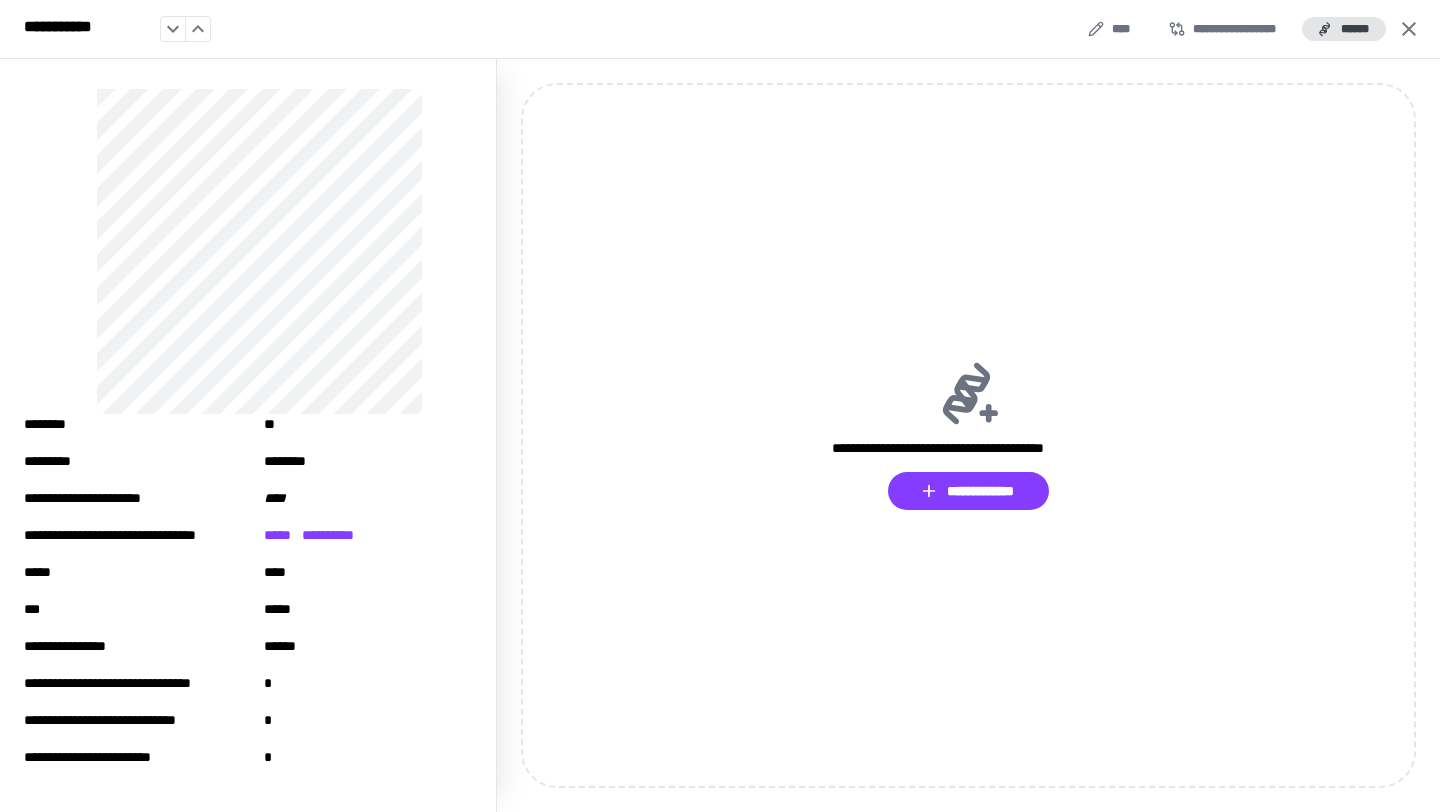 click 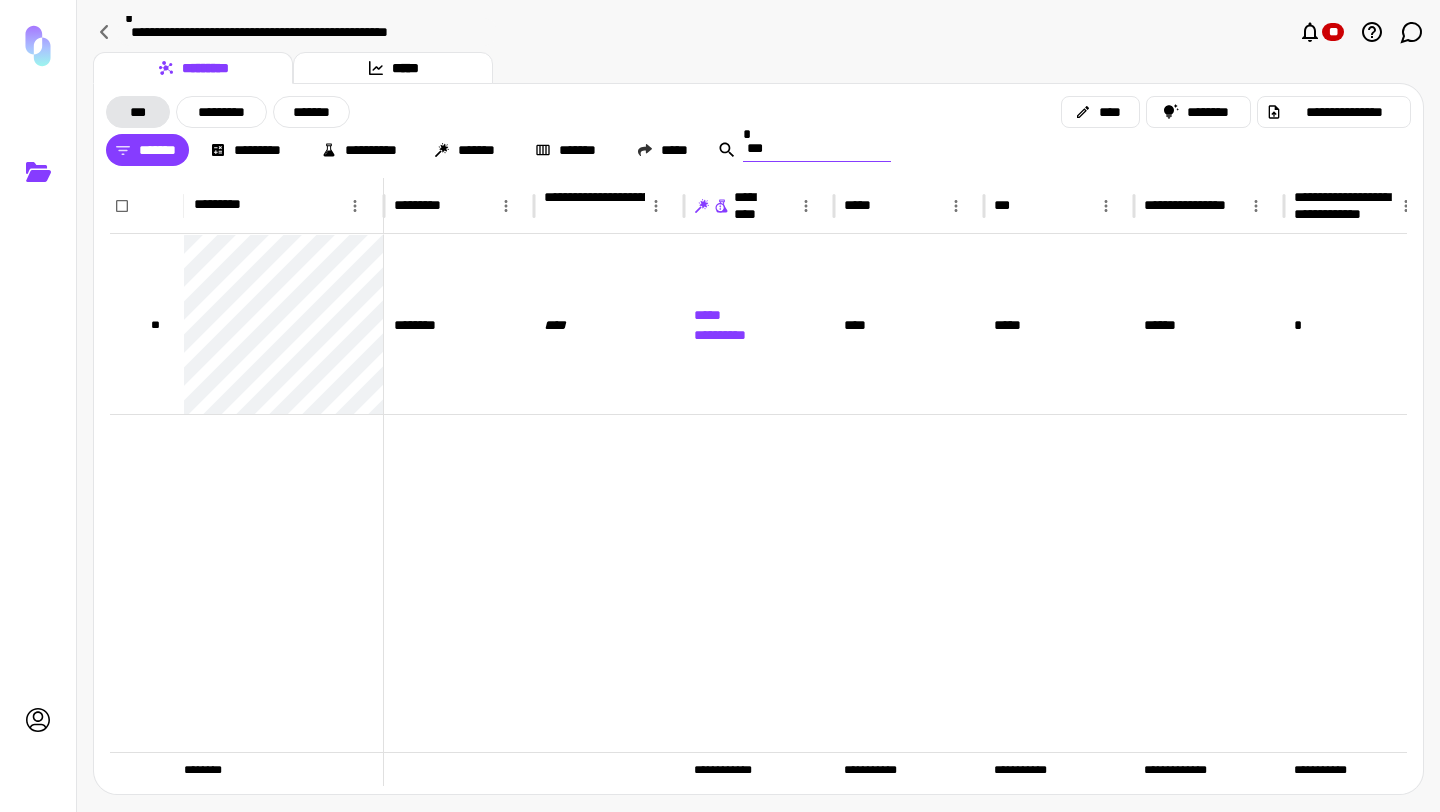 click 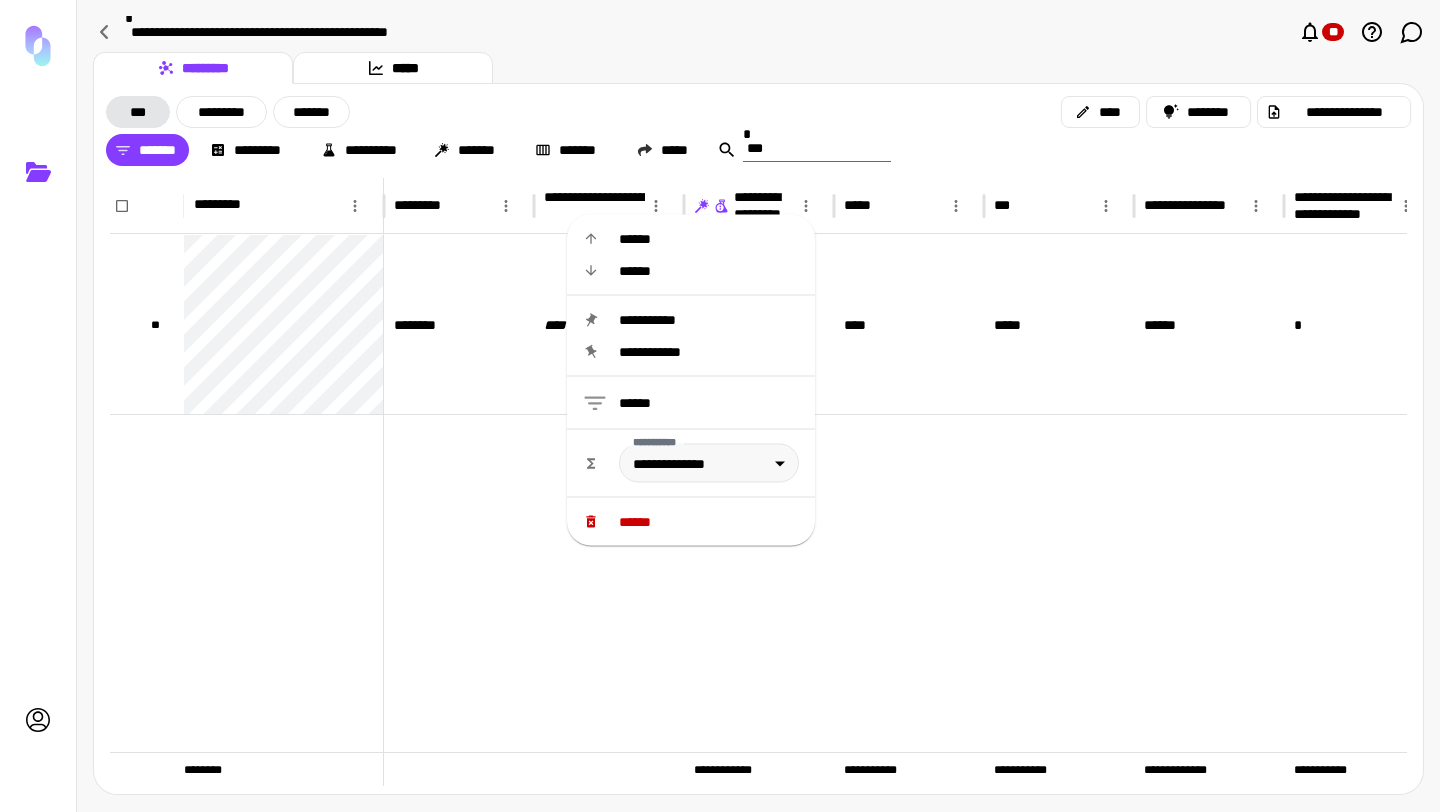 click on "******" at bounding box center (709, 403) 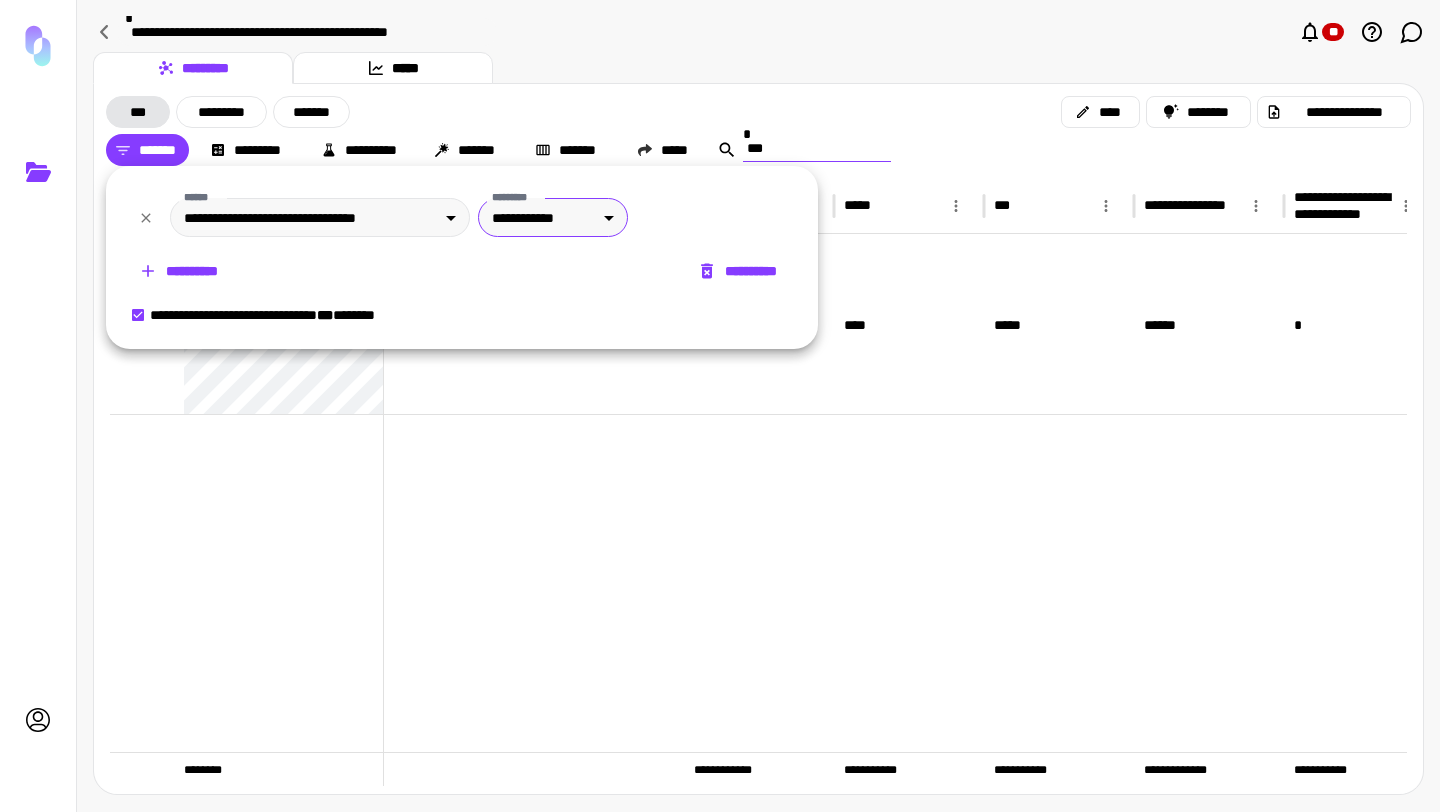 click on "**********" at bounding box center (720, 406) 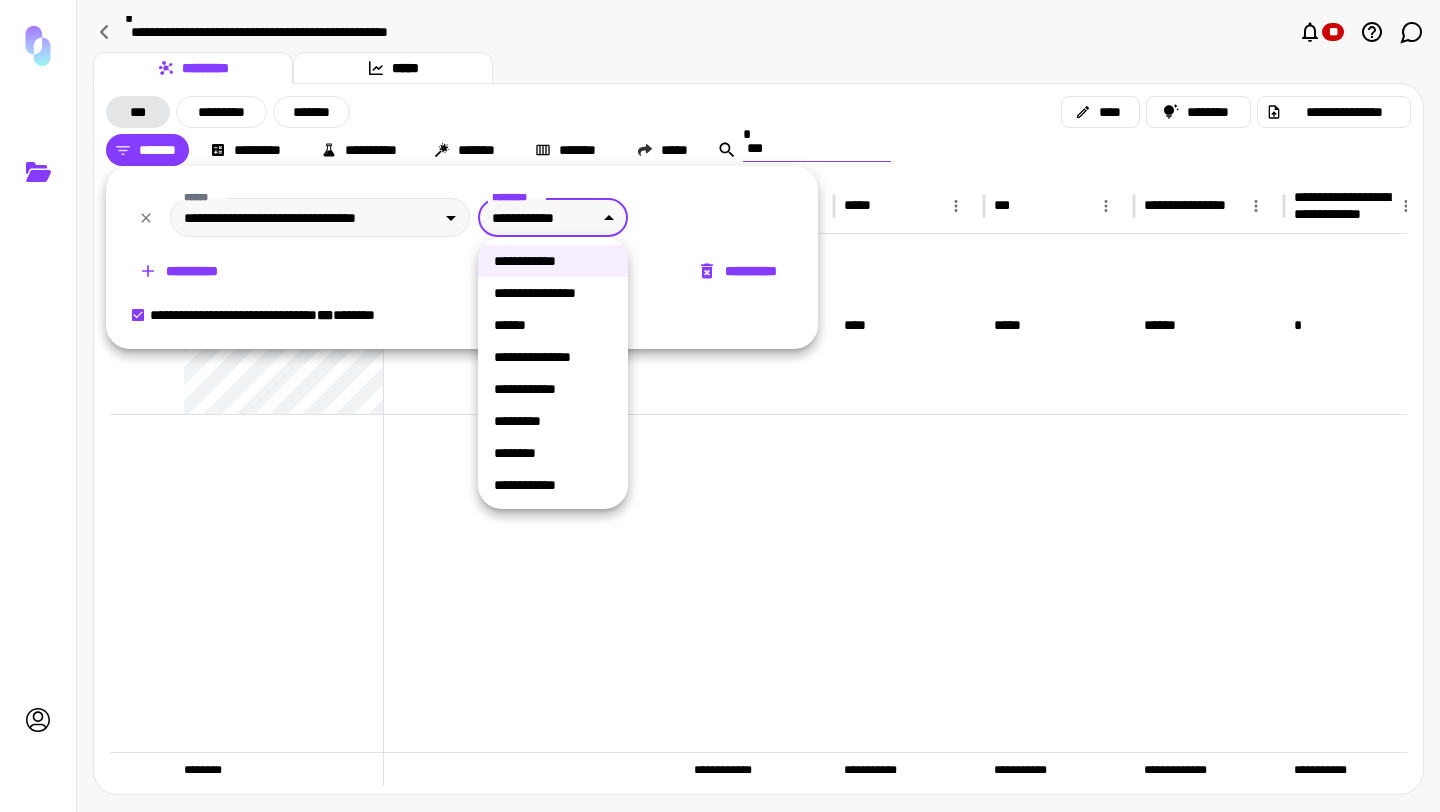 click on "******" at bounding box center (553, 325) 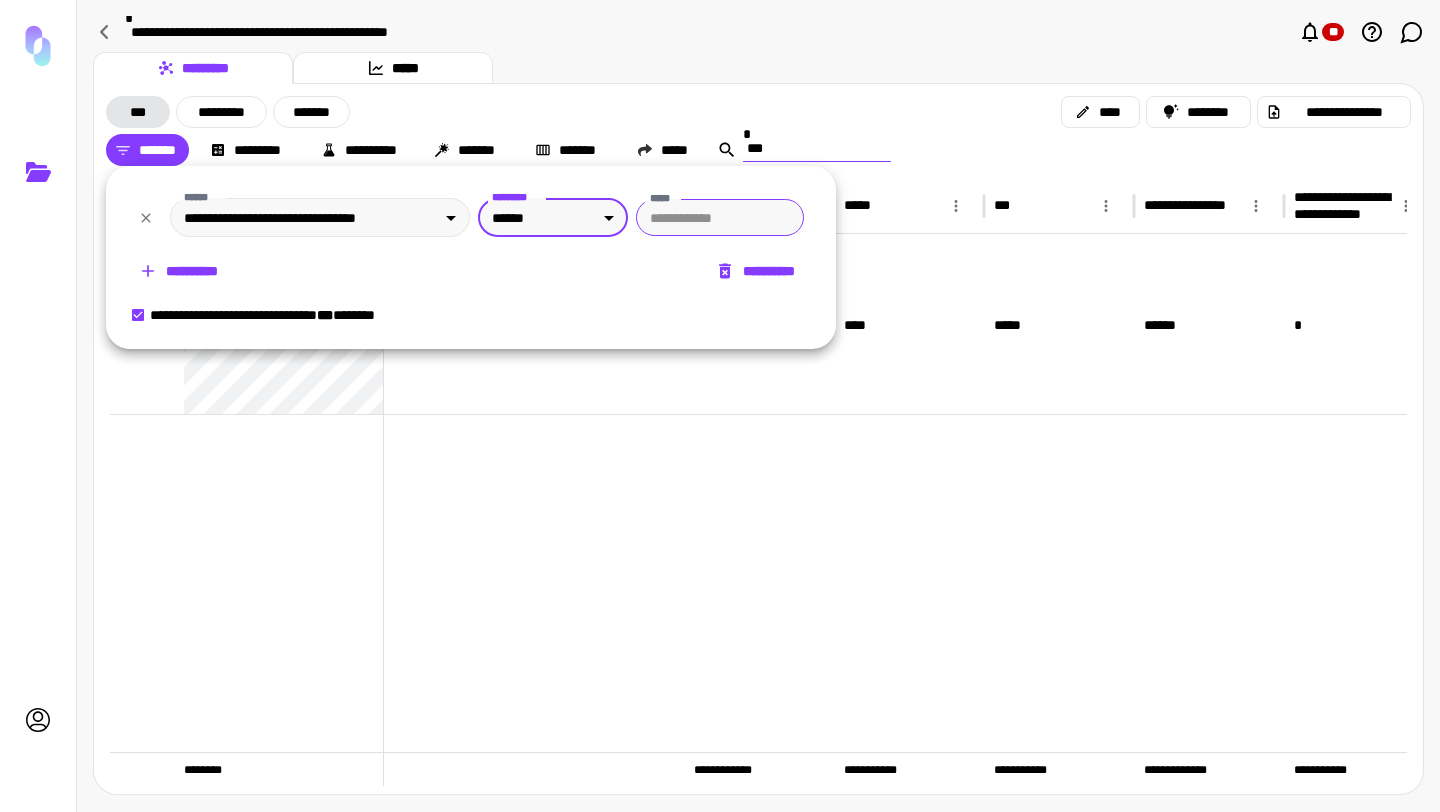 click on "*****" at bounding box center [720, 217] 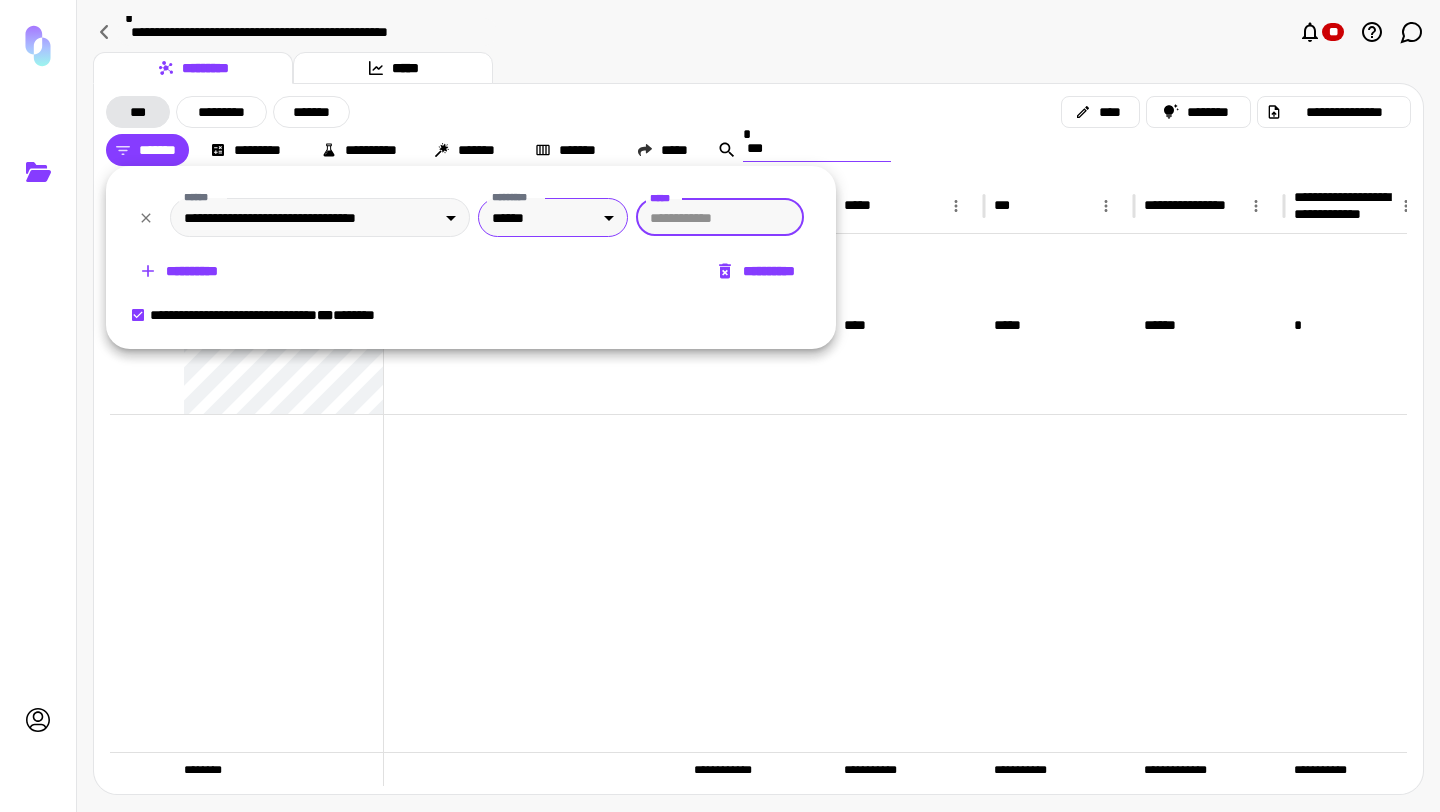 click on "**********" at bounding box center (720, 406) 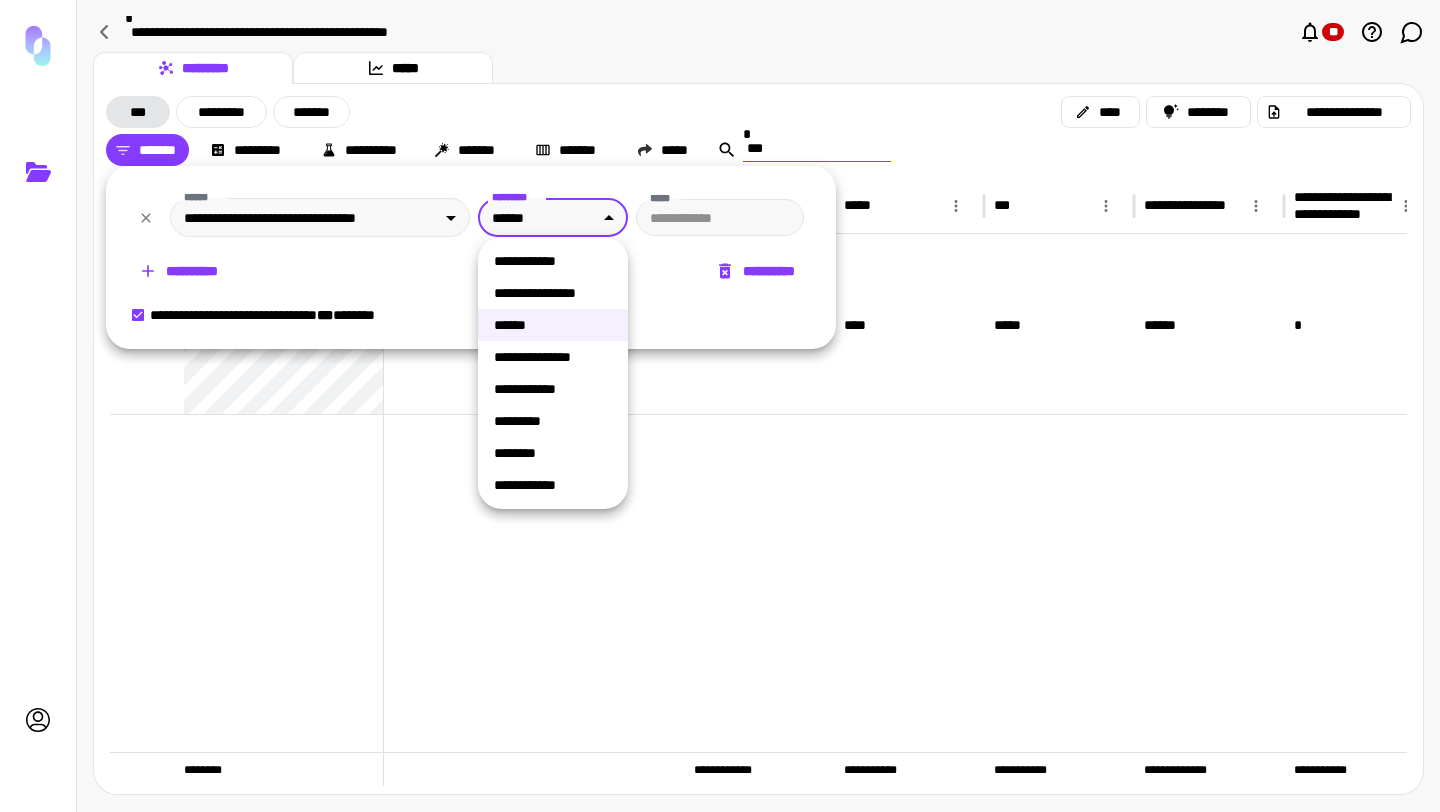 click on "**********" at bounding box center (553, 261) 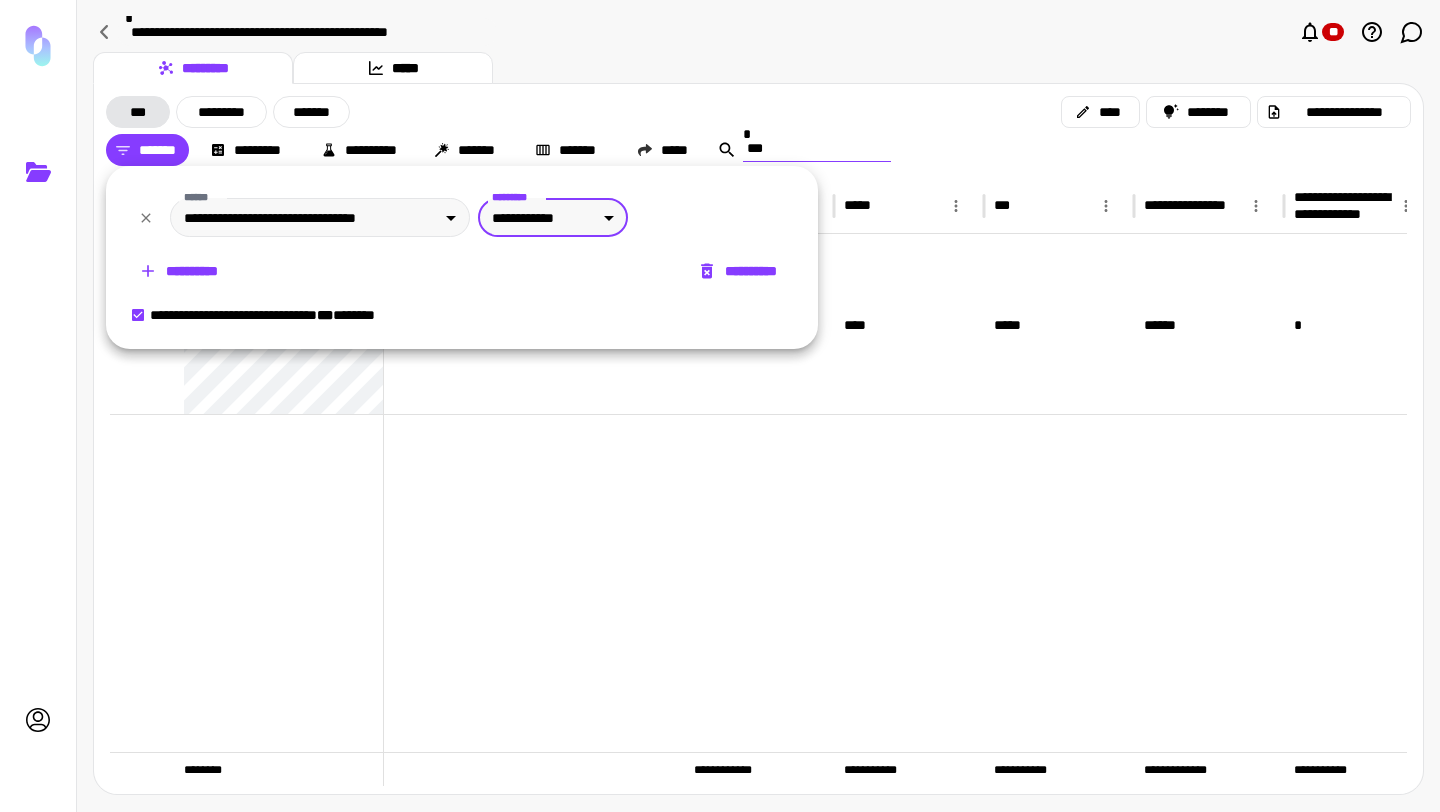 click on "**********" at bounding box center (720, 406) 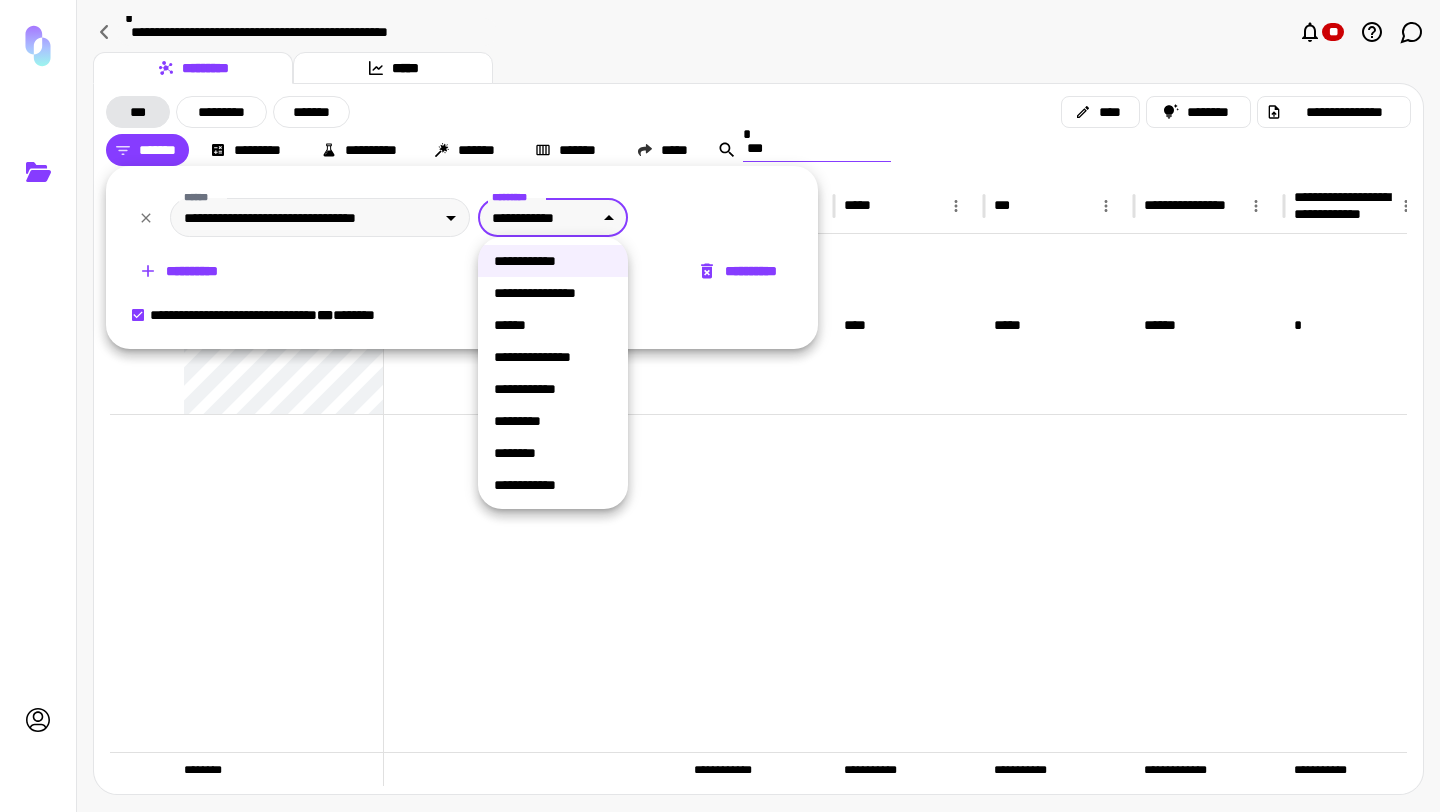 click on "**********" at bounding box center (553, 389) 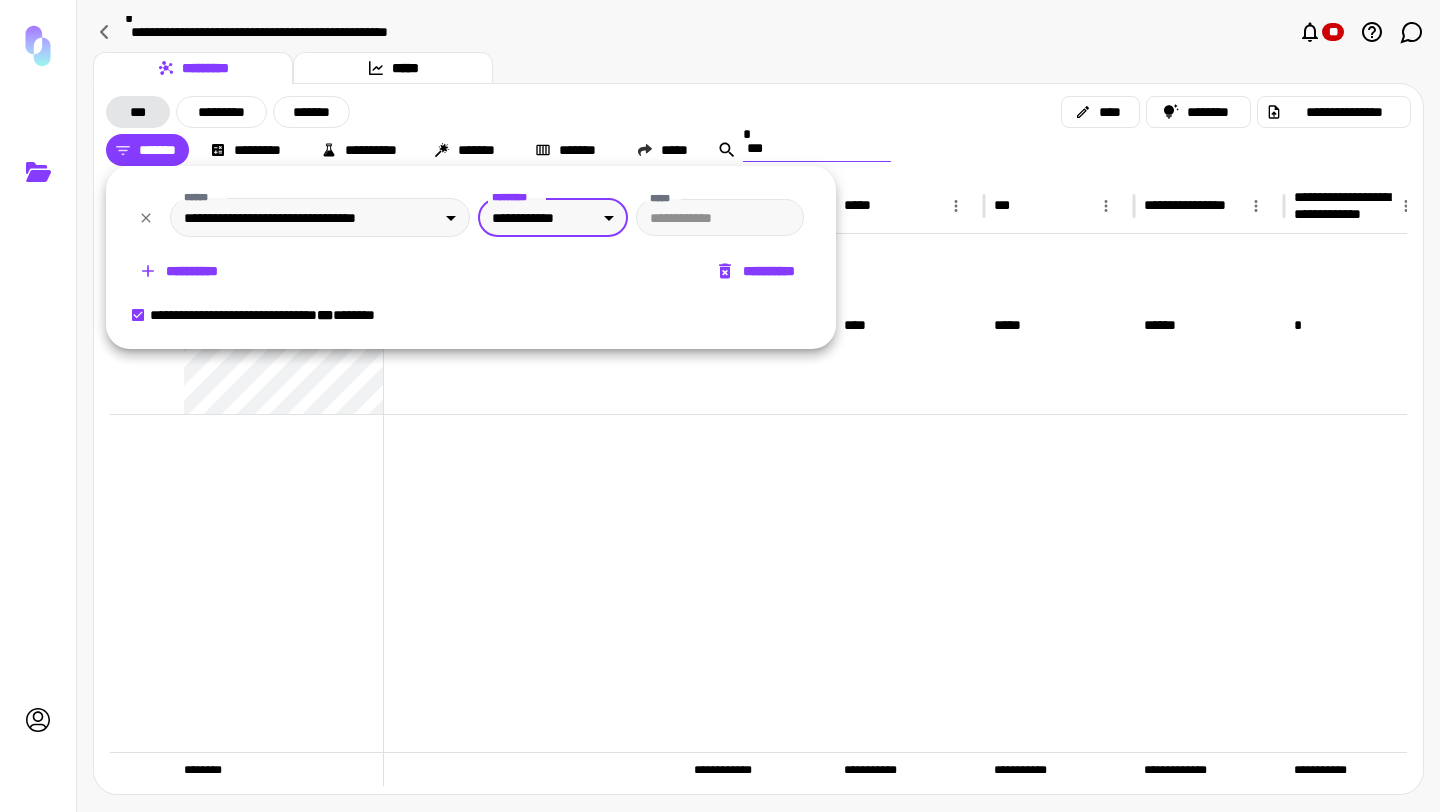 click on "**********" at bounding box center [720, 406] 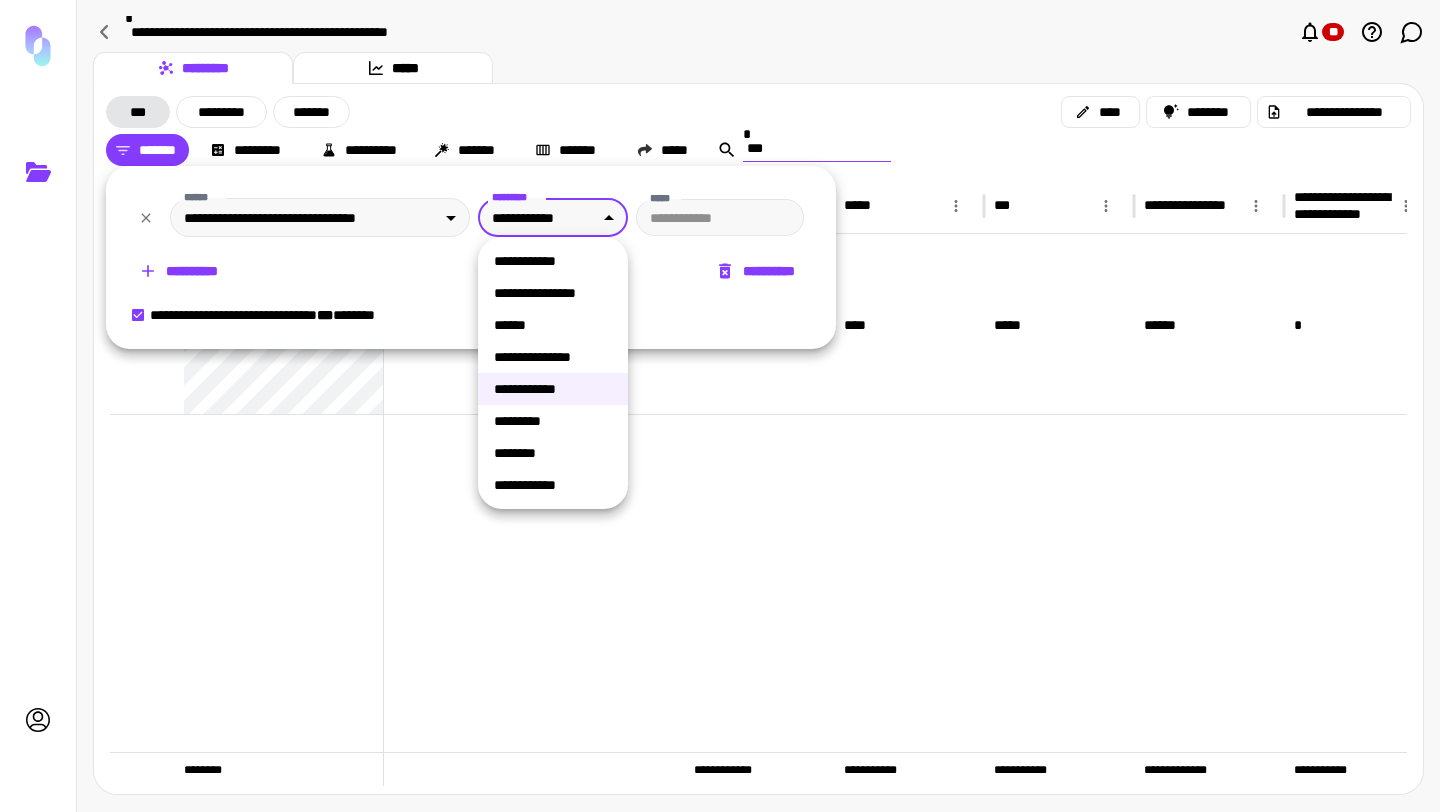 click on "**********" at bounding box center [553, 261] 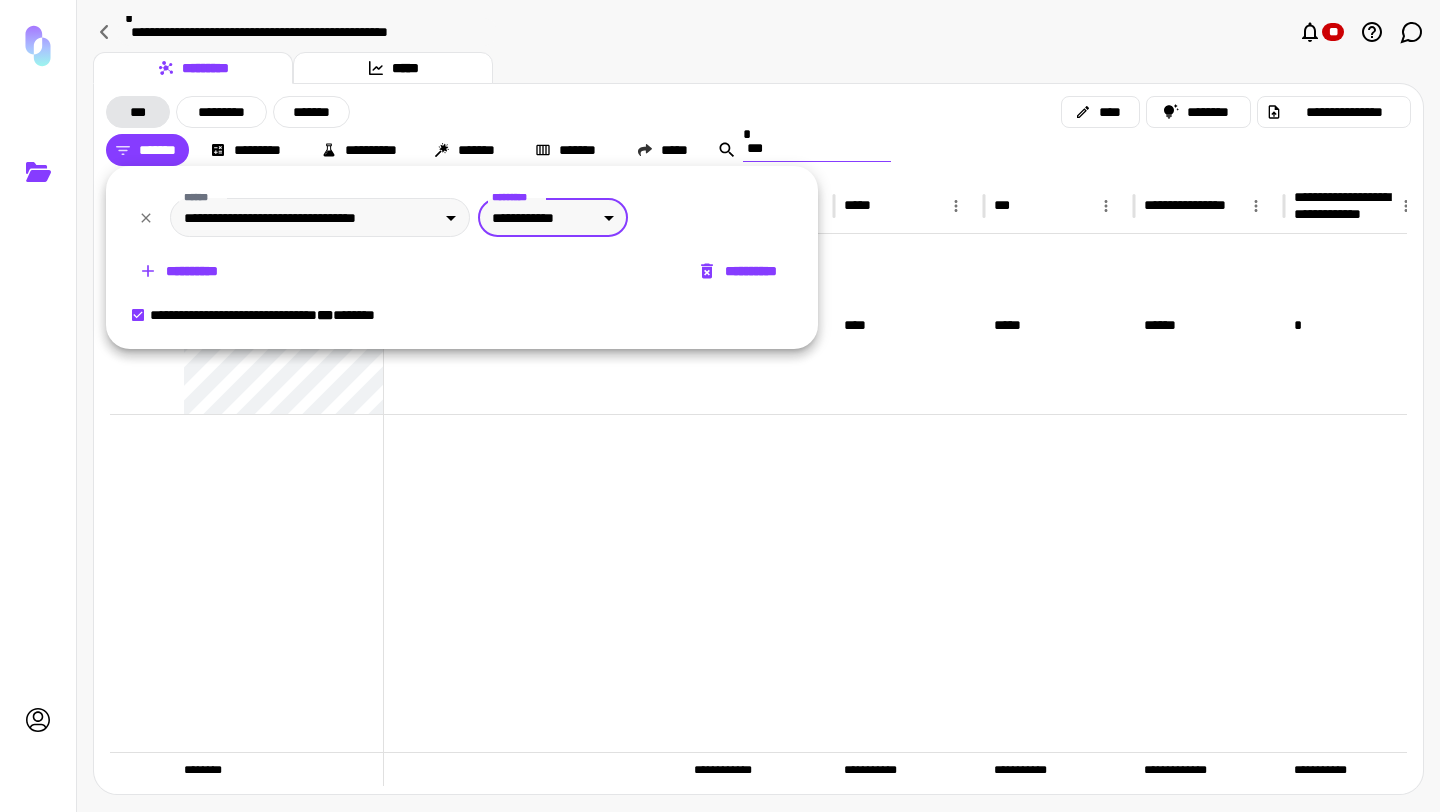 click on "**********" at bounding box center (180, 271) 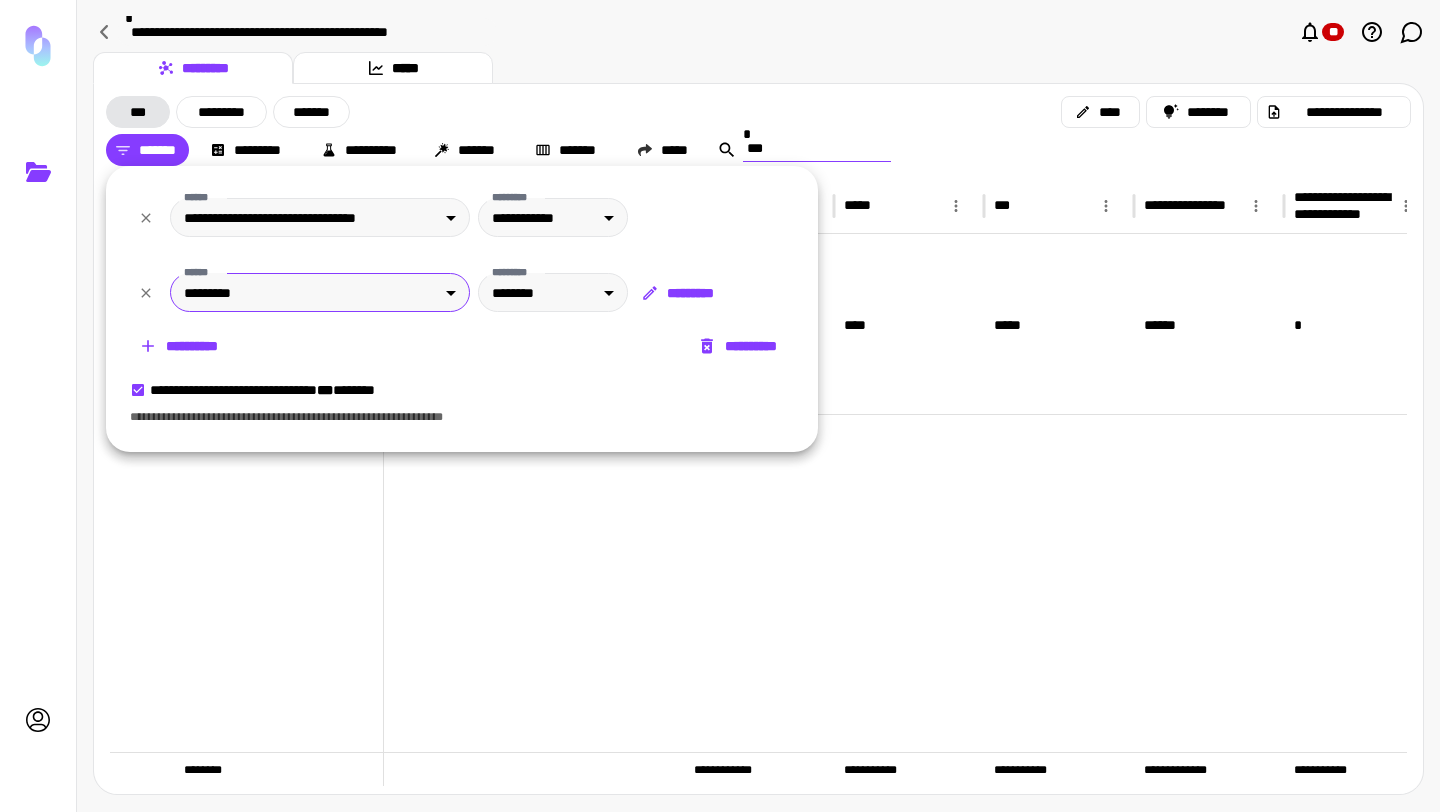 click on "**********" at bounding box center (720, 406) 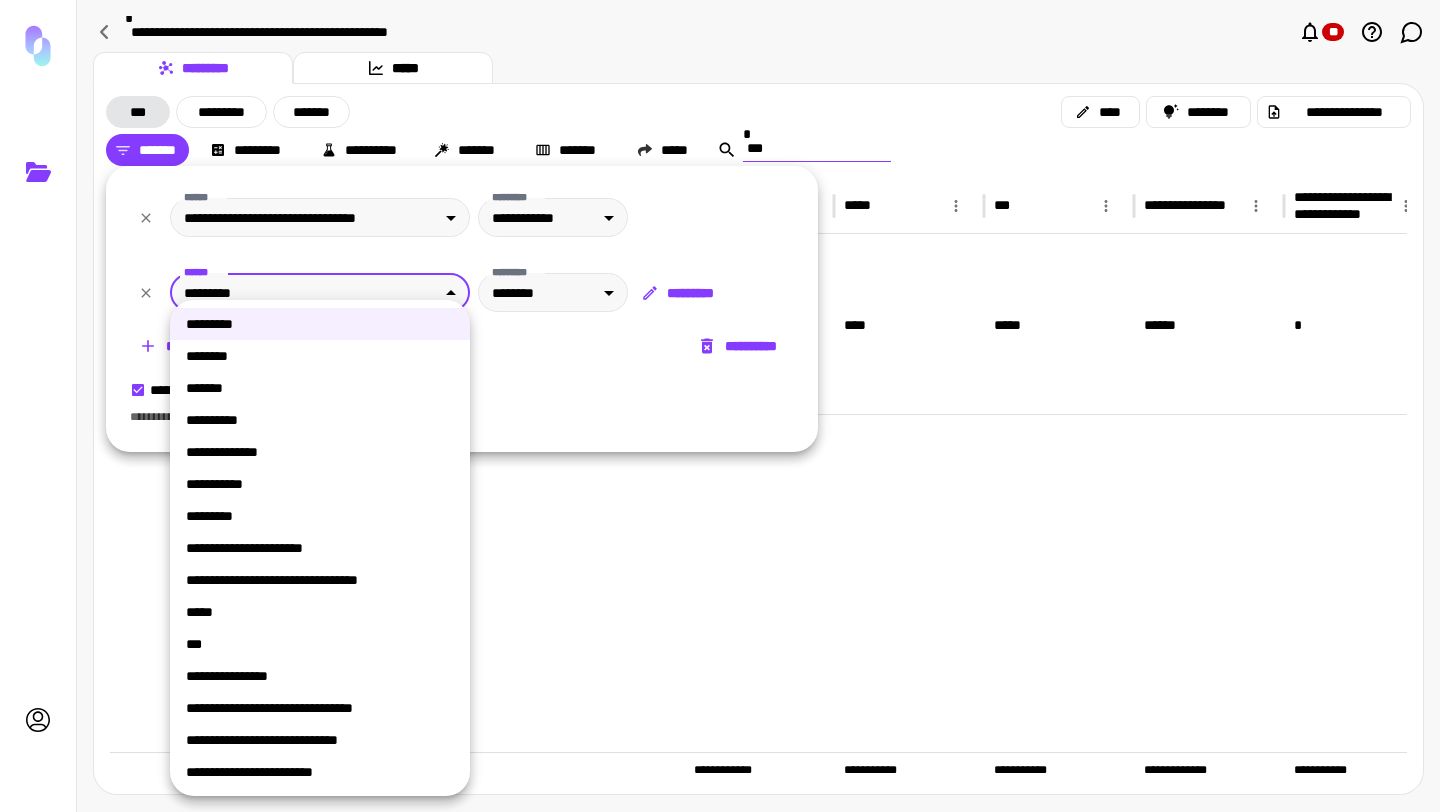 click at bounding box center (720, 406) 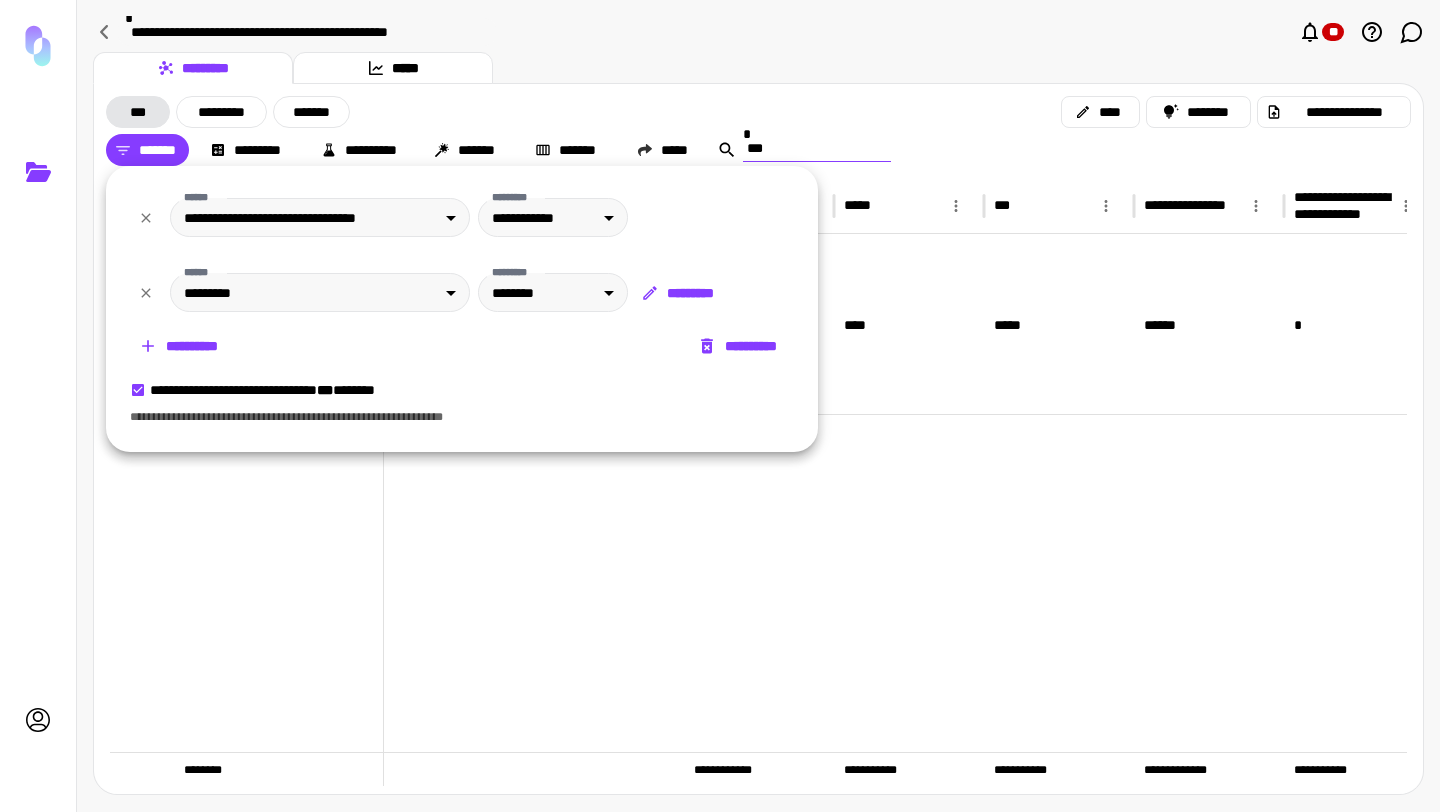 click 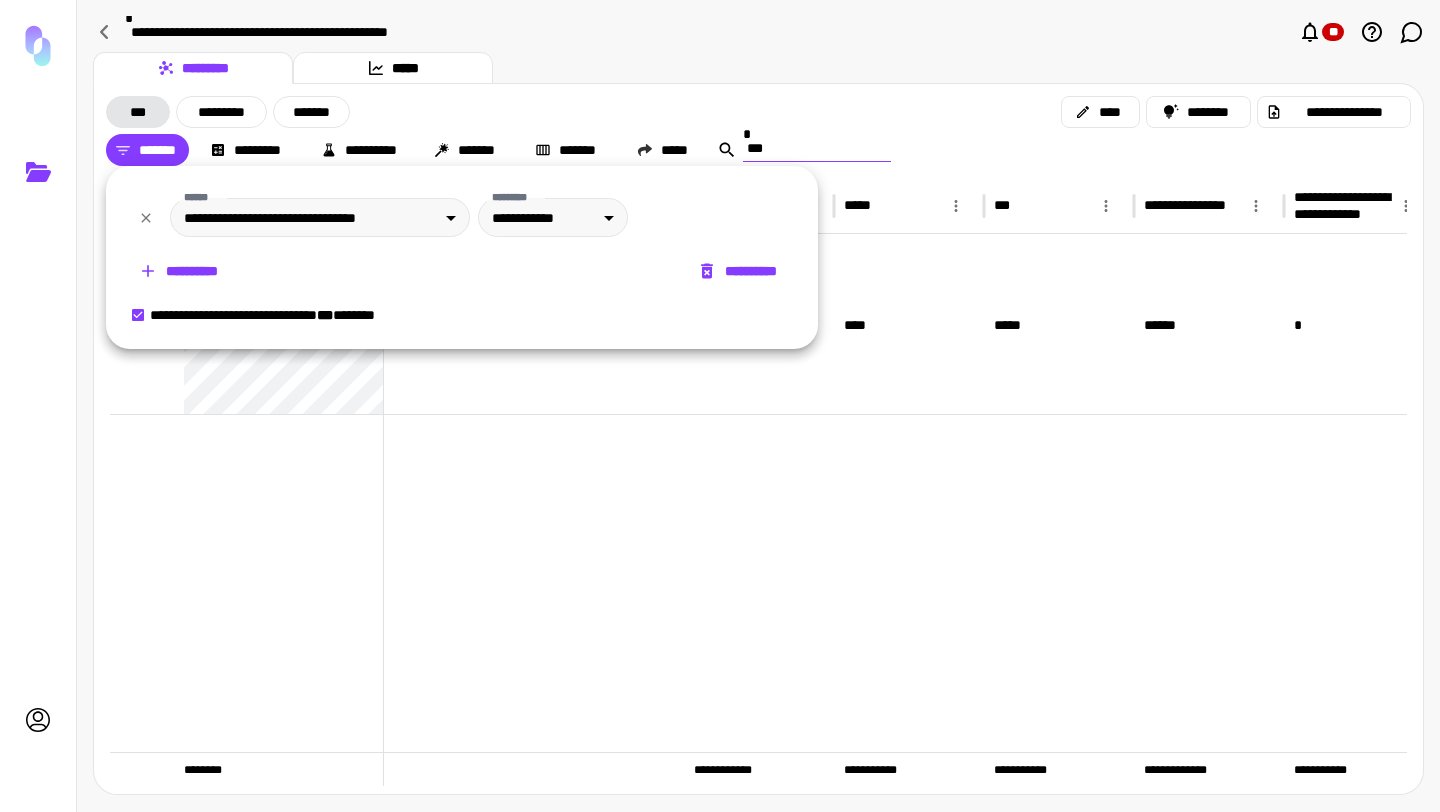 click on "**********" at bounding box center (180, 271) 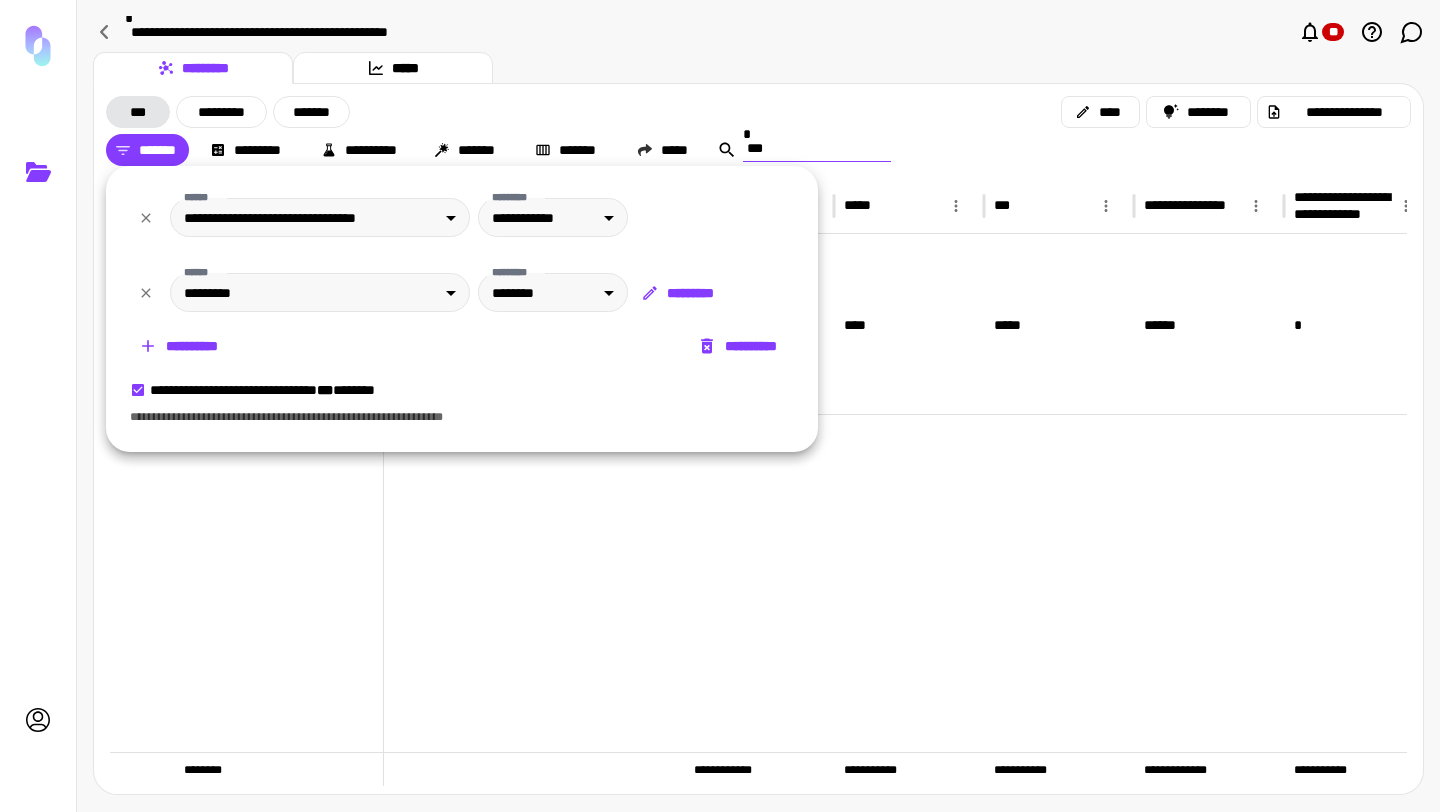 click on "*** *** * ****** ********* ****** ****** ********* ******** ******** ********* *********" at bounding box center [462, 292] 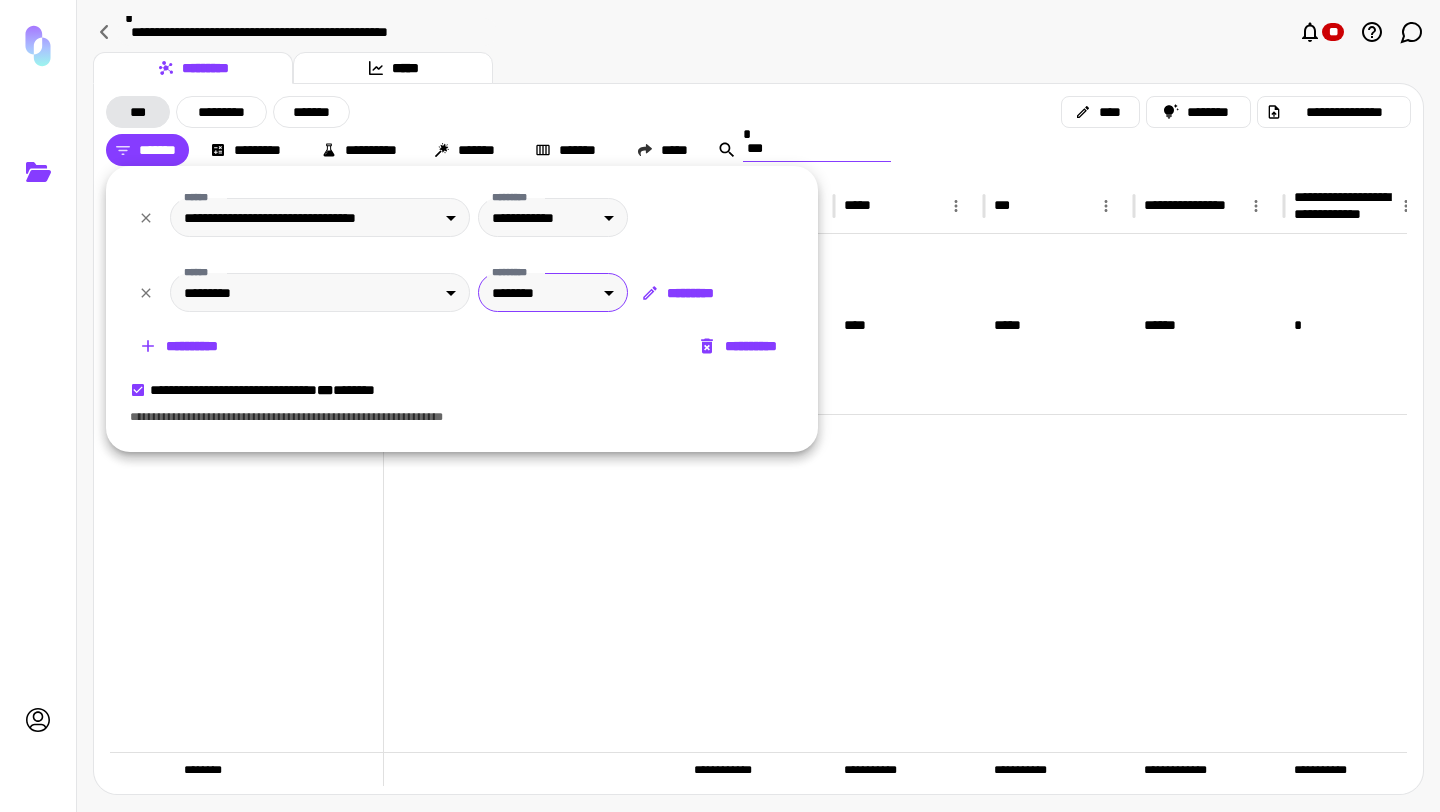 click on "**********" at bounding box center (720, 406) 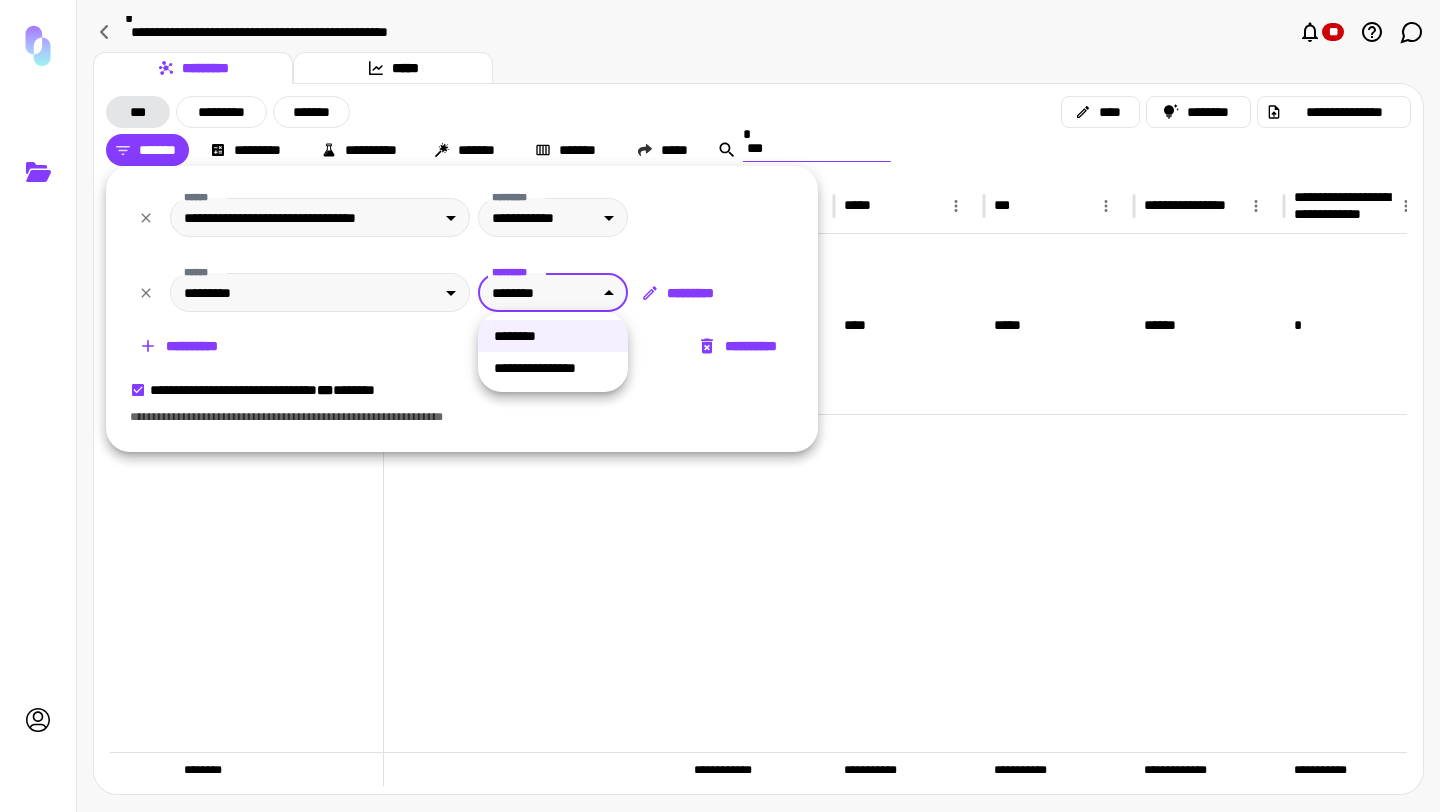 click at bounding box center (720, 406) 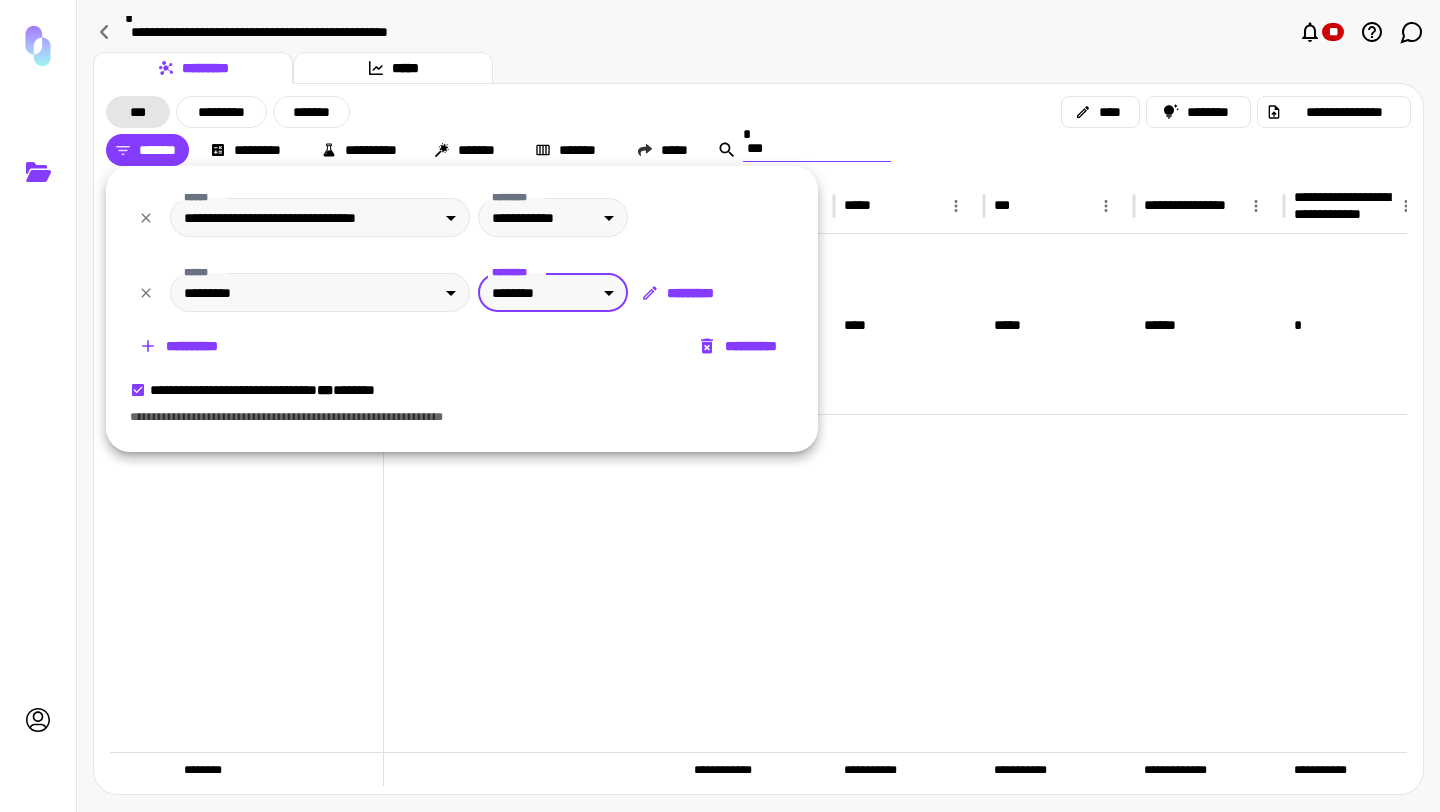 click 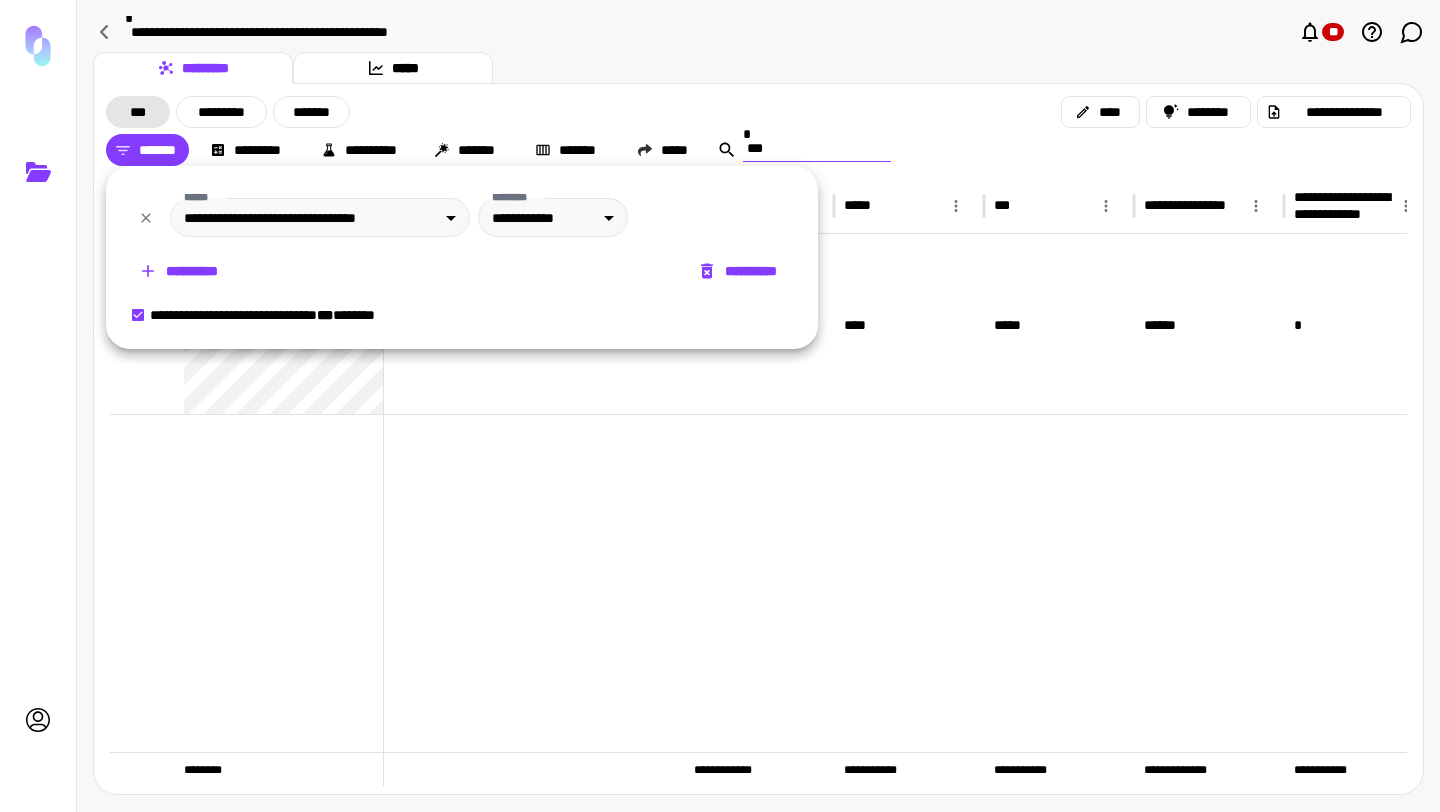 click at bounding box center (1059, 583) 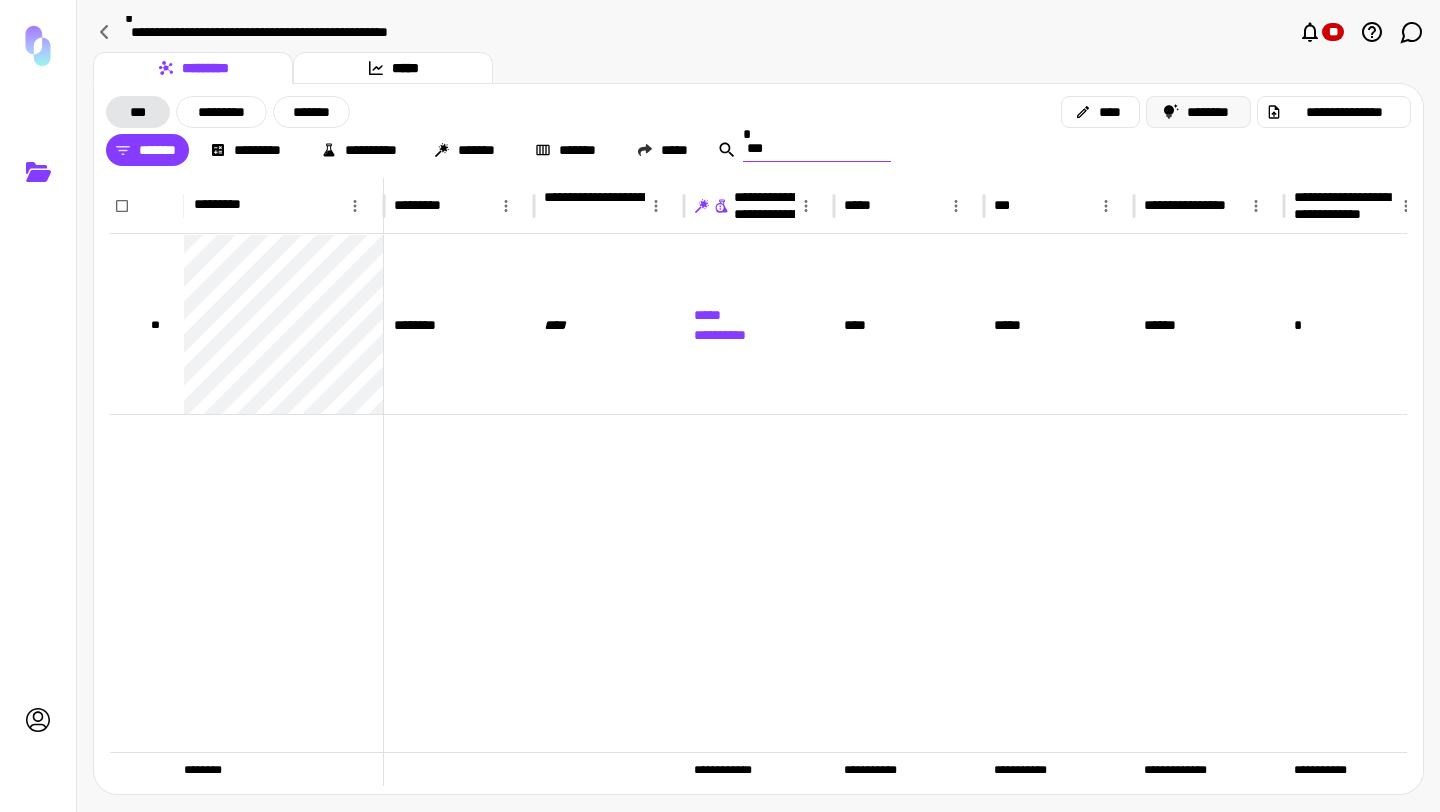 click on "********" at bounding box center (1199, 112) 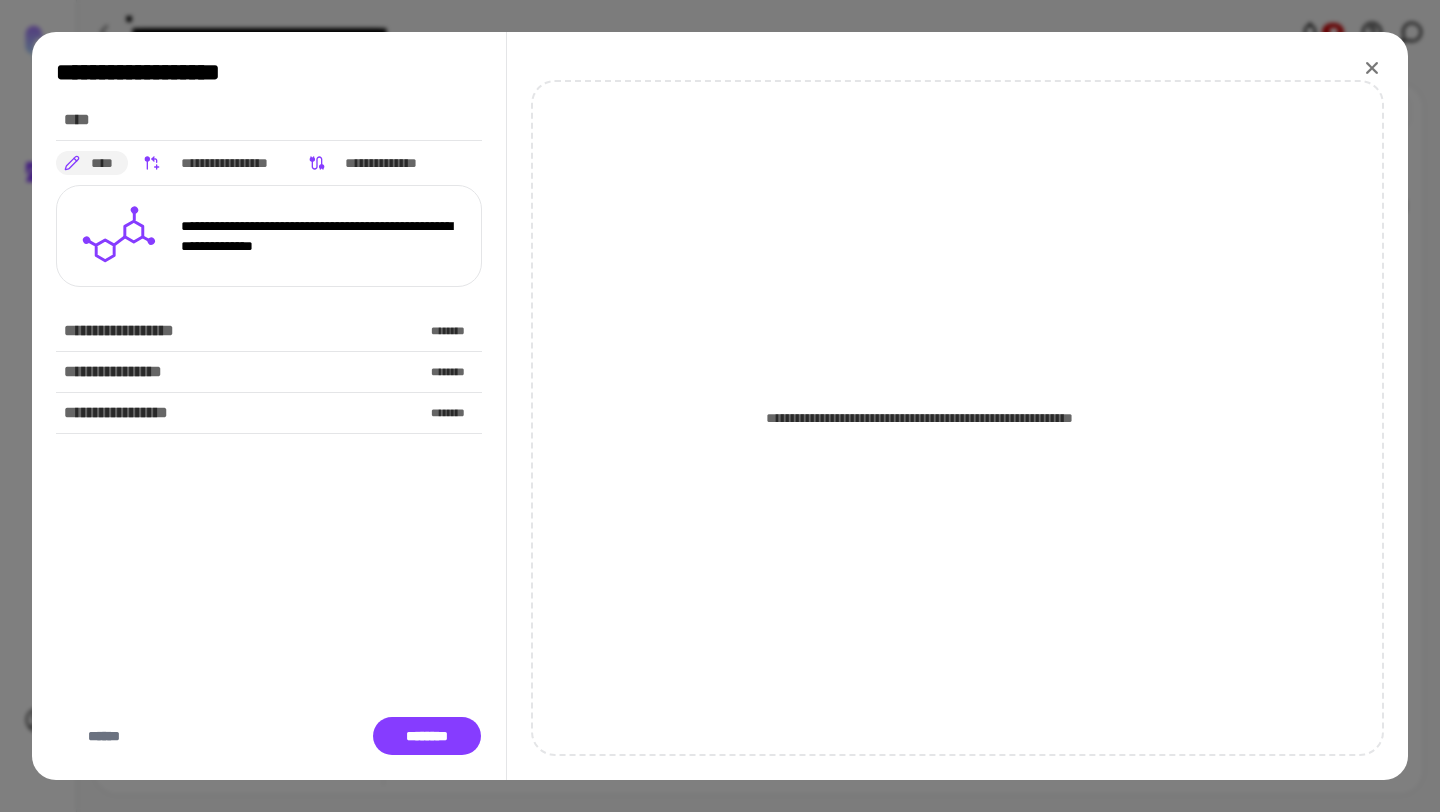 click 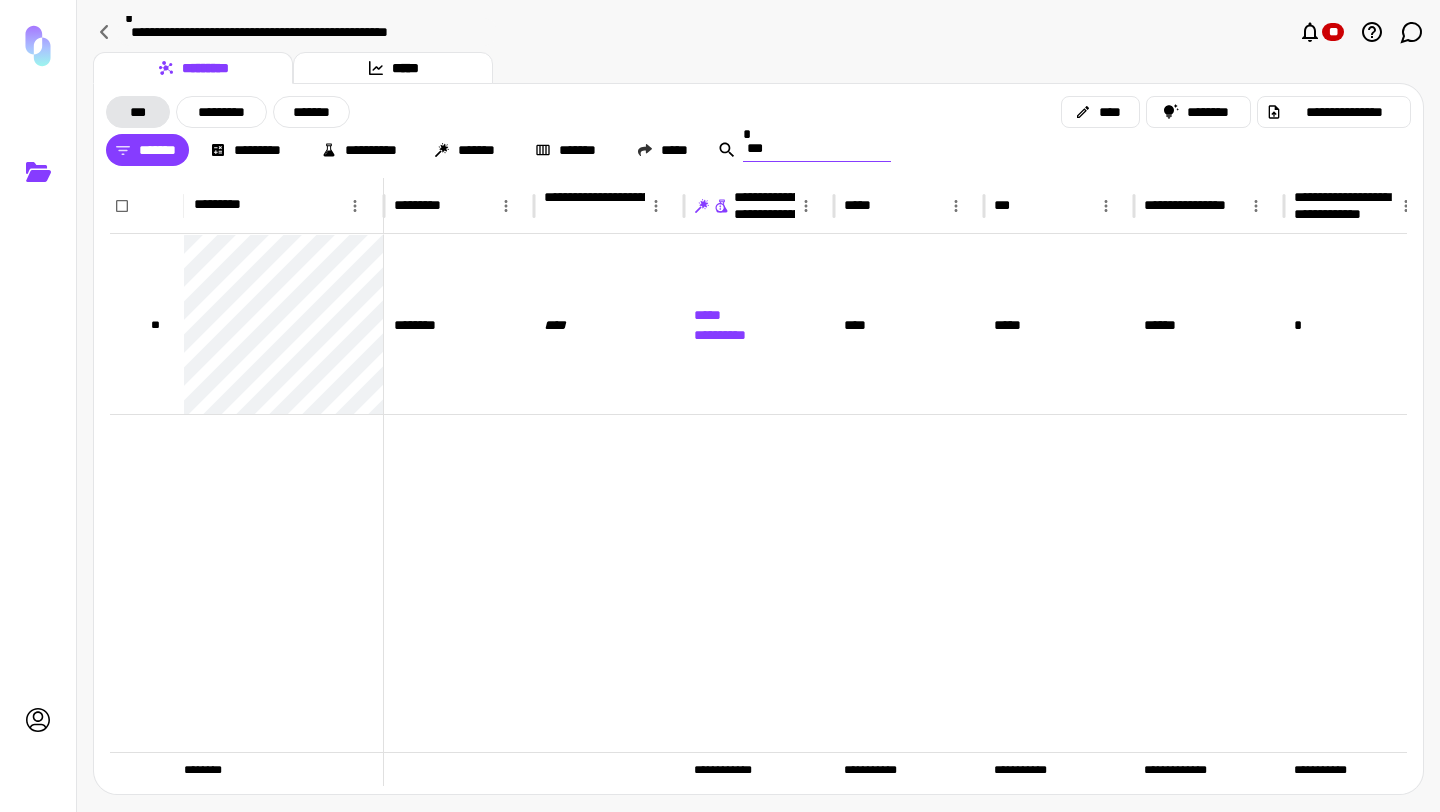 click on "***" at bounding box center [817, 148] 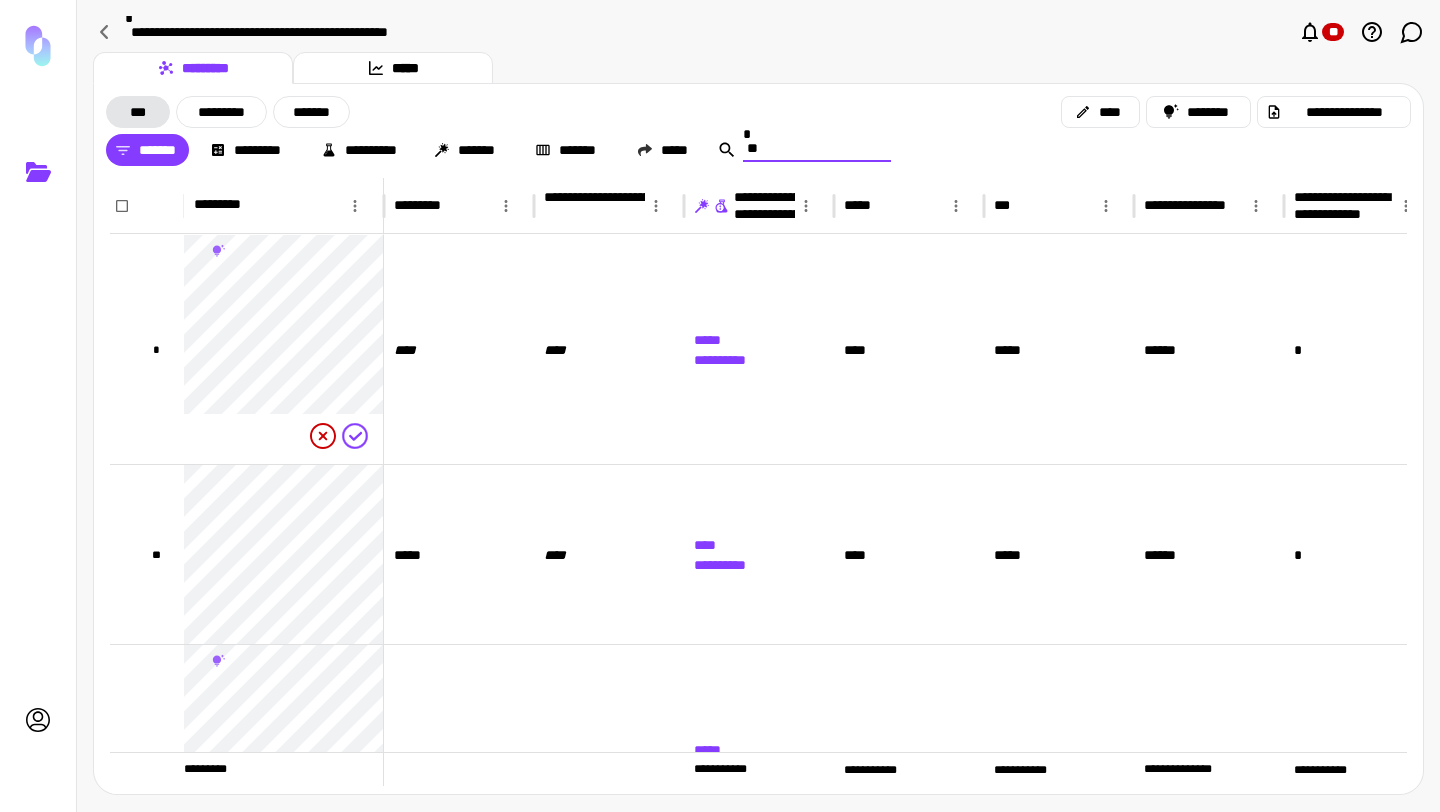 type on "*" 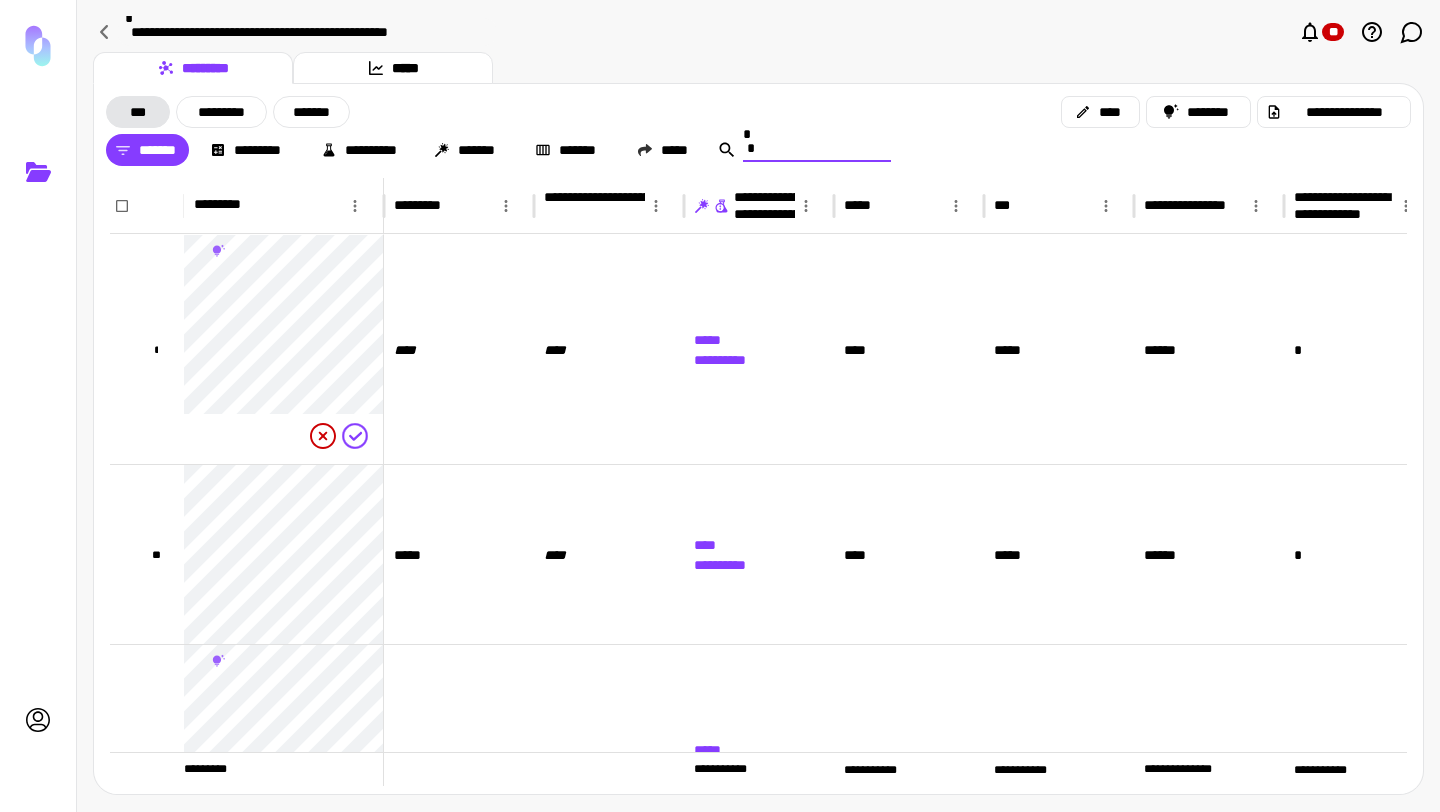 type 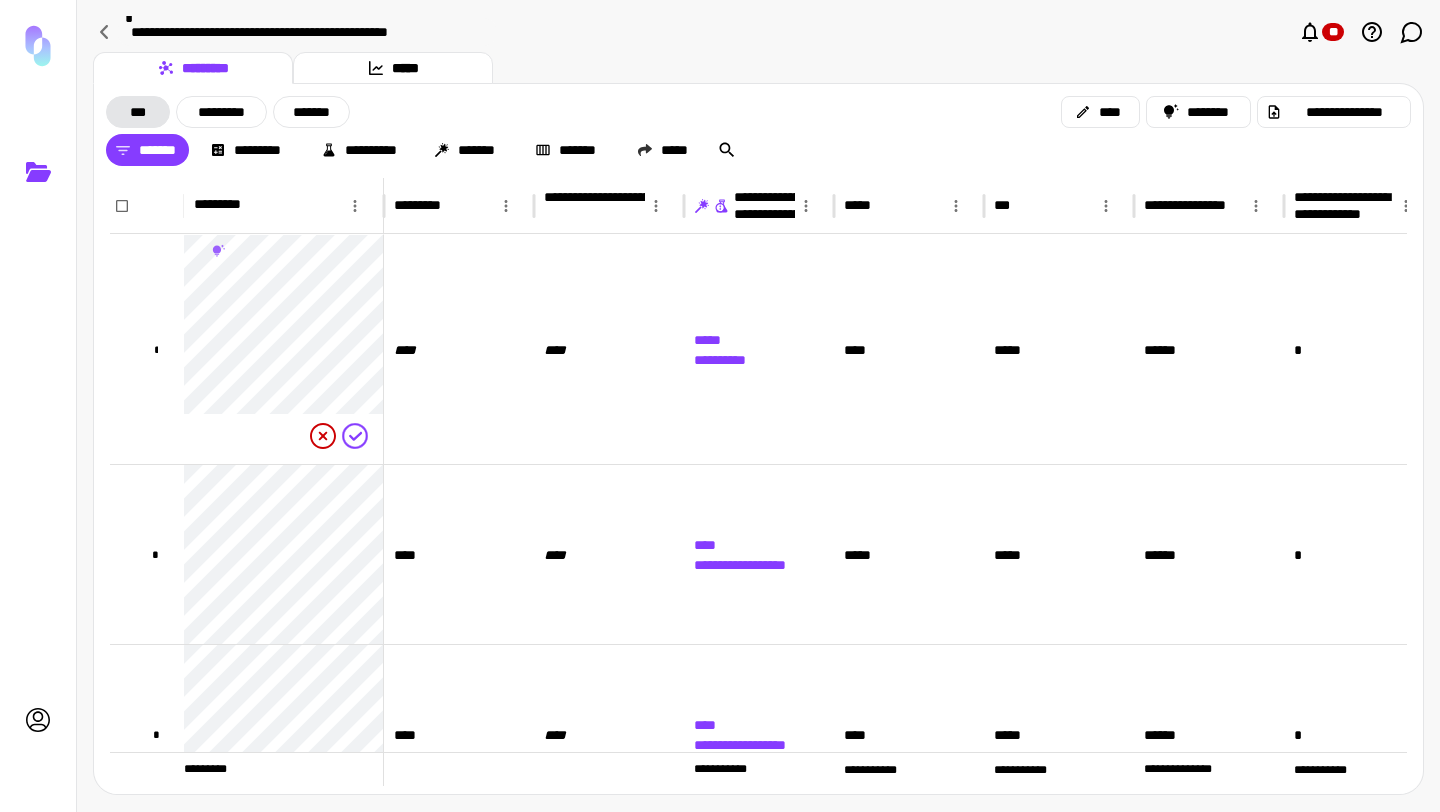 click on "**********" at bounding box center [758, 112] 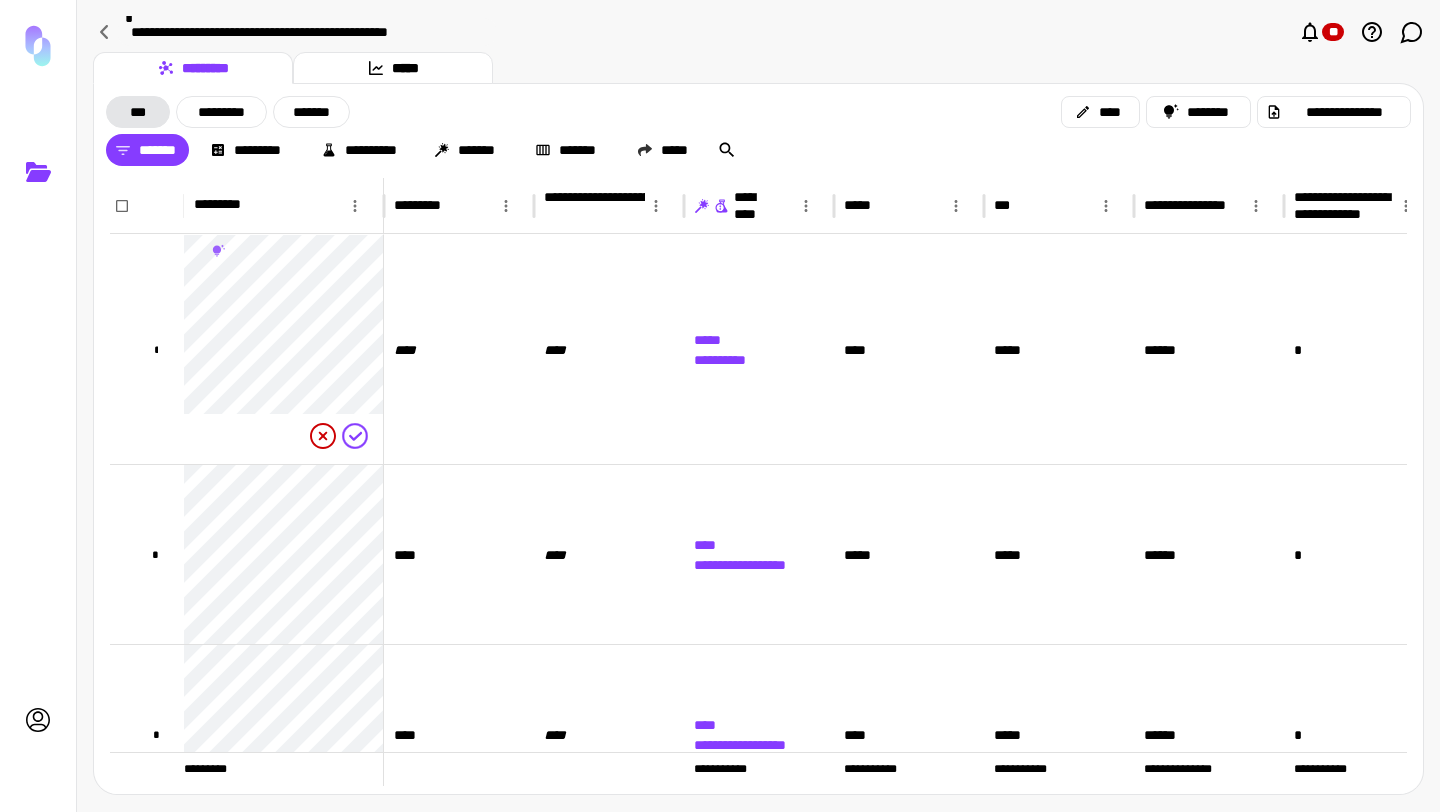 click 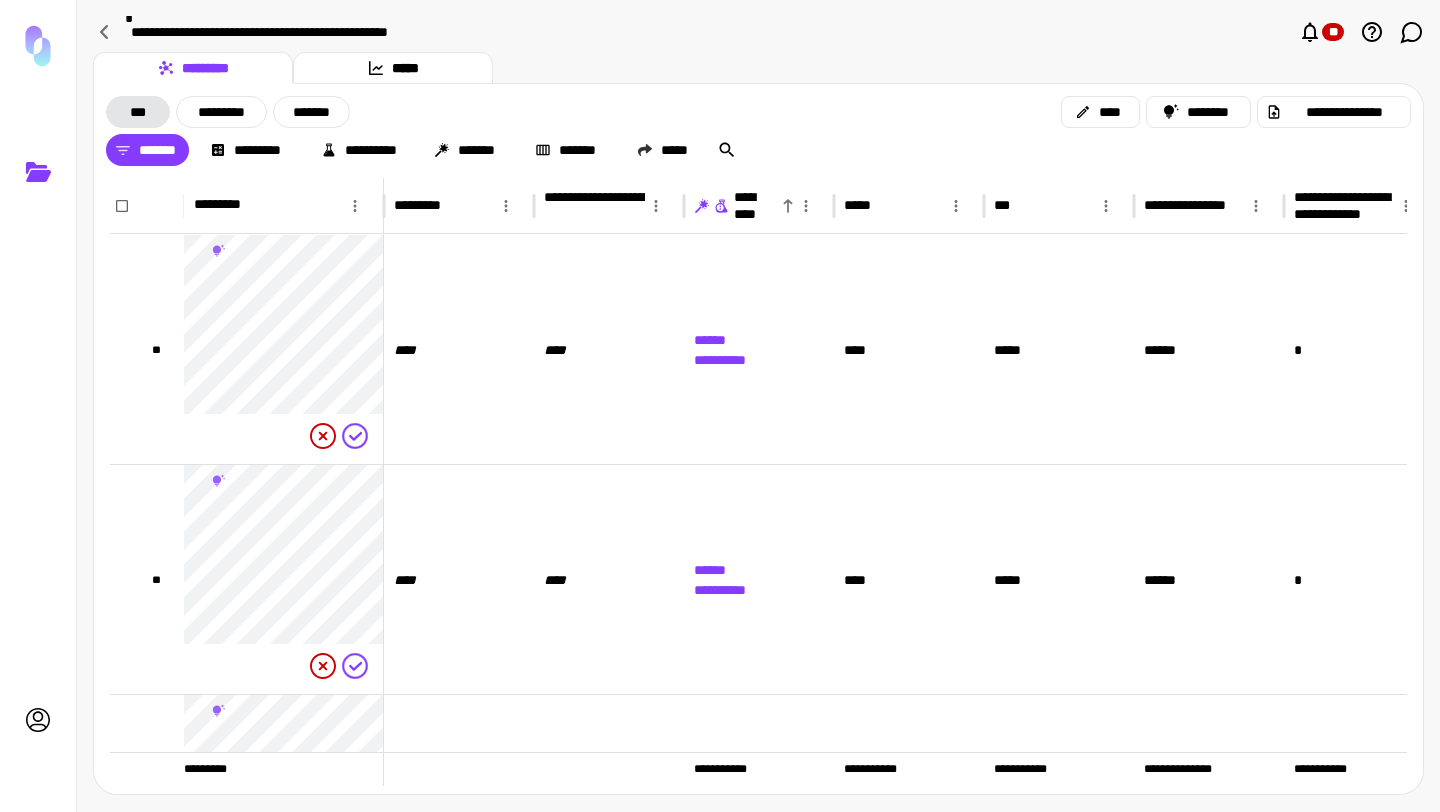 click 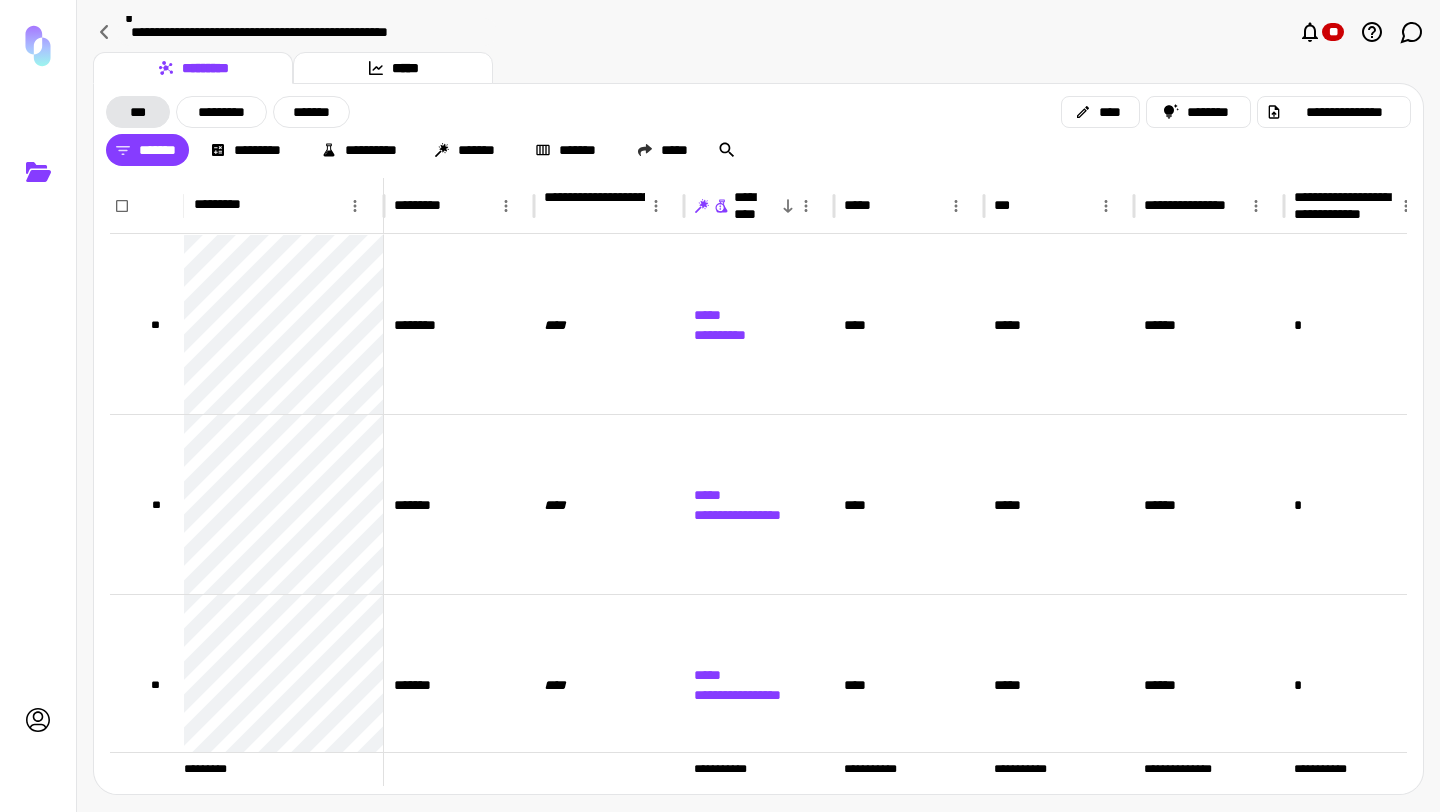 click 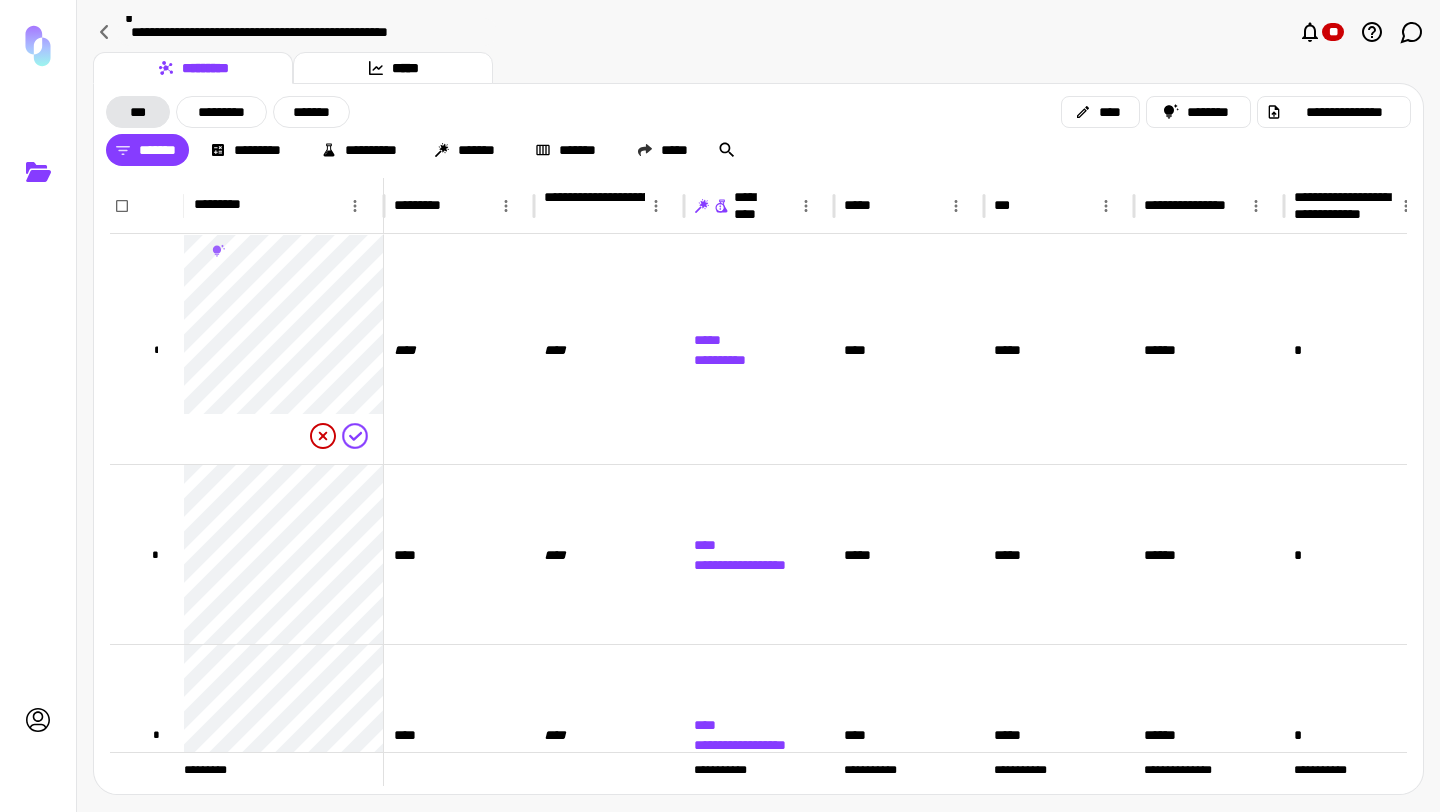 click 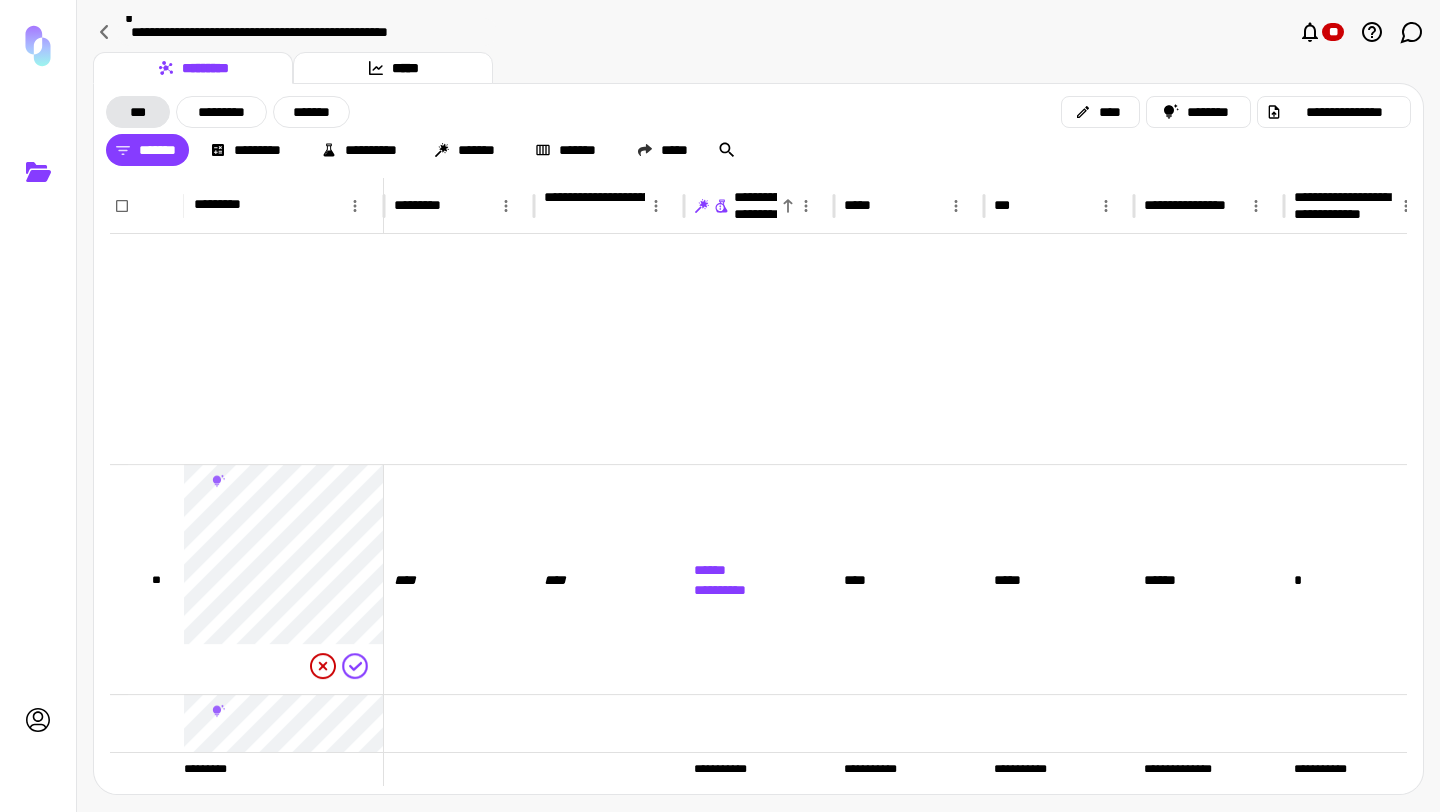 scroll, scrollTop: 304, scrollLeft: 0, axis: vertical 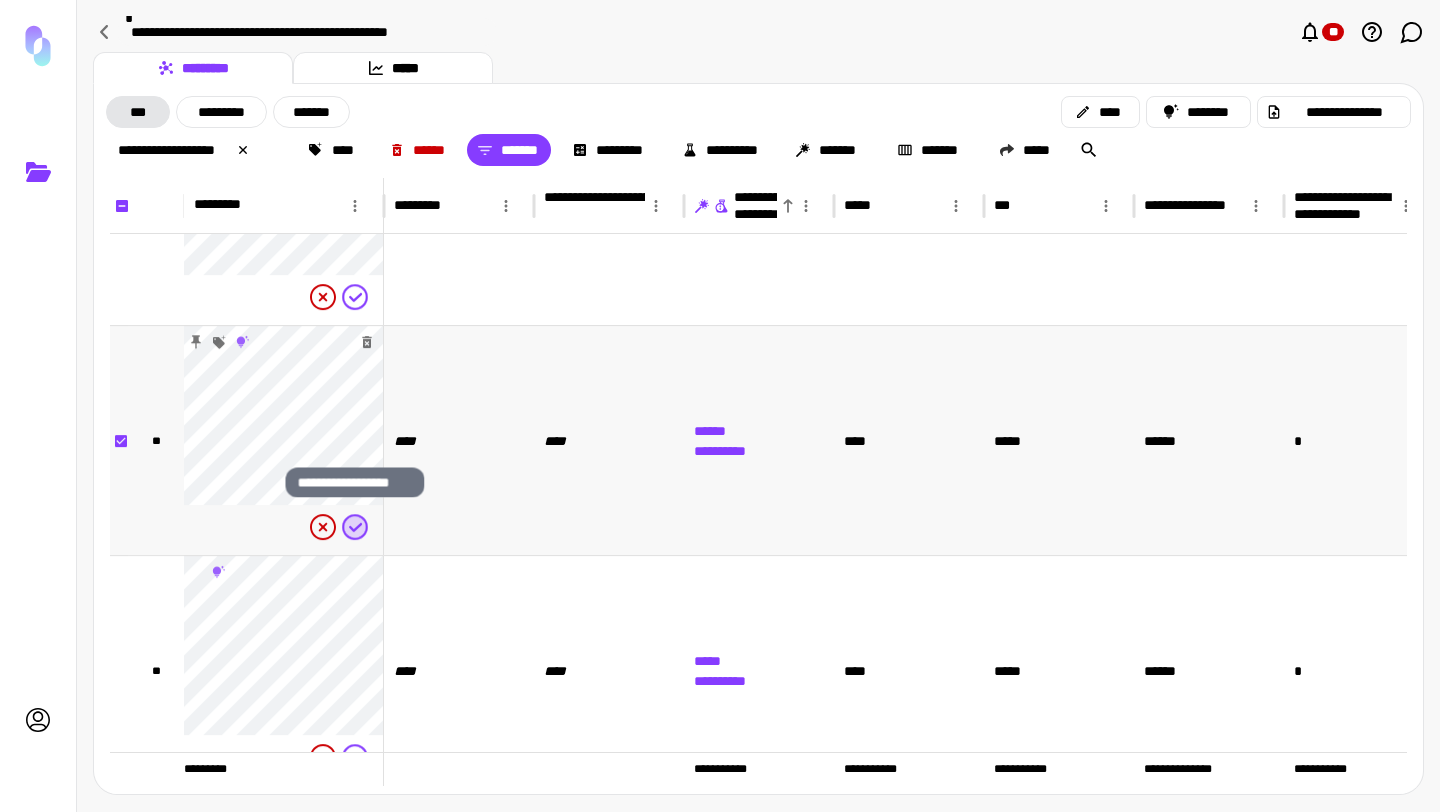 click 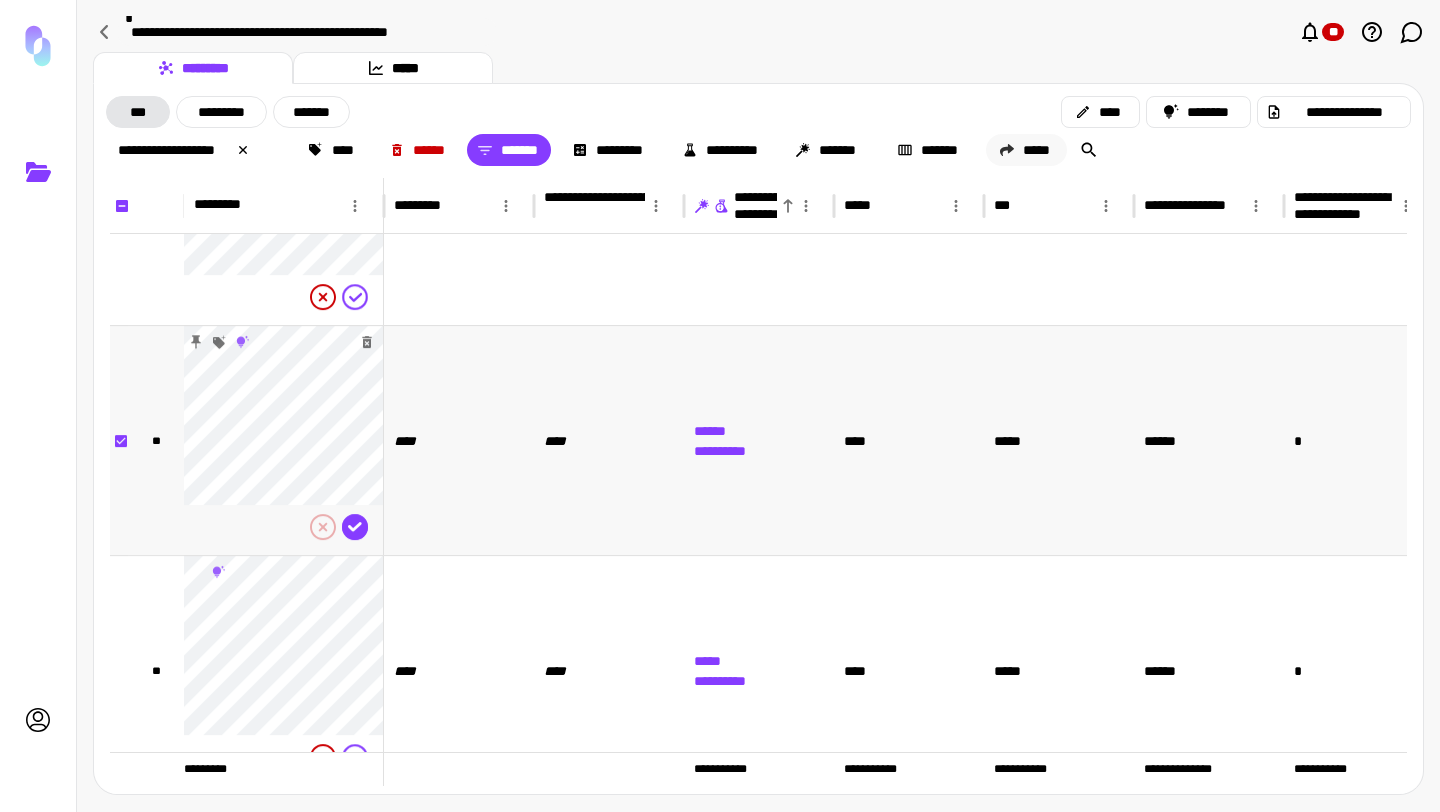 click on "*****" at bounding box center (1026, 150) 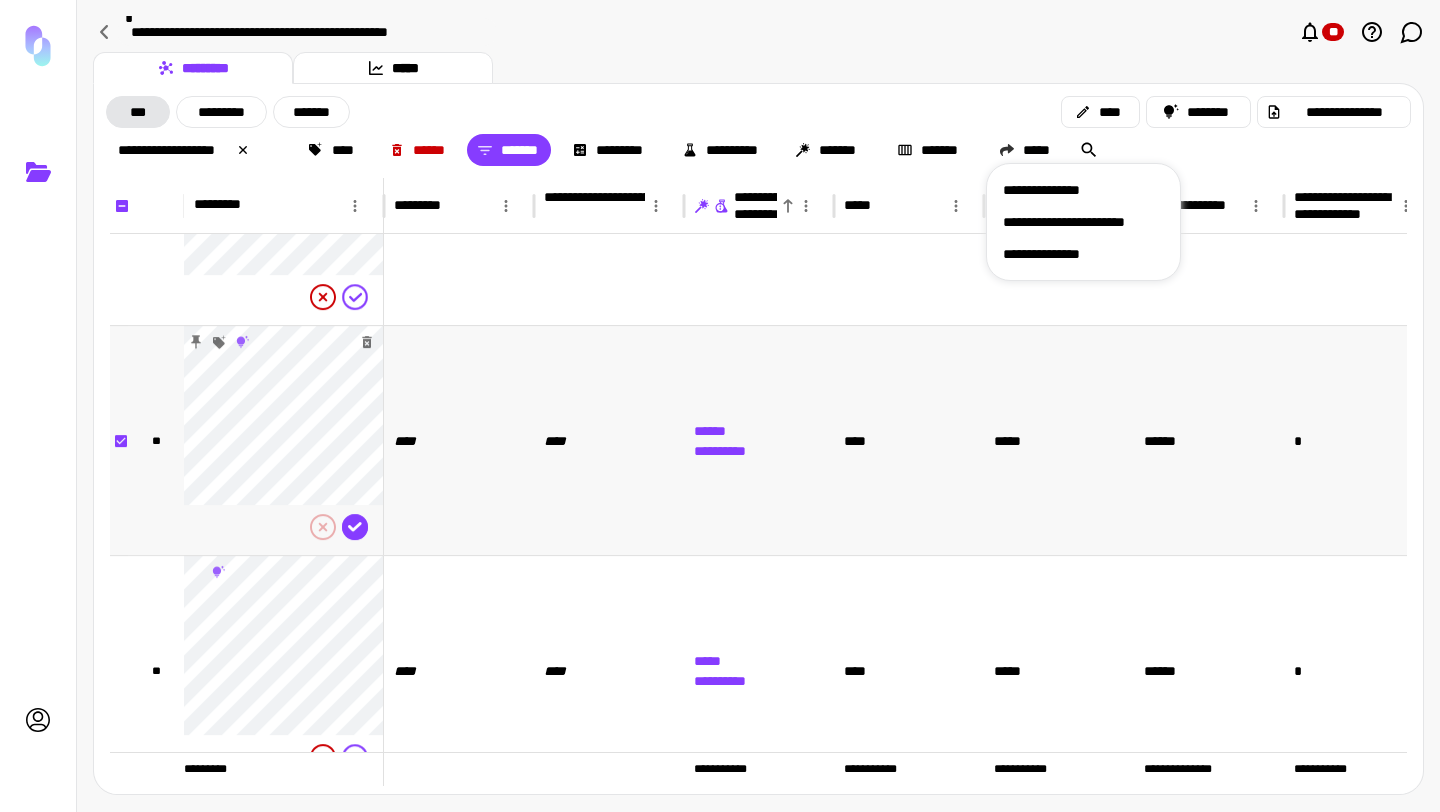 click on "**********" at bounding box center [1083, 190] 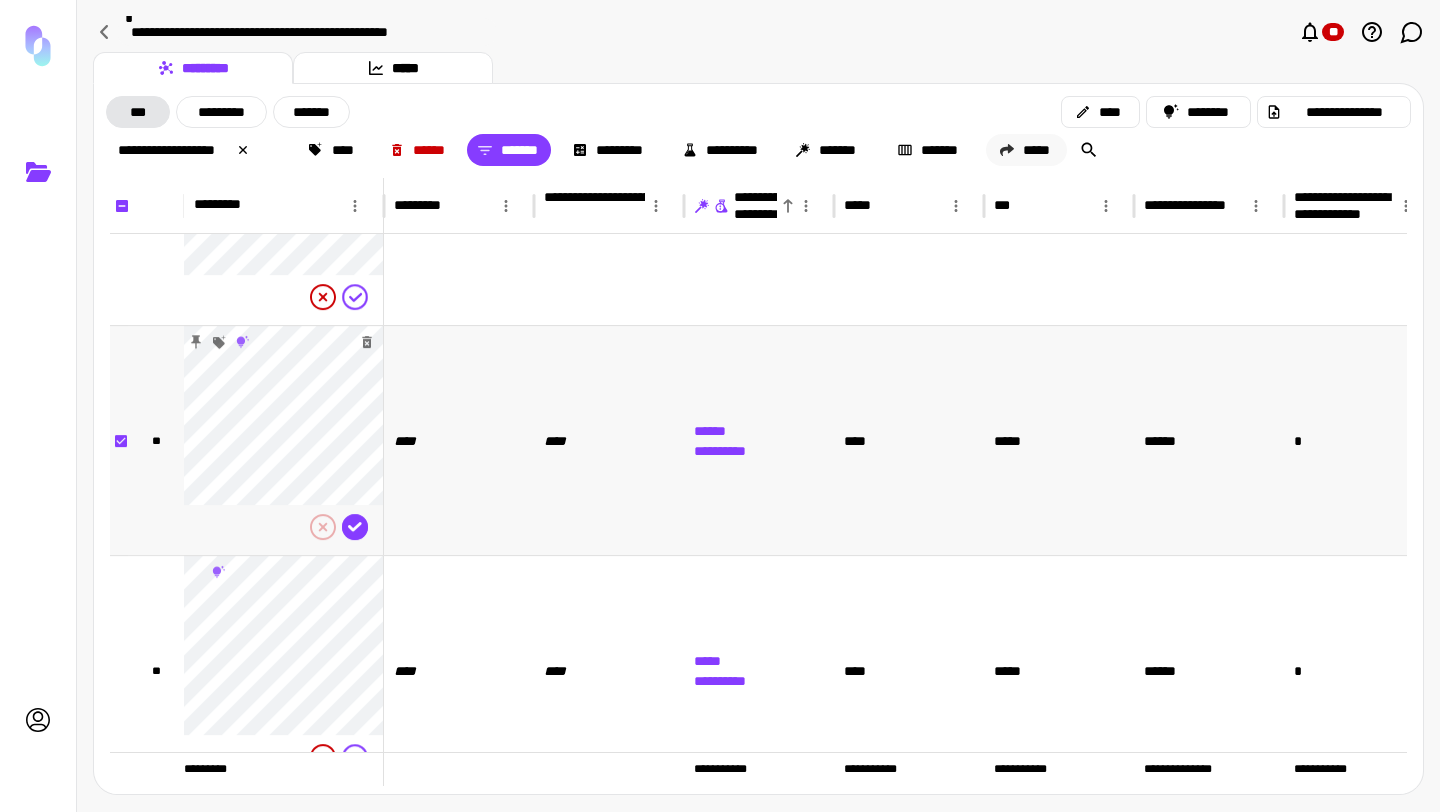 click on "*****" at bounding box center [1026, 150] 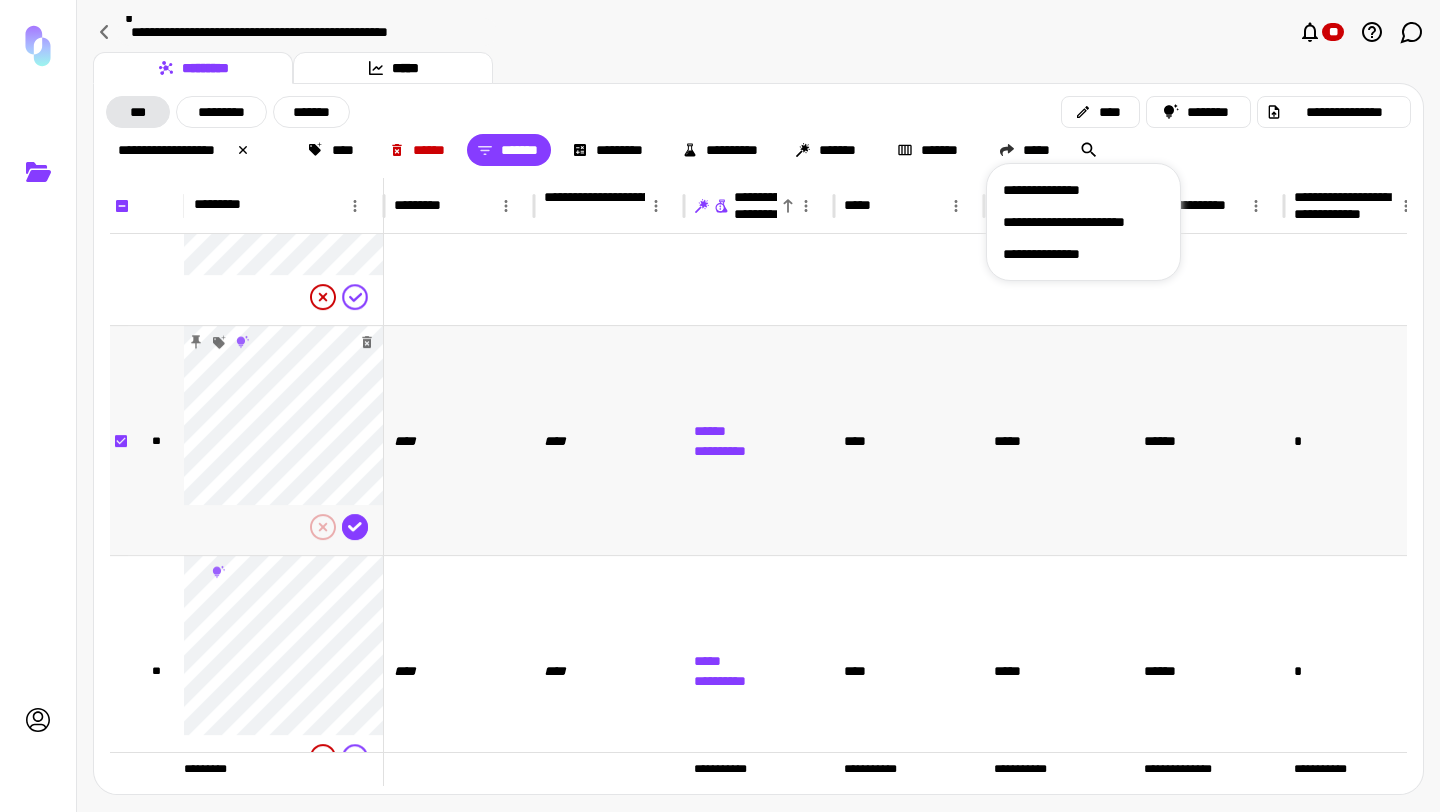 click on "**********" at bounding box center [1083, 254] 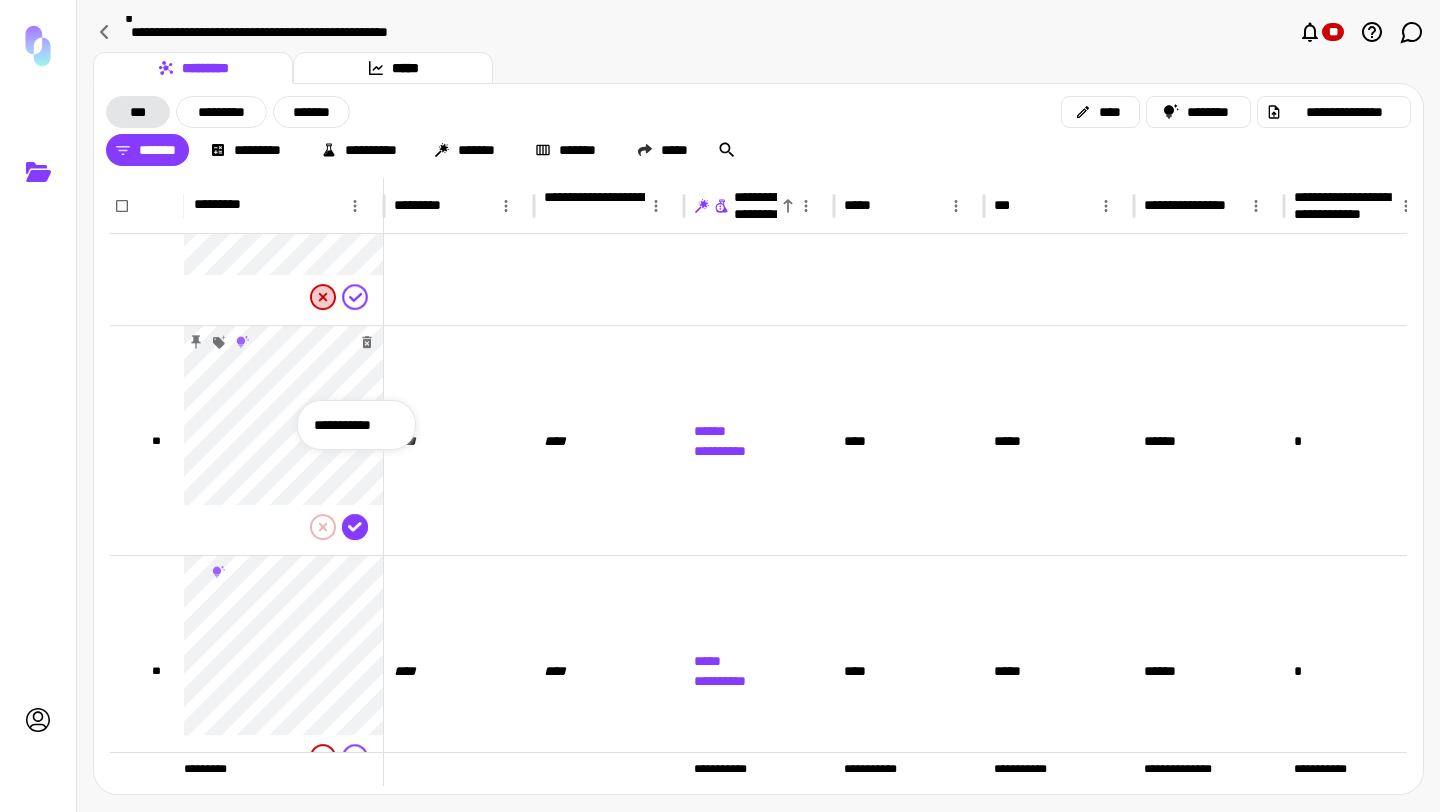 click on "**********" at bounding box center [356, 425] 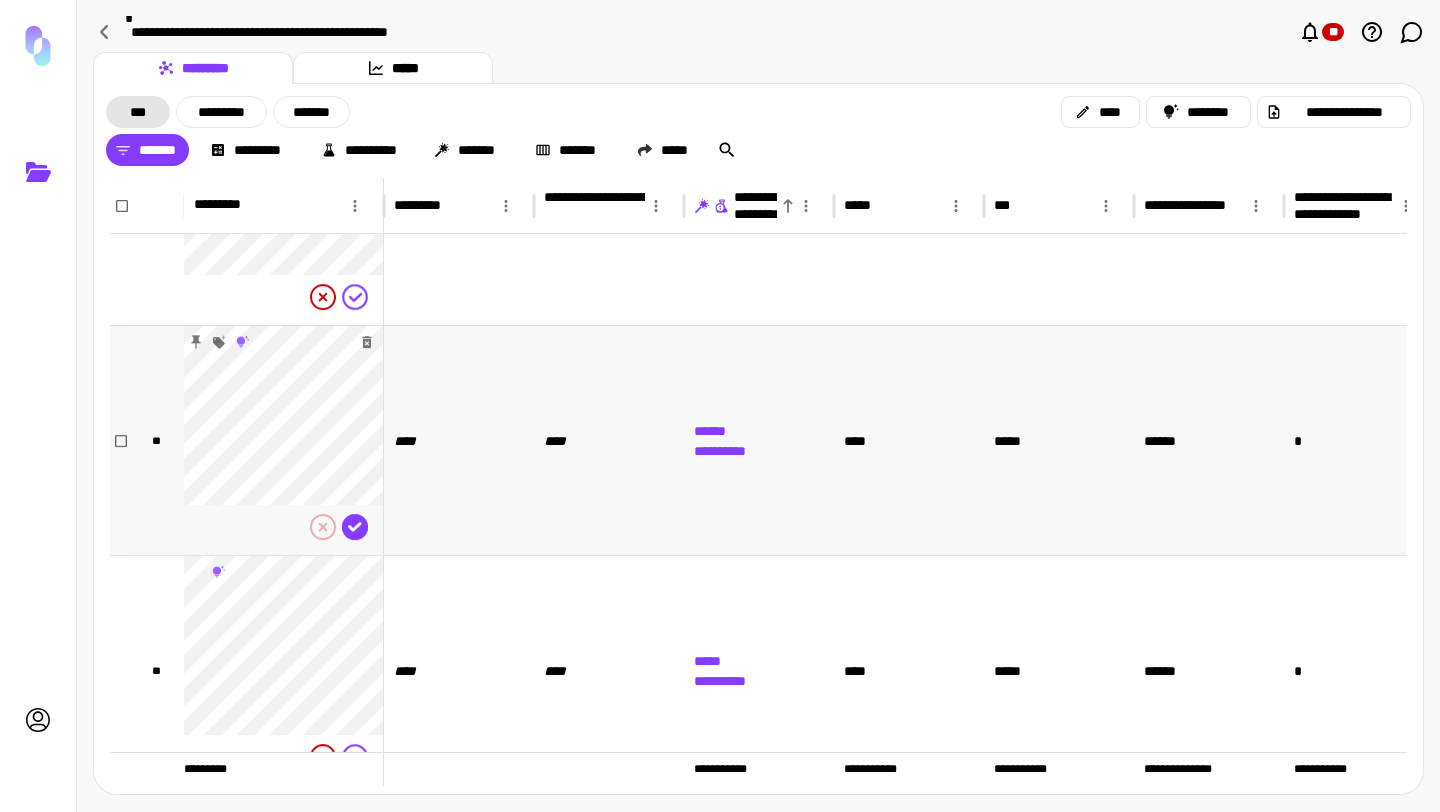 scroll, scrollTop: 493, scrollLeft: 0, axis: vertical 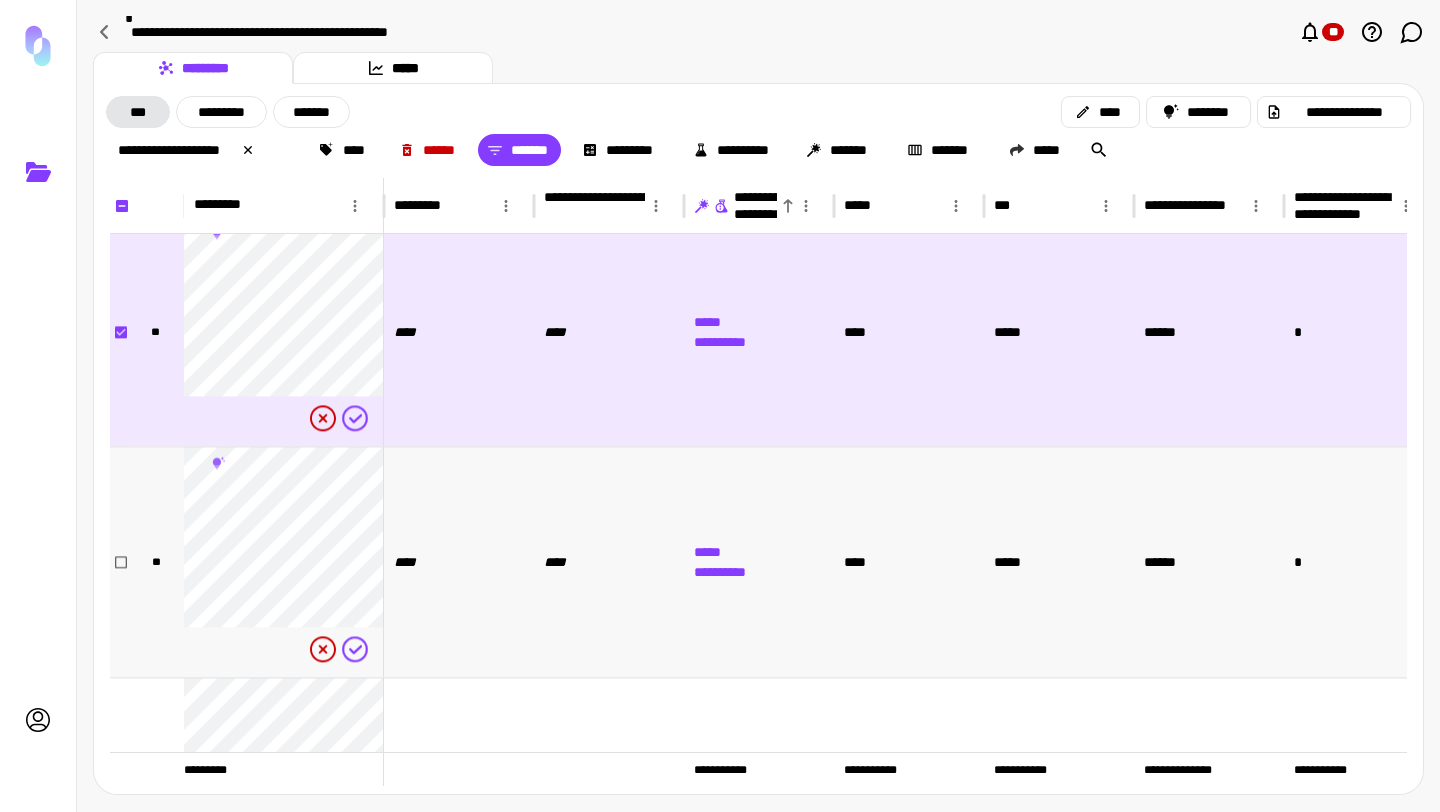 click on "**" at bounding box center [156, 562] 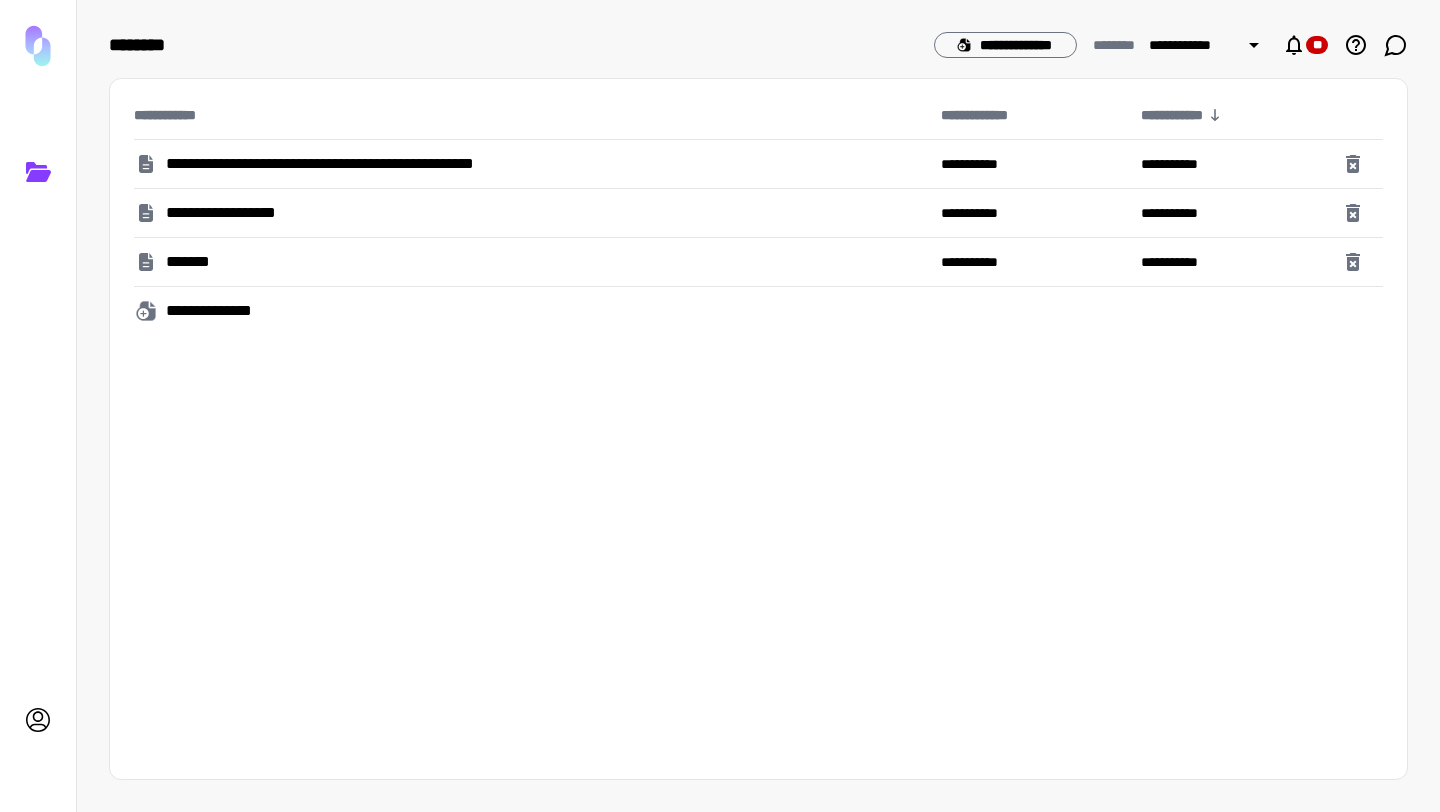 click on "**********" at bounding box center (362, 164) 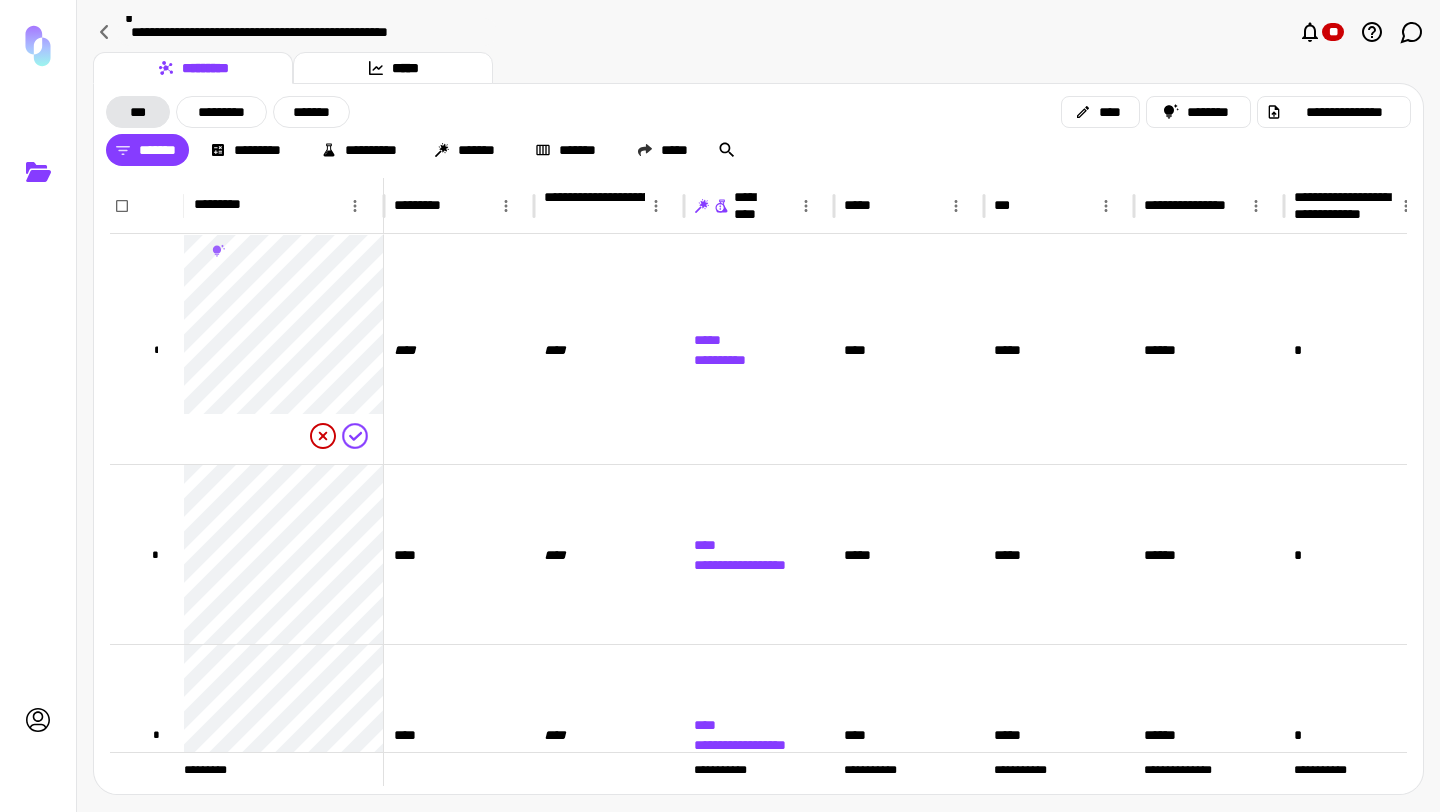click on "**********" at bounding box center (745, 205) 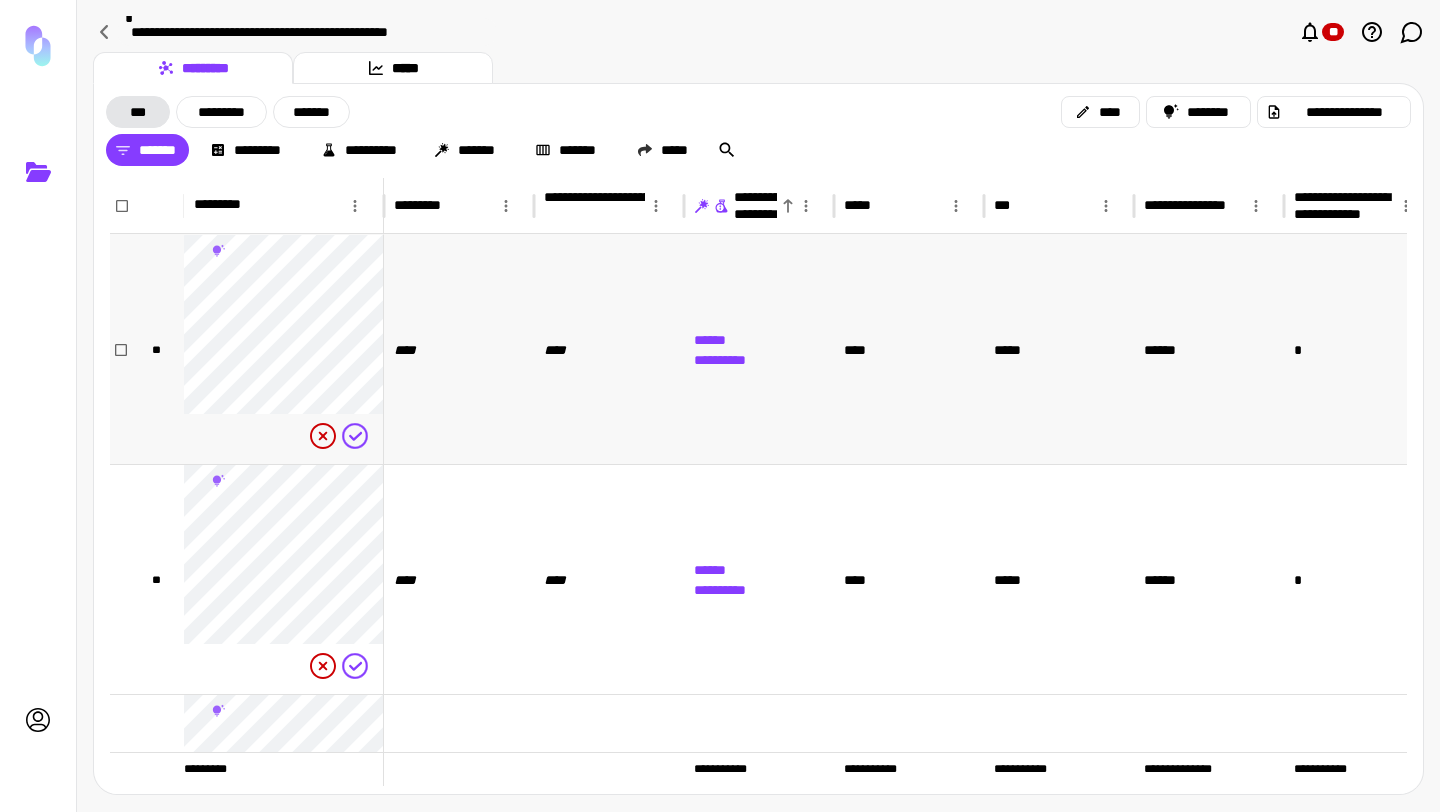 click on "**" at bounding box center [156, 349] 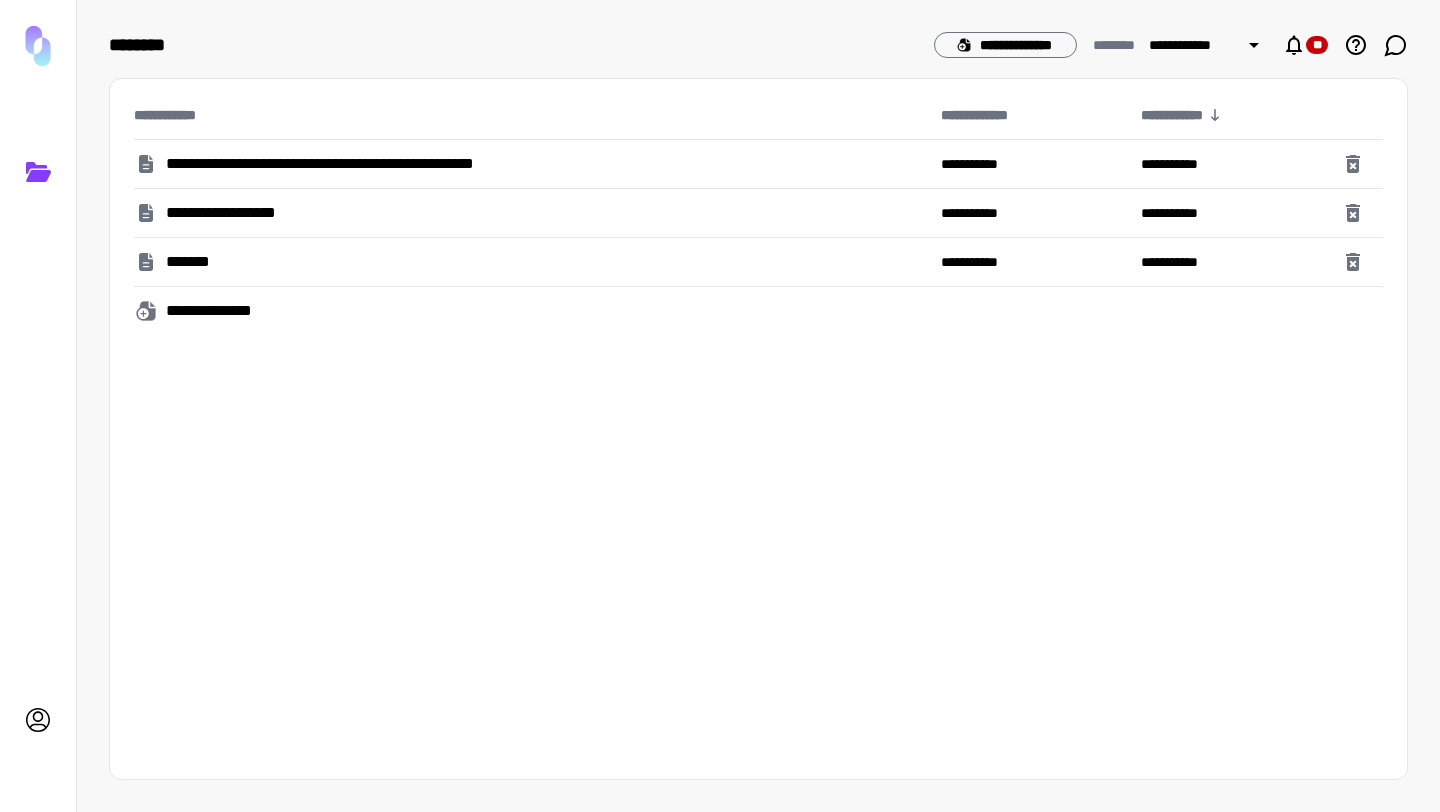 click on "**********" at bounding box center [362, 164] 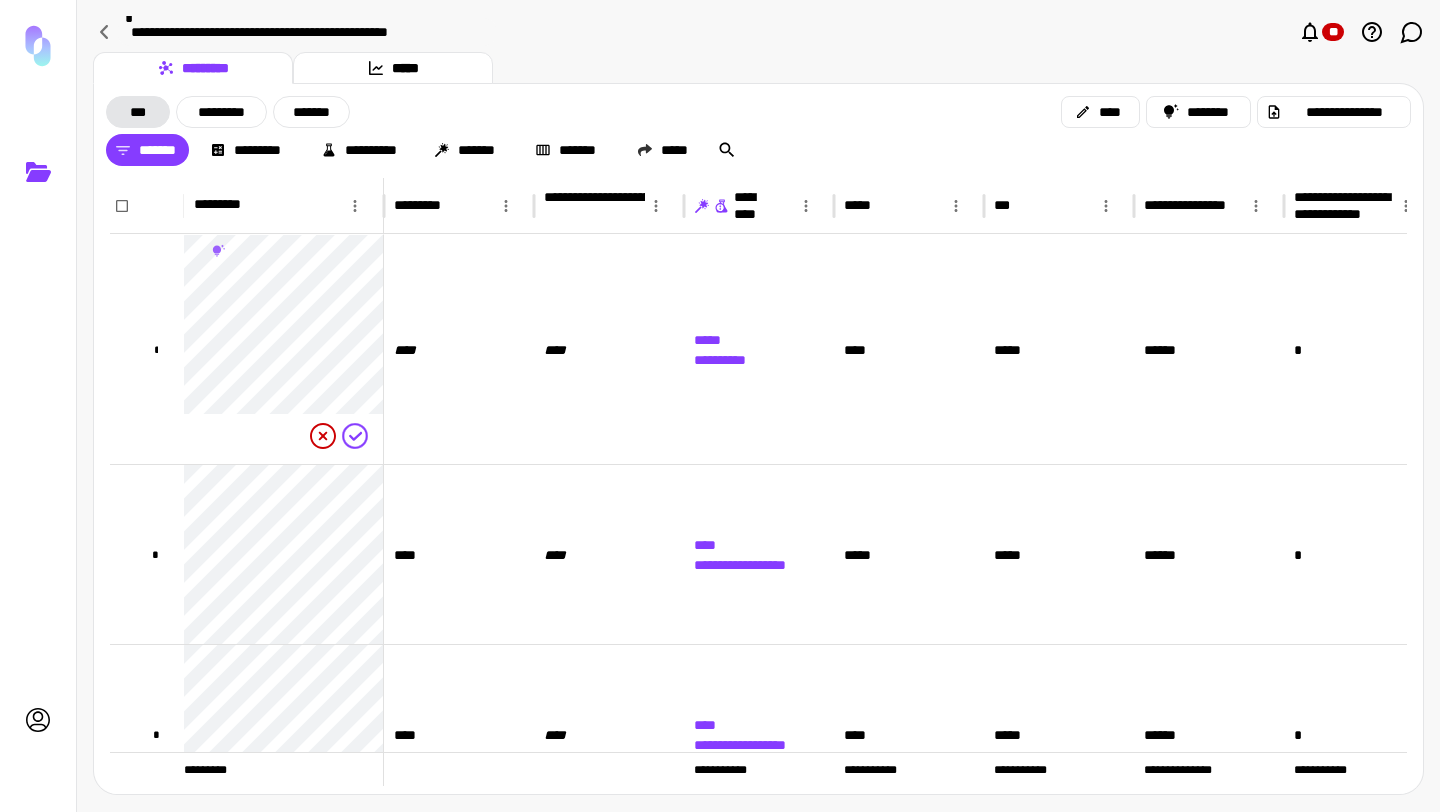 click 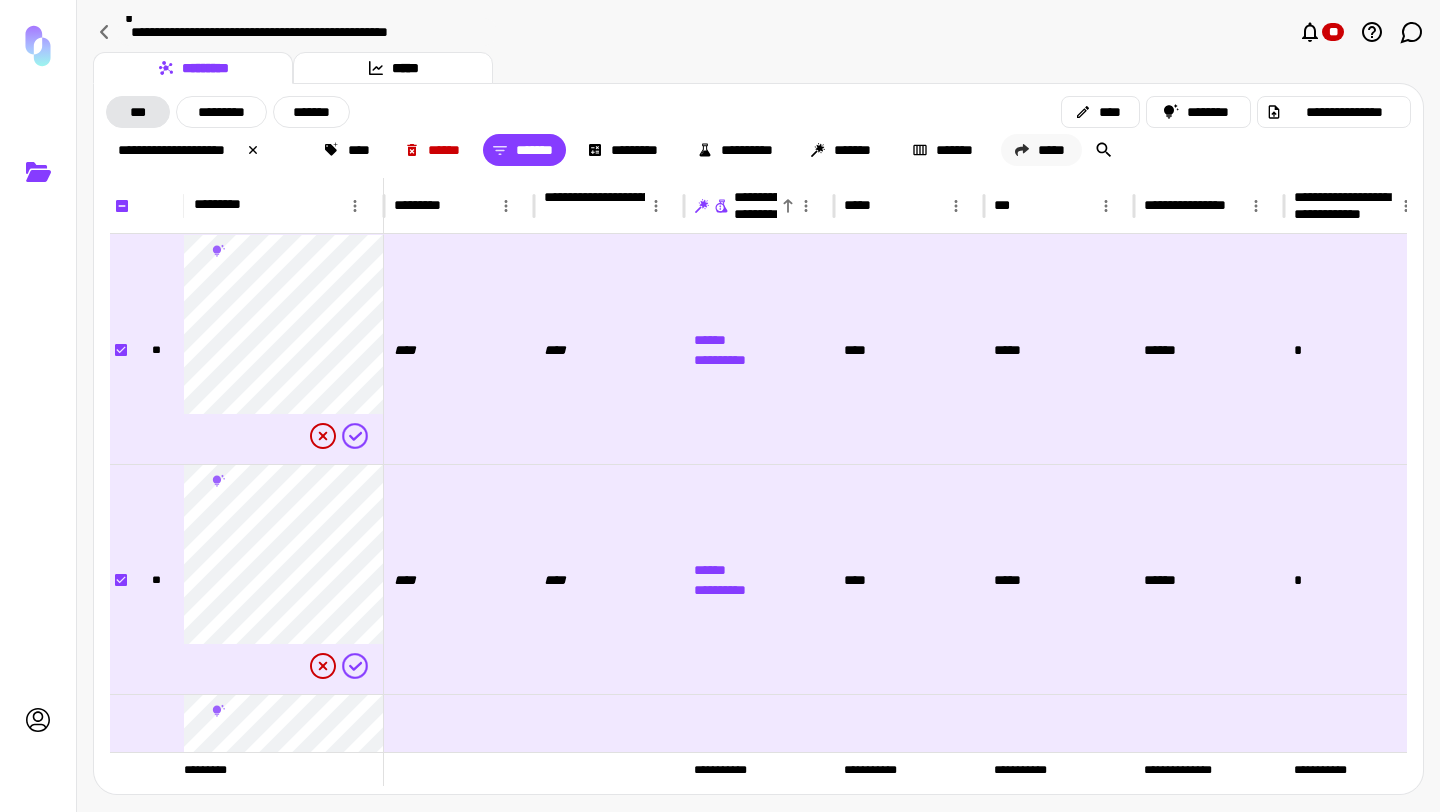 click on "*****" at bounding box center [1041, 150] 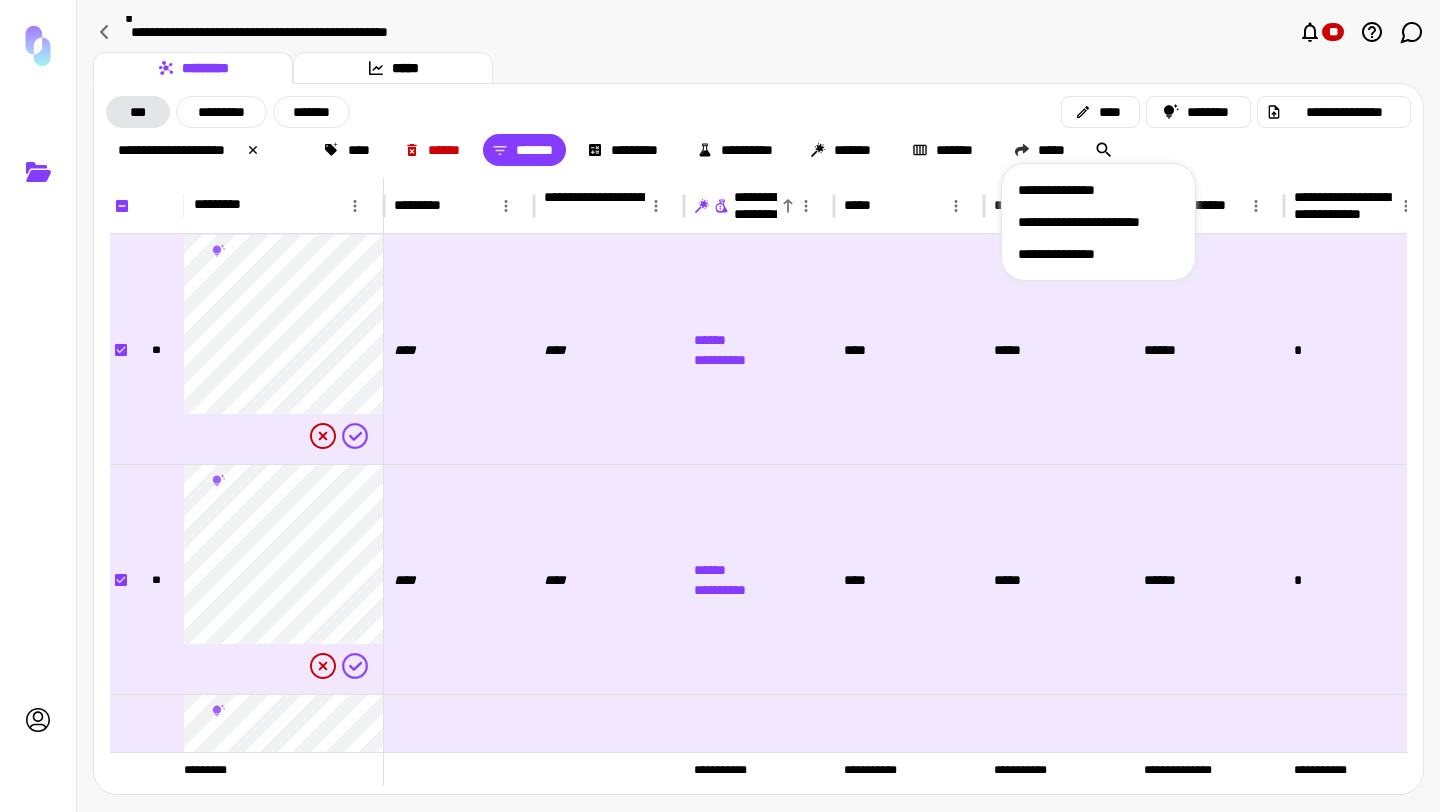 click on "**********" at bounding box center (1098, 222) 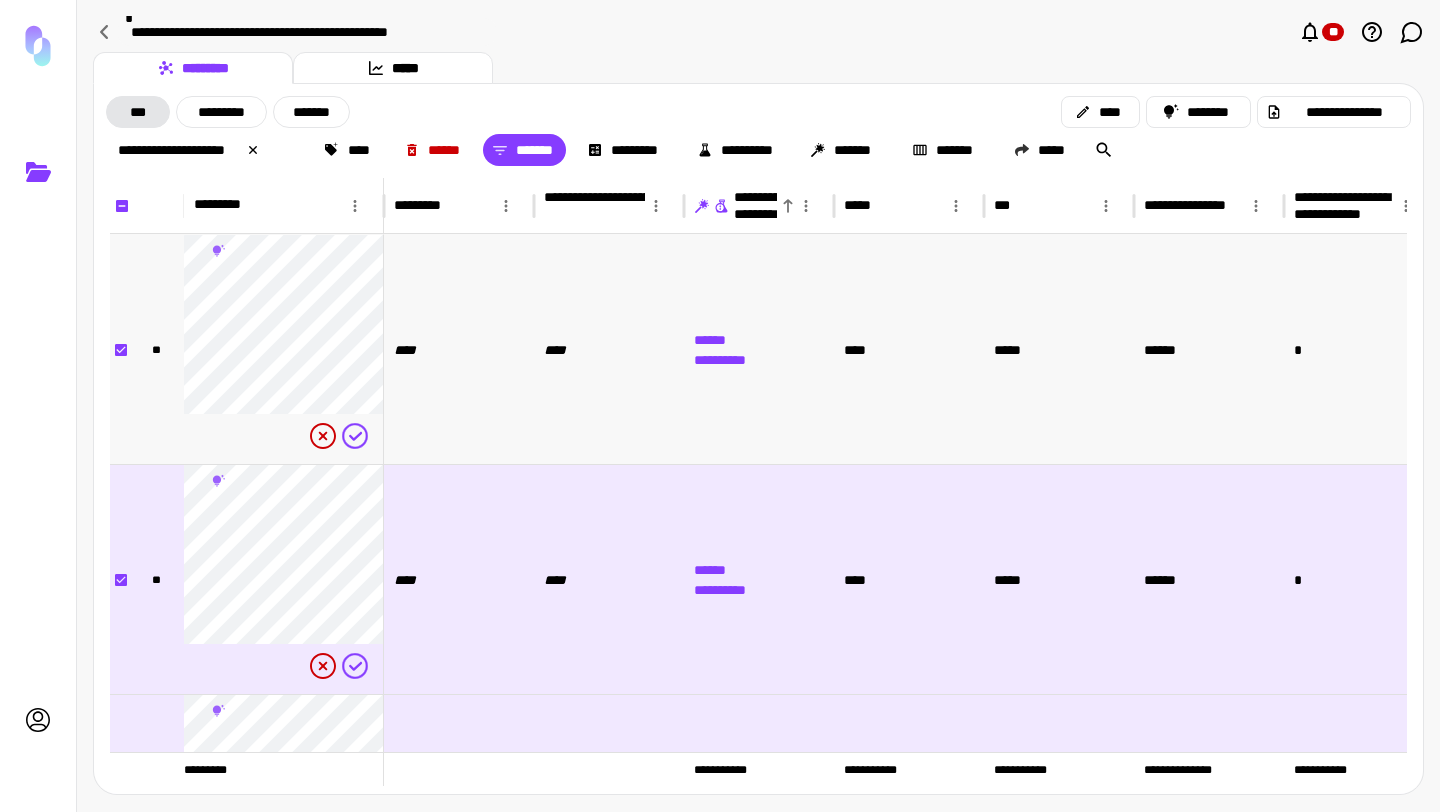 scroll, scrollTop: 0, scrollLeft: 0, axis: both 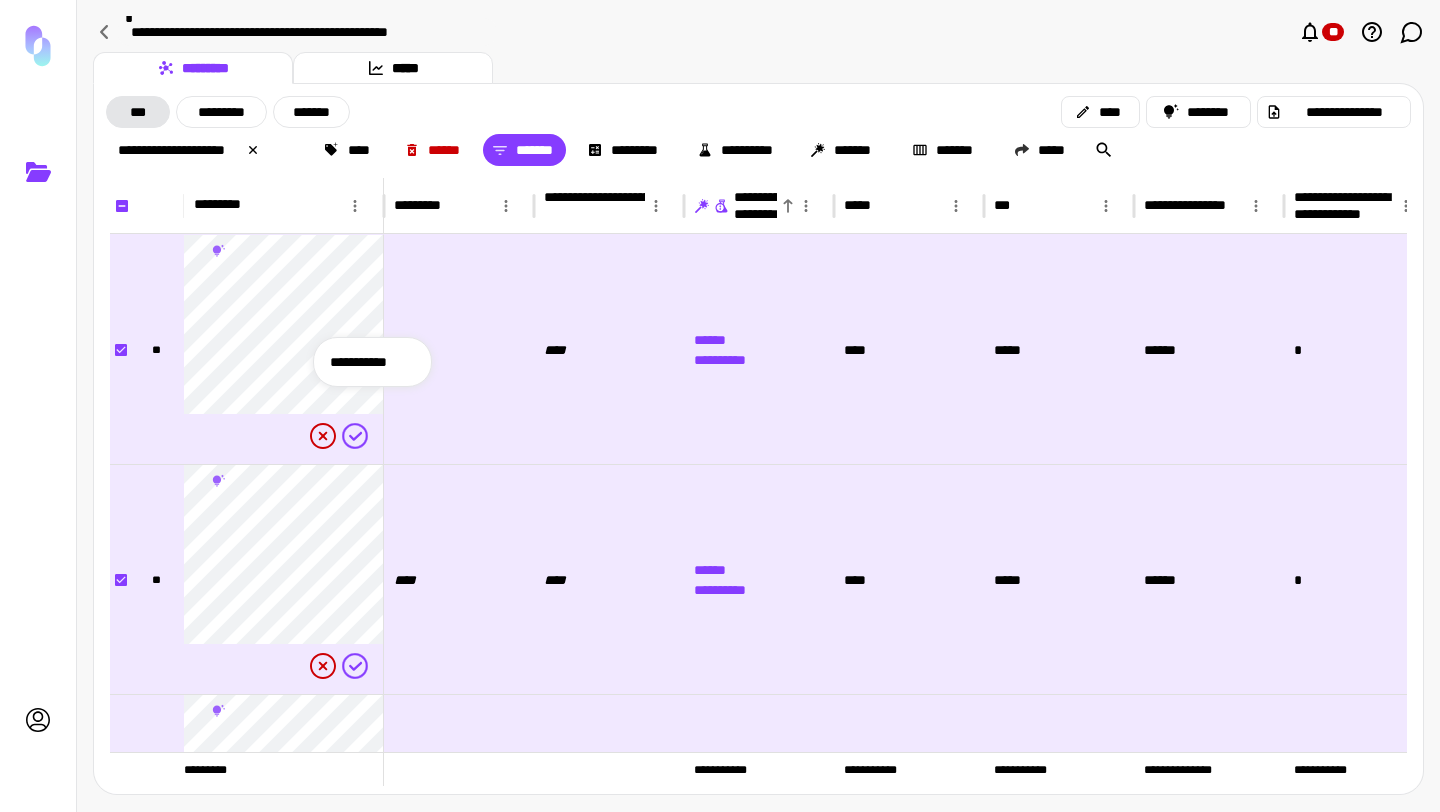 click on "**********" at bounding box center [372, 362] 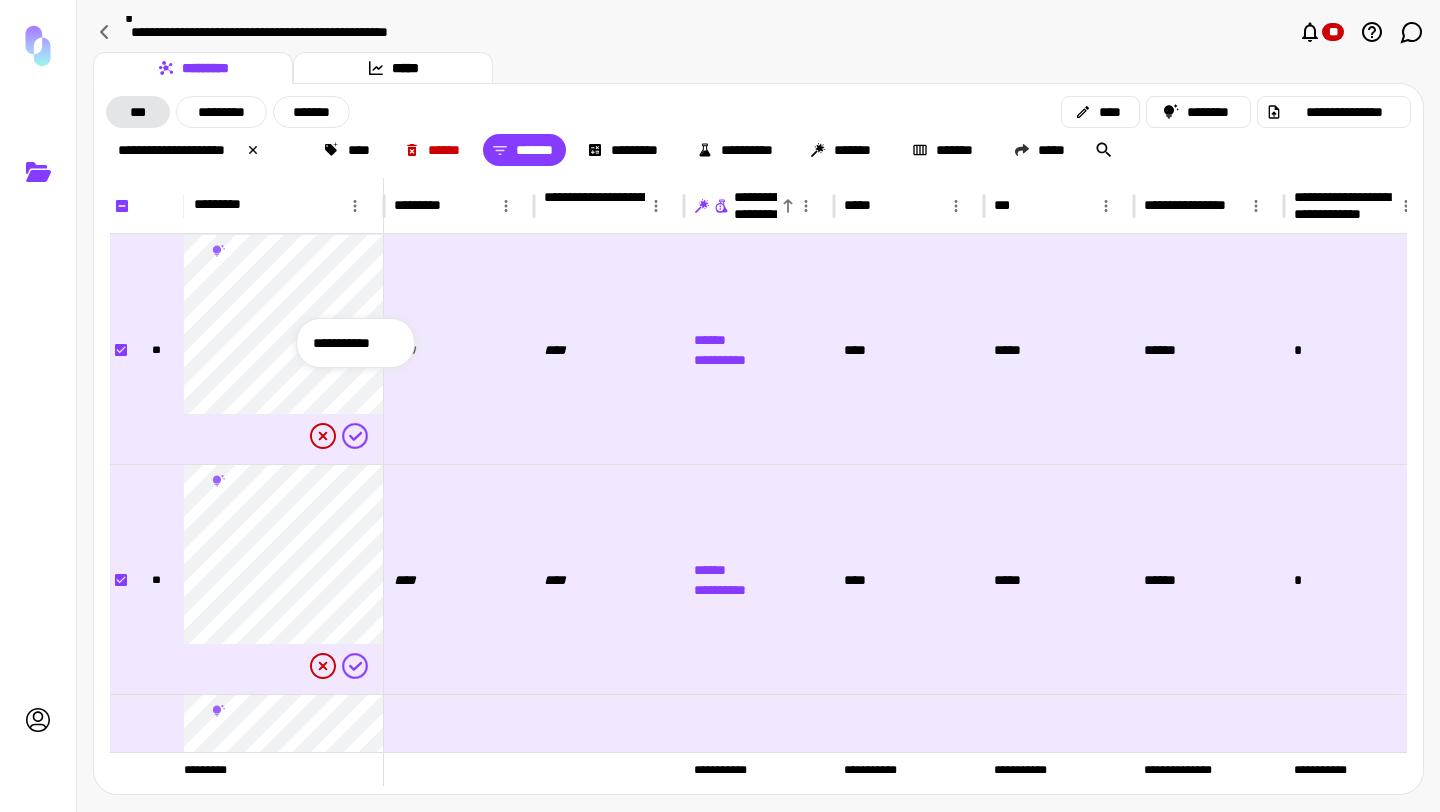 click on "**********" at bounding box center (355, 343) 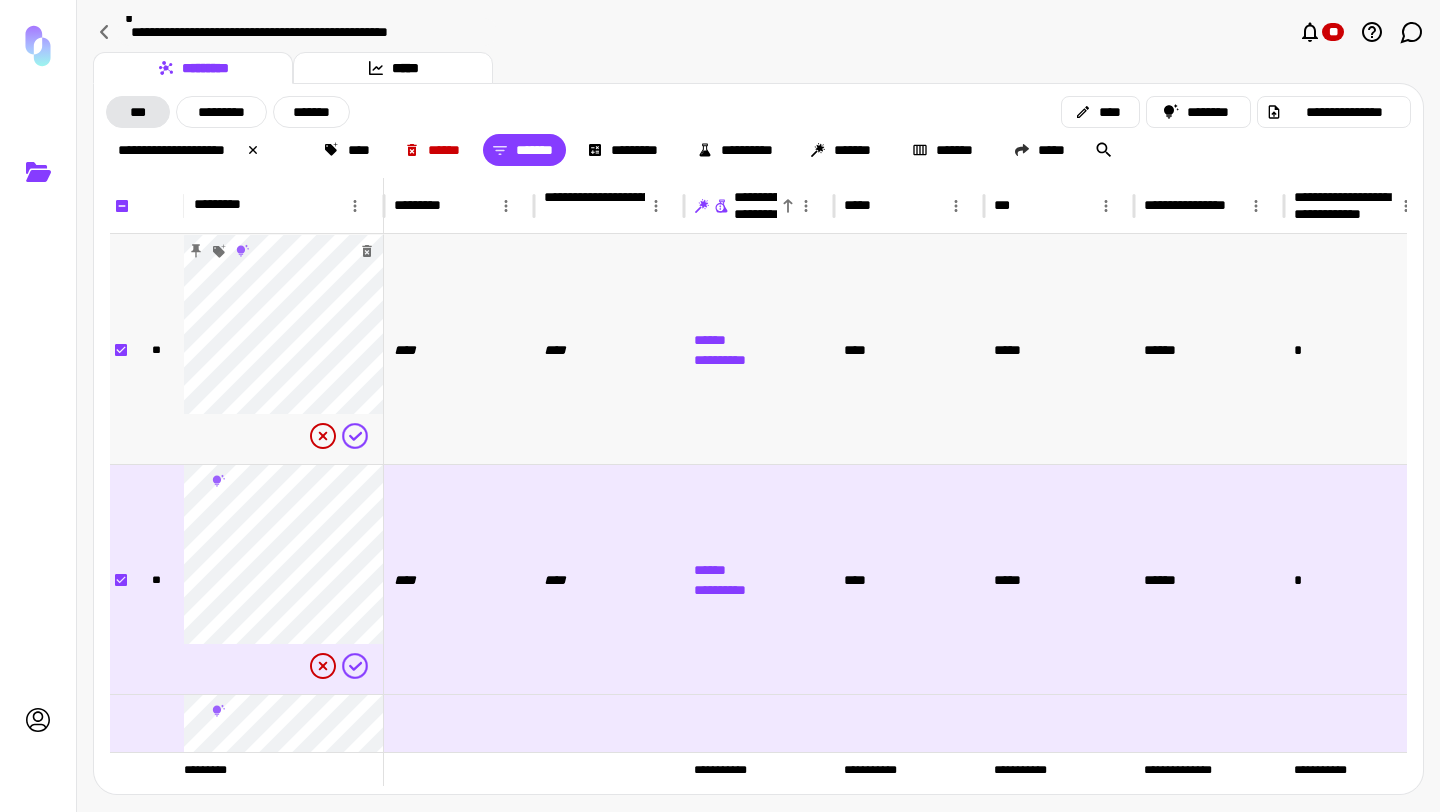 scroll, scrollTop: 140, scrollLeft: 0, axis: vertical 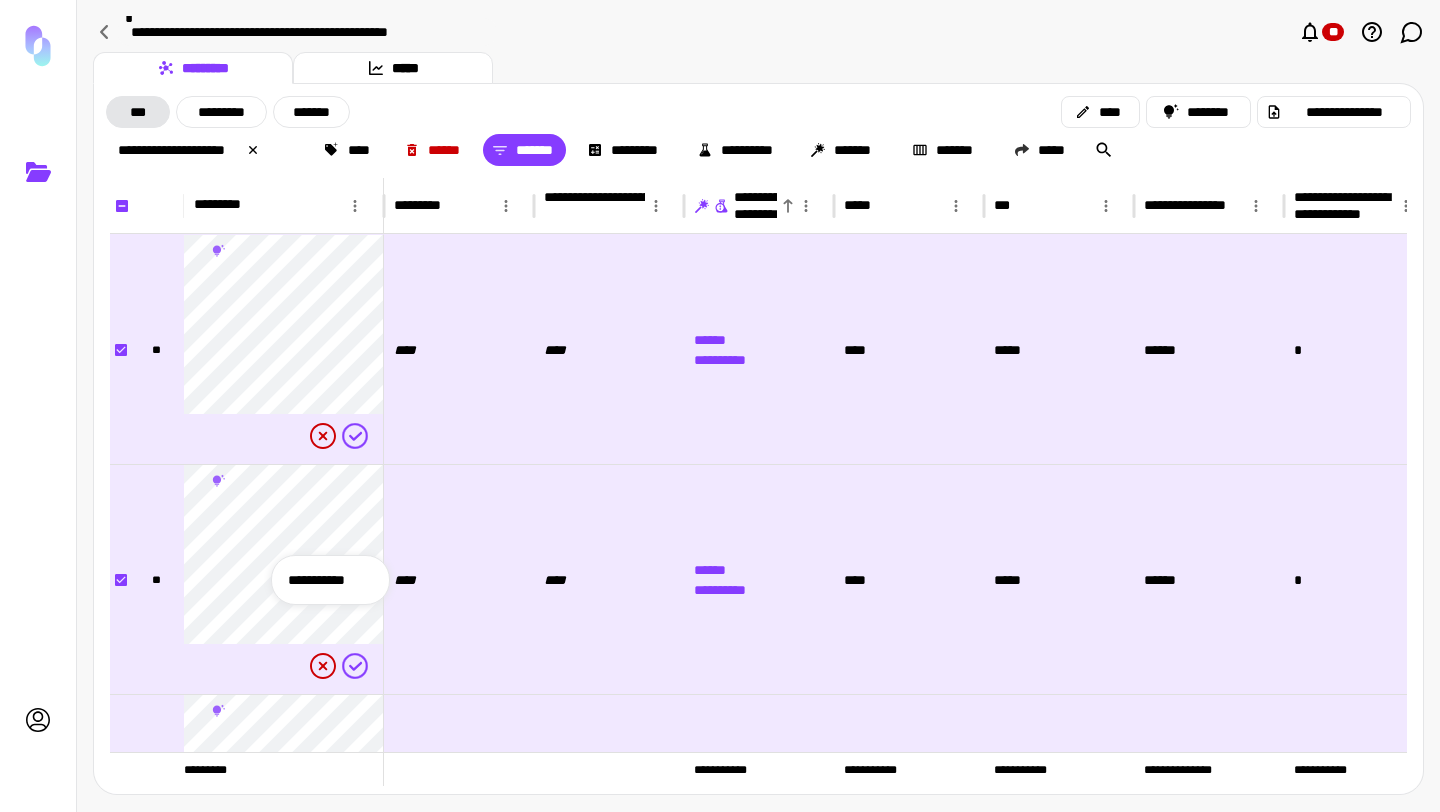 click on "**********" at bounding box center [330, 580] 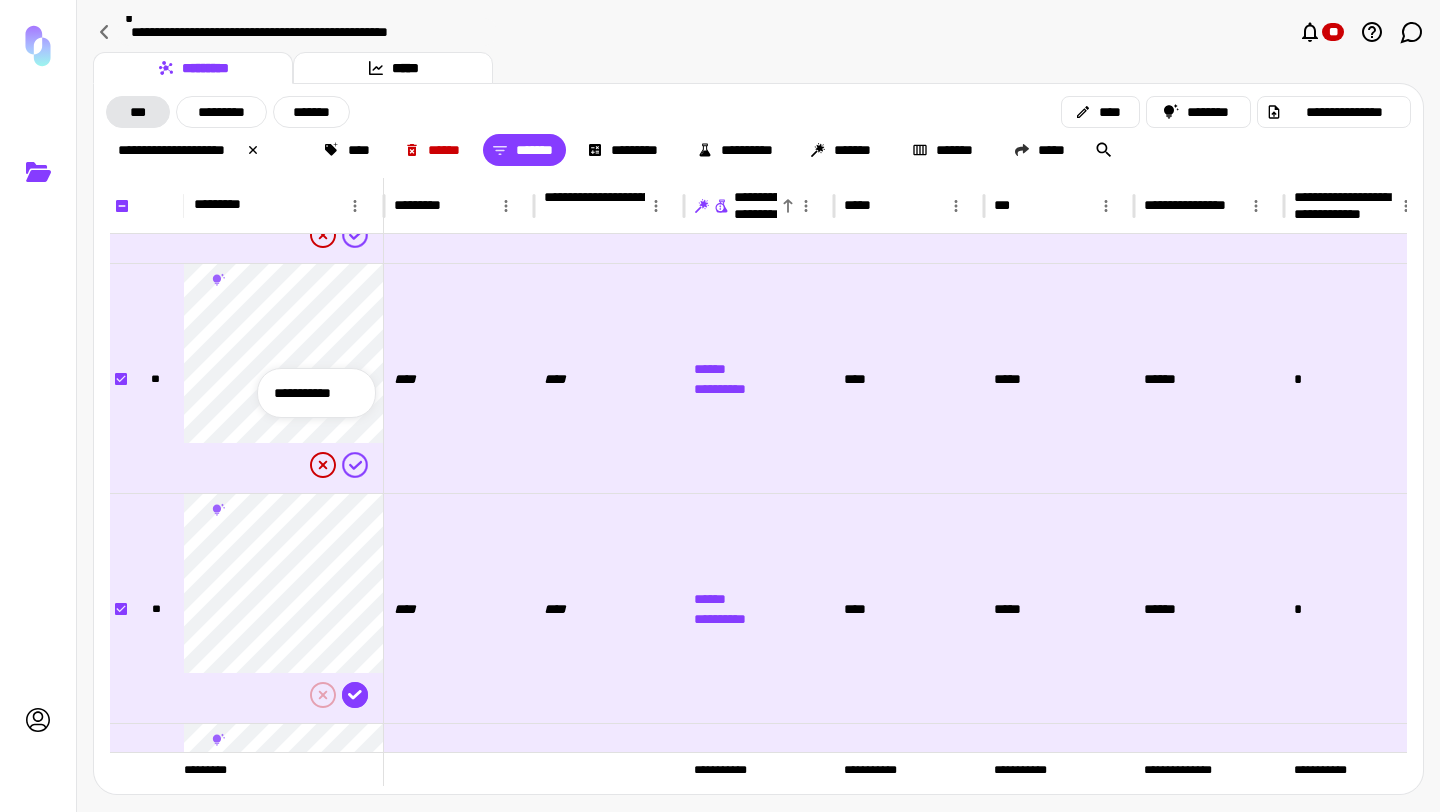 click on "**********" at bounding box center (316, 393) 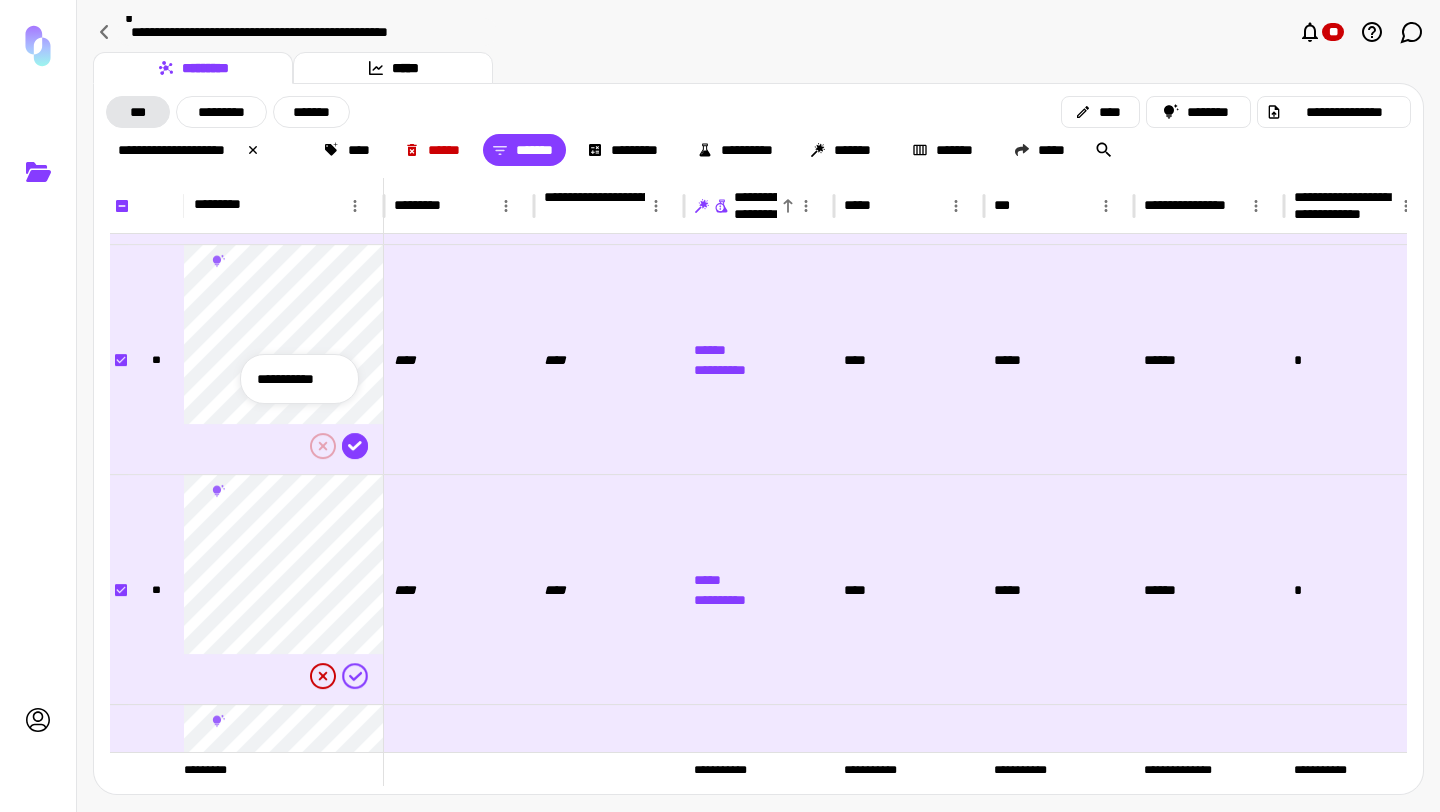 click on "**********" at bounding box center [299, 379] 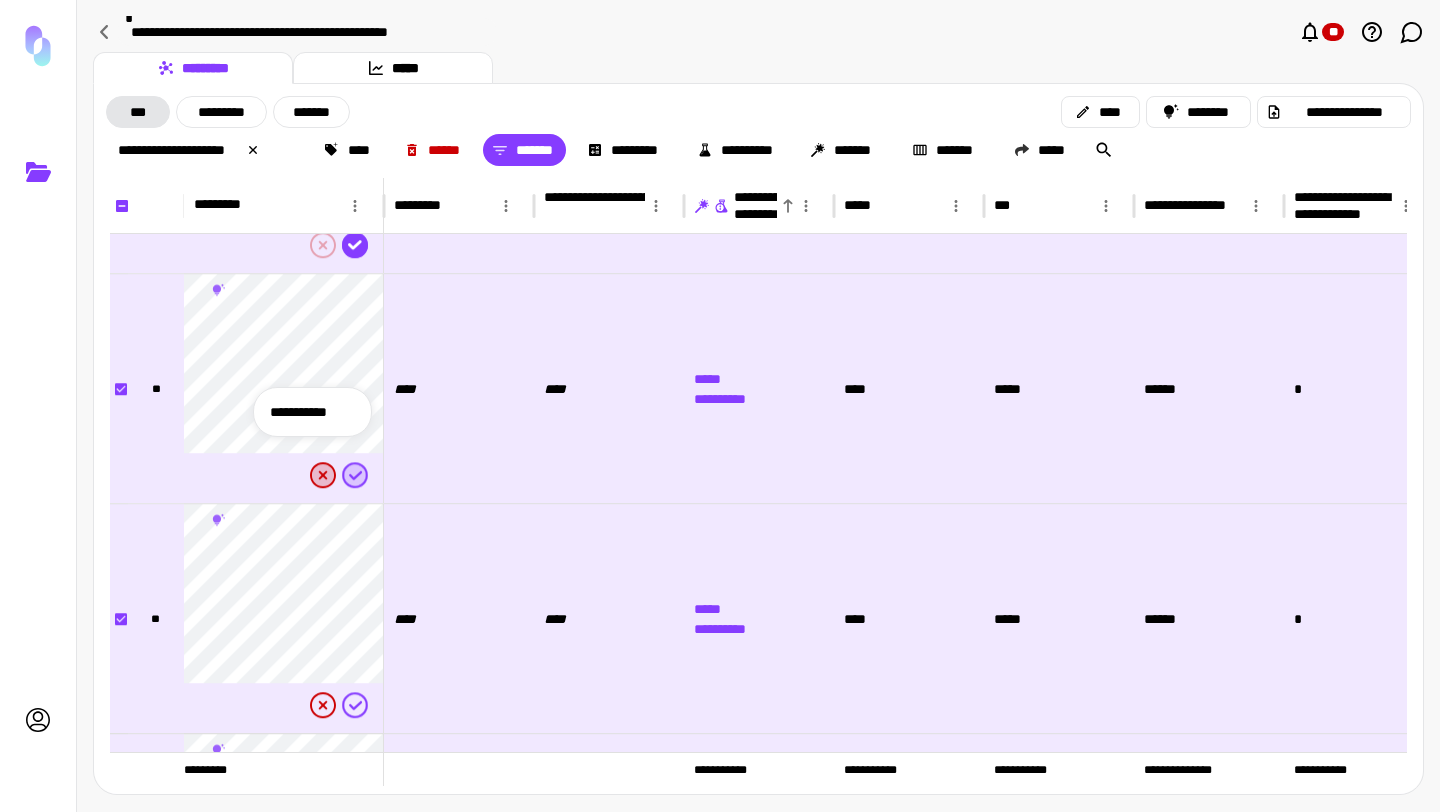 click on "**********" at bounding box center (312, 412) 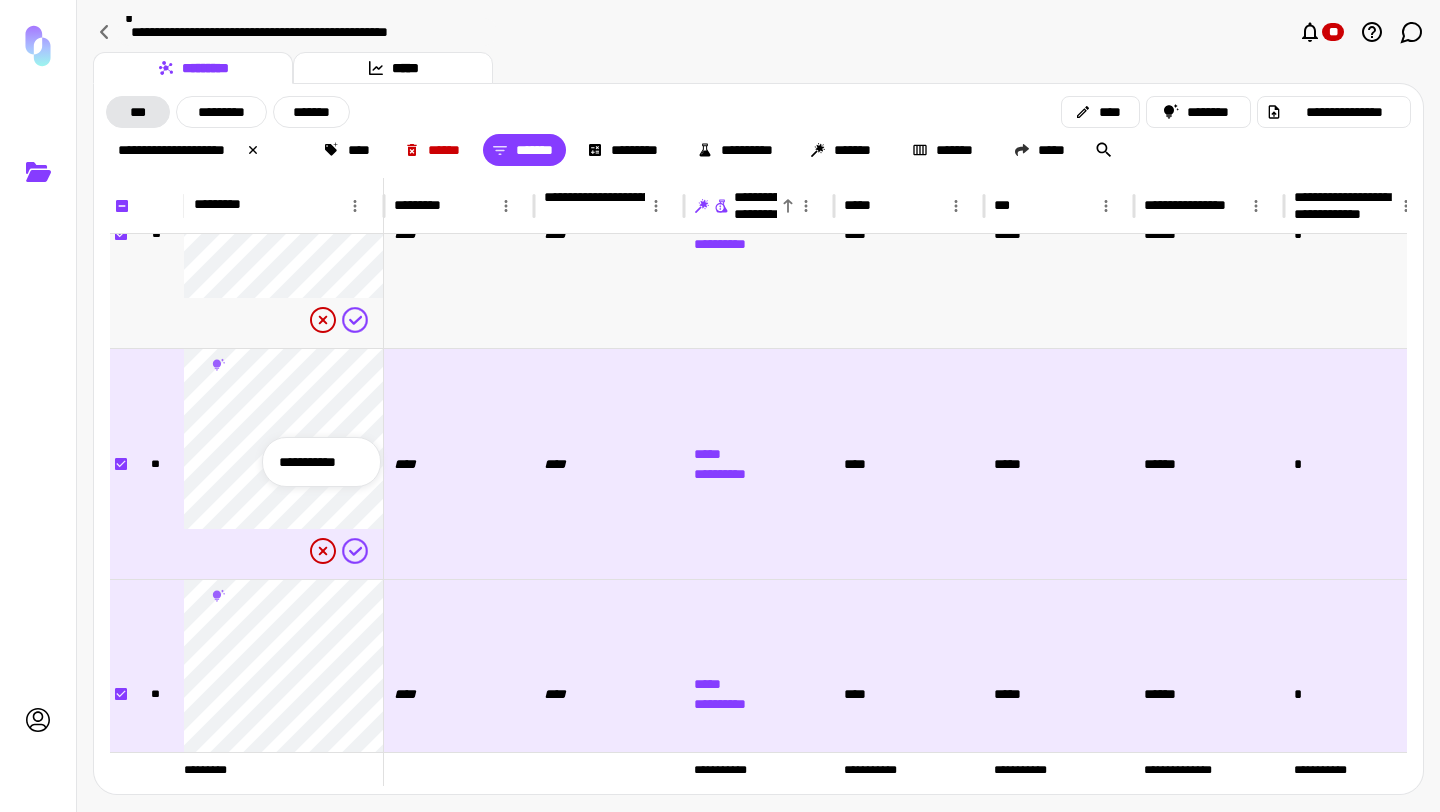 click on "**********" at bounding box center (321, 462) 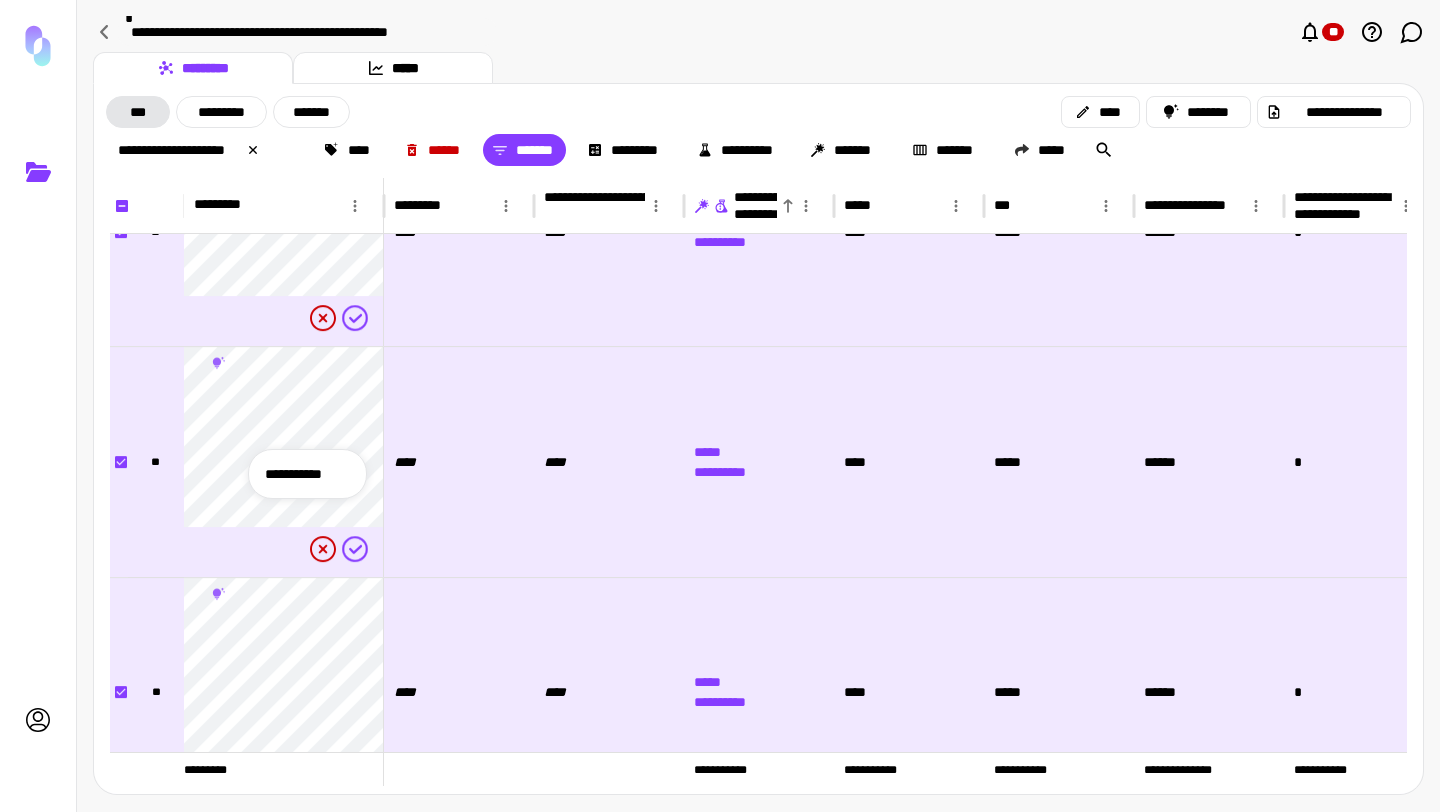 click on "**********" at bounding box center [307, 474] 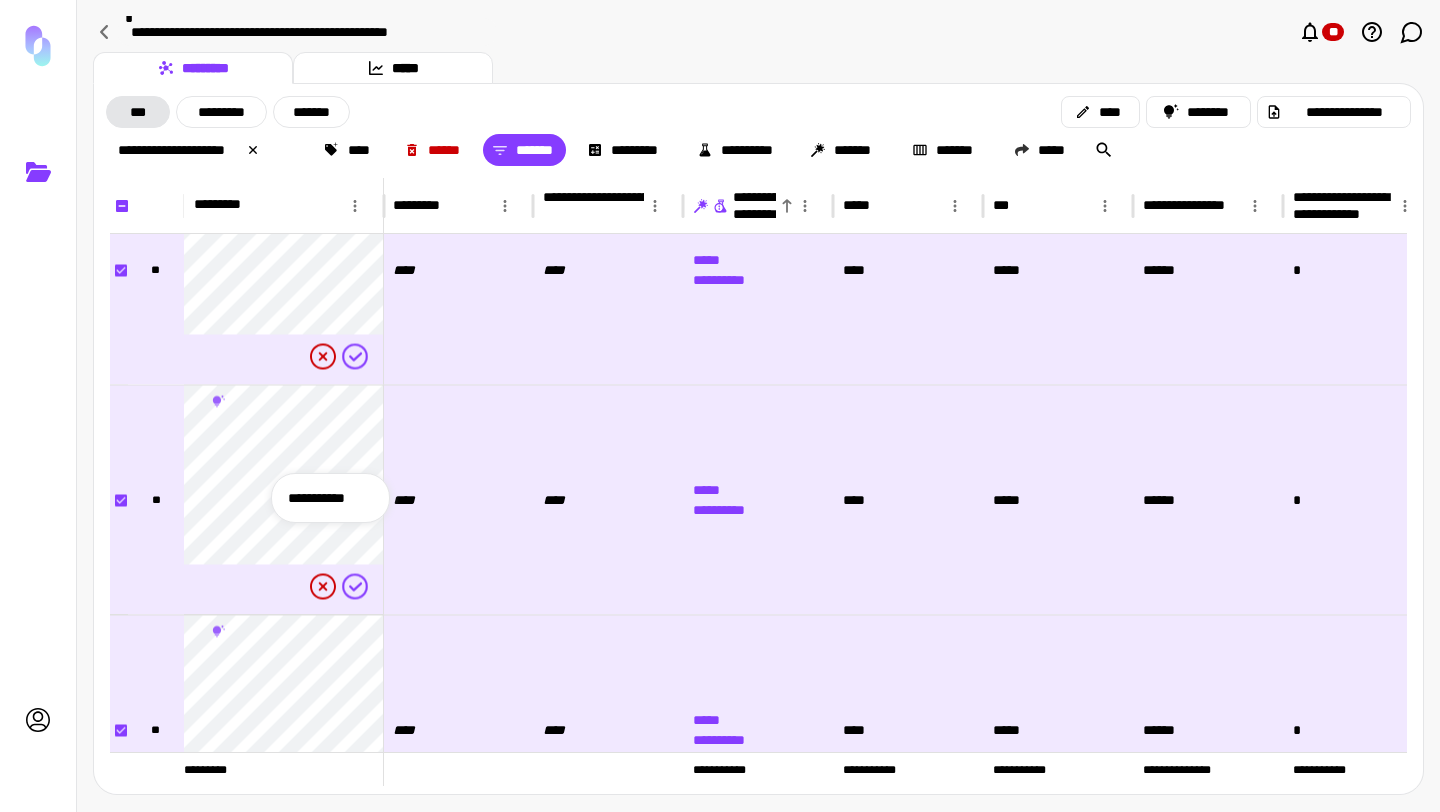 click on "**********" at bounding box center [330, 498] 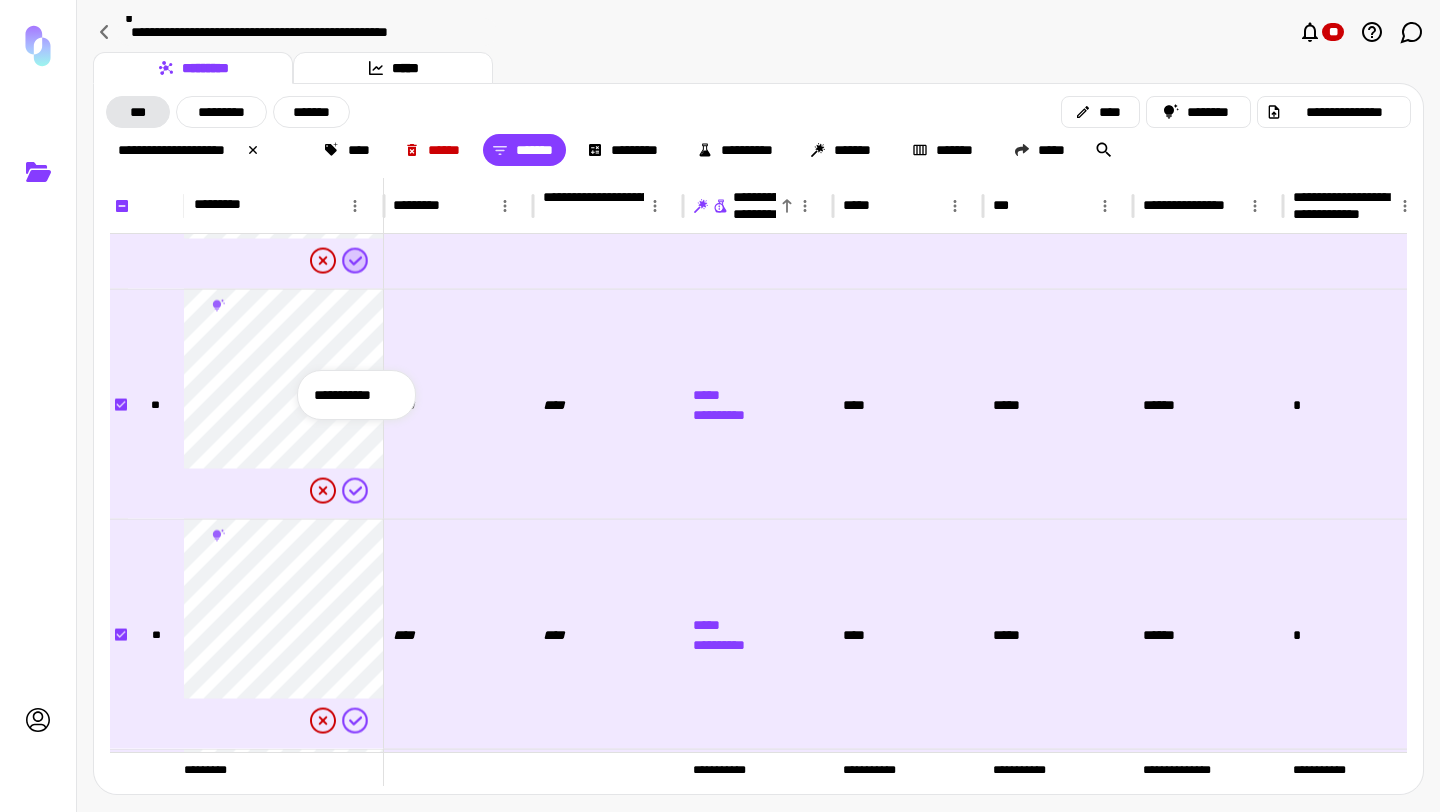 click on "**********" at bounding box center [356, 395] 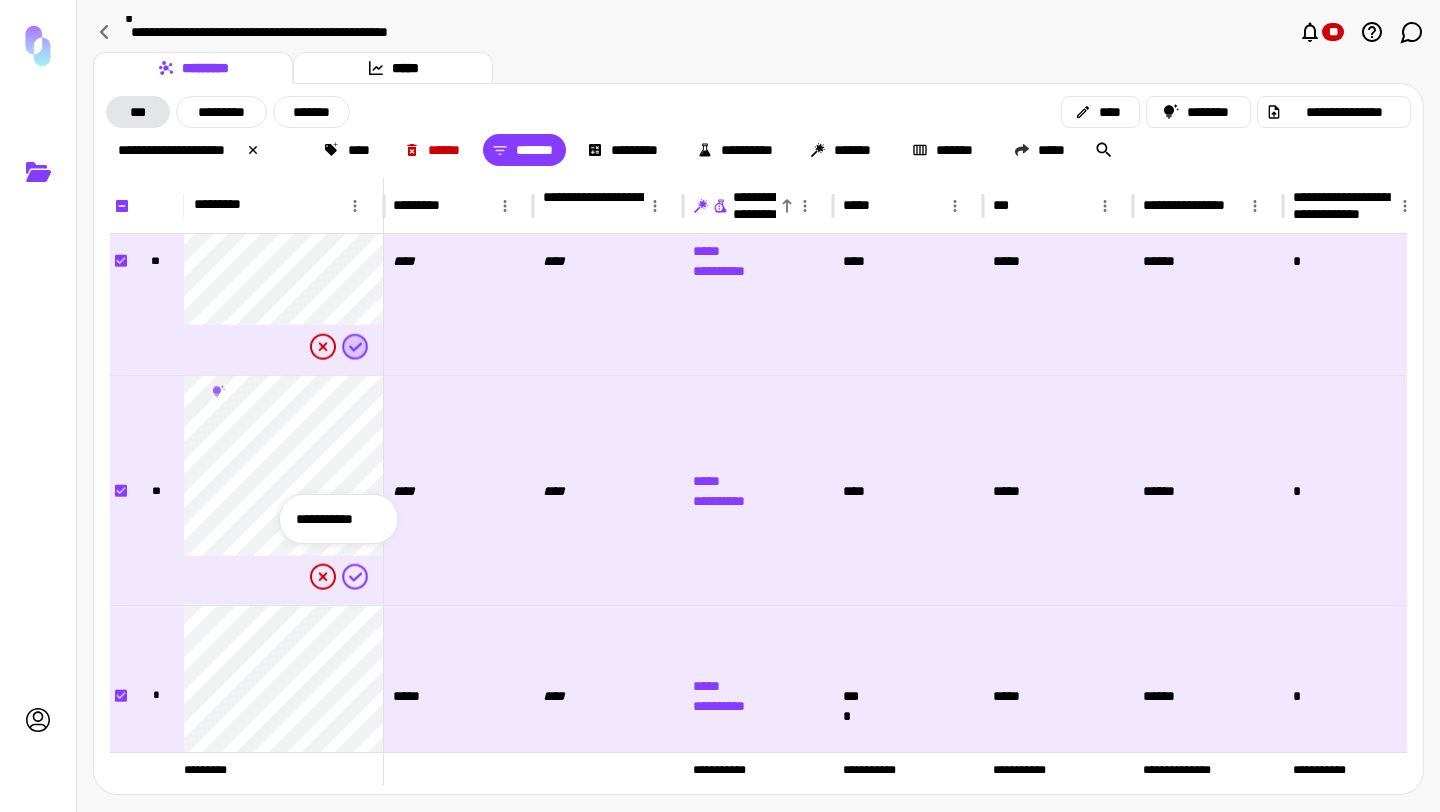 click on "**********" at bounding box center [338, 519] 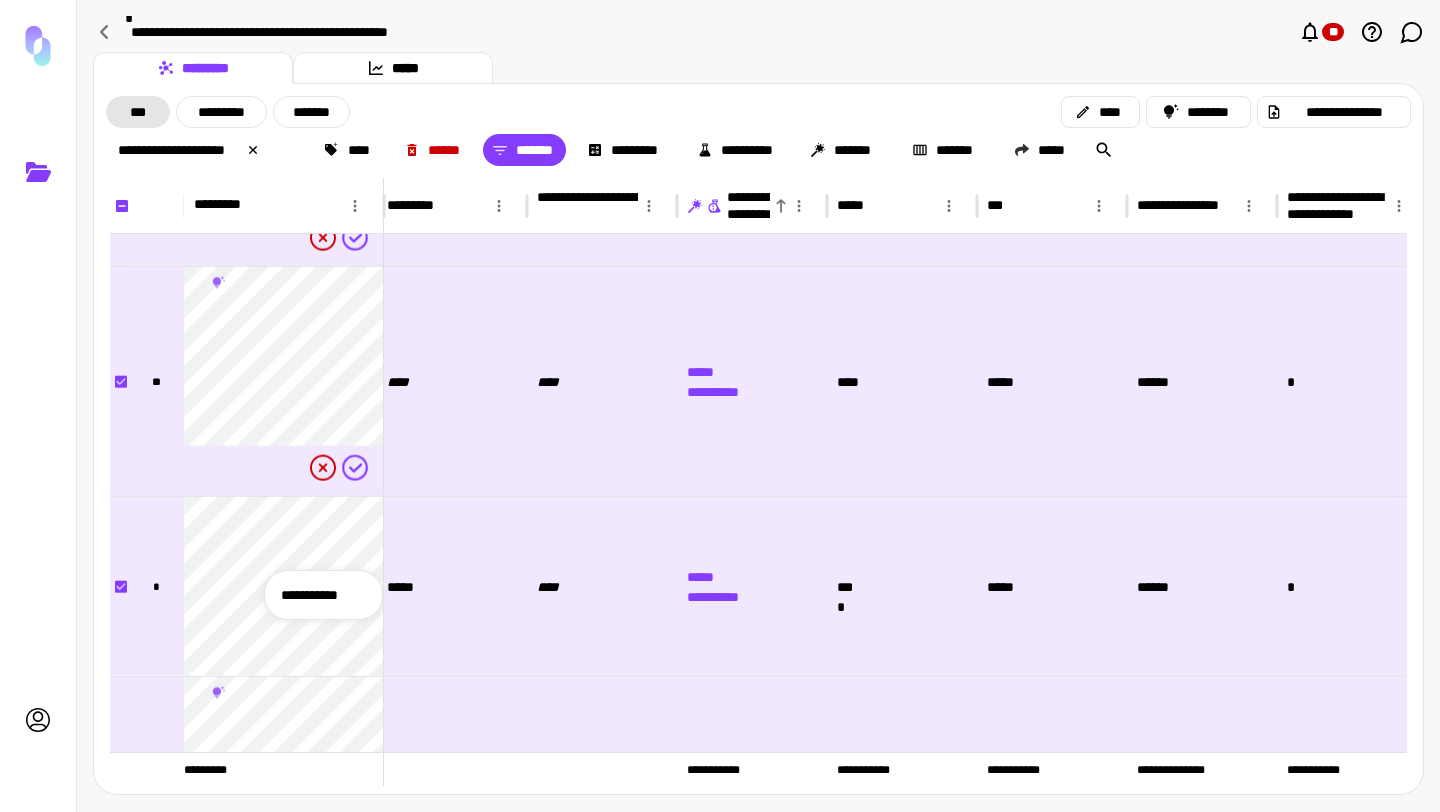 click on "**********" at bounding box center [323, 595] 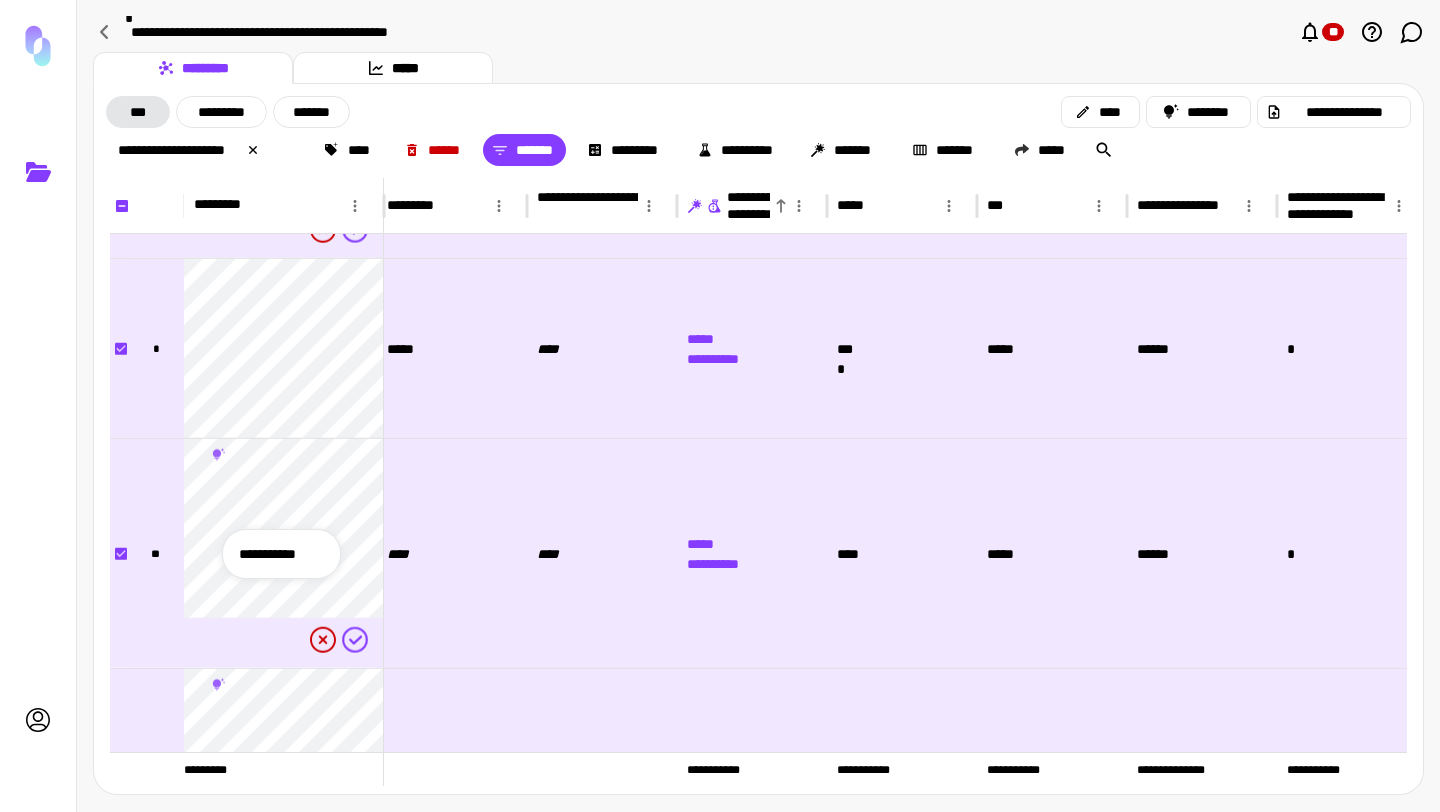 click on "**********" at bounding box center [281, 554] 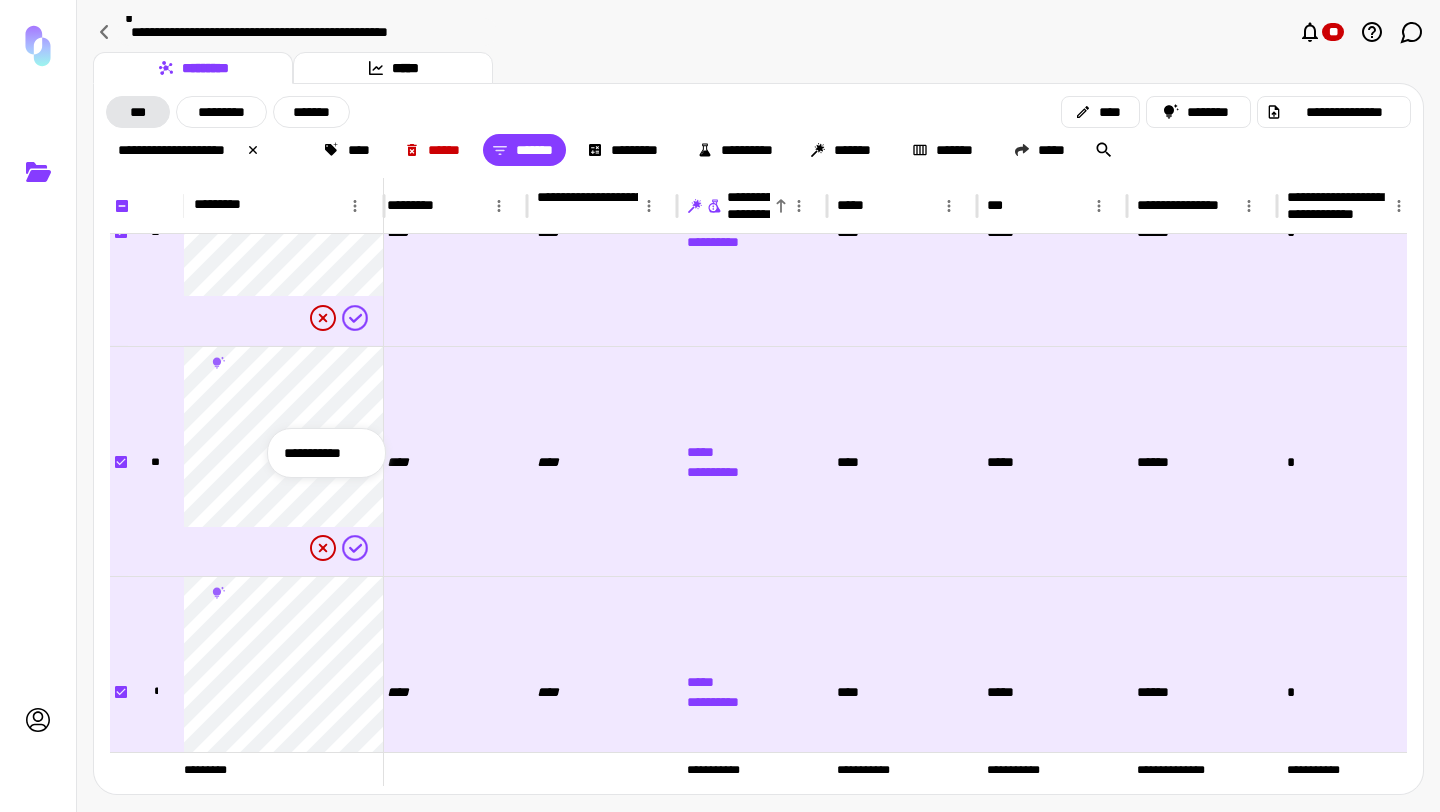 click on "**********" at bounding box center [326, 453] 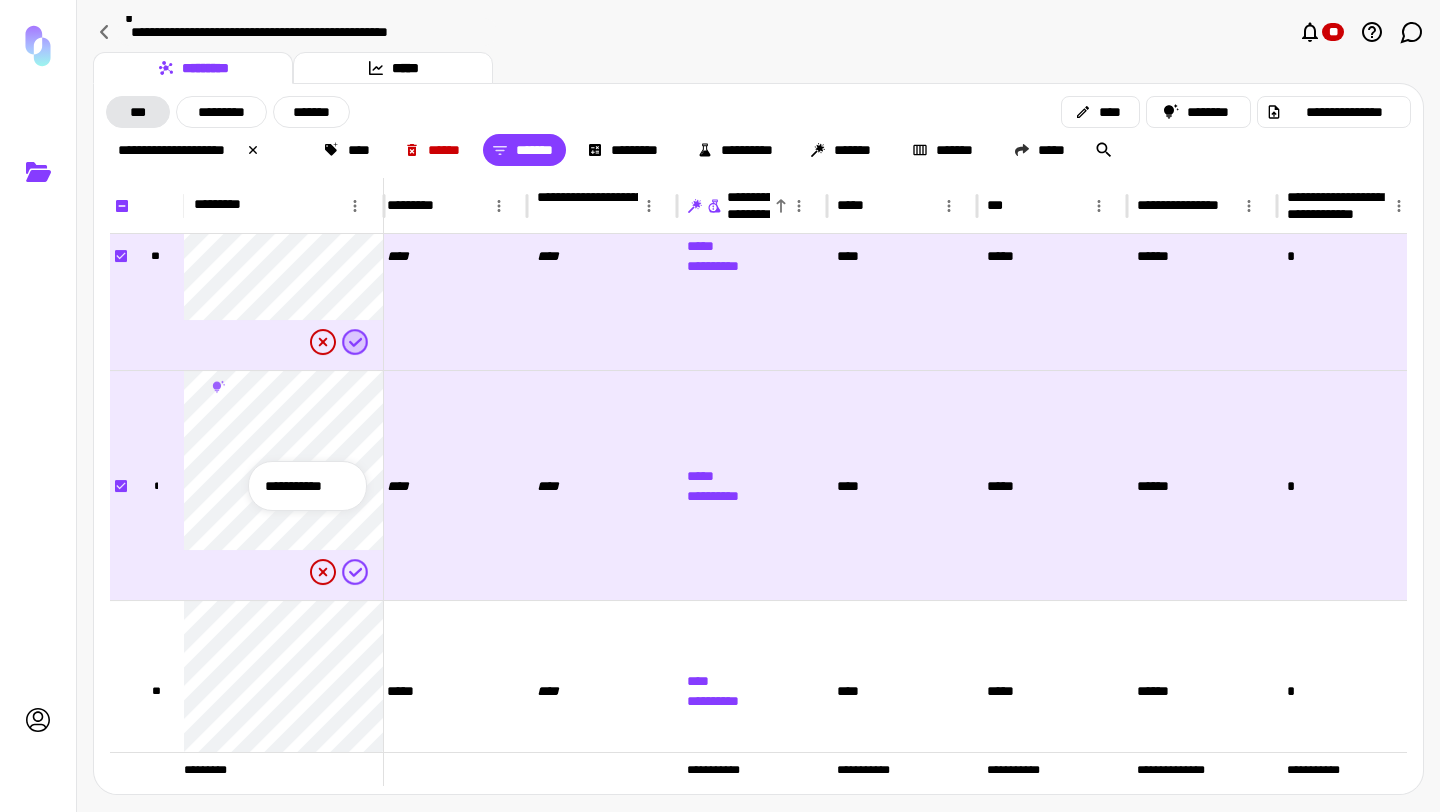 click on "**********" at bounding box center [307, 486] 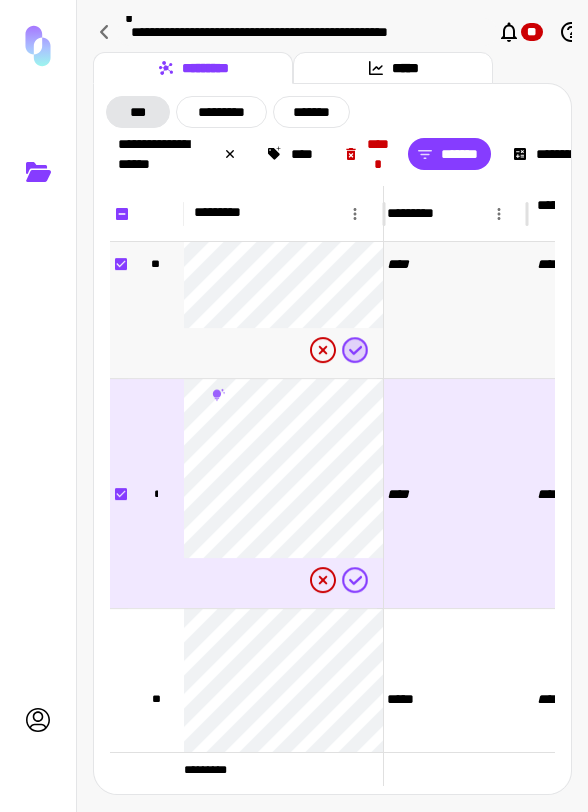 scroll, scrollTop: 2805, scrollLeft: 194, axis: both 